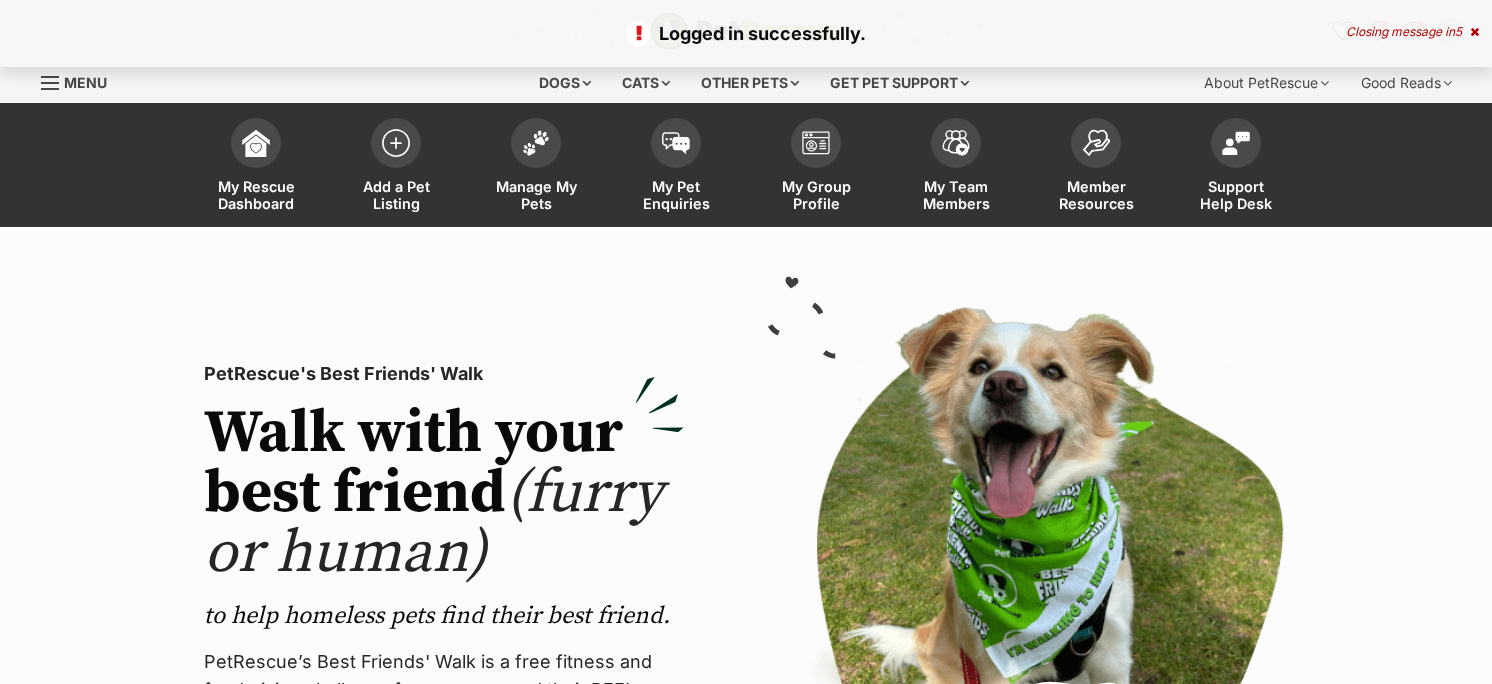 scroll, scrollTop: 0, scrollLeft: 0, axis: both 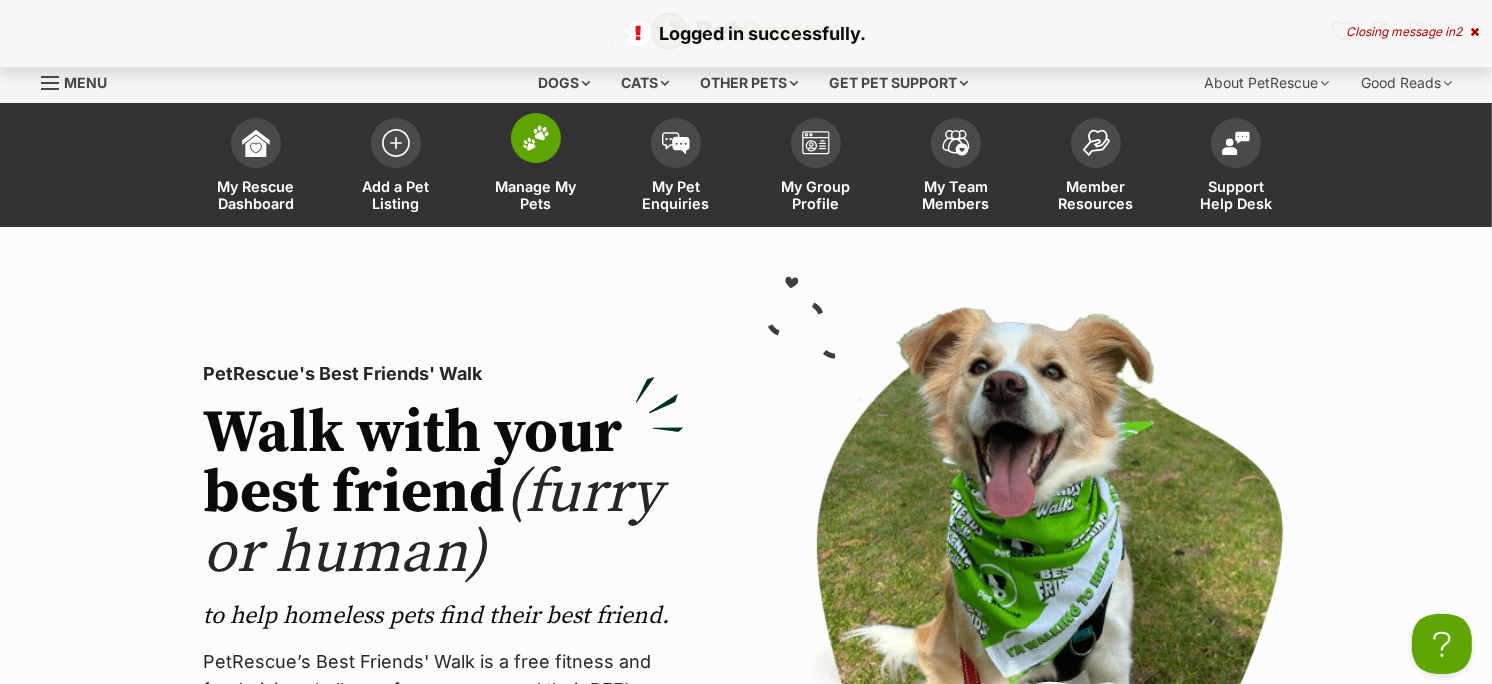 click on "Manage My Pets" at bounding box center (536, 195) 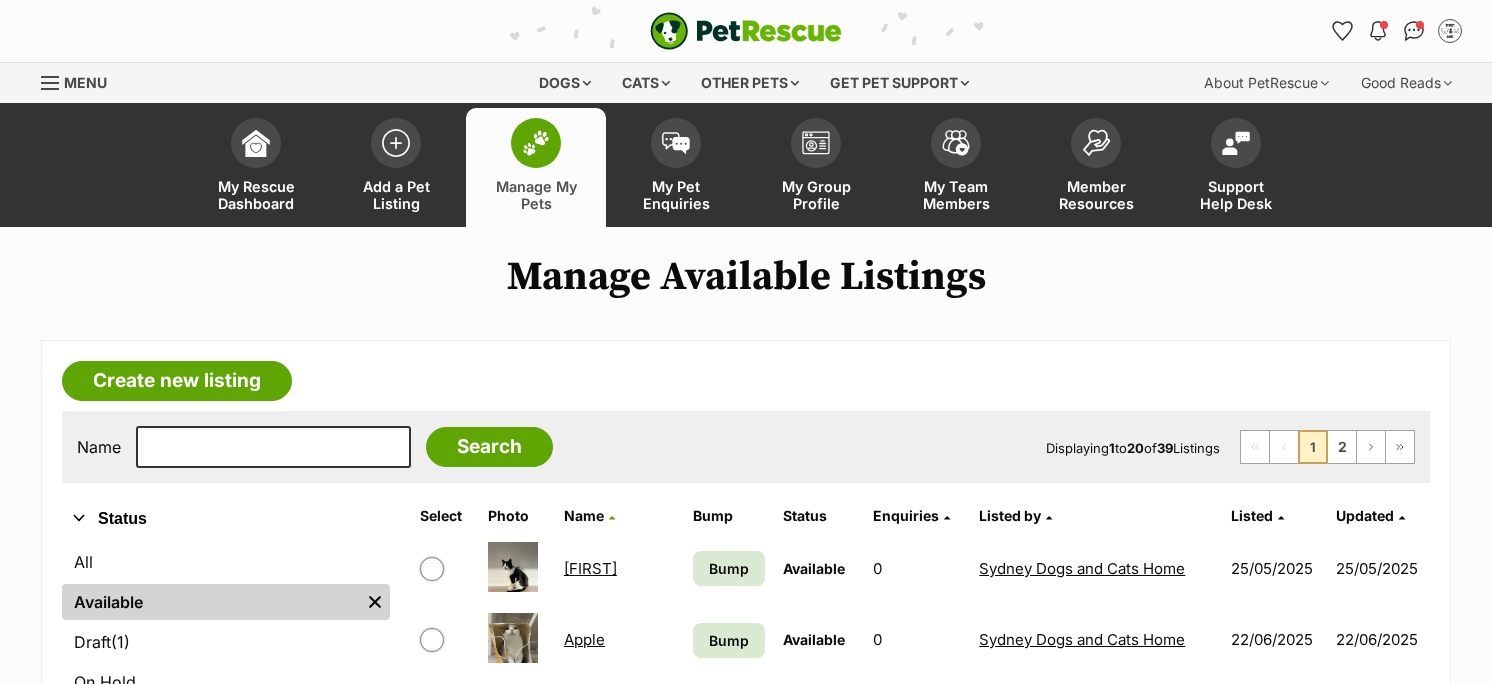 scroll, scrollTop: 0, scrollLeft: 0, axis: both 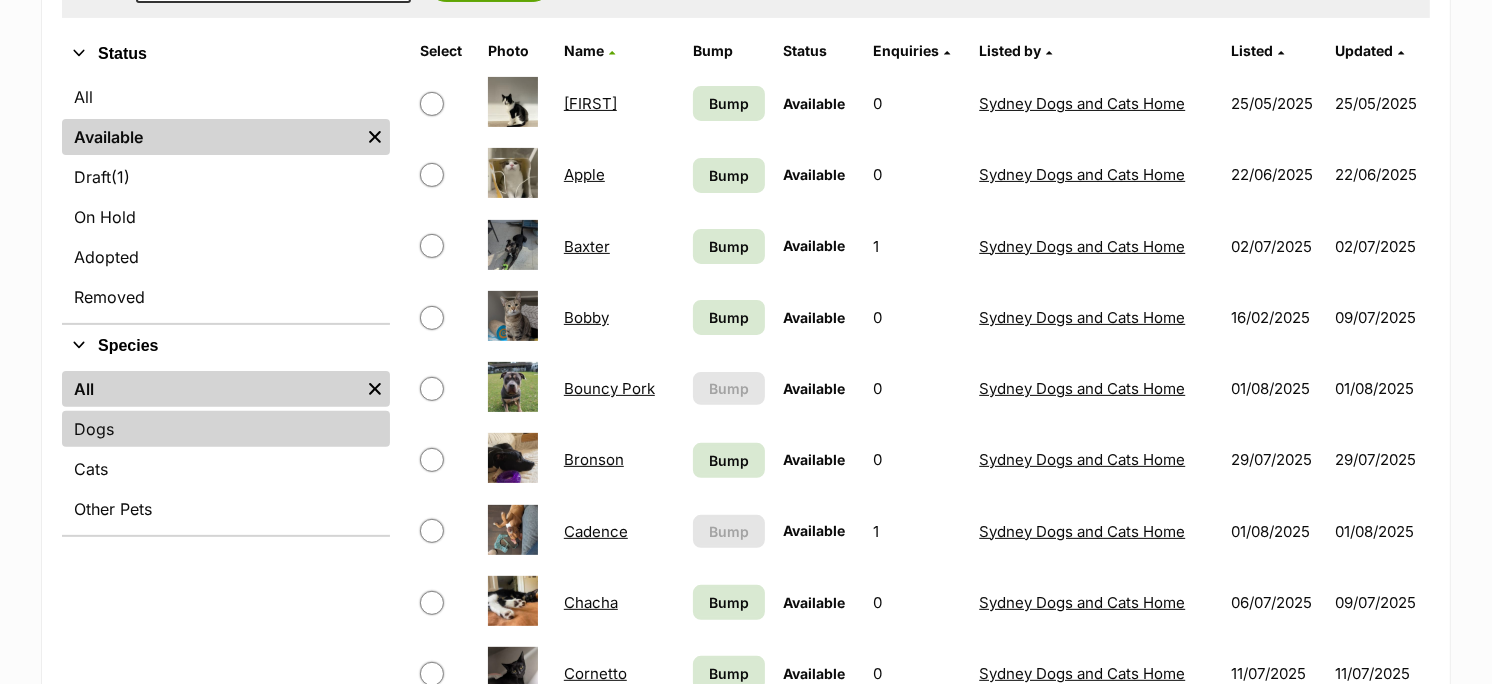 click on "Dogs" at bounding box center (226, 429) 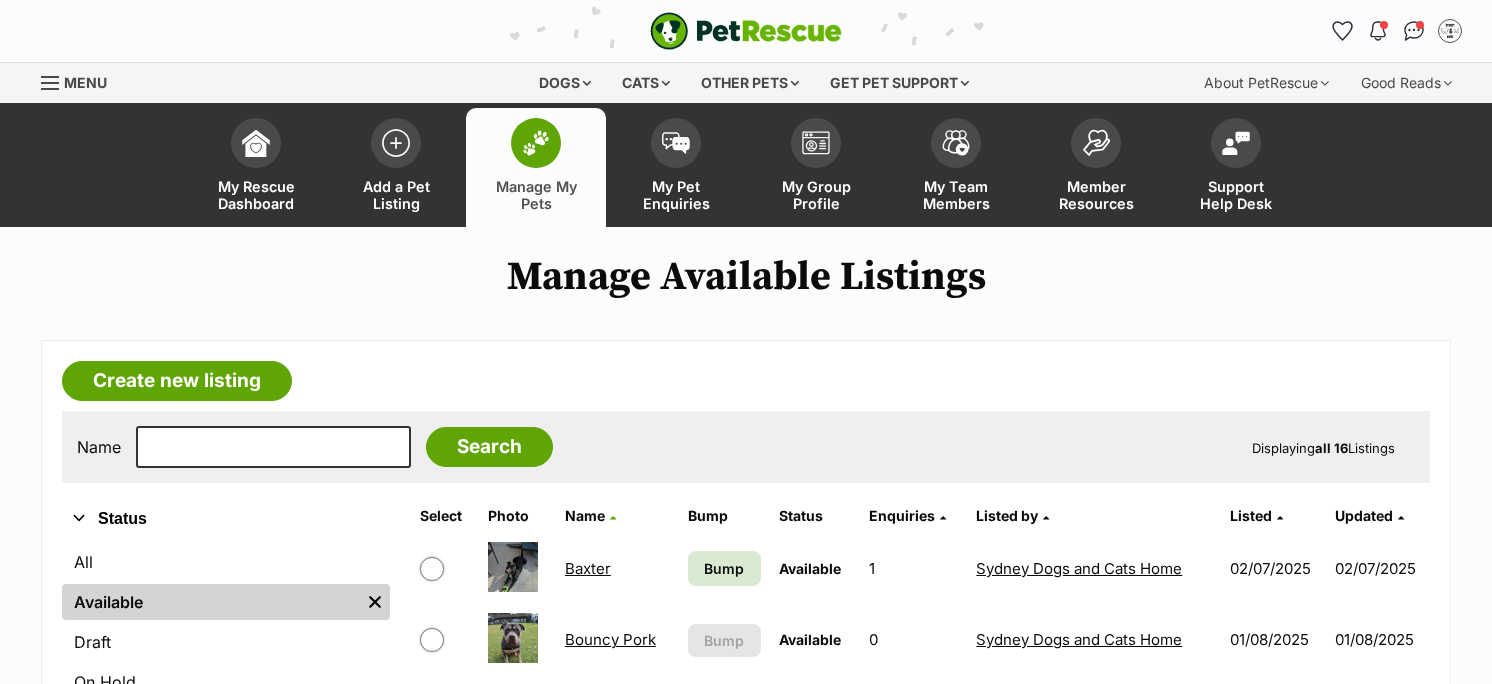 scroll, scrollTop: 0, scrollLeft: 0, axis: both 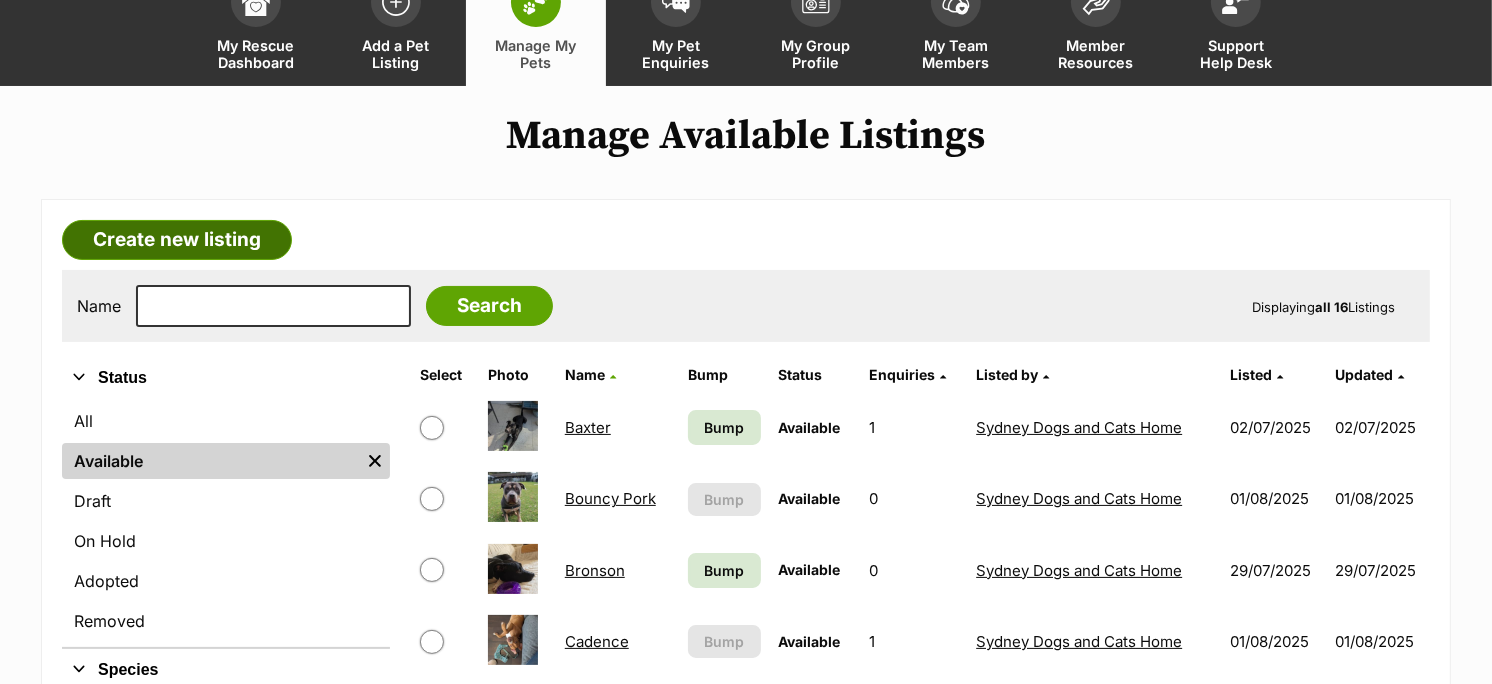 click on "Create new listing" at bounding box center [177, 240] 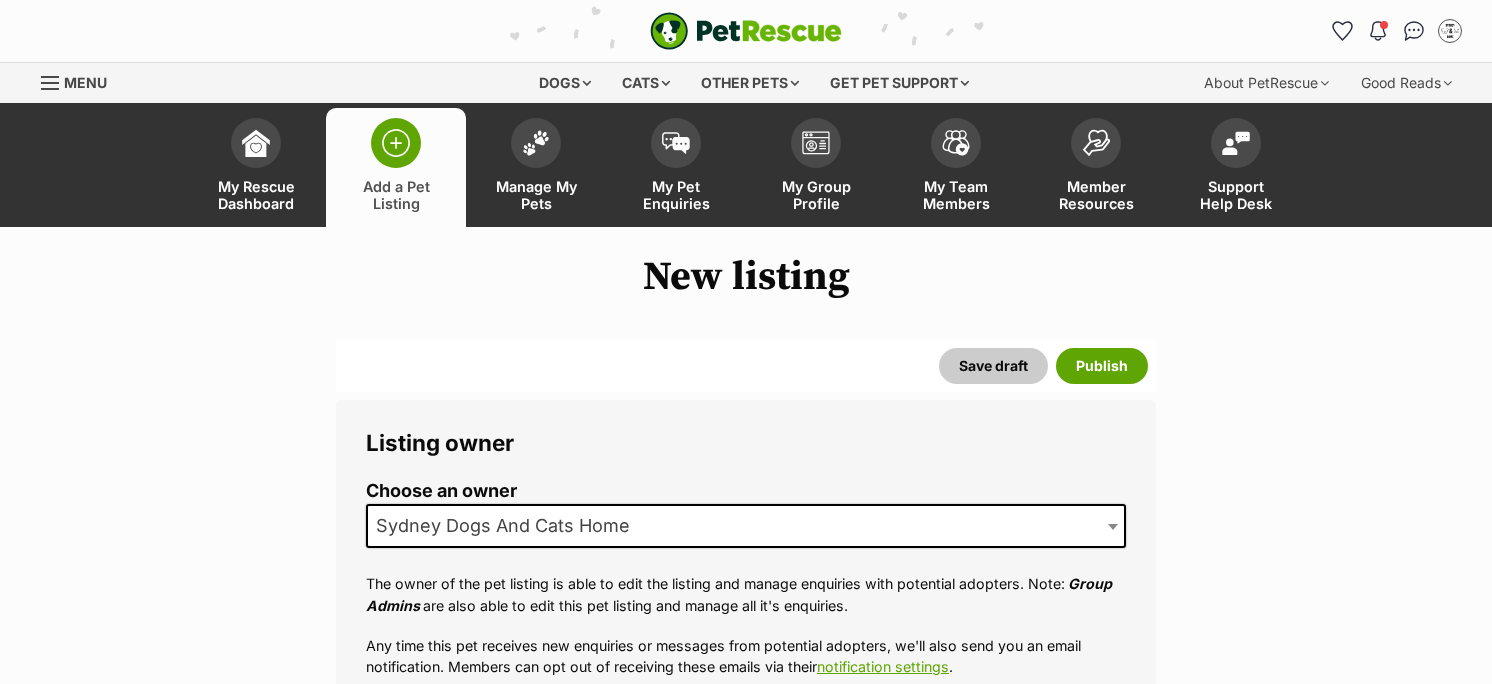 scroll, scrollTop: 0, scrollLeft: 0, axis: both 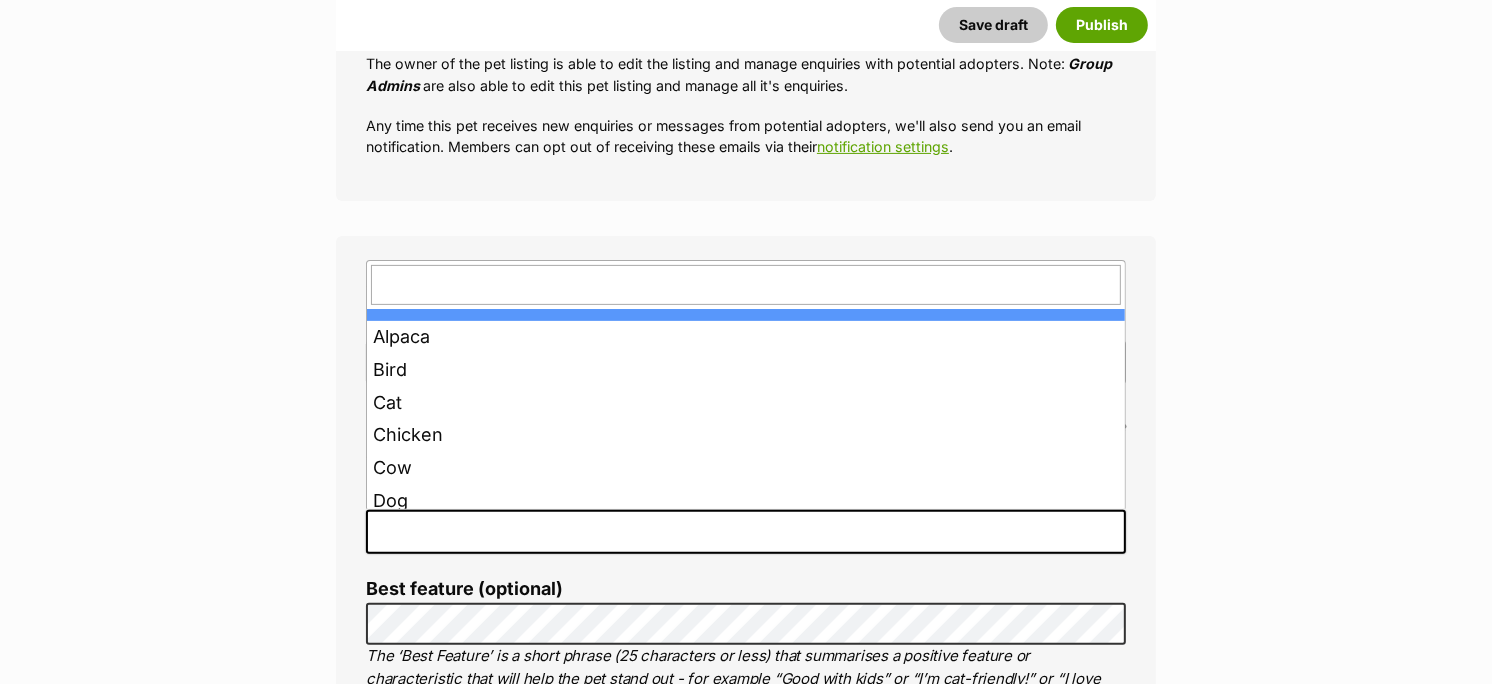 click at bounding box center [746, 532] 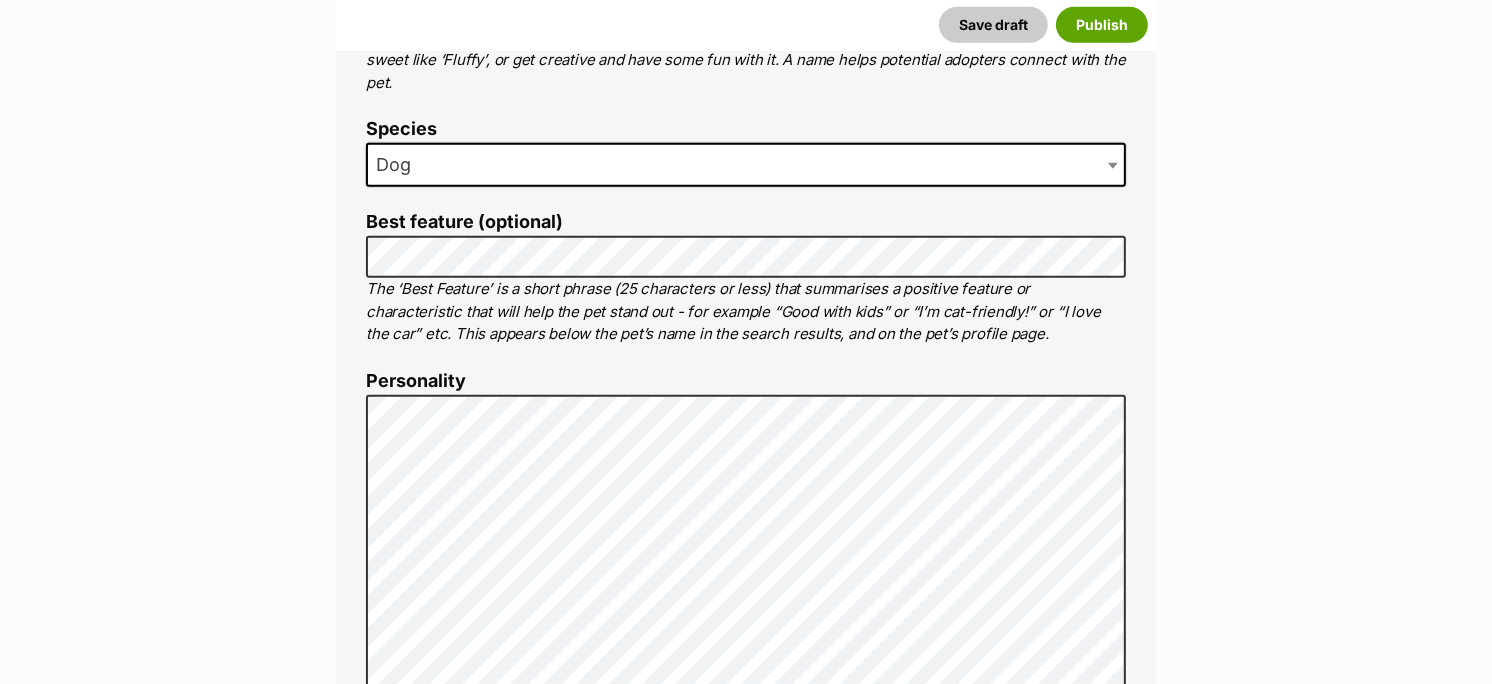 scroll, scrollTop: 934, scrollLeft: 0, axis: vertical 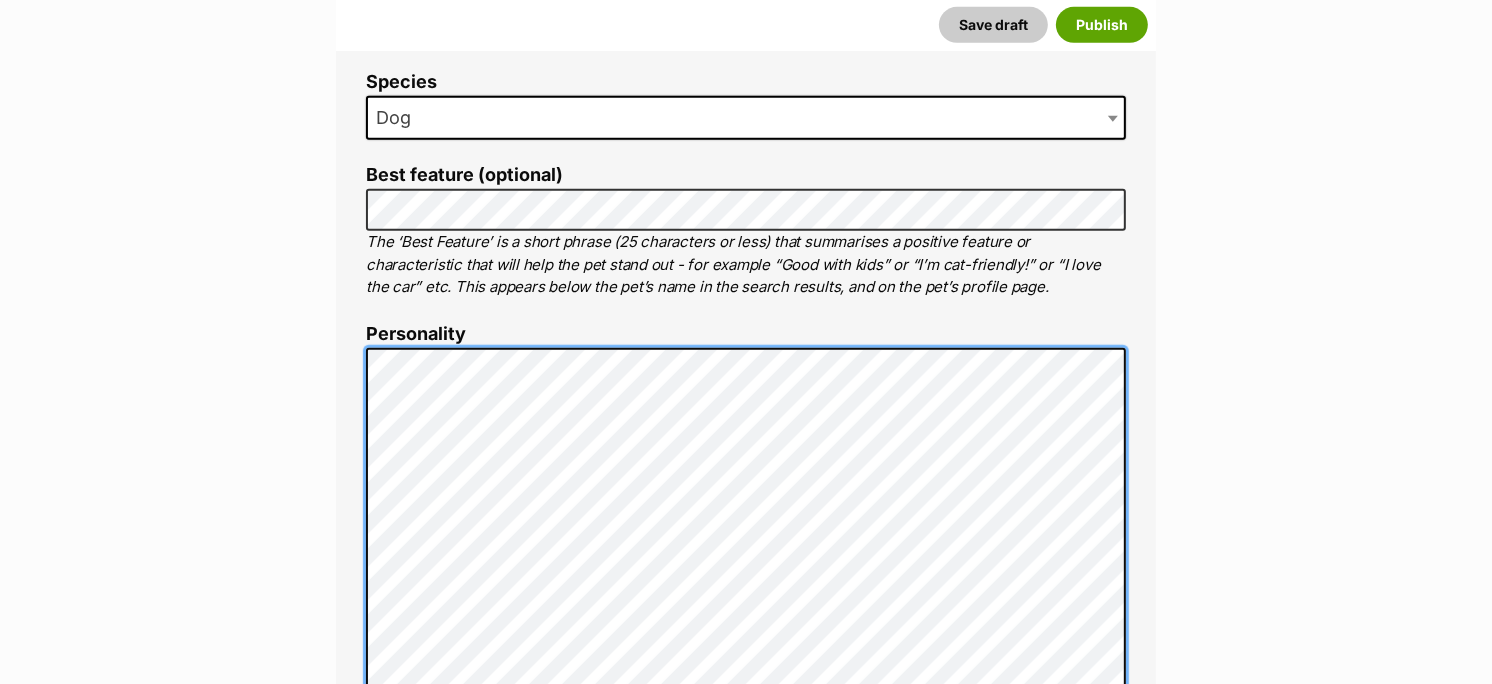 click on "About This Pet Name
Henlo there, it looks like you might be using the pet name field to indicate that this pet is now on hold - we recommend updating the status to on hold from the listing page instead!
Every pet deserves a name. If you don’t know the pet’s name, make one up! It can be something simple and sweet like ‘Fluffy’, or get creative and have some fun with it. A name helps potential adopters connect with the pet.
Species Dog
Best feature (optional)
The ‘Best Feature’ is a short phrase (25 characters or less) that summarises a positive feature or characteristic that will help the pet stand out - for example “Good with kids” or “I’m cat-friendly!” or “I love the car” etc. This appears below the pet’s name in the search results, and on the pet’s profile page.
Personality 7915  characters remaining
How to write a great pet profile  for more tips and our  Pet Listing Rules  for more info.
Generate a profile using AI
Beta
." at bounding box center (746, 657) 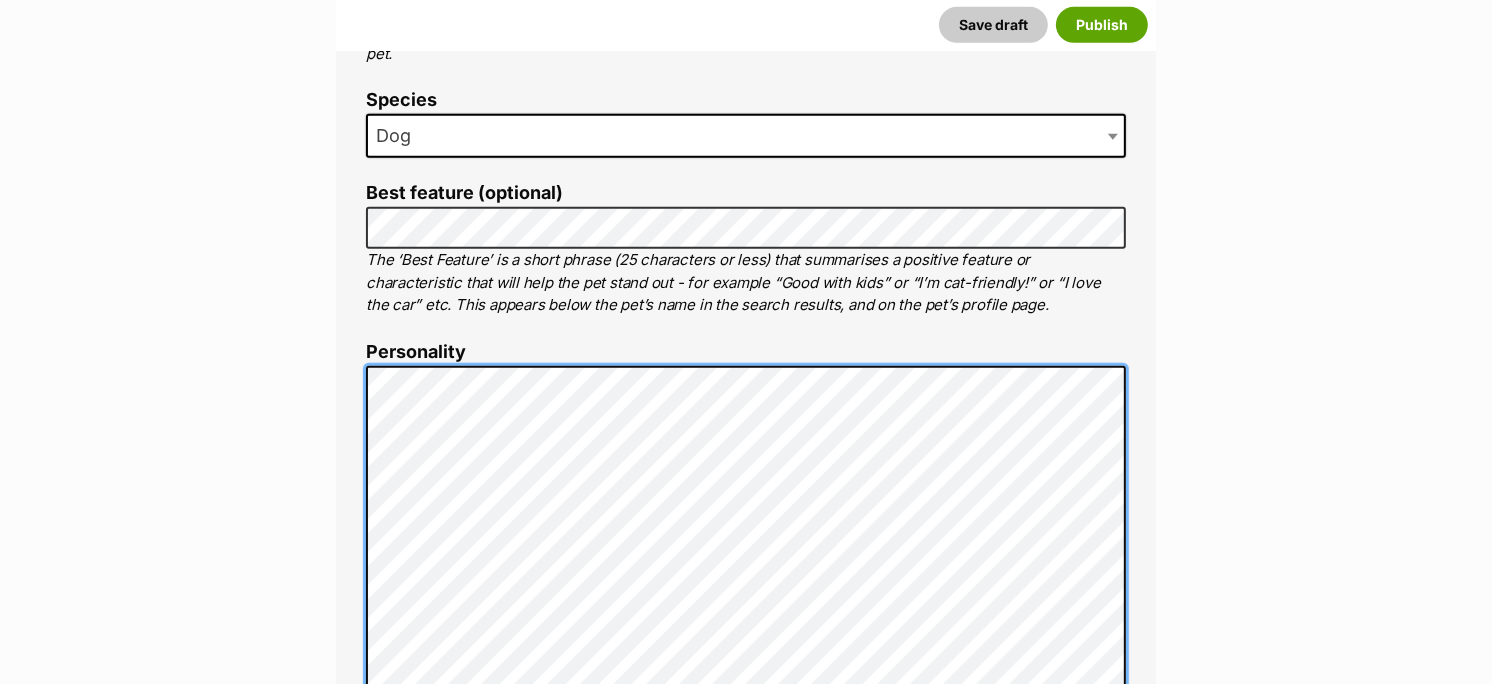 scroll, scrollTop: 824, scrollLeft: 0, axis: vertical 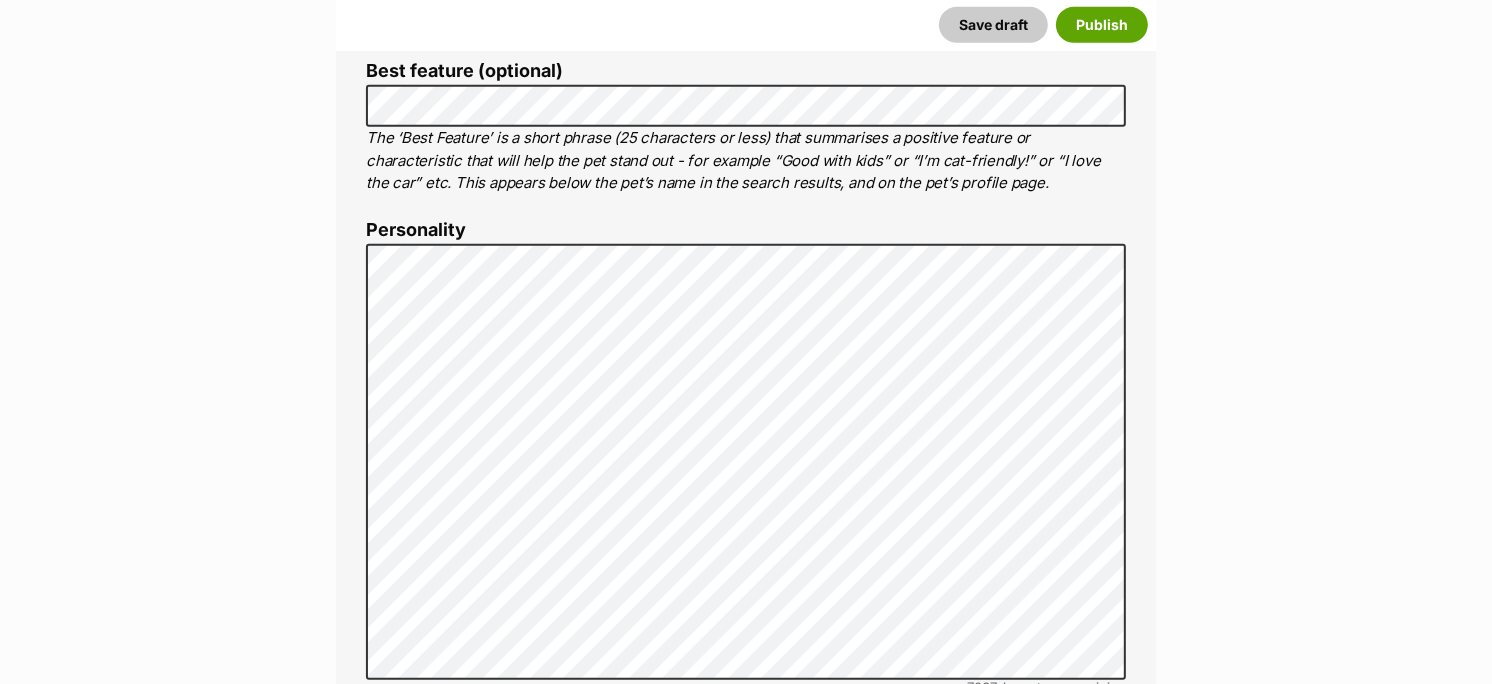 click on "New listing
Listing owner Choose an owner Sydney Dogs And Cats Home
The owner of the pet listing is able to edit the listing and manage enquiries with potential adopters. Note:
Group Admins
are also able to edit this pet listing and manage all it's enquiries.
Any time this pet receives new enquiries or messages from potential adopters, we'll also send you an email notification. Members can opt out of receiving these emails via their
notification settings .
About This Pet Name
Henlo there, it looks like you might be using the pet name field to indicate that this pet is now on hold - we recommend updating the status to on hold from the listing page instead!
Every pet deserves a name. If you don’t know the pet’s name, make one up! It can be something simple and sweet like ‘Fluffy’, or get creative and have some fun with it. A name helps potential adopters connect with the pet.
Species Dog
Best feature (optional)
Personality 7067  characters remaining" at bounding box center (746, 2935) 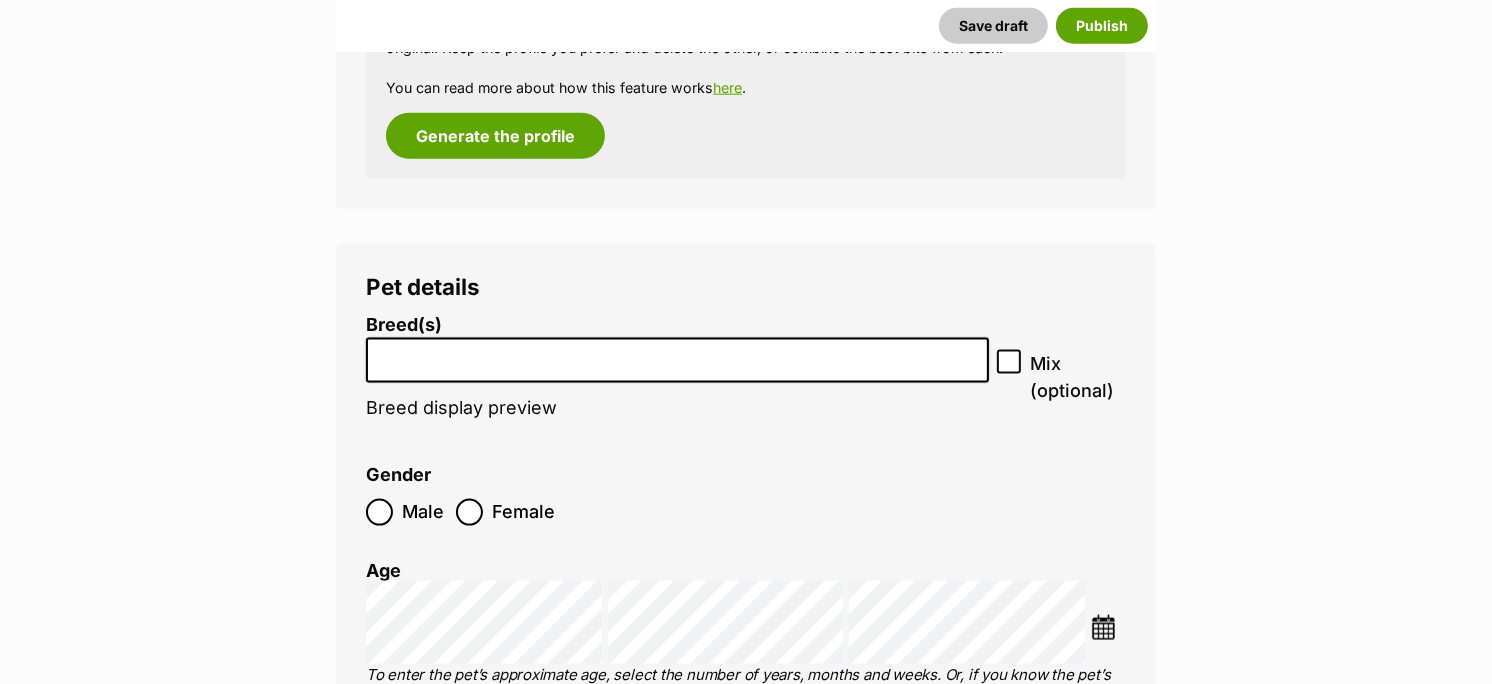 scroll, scrollTop: 2294, scrollLeft: 0, axis: vertical 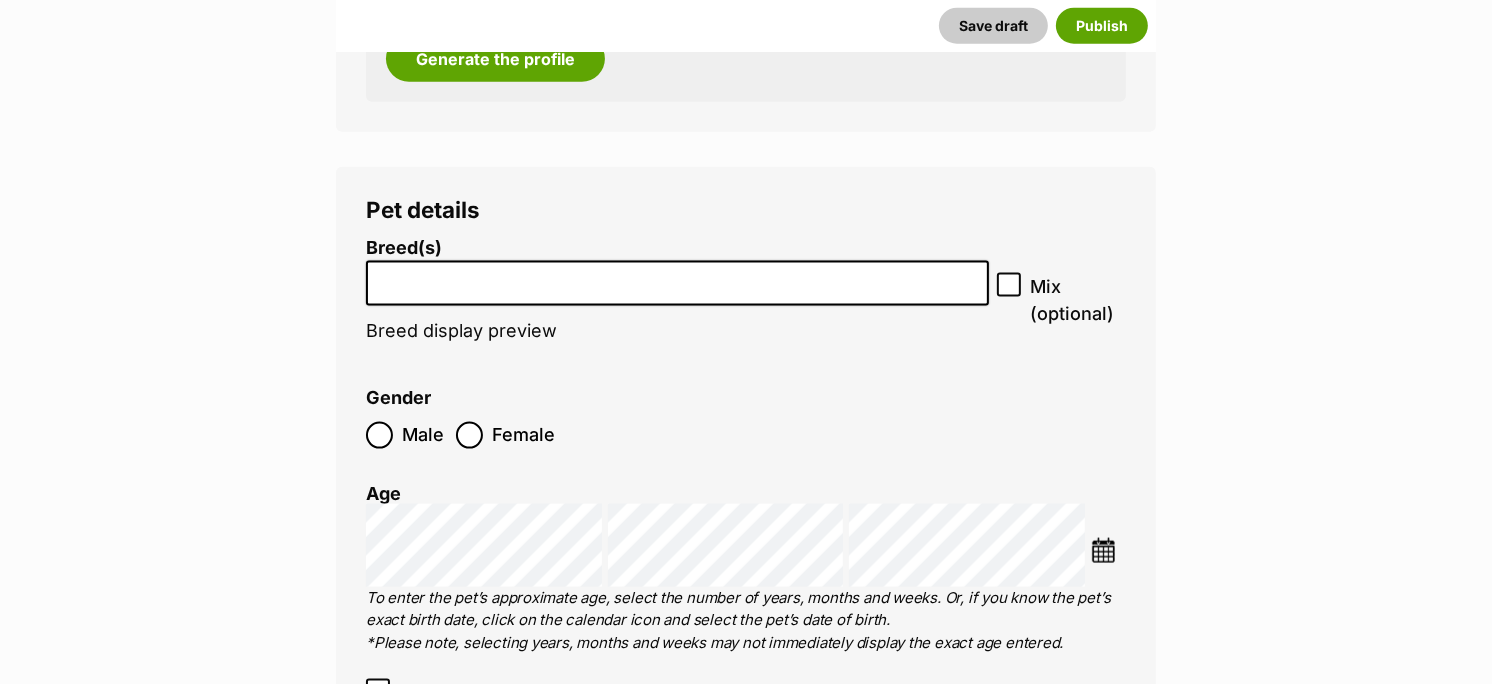 click at bounding box center [677, 283] 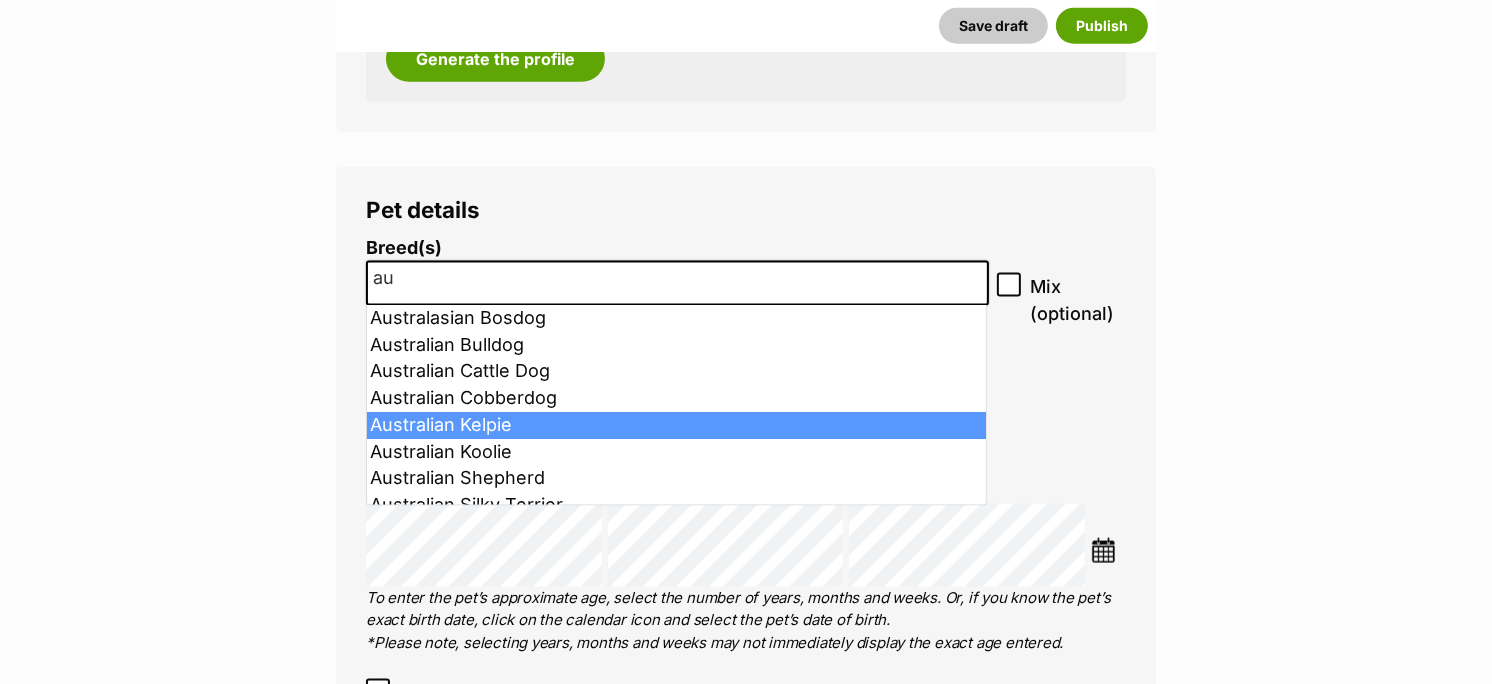type on "au" 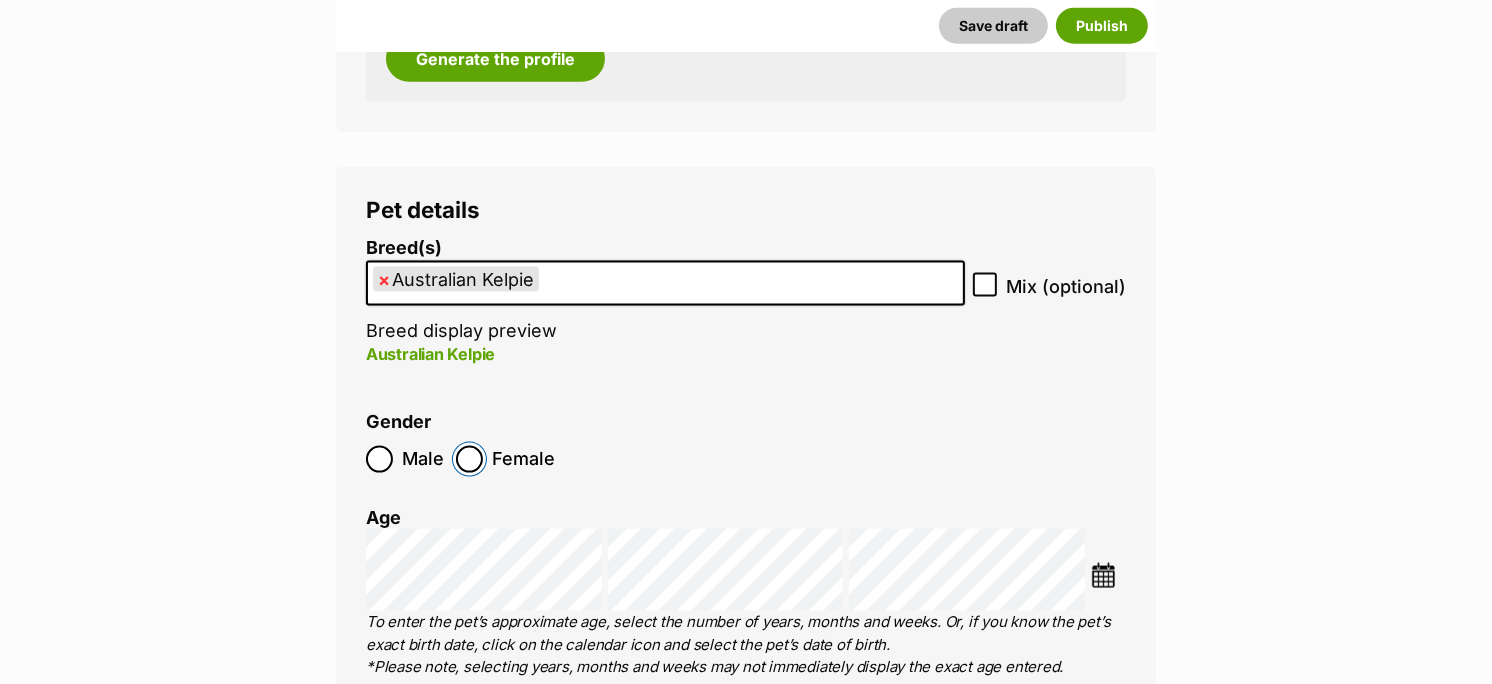 scroll, scrollTop: 2371, scrollLeft: 0, axis: vertical 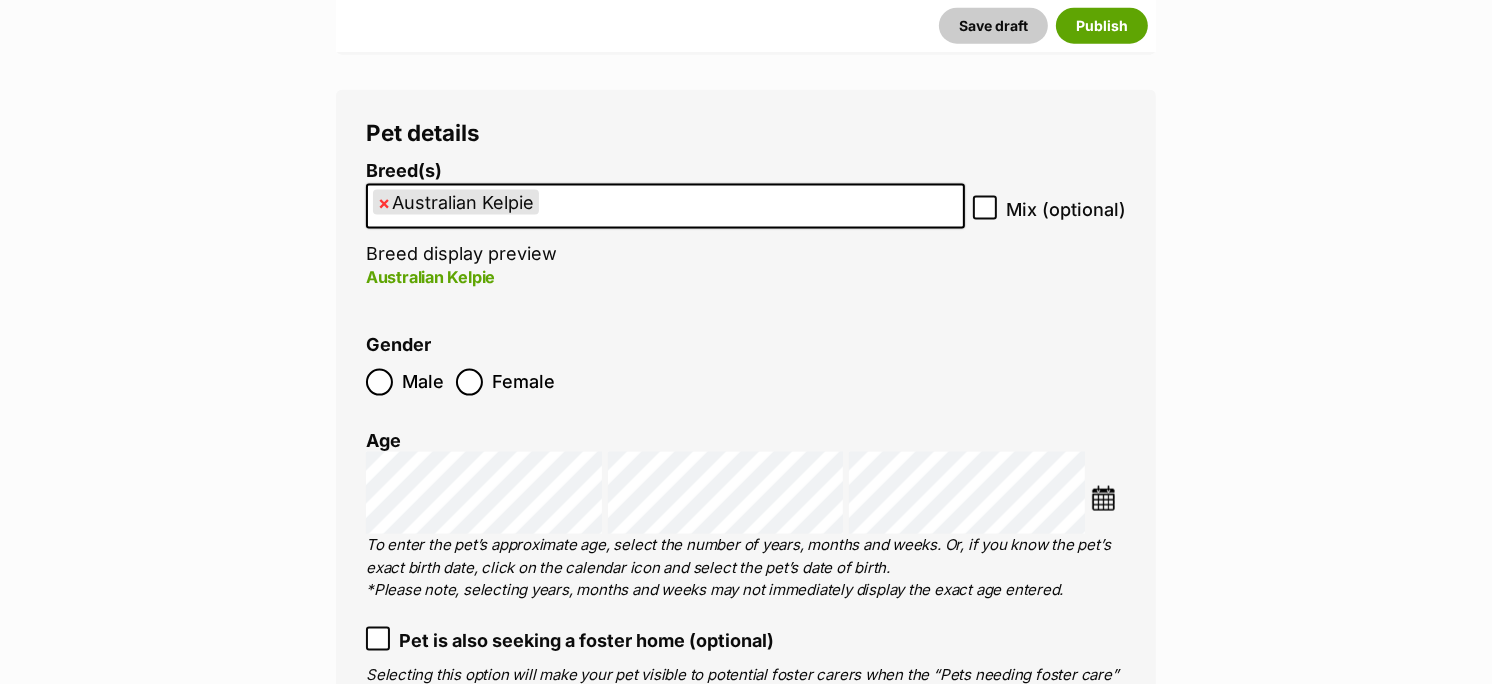 click at bounding box center [1108, 501] 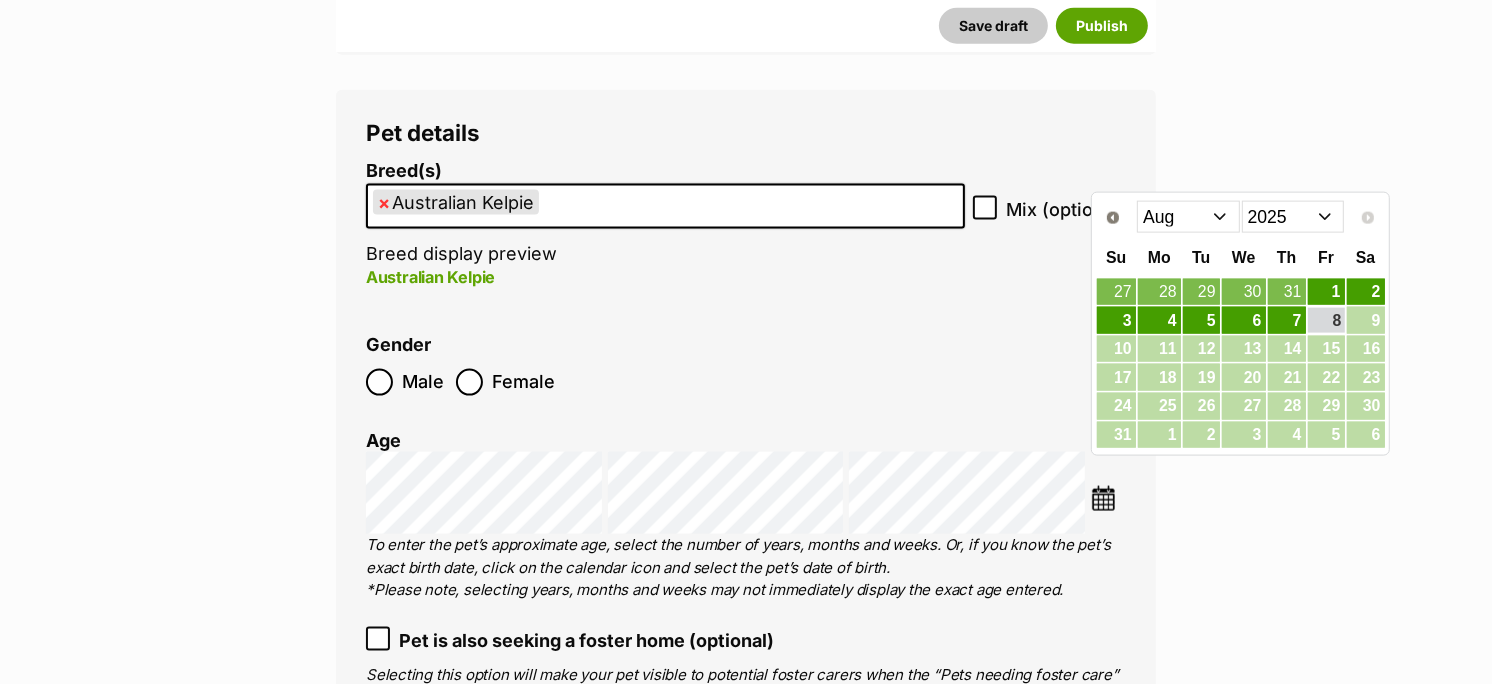 click at bounding box center [1103, 498] 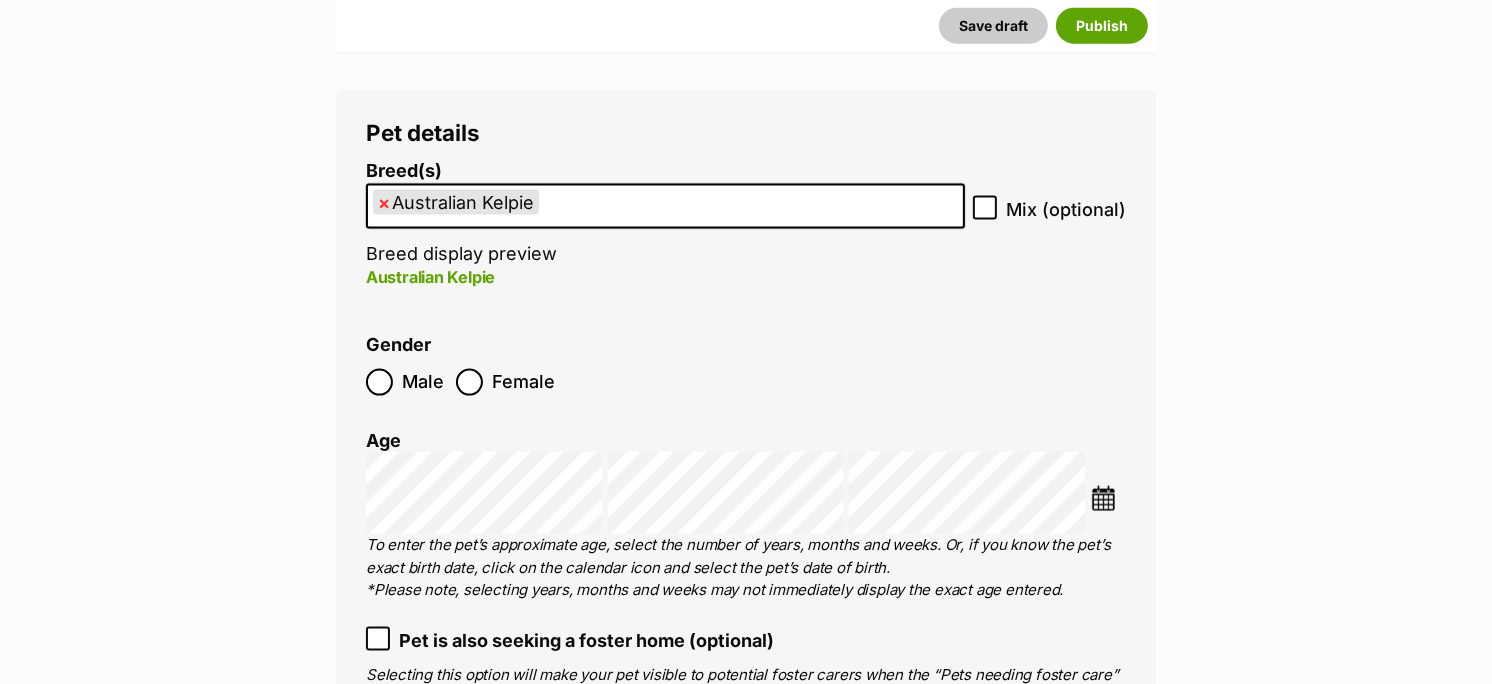 click at bounding box center [1103, 498] 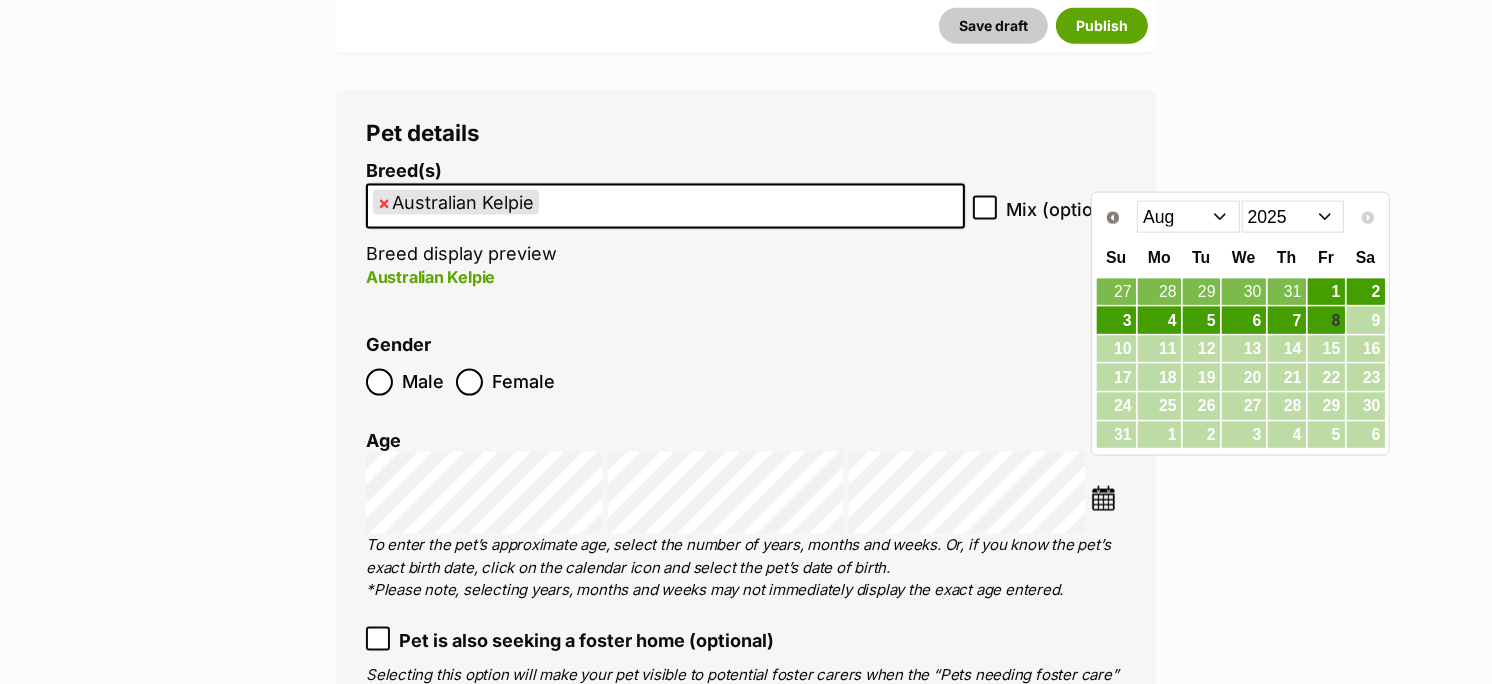 click on "2015 2016 2017 2018 2019 2020 2021 2022 2023 2024 2025" at bounding box center (1293, 217) 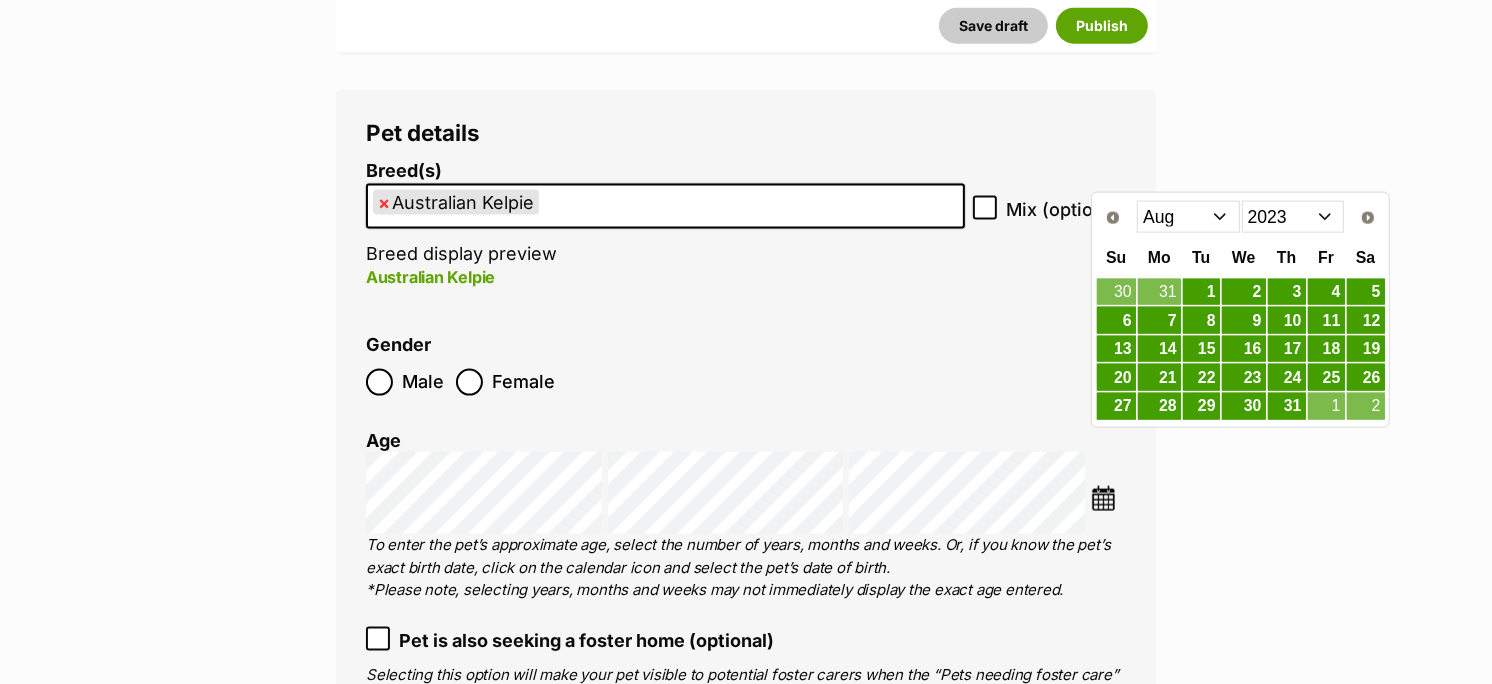 click on "Jan Feb Mar Apr May Jun Jul Aug Sep Oct Nov Dec" at bounding box center [1188, 217] 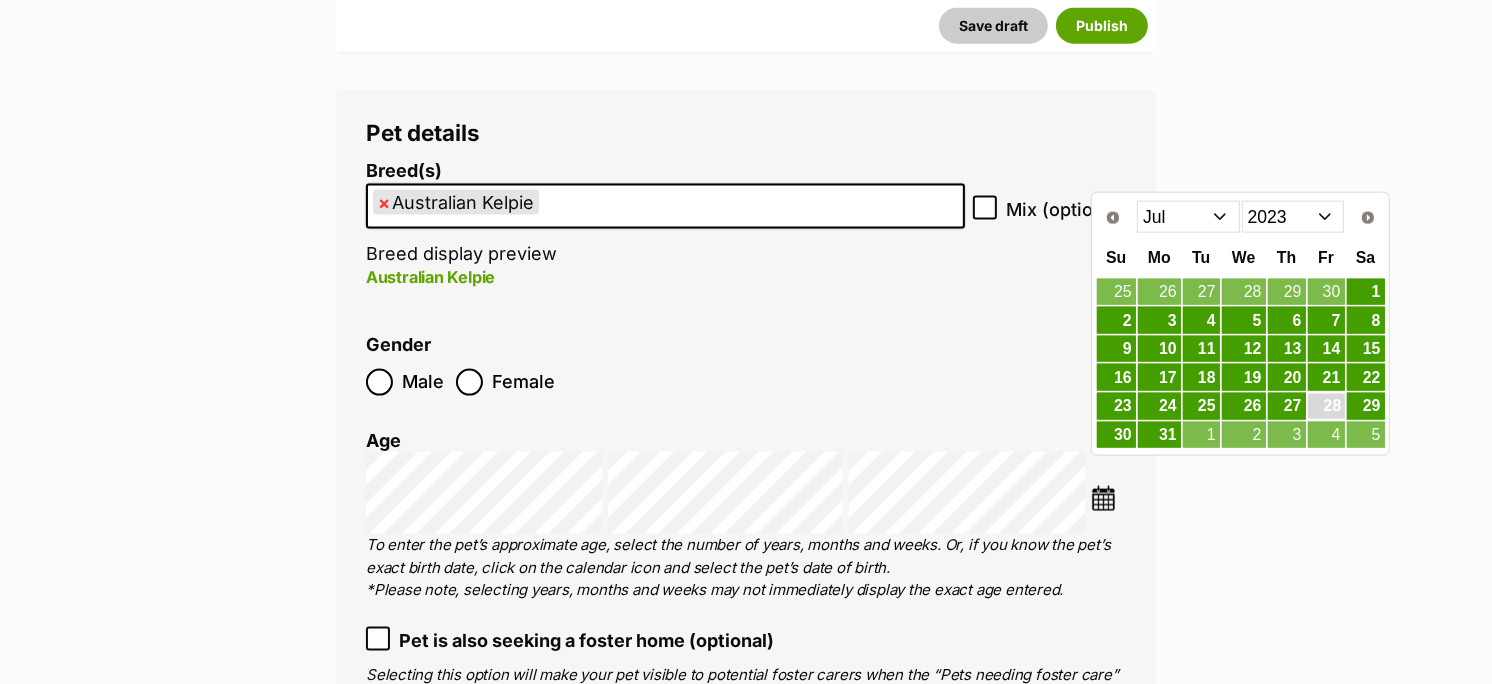 click on "28" at bounding box center (1326, 406) 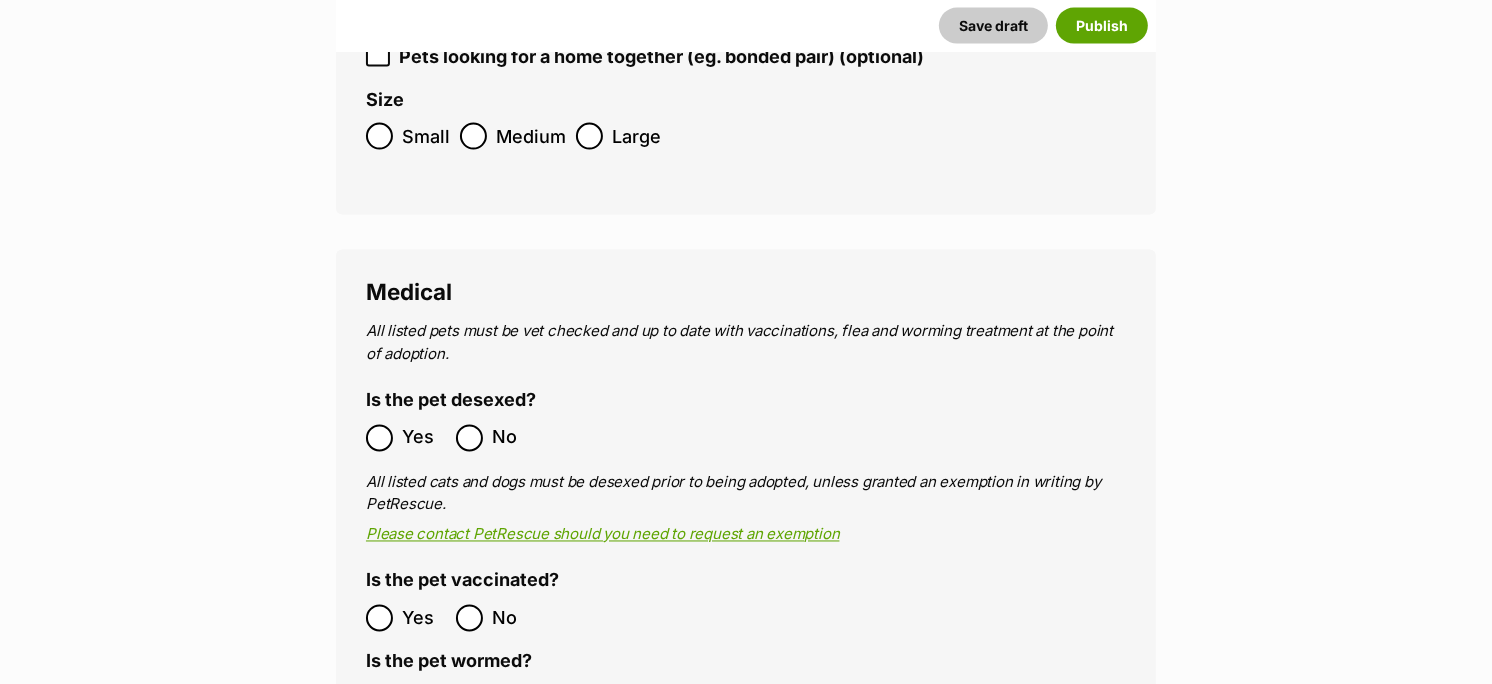 scroll, scrollTop: 3093, scrollLeft: 0, axis: vertical 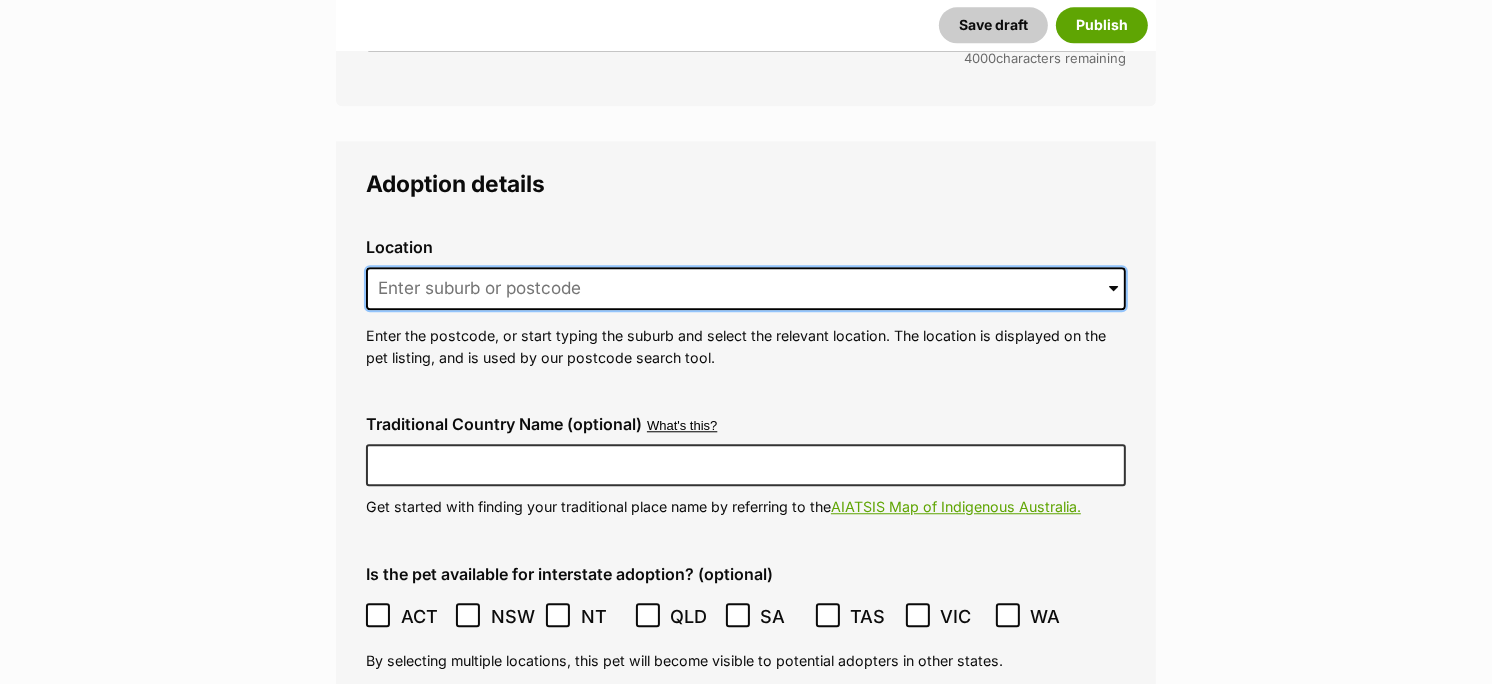 click at bounding box center [746, 289] 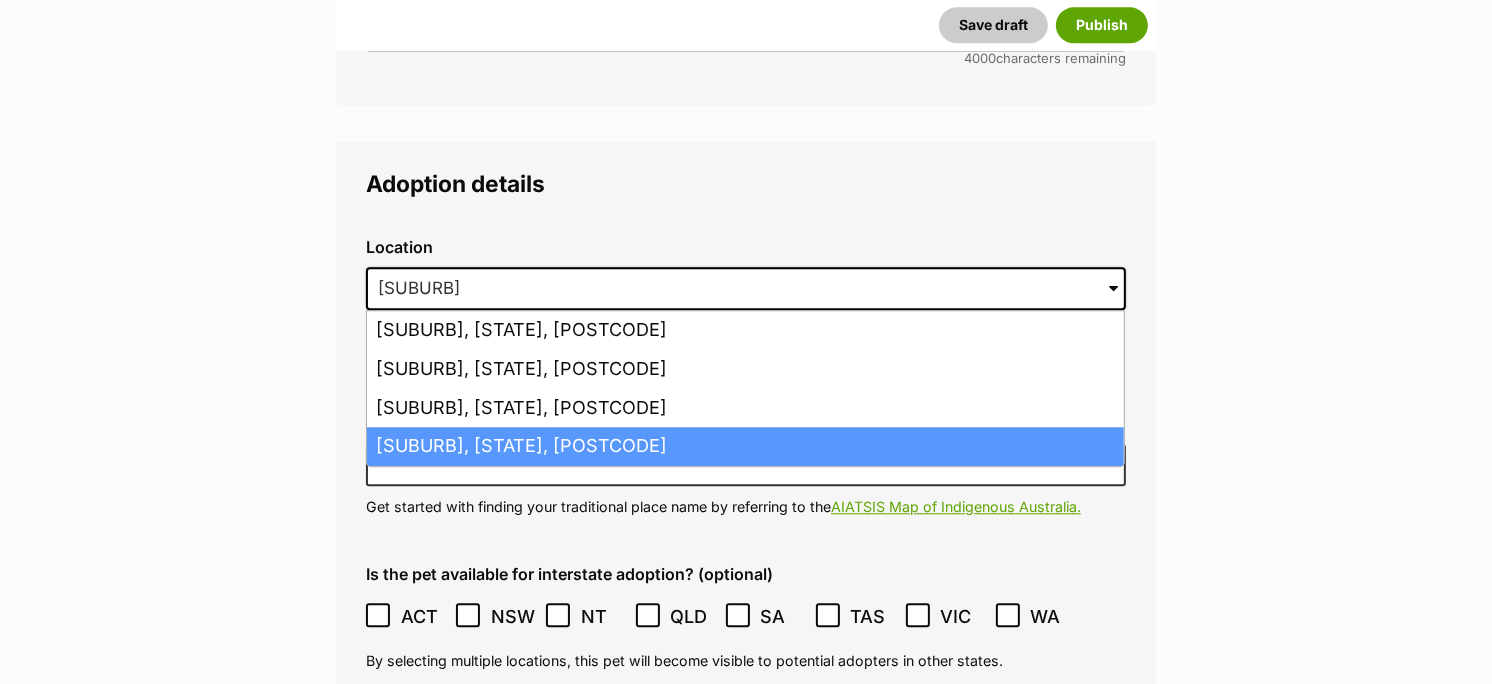 click on "Strathfield South, New South Wales, 2136" at bounding box center [745, 446] 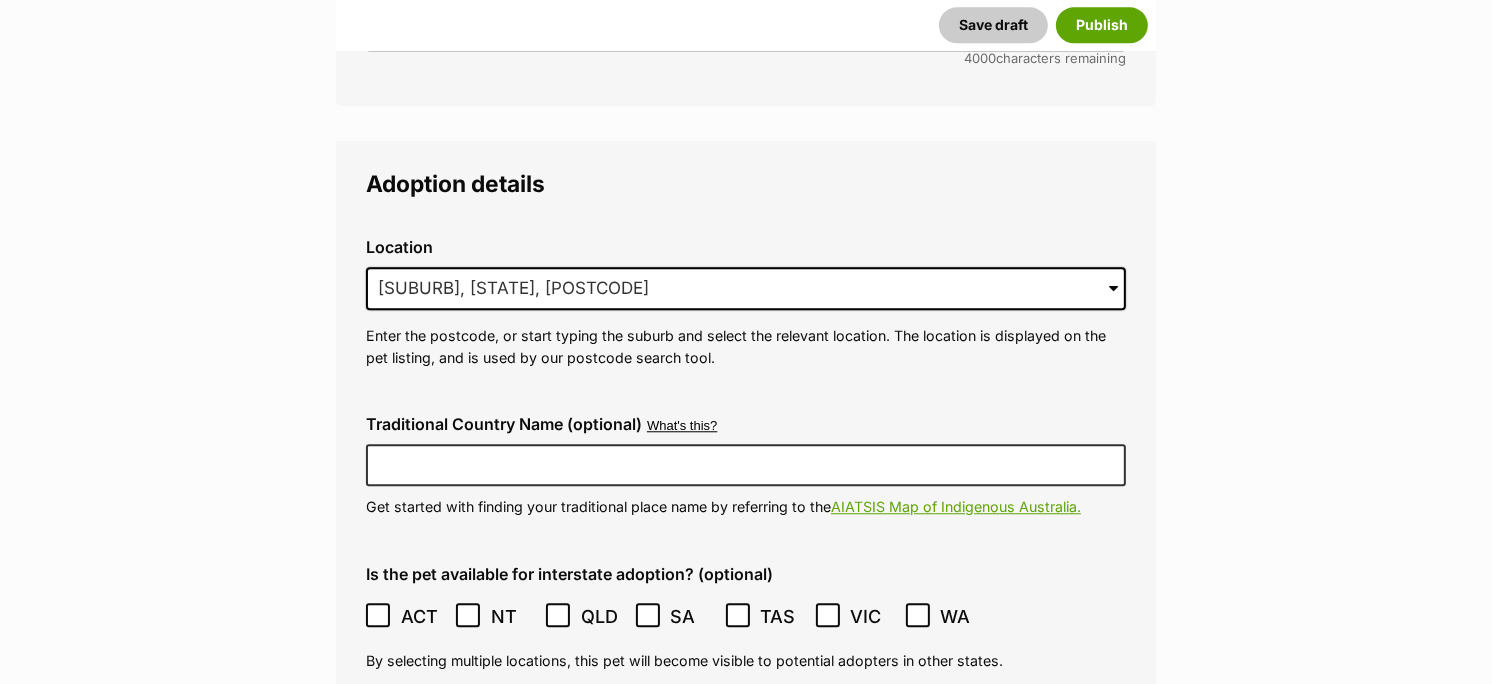 click on "ACT" at bounding box center [406, 616] 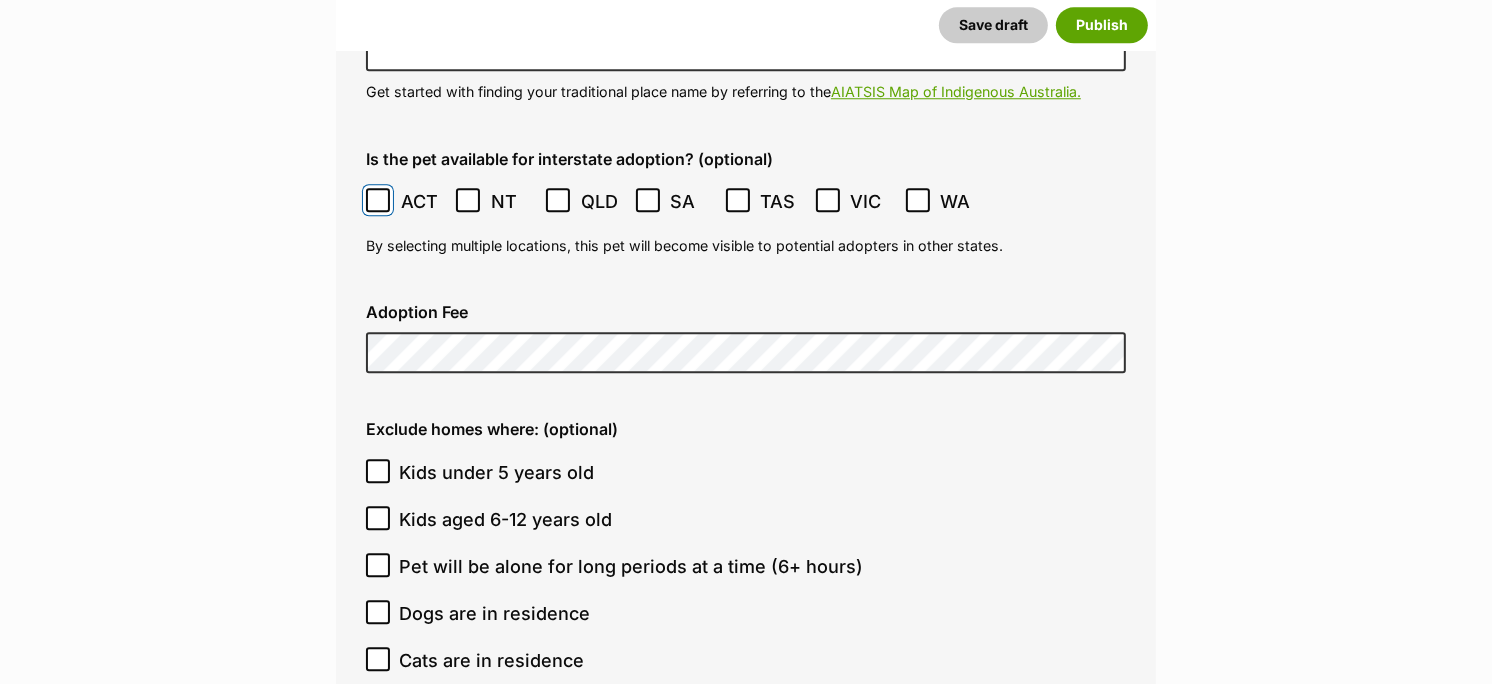 scroll, scrollTop: 4905, scrollLeft: 0, axis: vertical 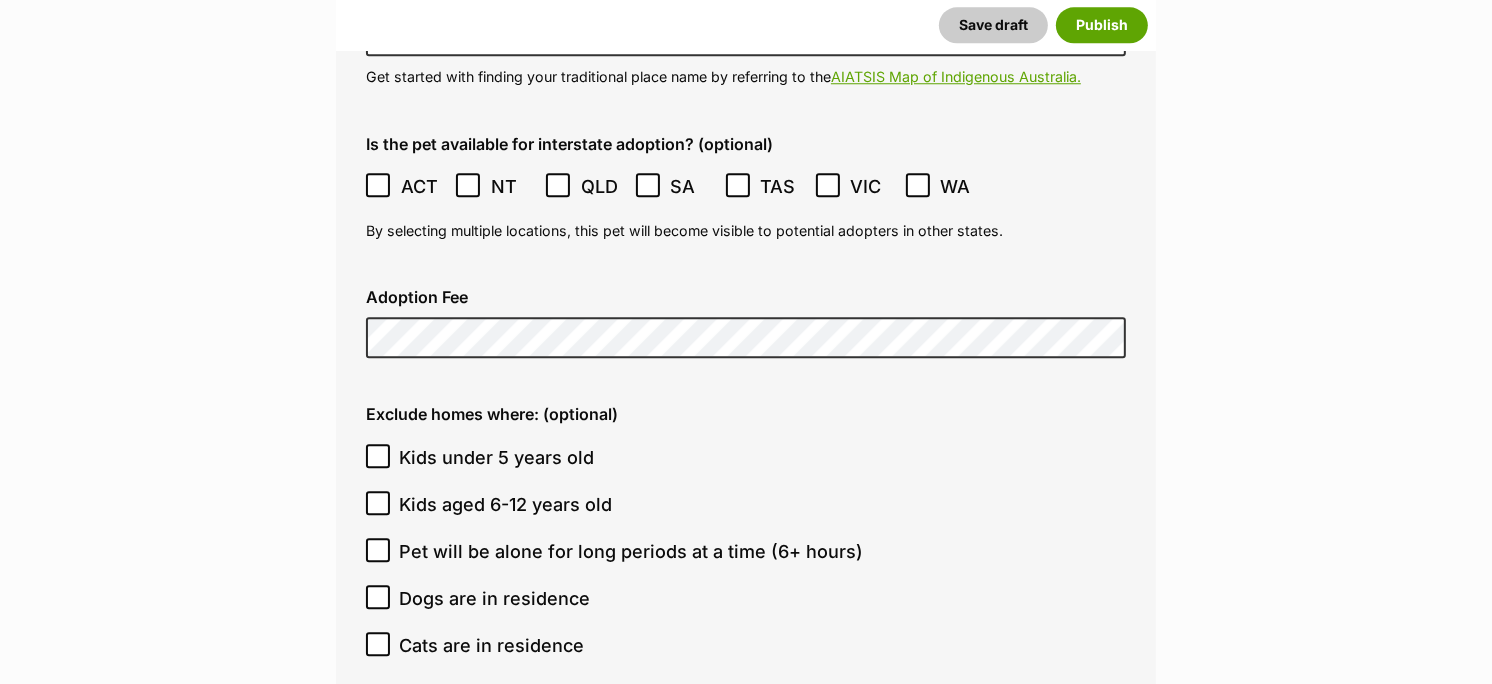 click on "New listing
Listing owner Choose an owner Sydney Dogs And Cats Home
The owner of the pet listing is able to edit the listing and manage enquiries with potential adopters. Note:
Group Admins
are also able to edit this pet listing and manage all it's enquiries.
Any time this pet receives new enquiries or messages from potential adopters, we'll also send you an email notification. Members can opt out of receiving these emails via their
notification settings .
About This Pet Name
Henlo there, it looks like you might be using the pet name field to indicate that this pet is now on hold - we recommend updating the status to on hold from the listing page instead!
Every pet deserves a name. If you don’t know the pet’s name, make one up! It can be something simple and sweet like ‘Fluffy’, or get creative and have some fun with it. A name helps potential adopters connect with the pet.
Species Dog
Best feature (optional)
Personality 7067  characters remaining" at bounding box center (746, -755) 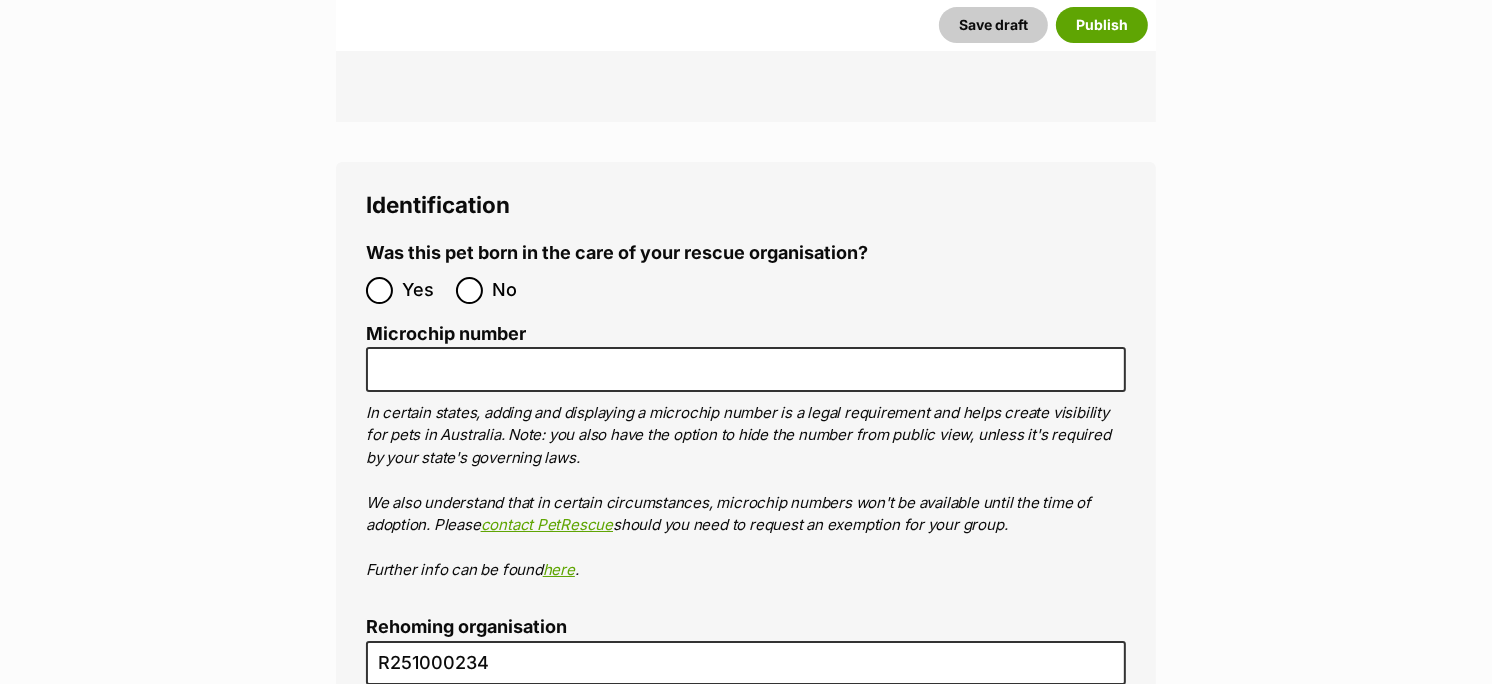 scroll, scrollTop: 6322, scrollLeft: 0, axis: vertical 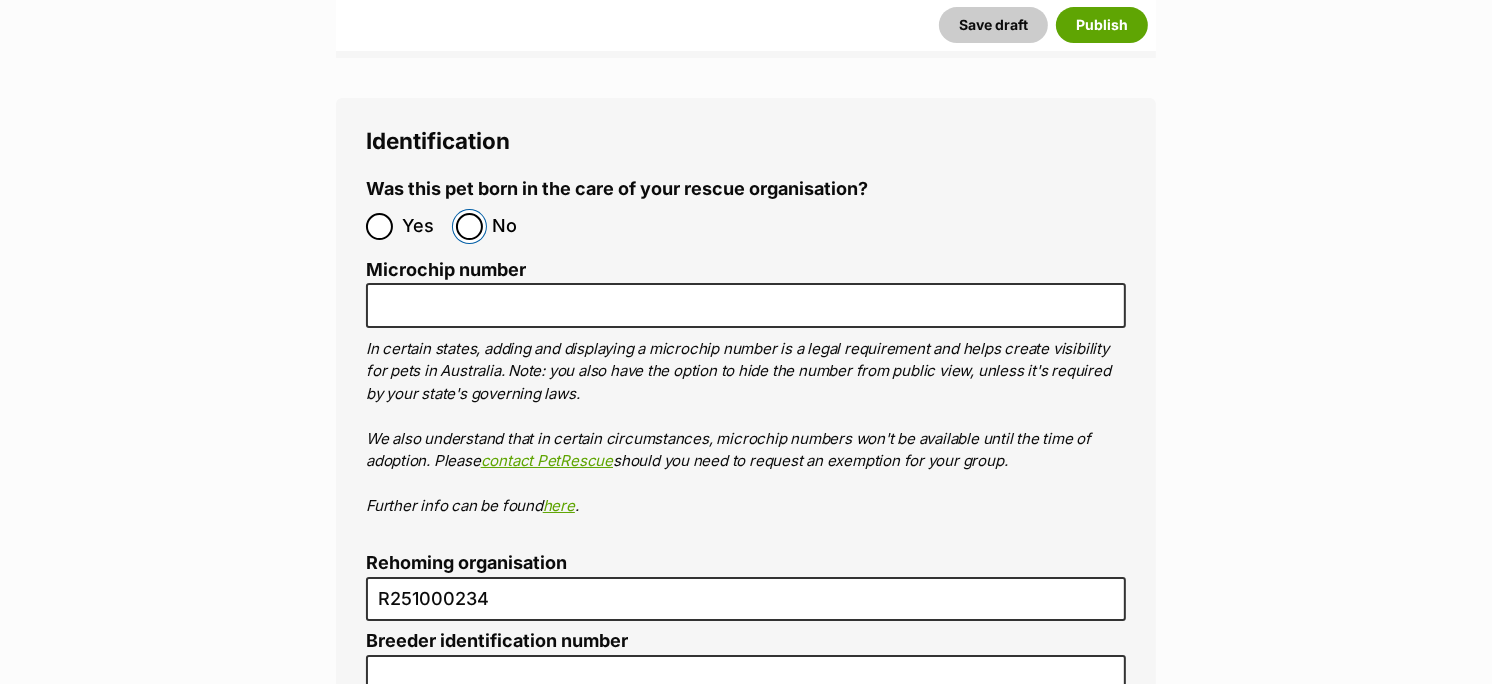 click on "No" at bounding box center [469, 226] 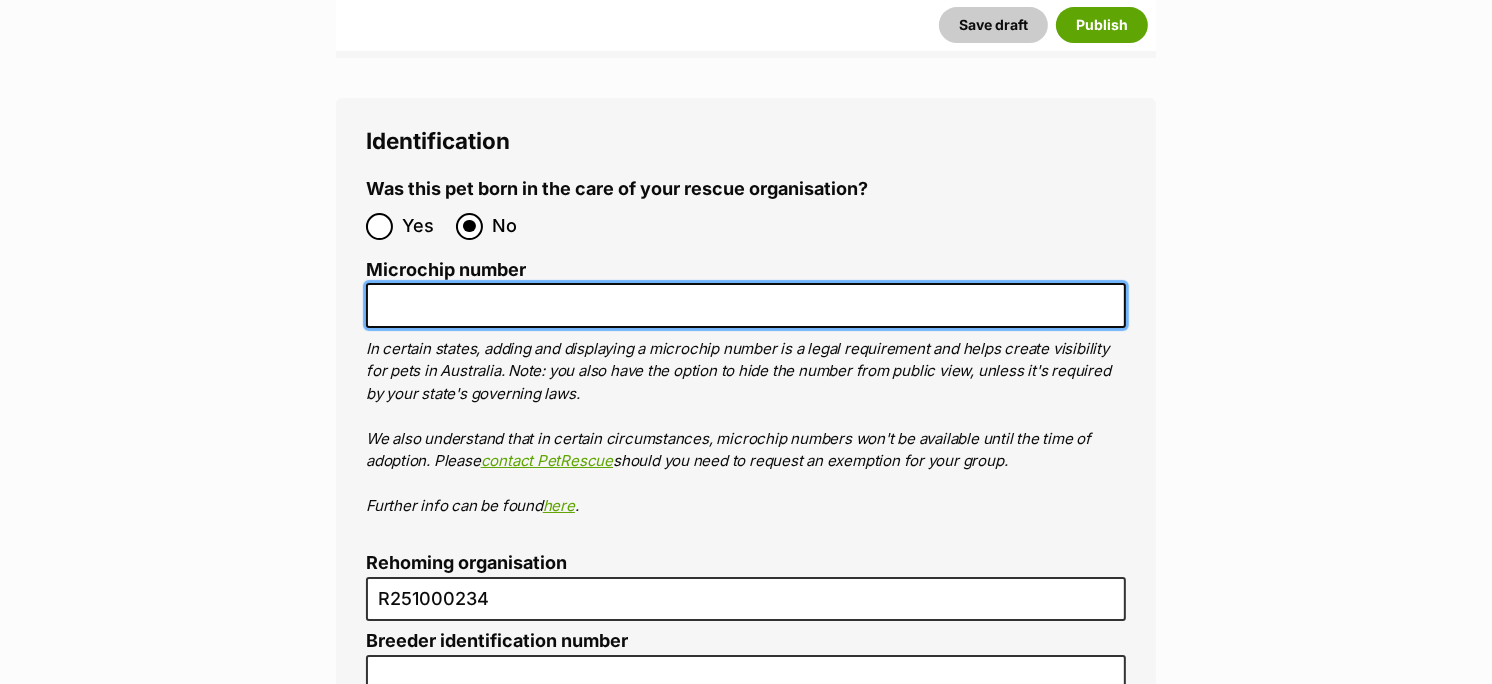 click on "Microchip number" at bounding box center [746, 305] 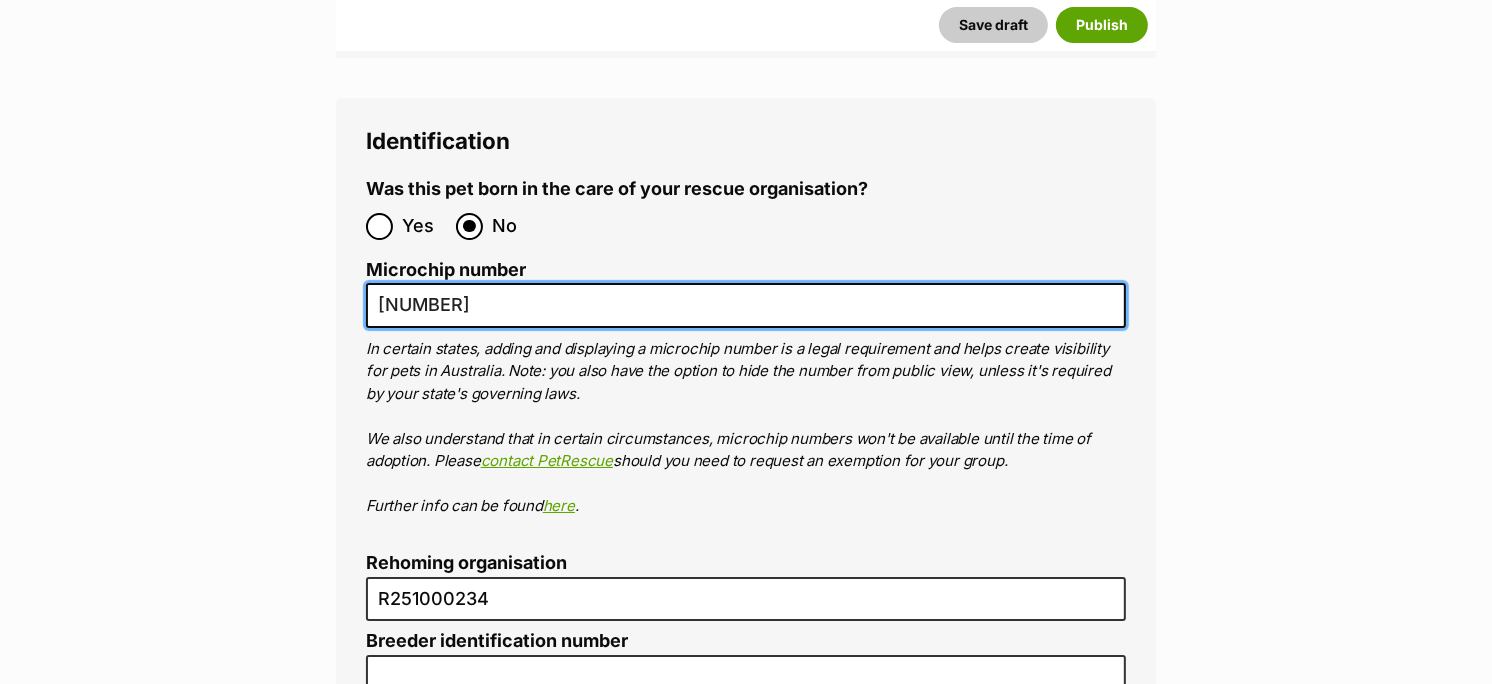 type on "991003002840825" 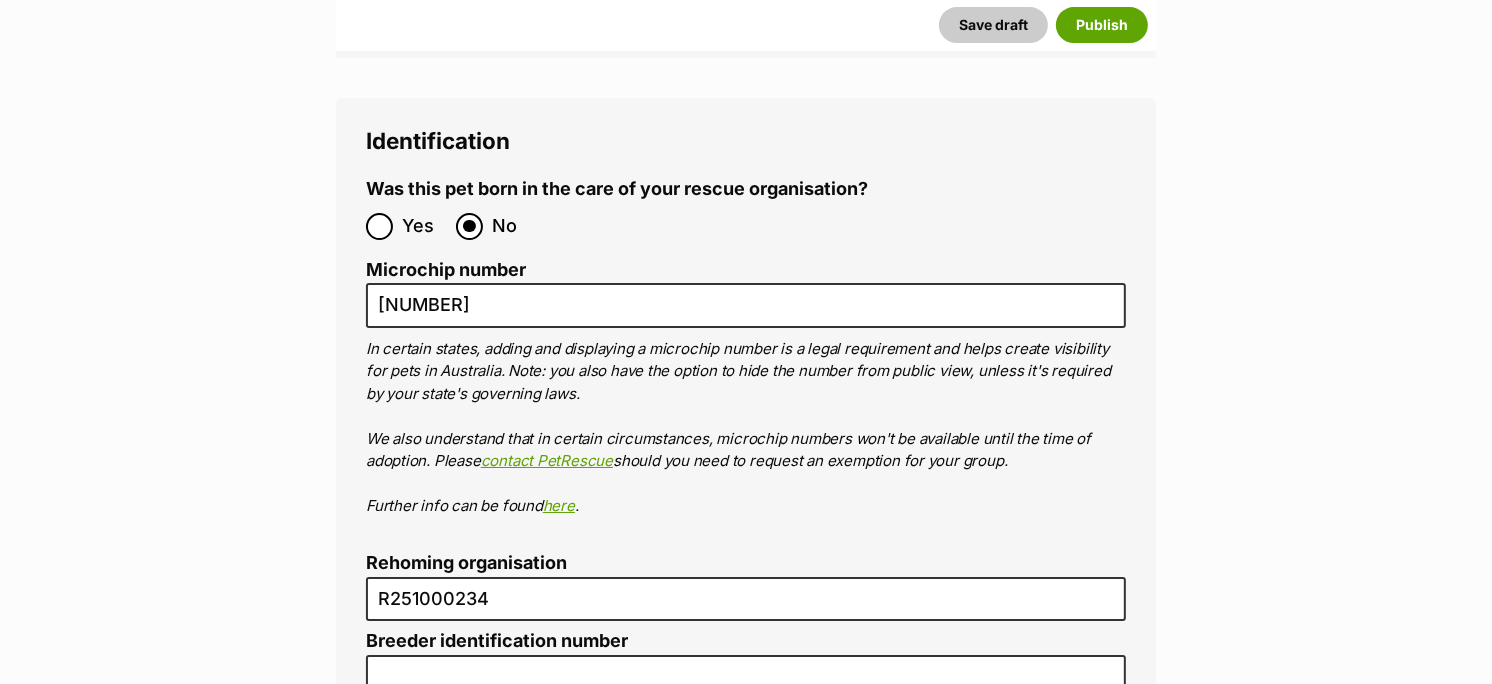 click on "New listing
Listing owner Choose an owner Sydney Dogs And Cats Home
The owner of the pet listing is able to edit the listing and manage enquiries with potential adopters. Note:
Group Admins
are also able to edit this pet listing and manage all it's enquiries.
Any time this pet receives new enquiries or messages from potential adopters, we'll also send you an email notification. Members can opt out of receiving these emails via their
notification settings .
About This Pet Name
Henlo there, it looks like you might be using the pet name field to indicate that this pet is now on hold - we recommend updating the status to on hold from the listing page instead!
Every pet deserves a name. If you don’t know the pet’s name, make one up! It can be something simple and sweet like ‘Fluffy’, or get creative and have some fun with it. A name helps potential adopters connect with the pet.
Species Dog
Best feature (optional)
Personality 7067  characters remaining" at bounding box center (746, -2172) 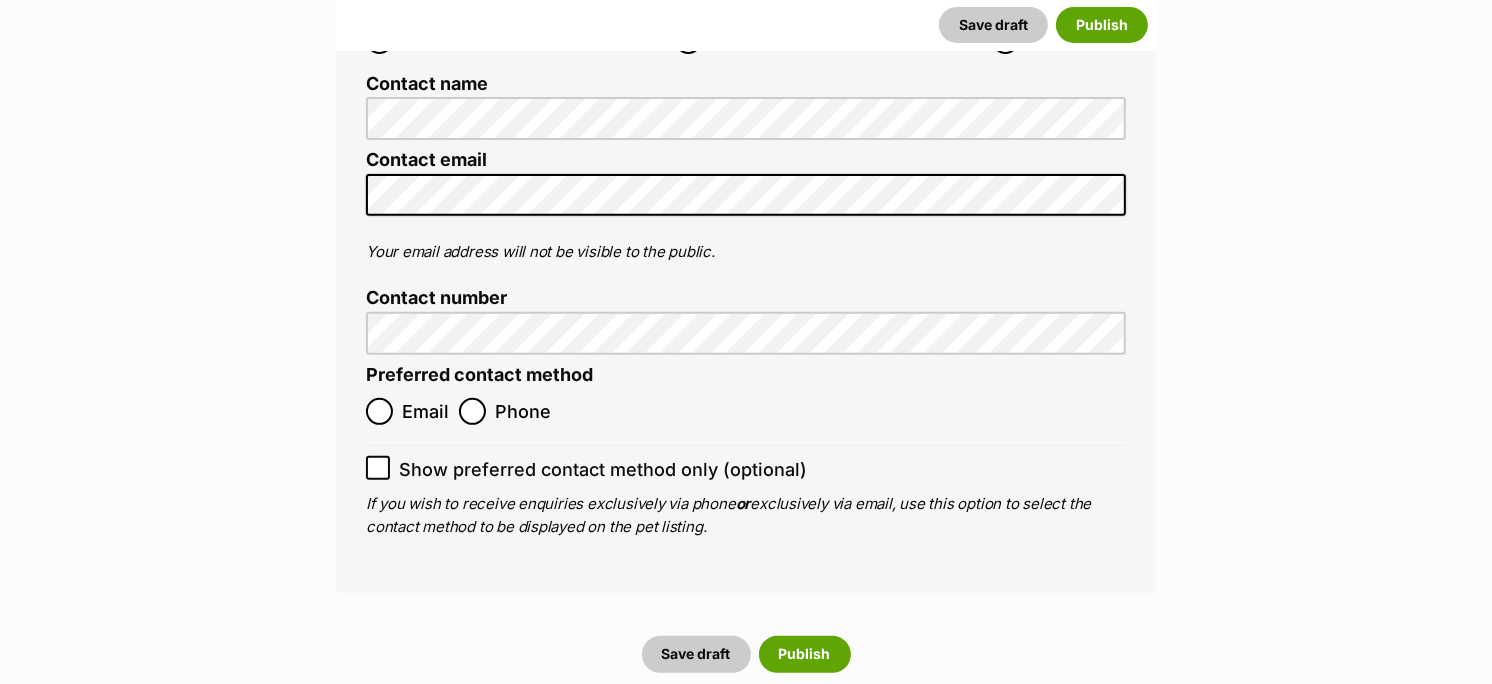 scroll, scrollTop: 7373, scrollLeft: 0, axis: vertical 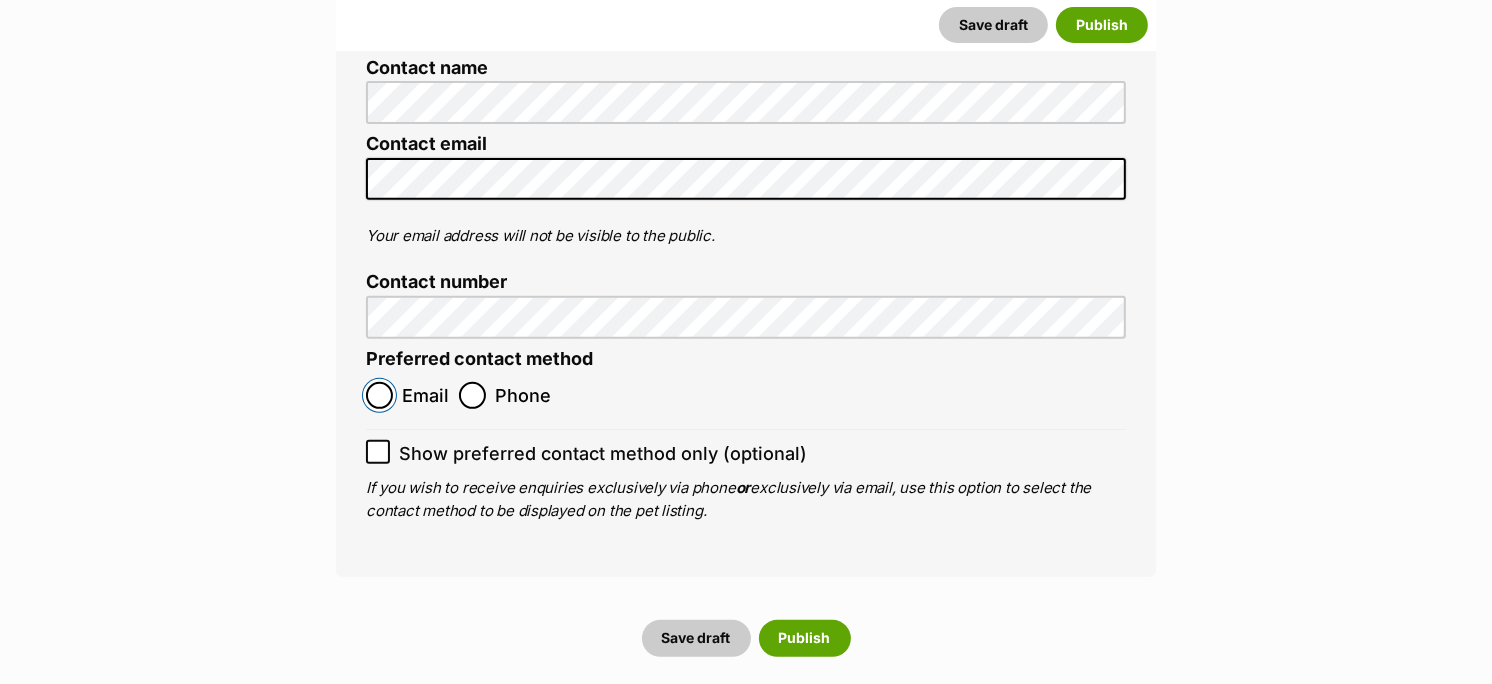click on "Email" at bounding box center [379, 395] 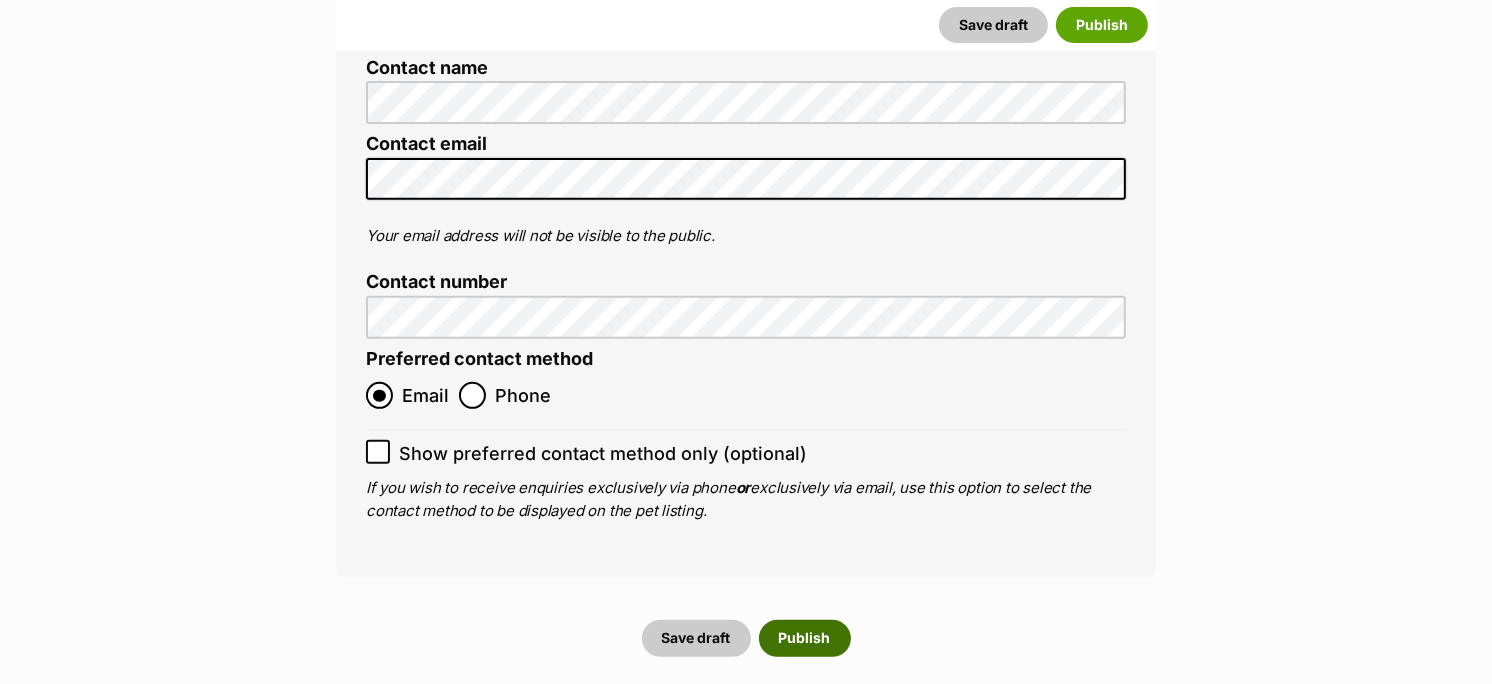 click on "Publish" at bounding box center [805, 638] 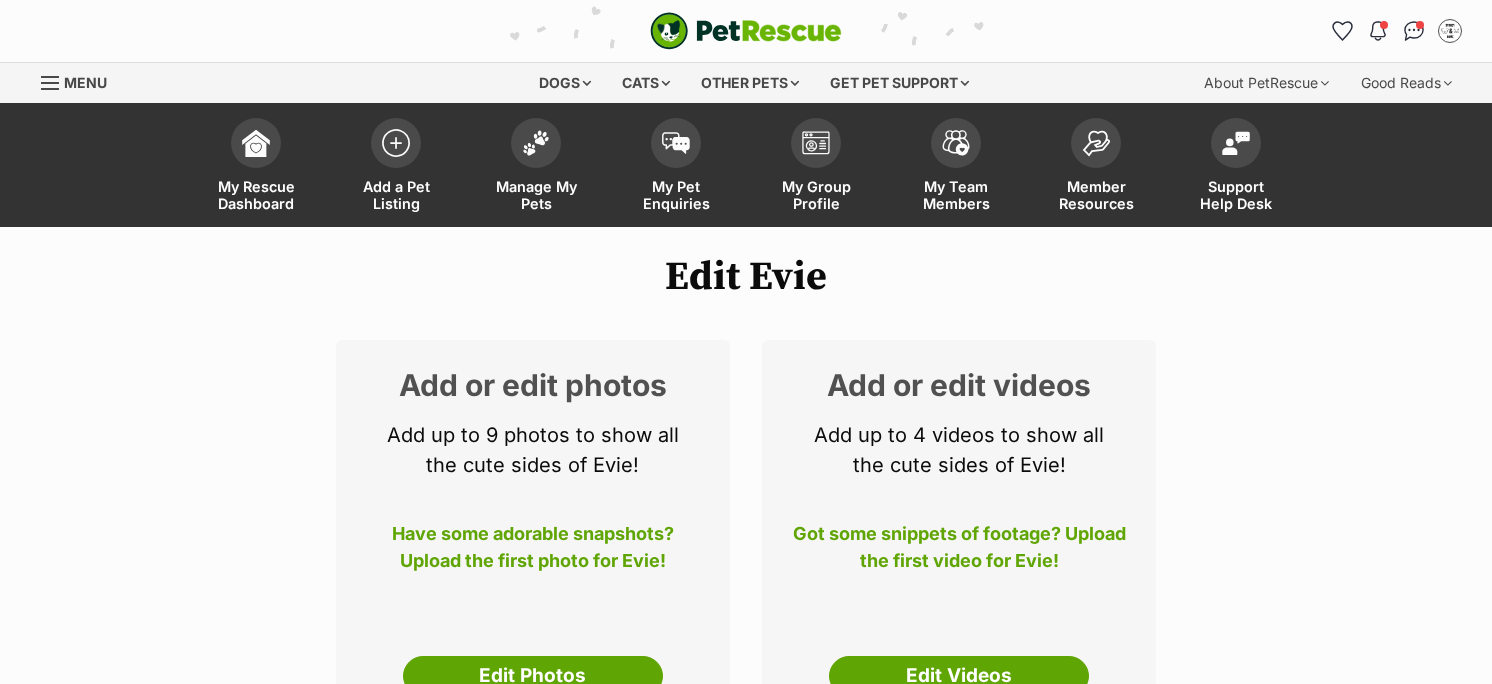 scroll, scrollTop: 0, scrollLeft: 0, axis: both 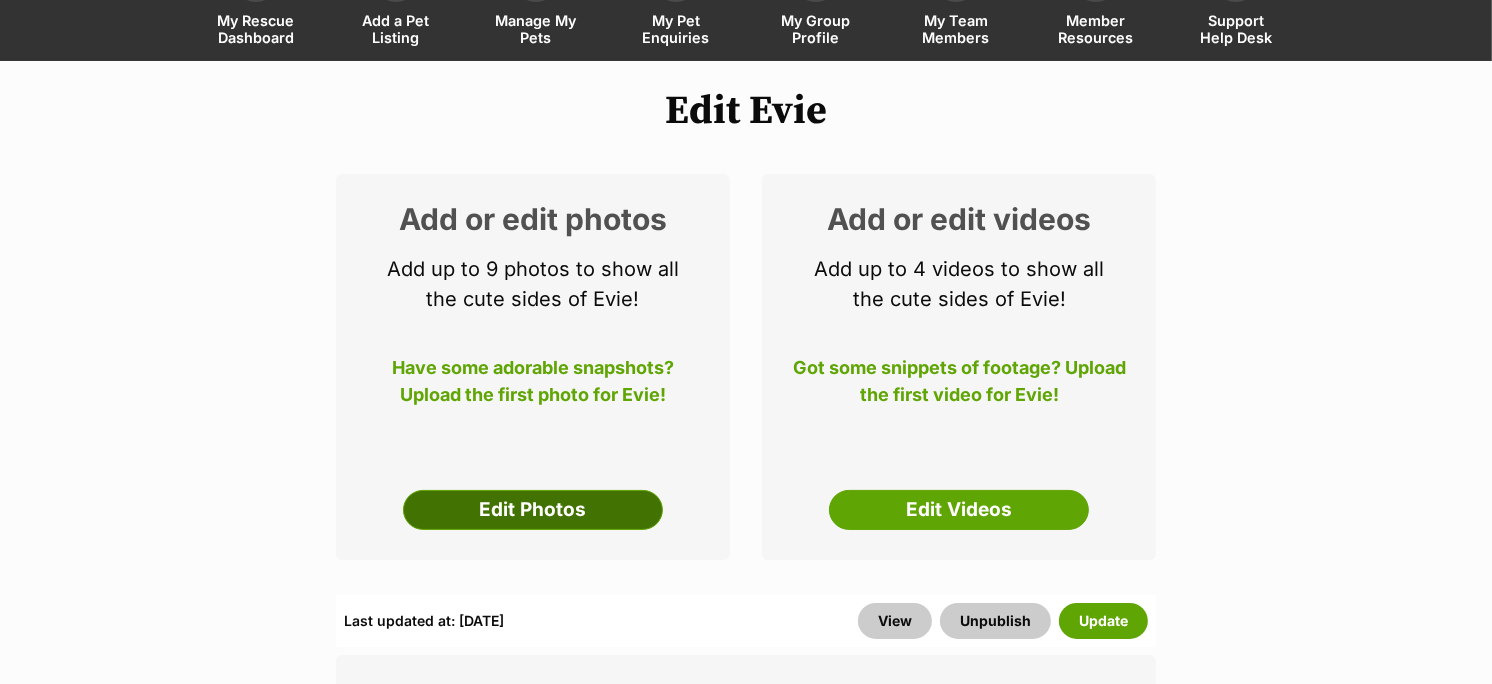 click on "Edit Photos" at bounding box center [533, 510] 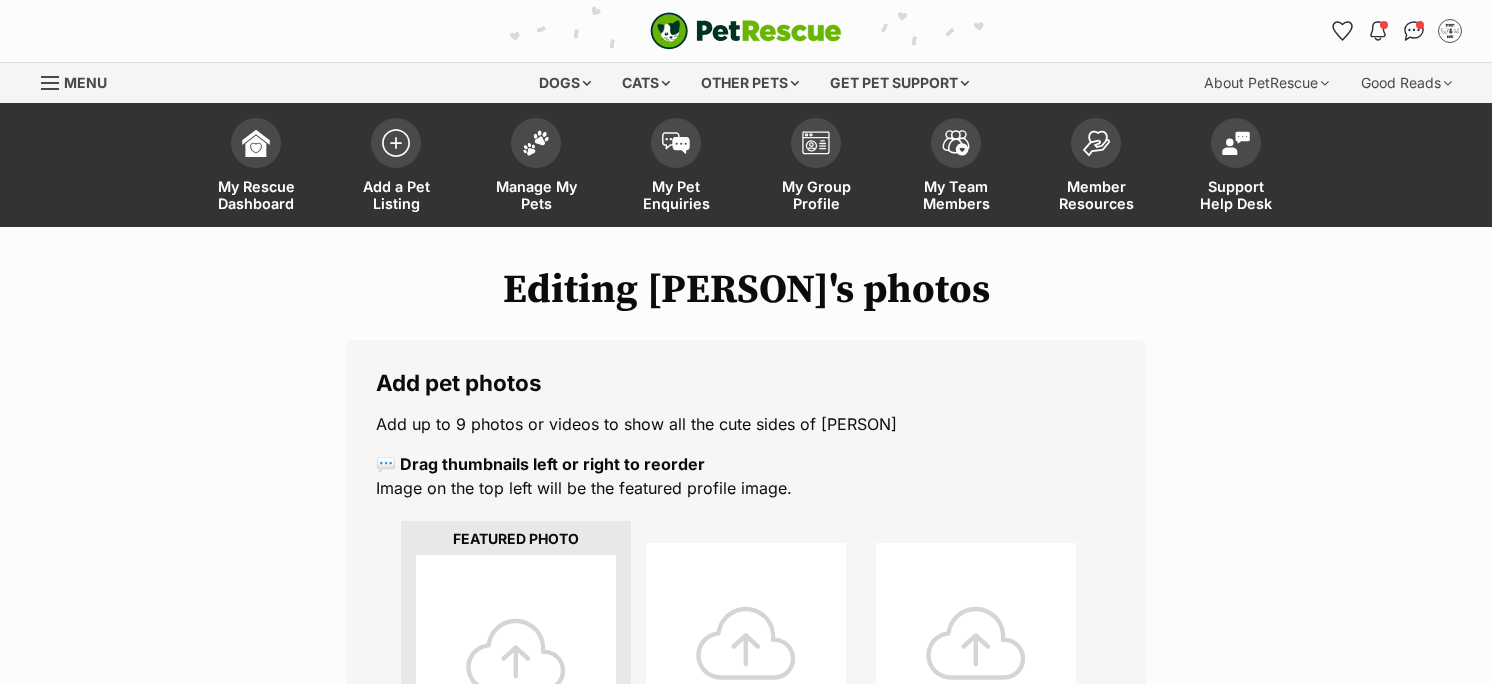 scroll, scrollTop: 0, scrollLeft: 0, axis: both 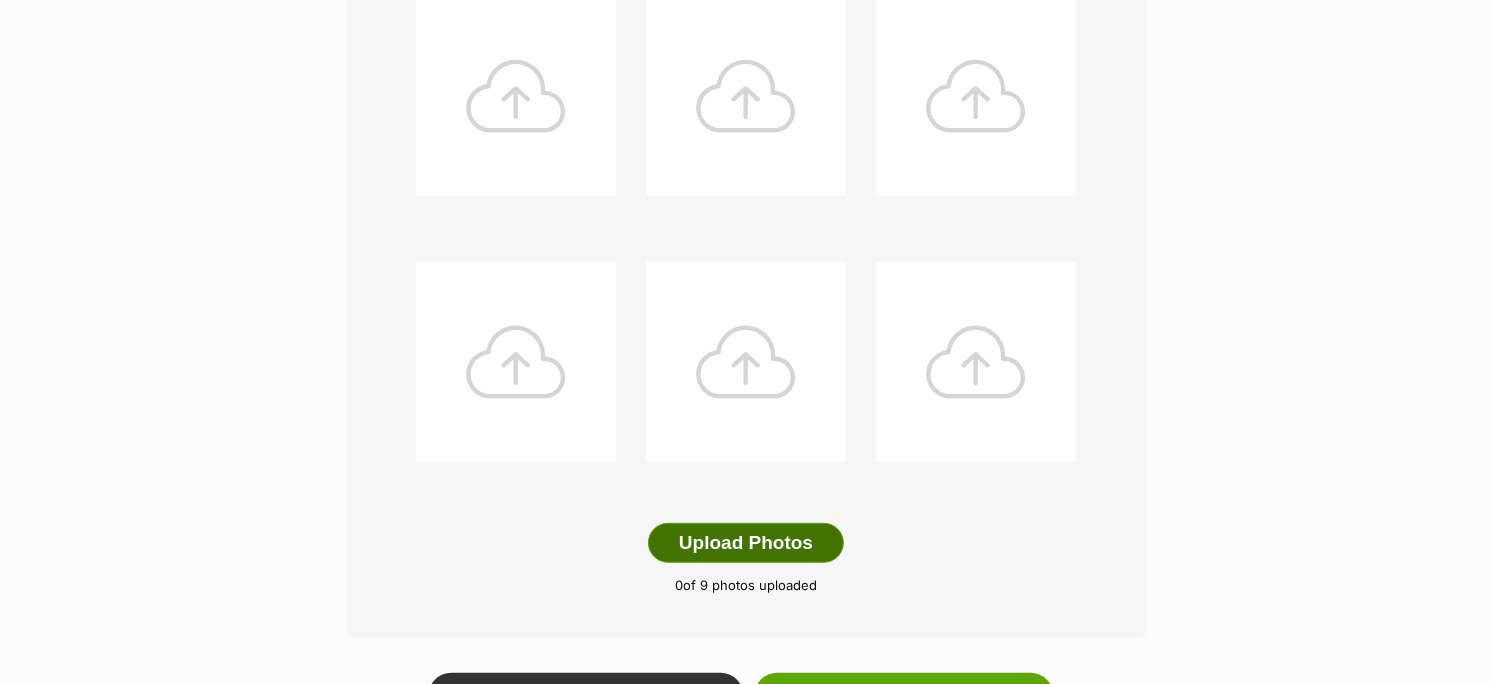 click on "Upload Photos" at bounding box center (746, 543) 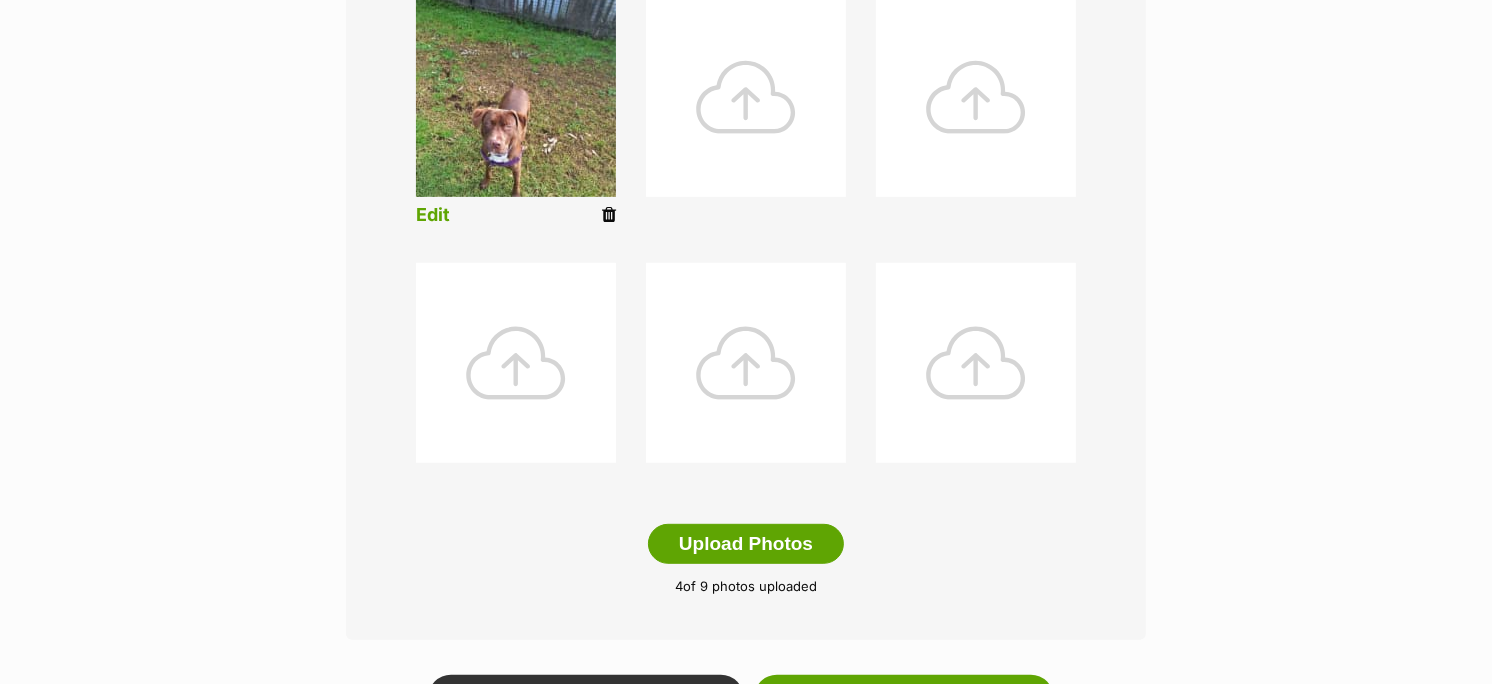 scroll, scrollTop: 826, scrollLeft: 0, axis: vertical 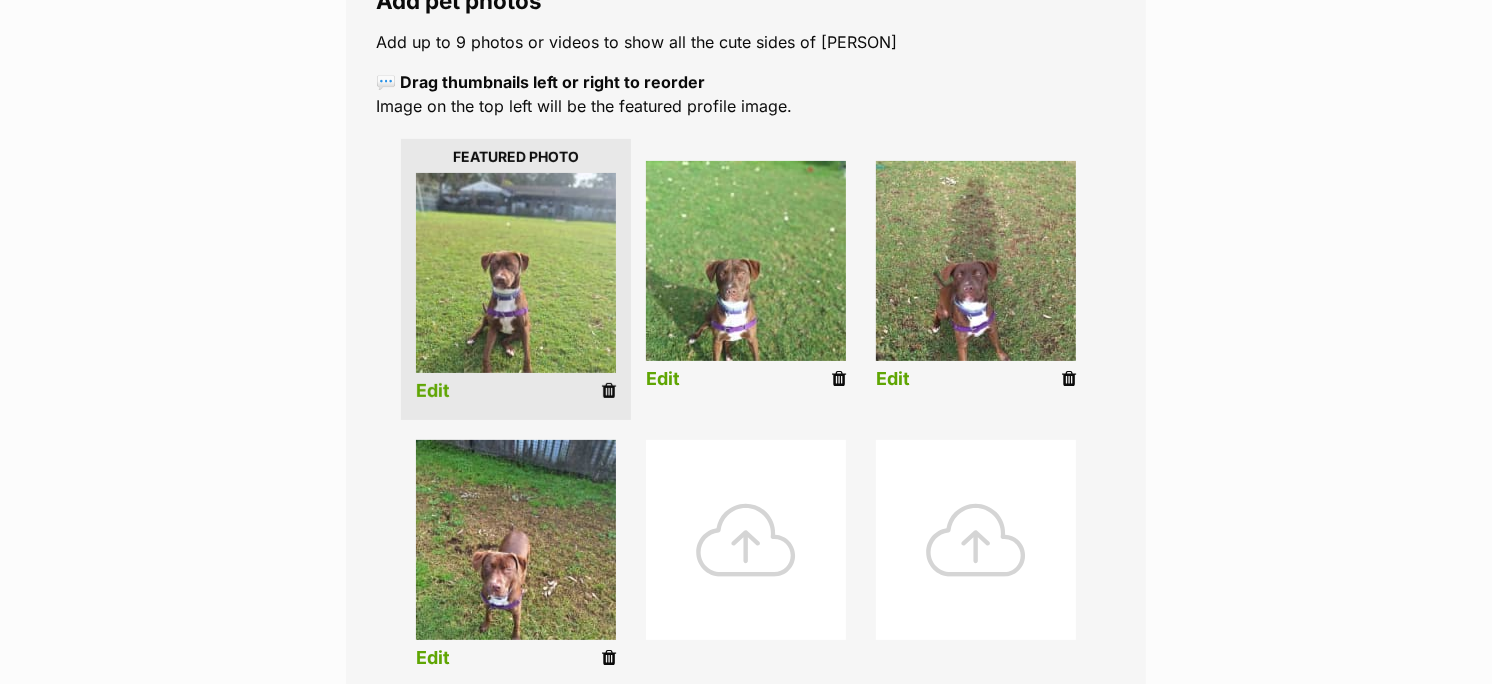 click on "Edit" at bounding box center (433, 391) 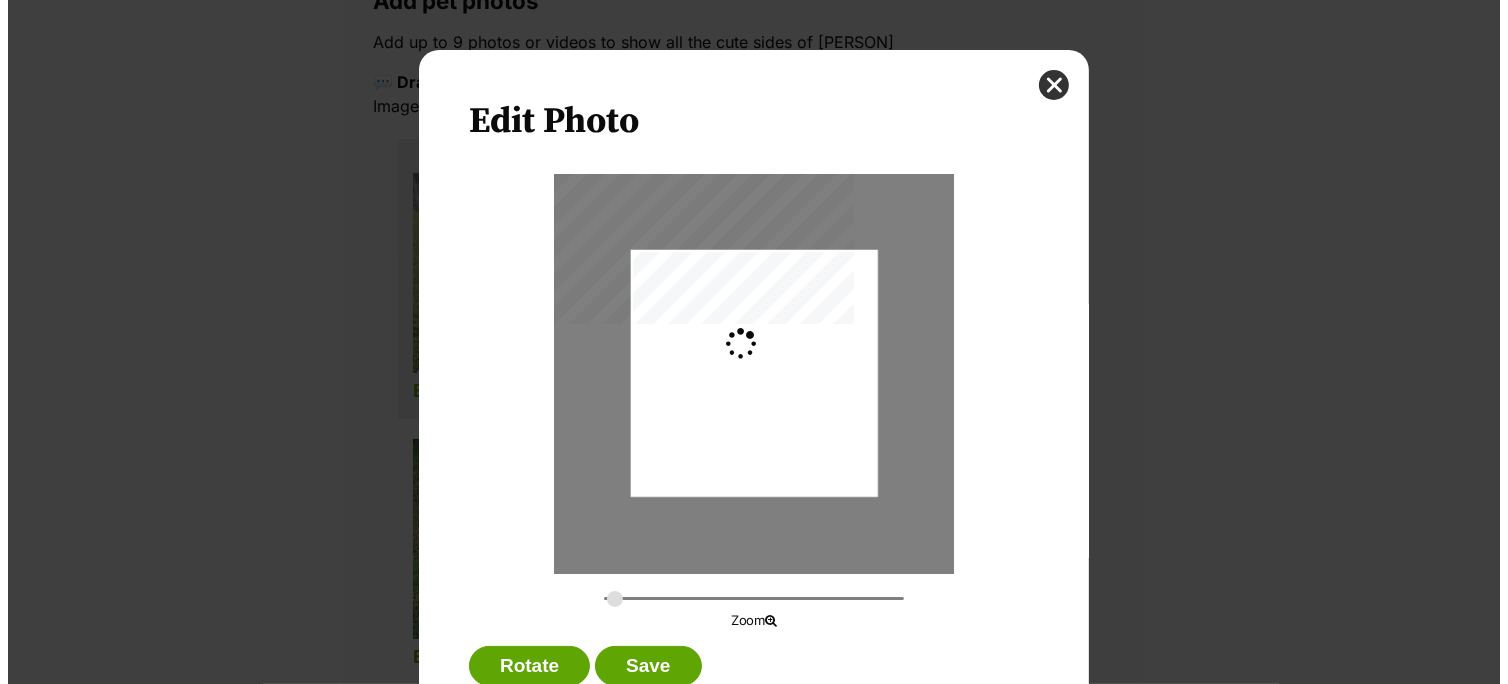 scroll, scrollTop: 0, scrollLeft: 0, axis: both 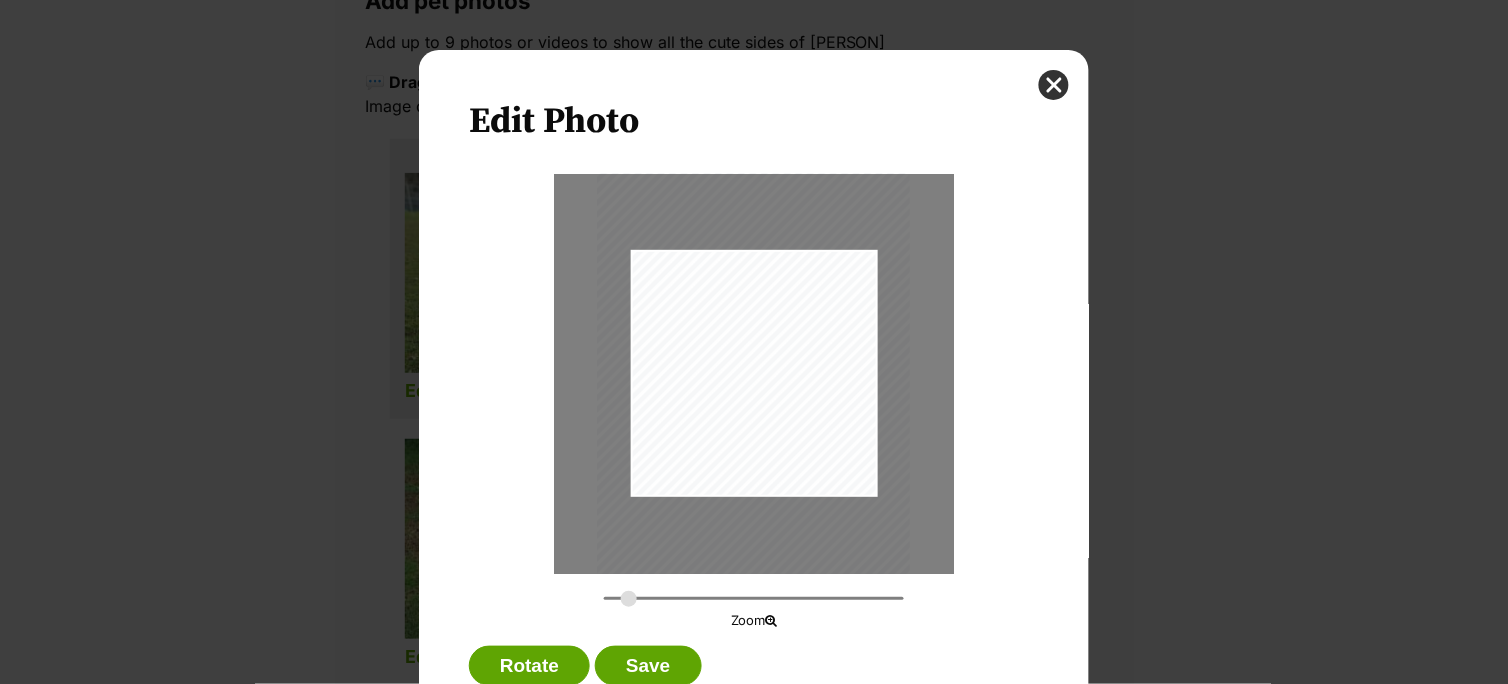 drag, startPoint x: 606, startPoint y: 597, endPoint x: 621, endPoint y: 602, distance: 15.811388 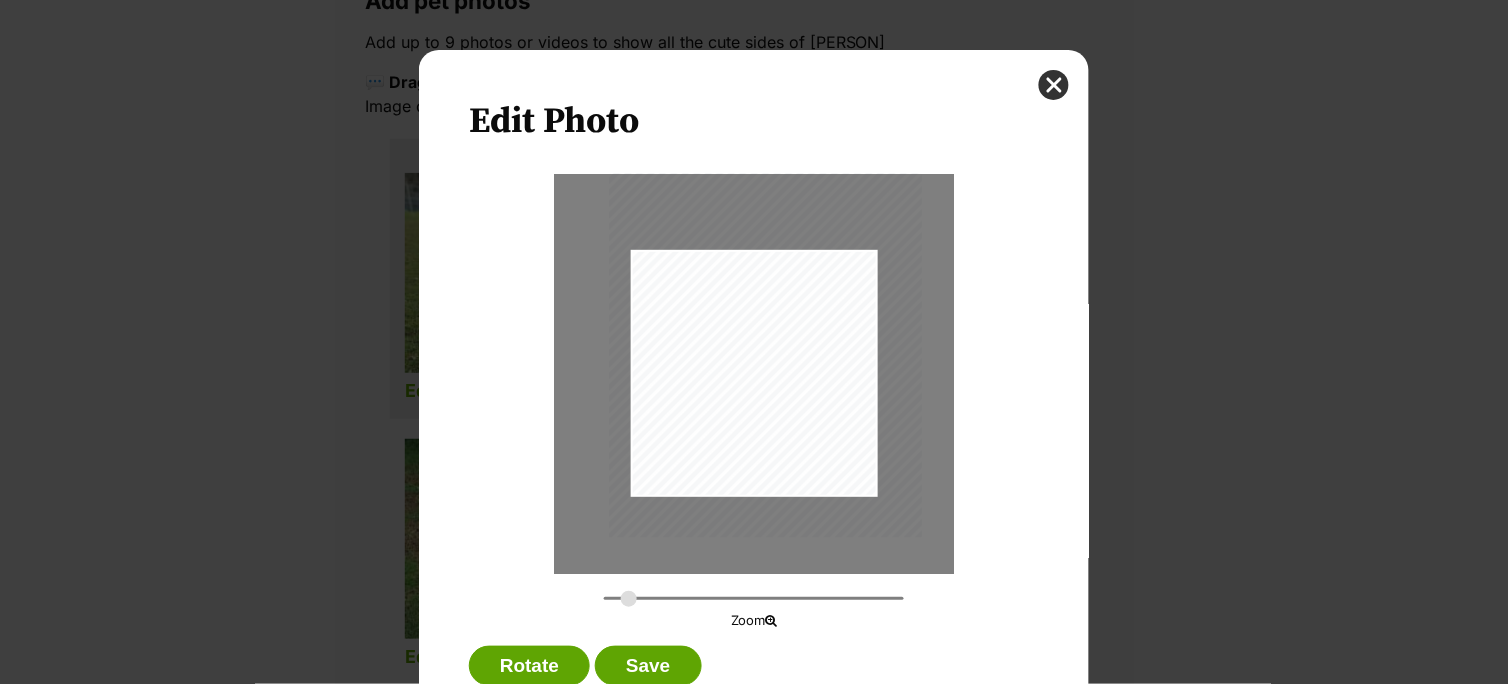 drag, startPoint x: 763, startPoint y: 452, endPoint x: 775, endPoint y: 407, distance: 46.572525 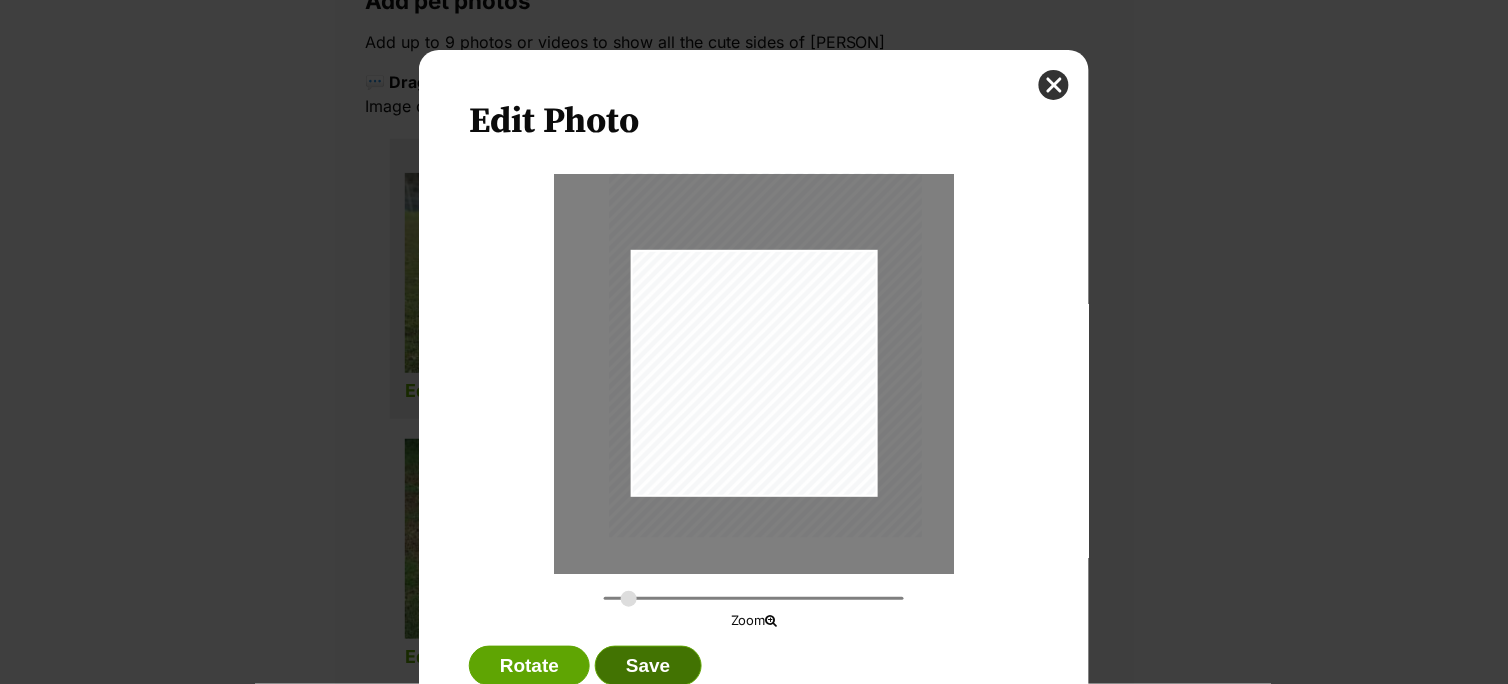 click on "Save" at bounding box center [648, 666] 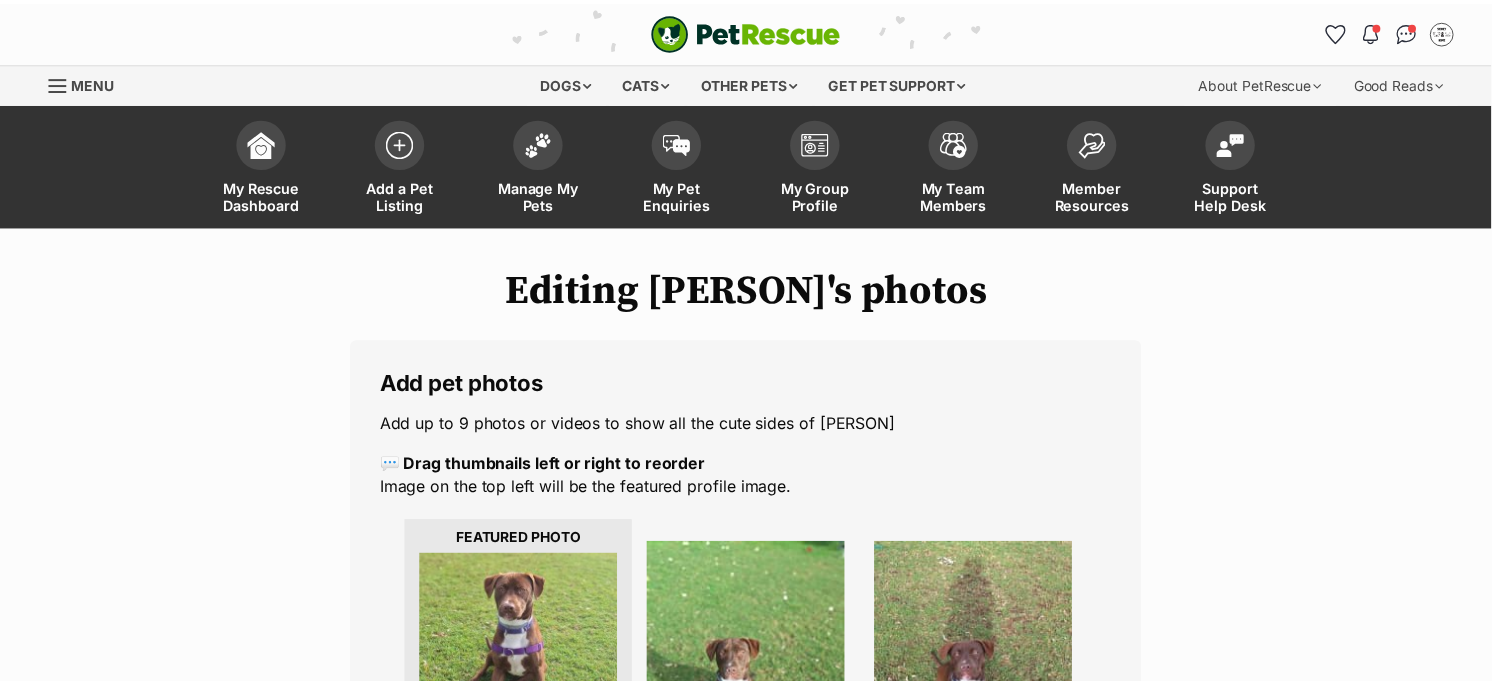 scroll, scrollTop: 382, scrollLeft: 0, axis: vertical 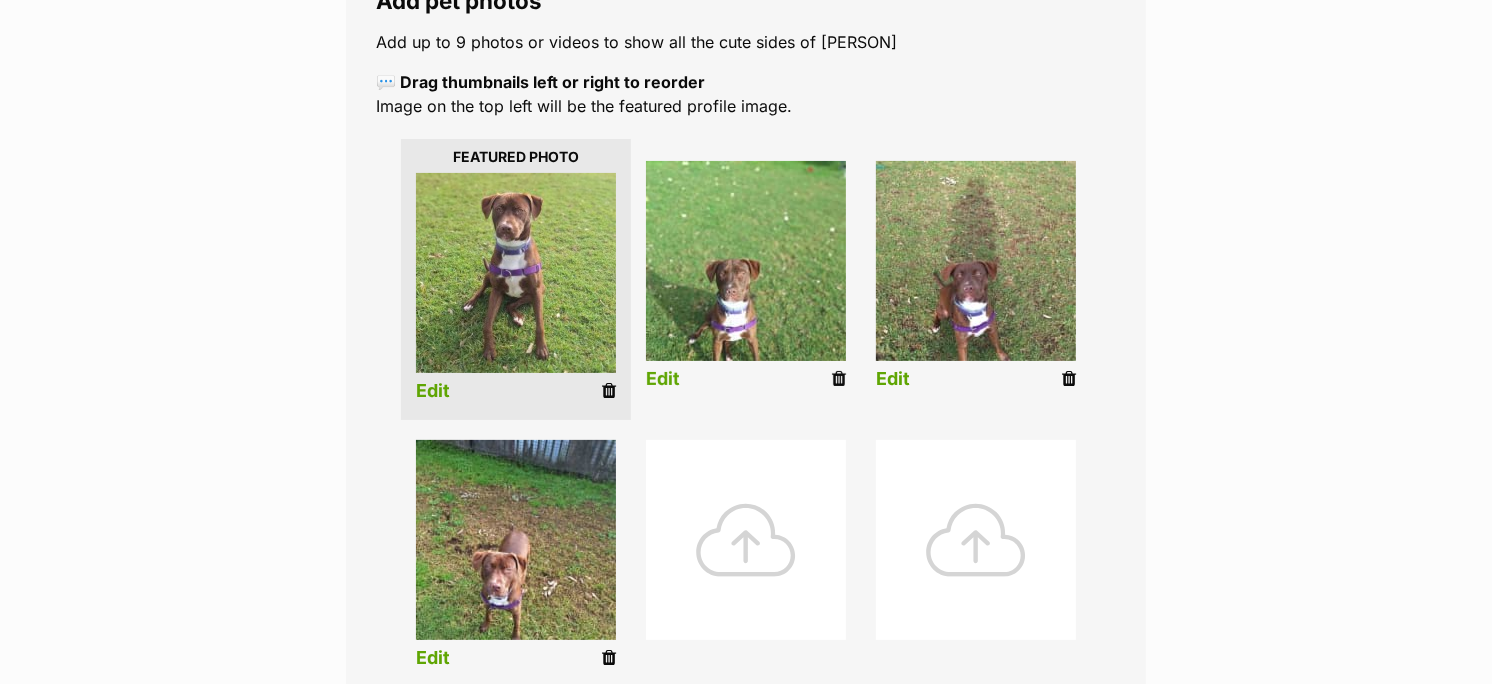 click on "Edit" at bounding box center (663, 379) 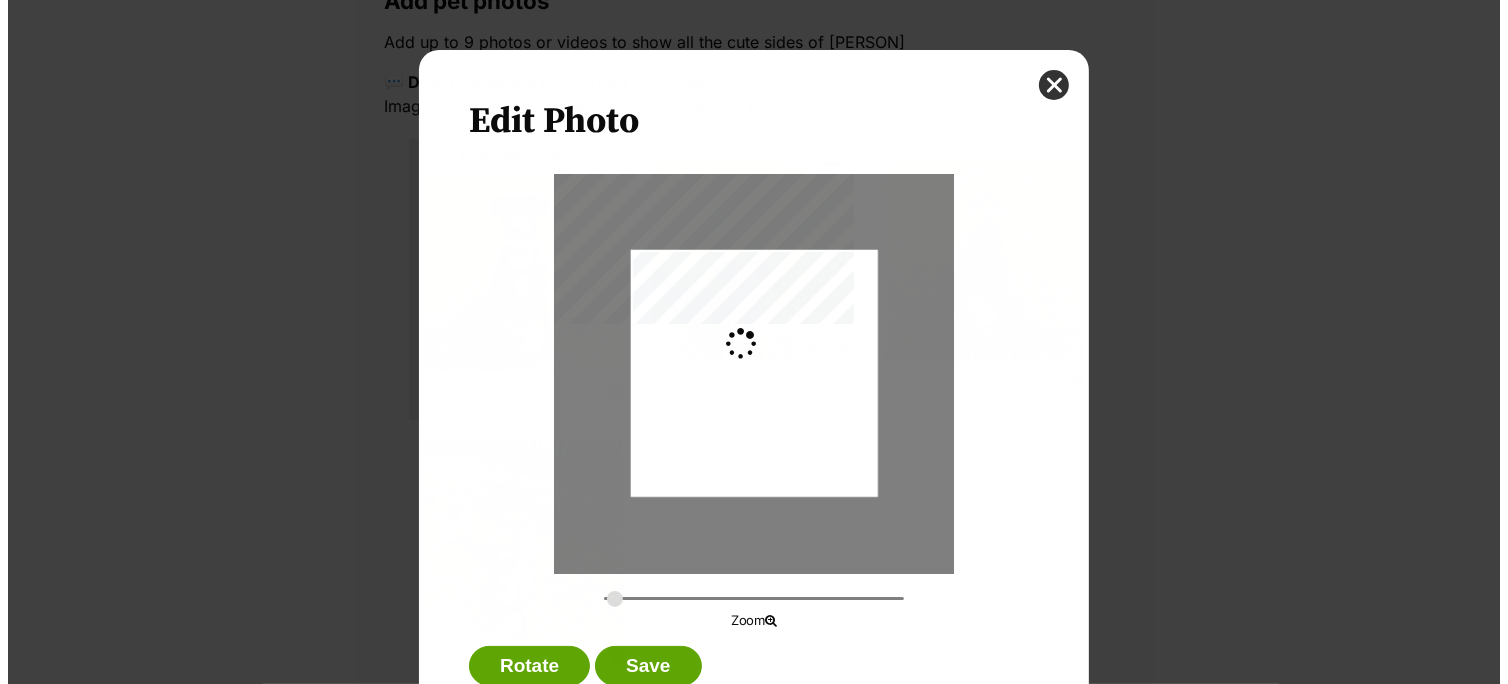 scroll, scrollTop: 0, scrollLeft: 0, axis: both 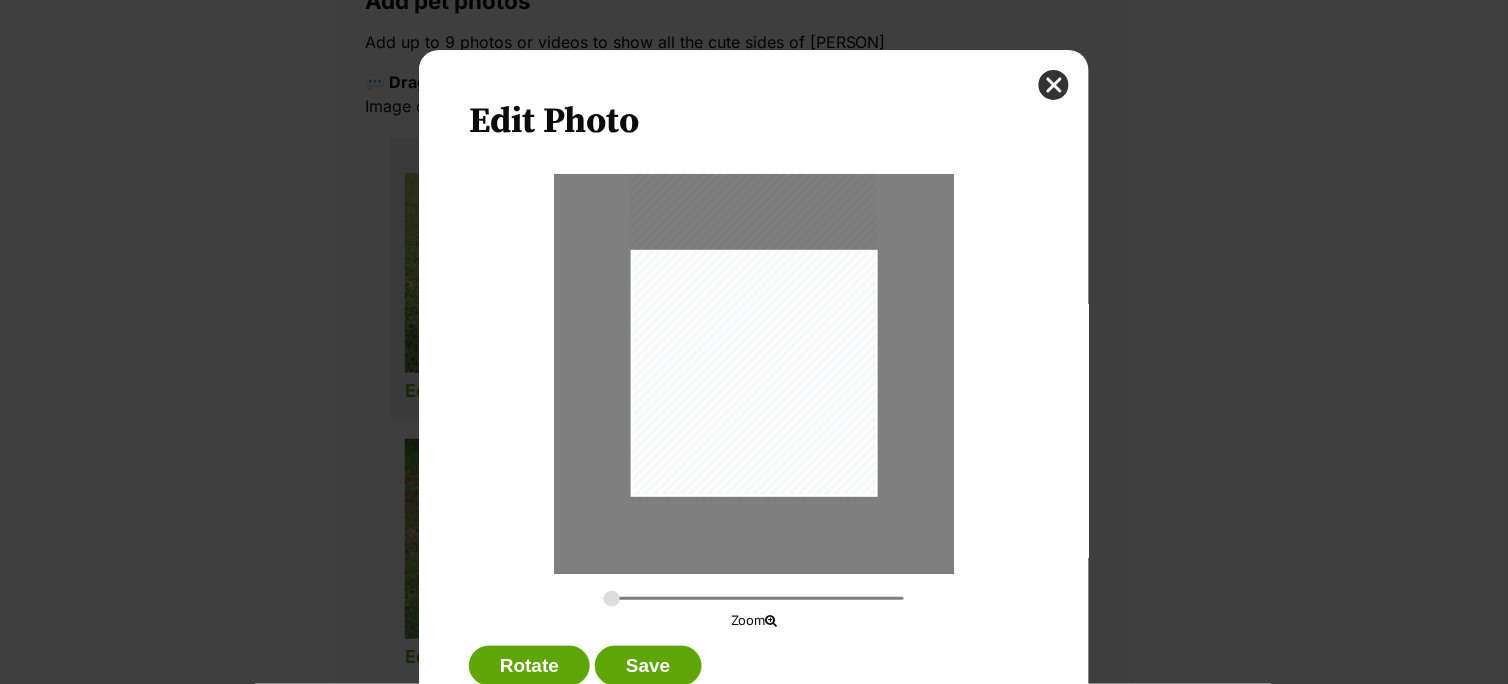 drag, startPoint x: 782, startPoint y: 422, endPoint x: 797, endPoint y: 384, distance: 40.853397 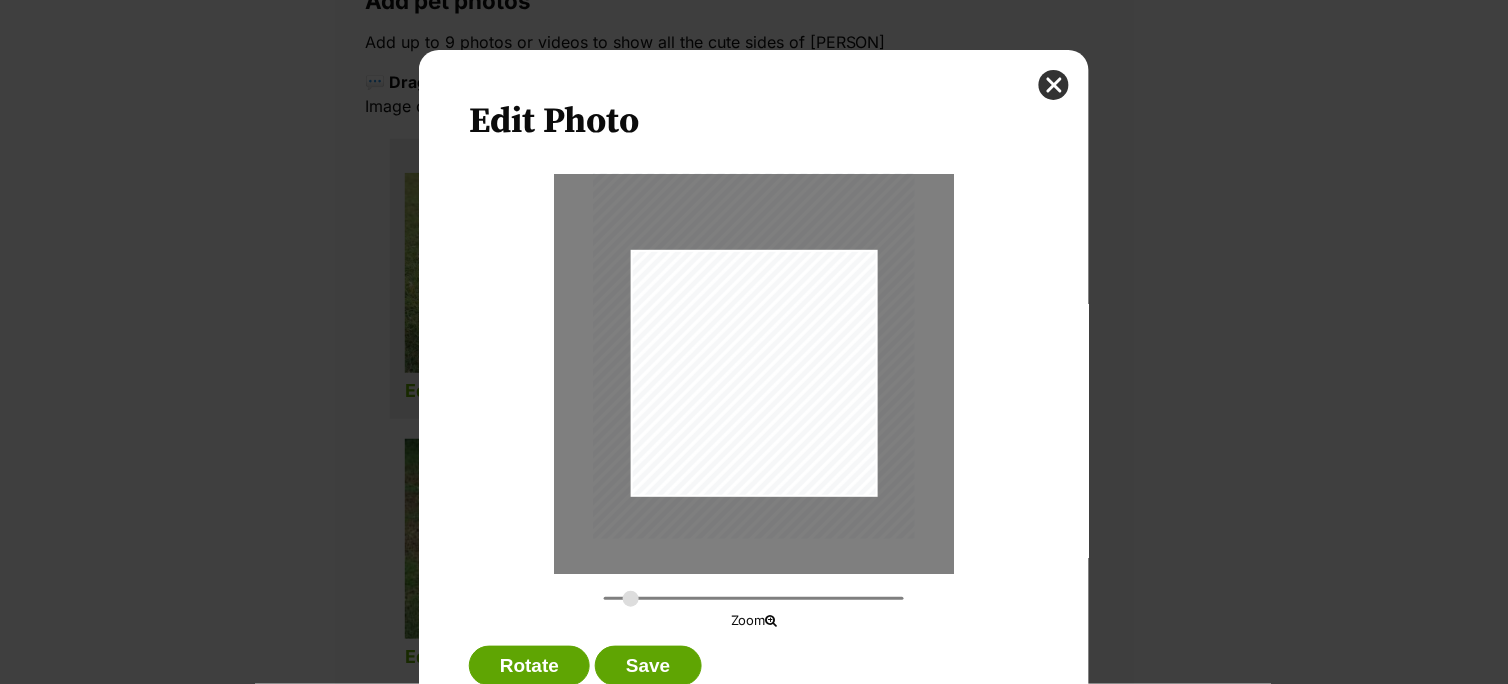 drag, startPoint x: 607, startPoint y: 594, endPoint x: 623, endPoint y: 603, distance: 18.35756 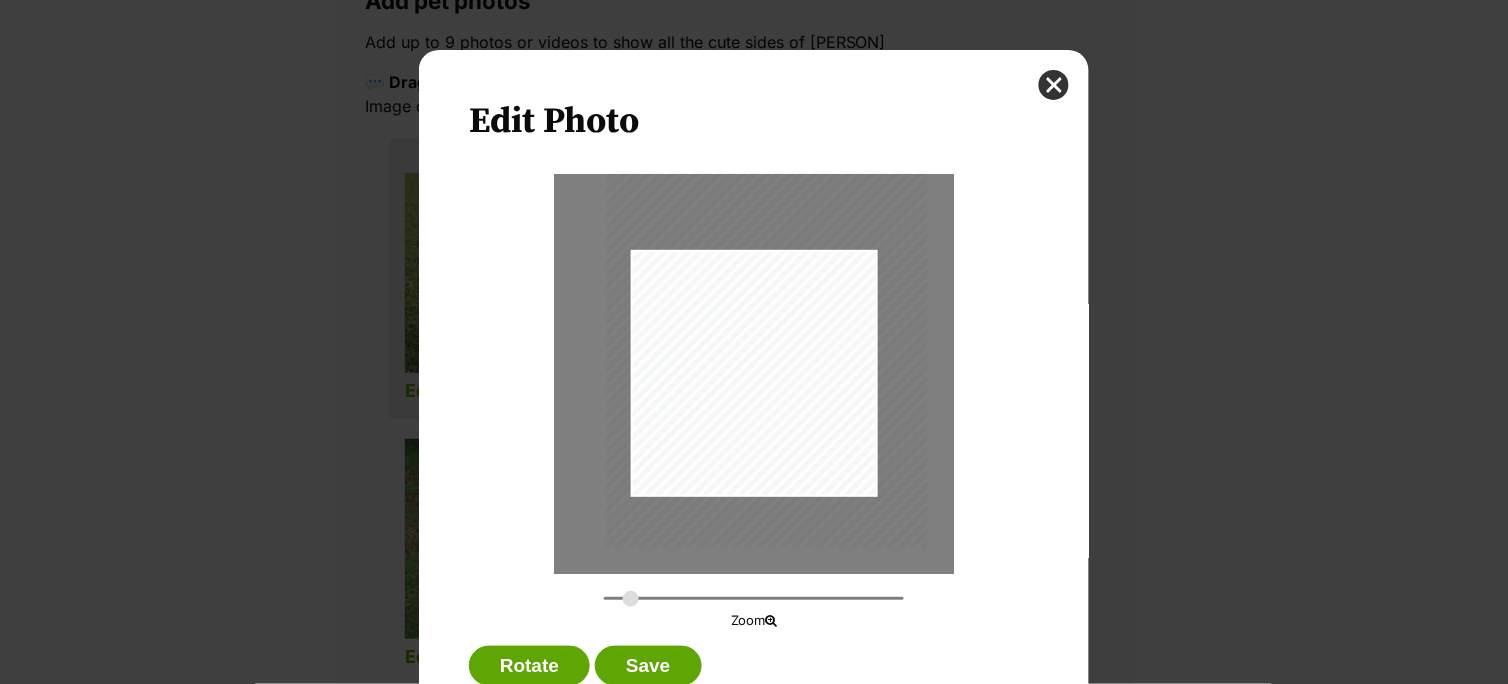 drag, startPoint x: 744, startPoint y: 396, endPoint x: 757, endPoint y: 405, distance: 15.811388 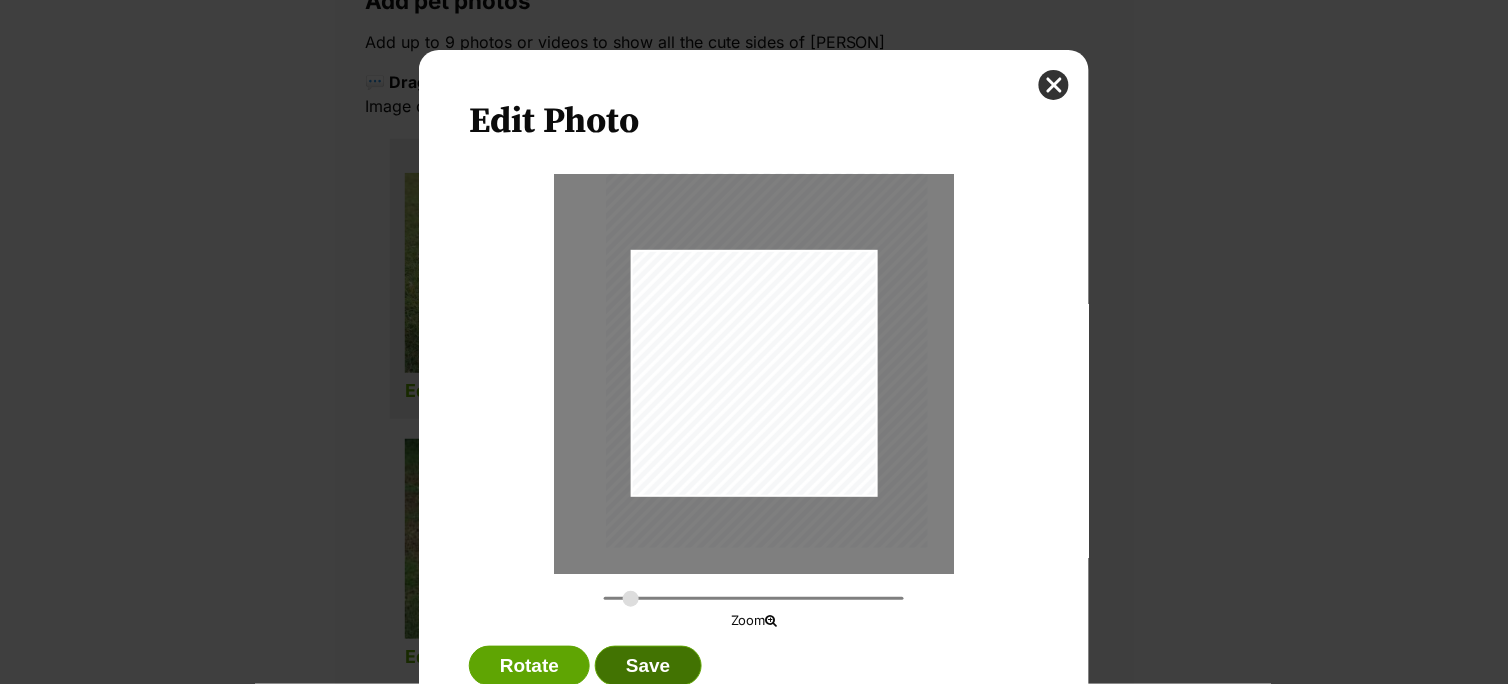 click on "Save" at bounding box center [648, 666] 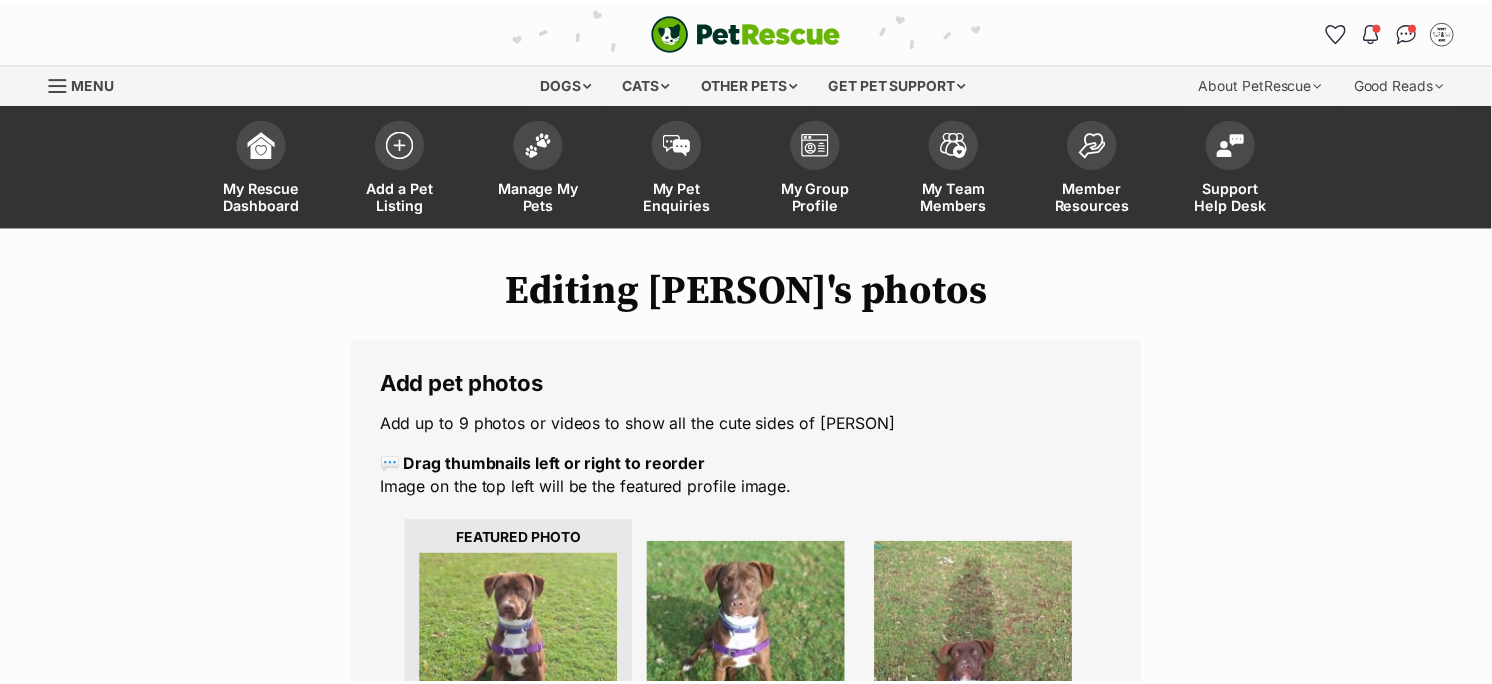 scroll, scrollTop: 382, scrollLeft: 0, axis: vertical 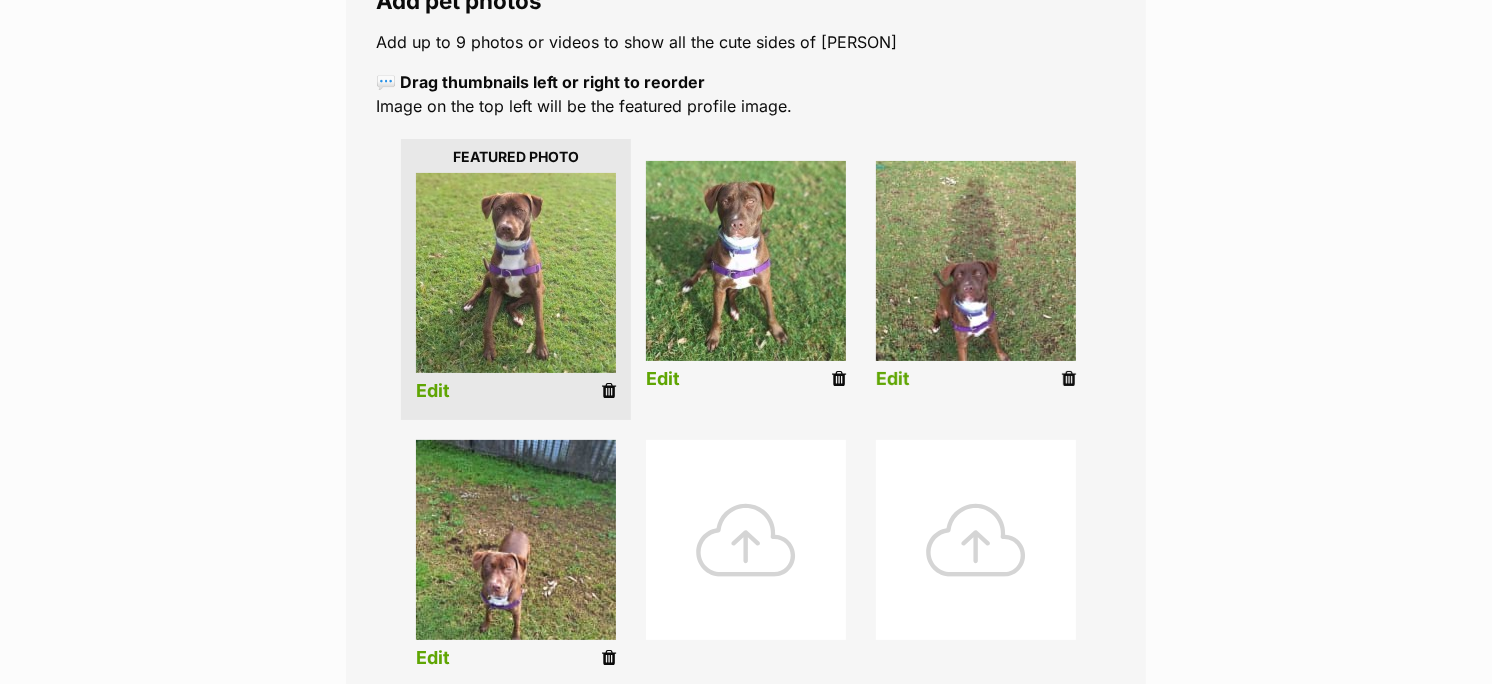 click on "Edit" at bounding box center [893, 379] 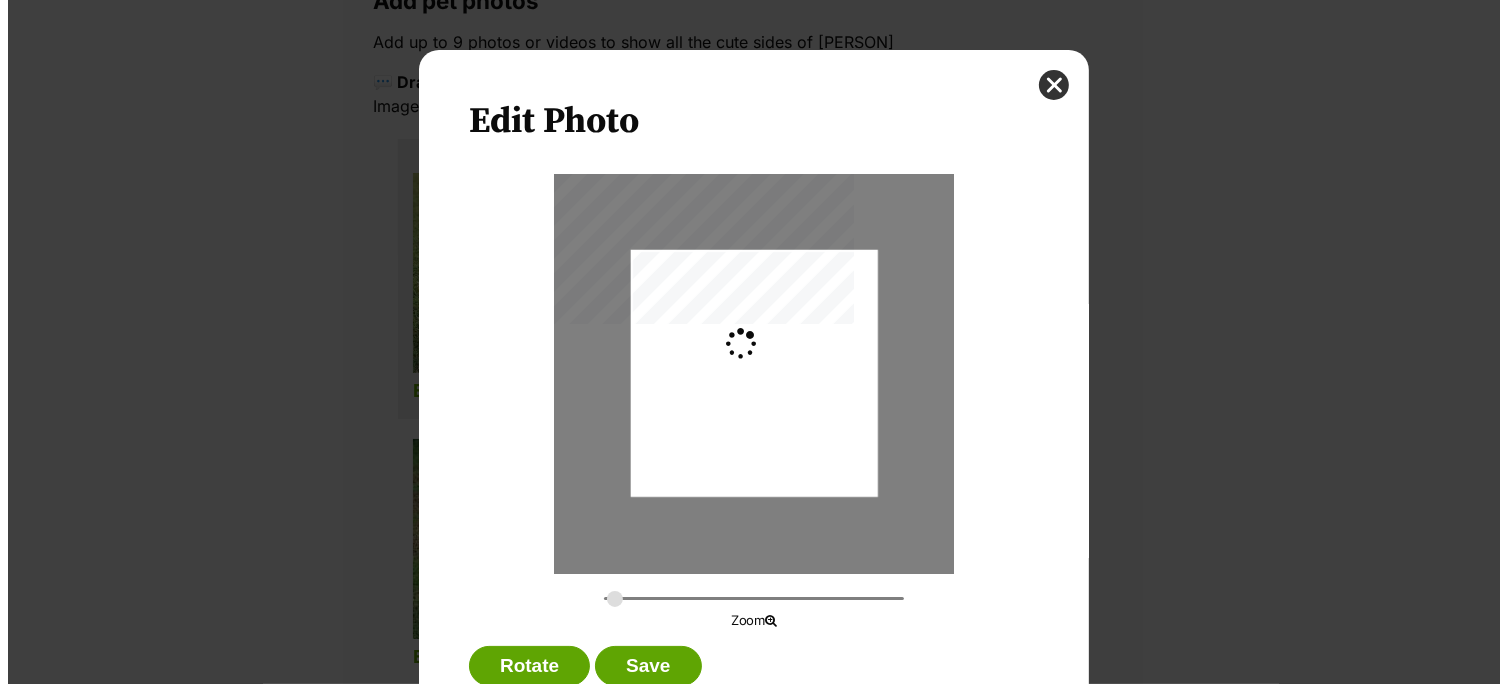 scroll, scrollTop: 0, scrollLeft: 0, axis: both 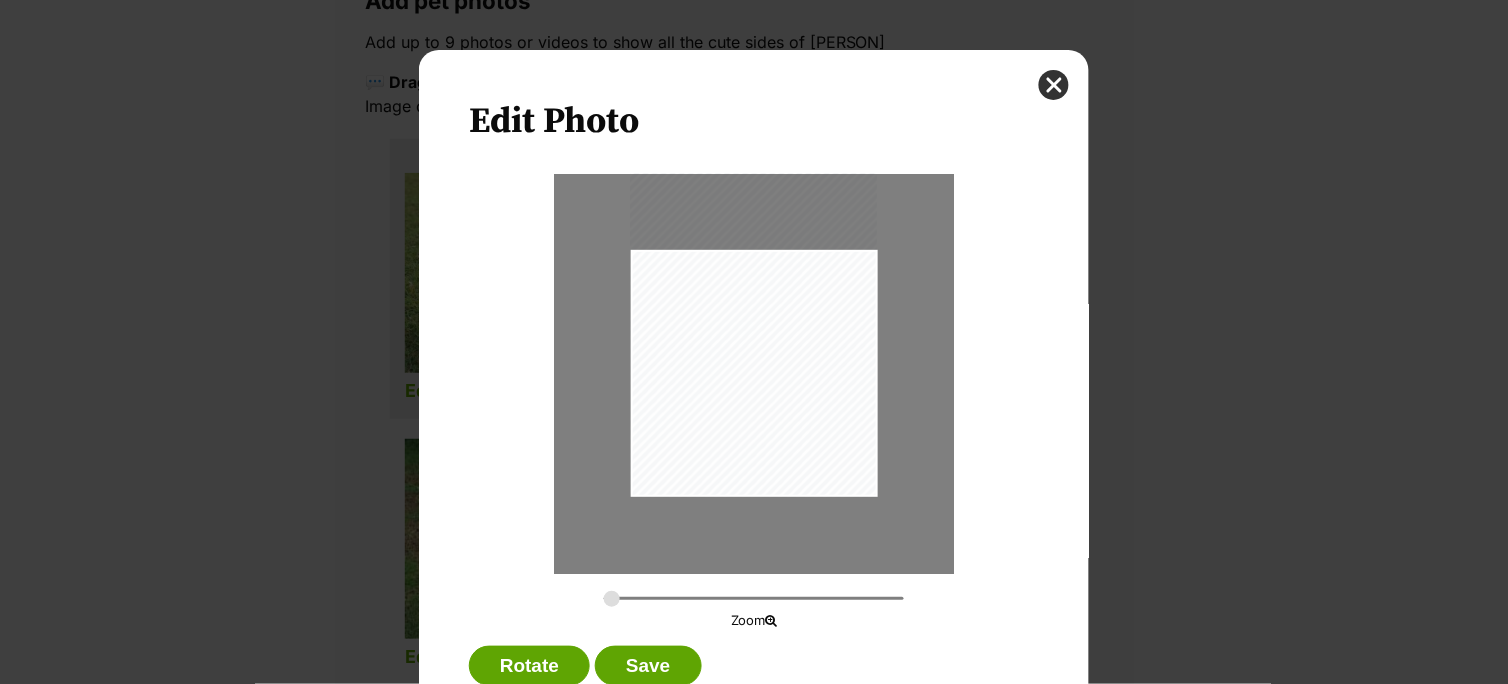 drag, startPoint x: 786, startPoint y: 428, endPoint x: 792, endPoint y: 385, distance: 43.416588 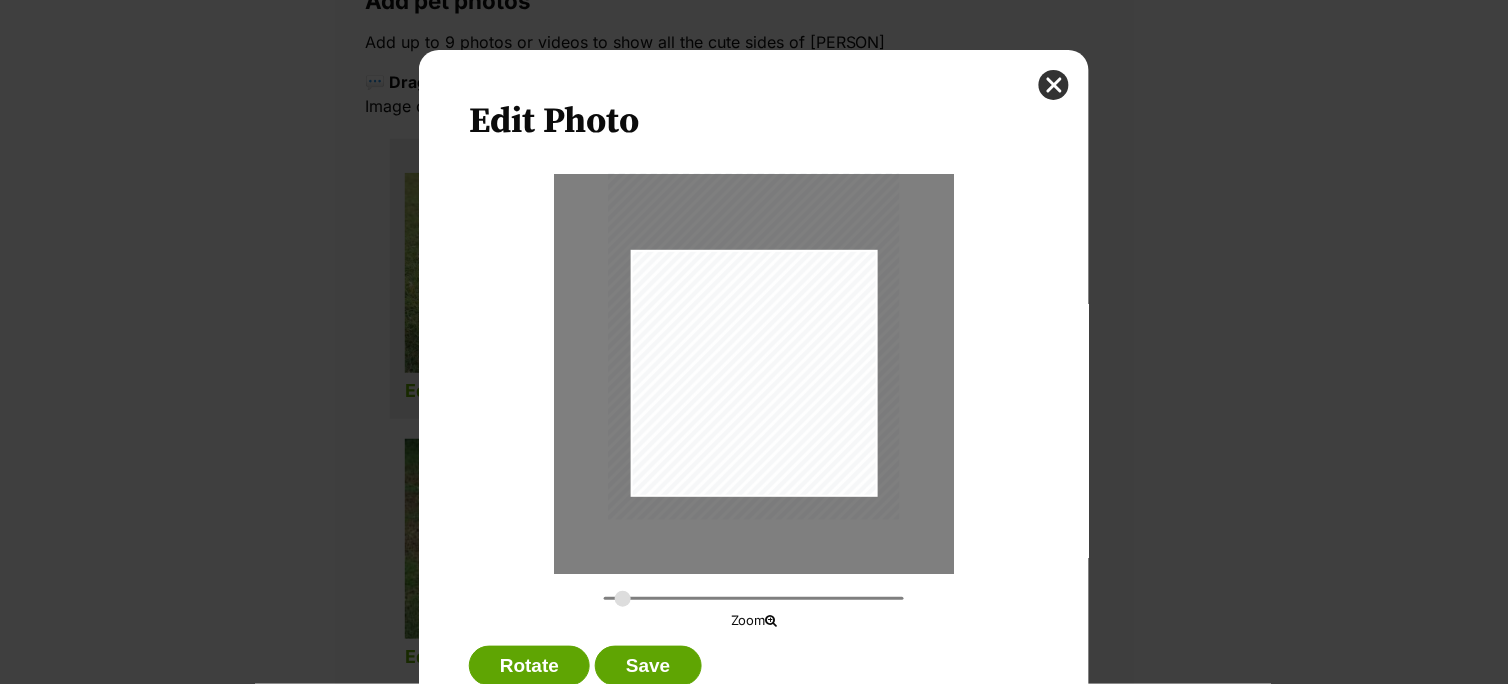 drag, startPoint x: 604, startPoint y: 597, endPoint x: 615, endPoint y: 603, distance: 12.529964 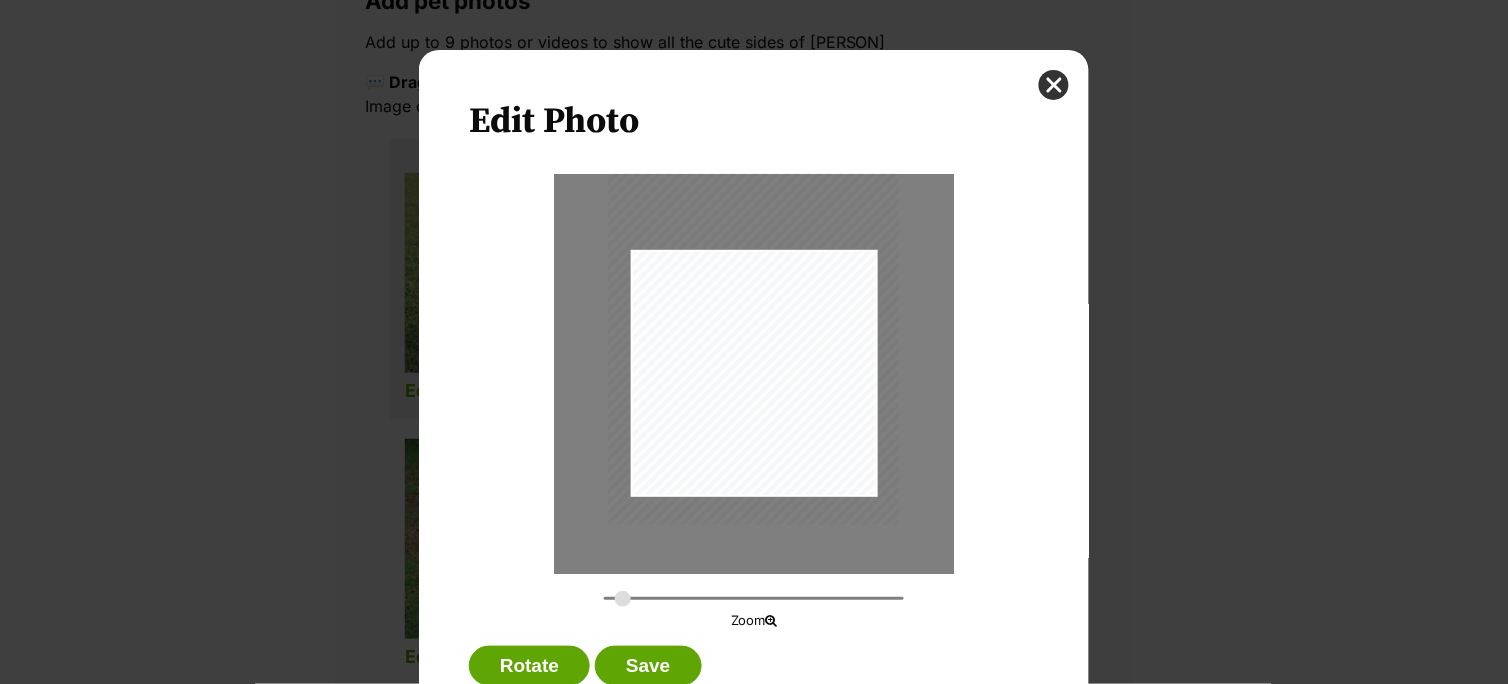 click at bounding box center [753, 330] 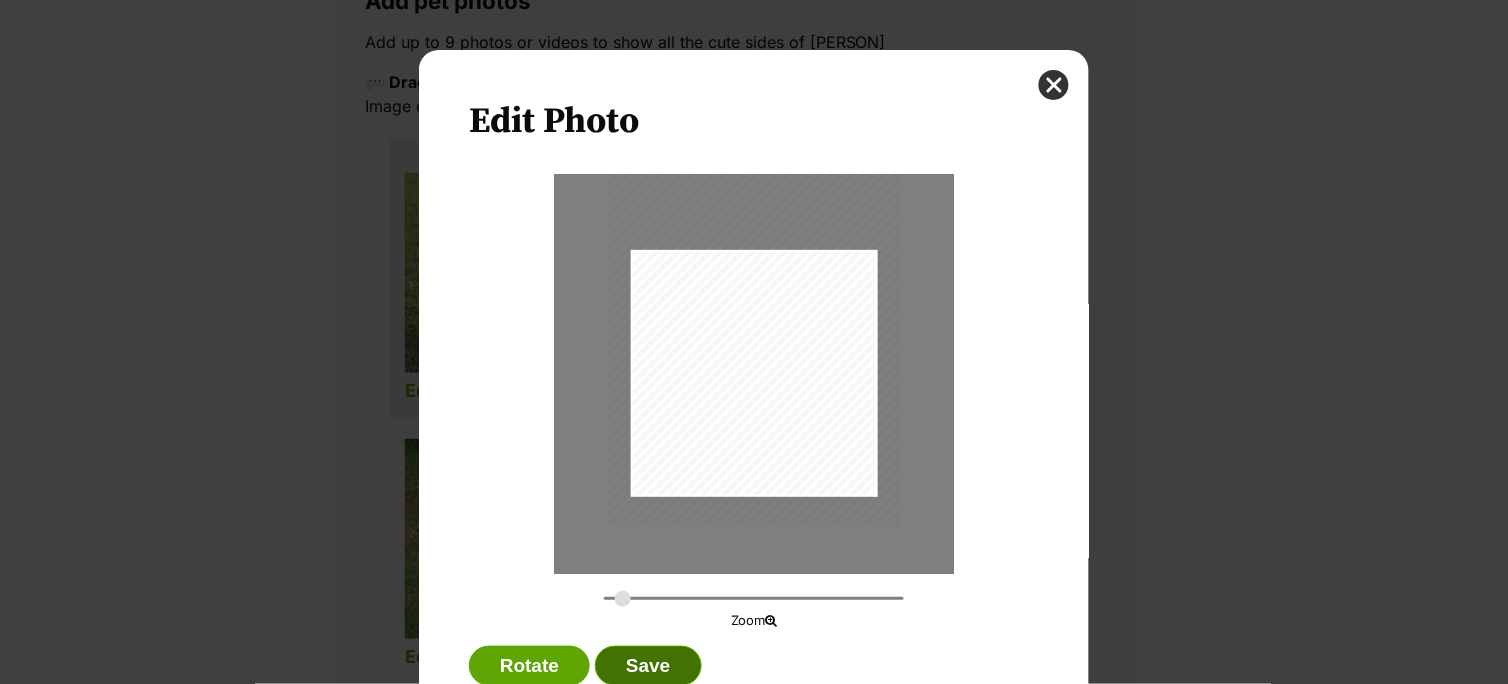 click on "Save" at bounding box center (648, 666) 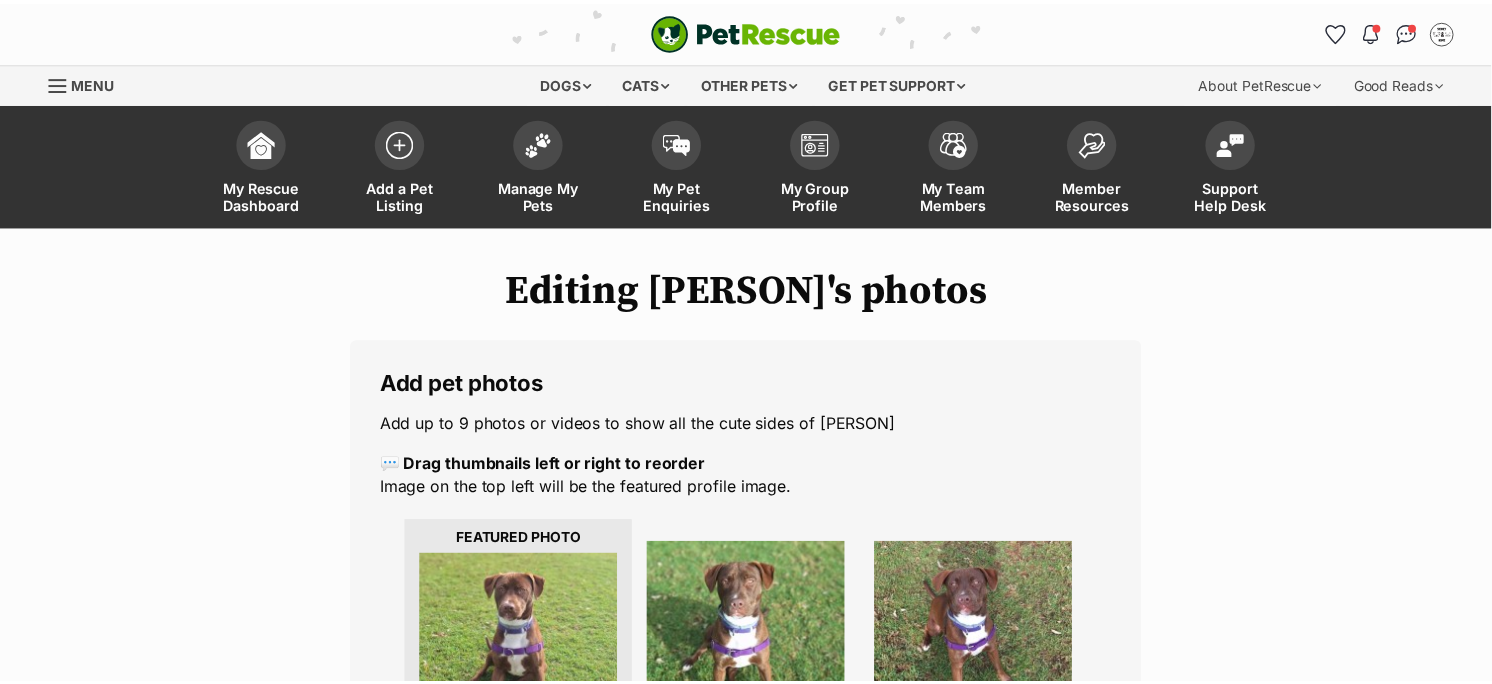 scroll, scrollTop: 382, scrollLeft: 0, axis: vertical 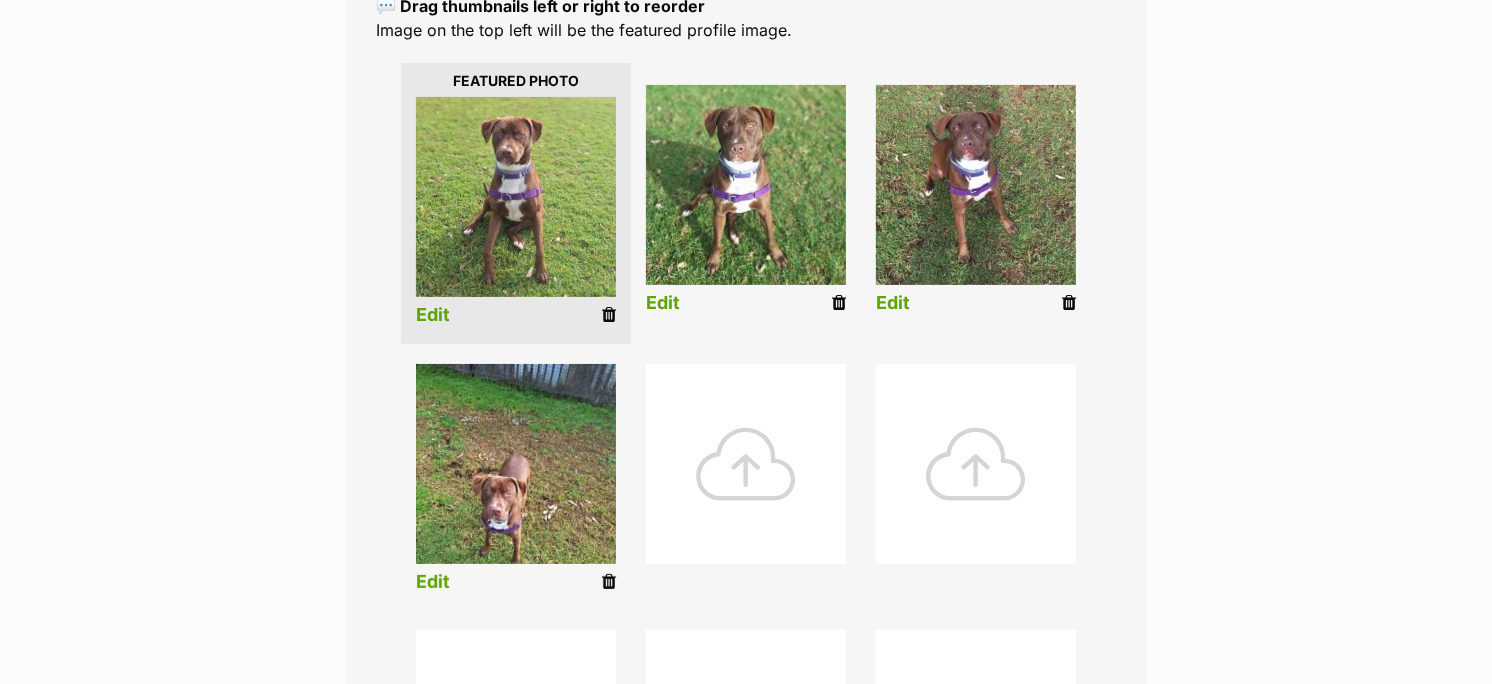 click on "Edit" at bounding box center (433, 582) 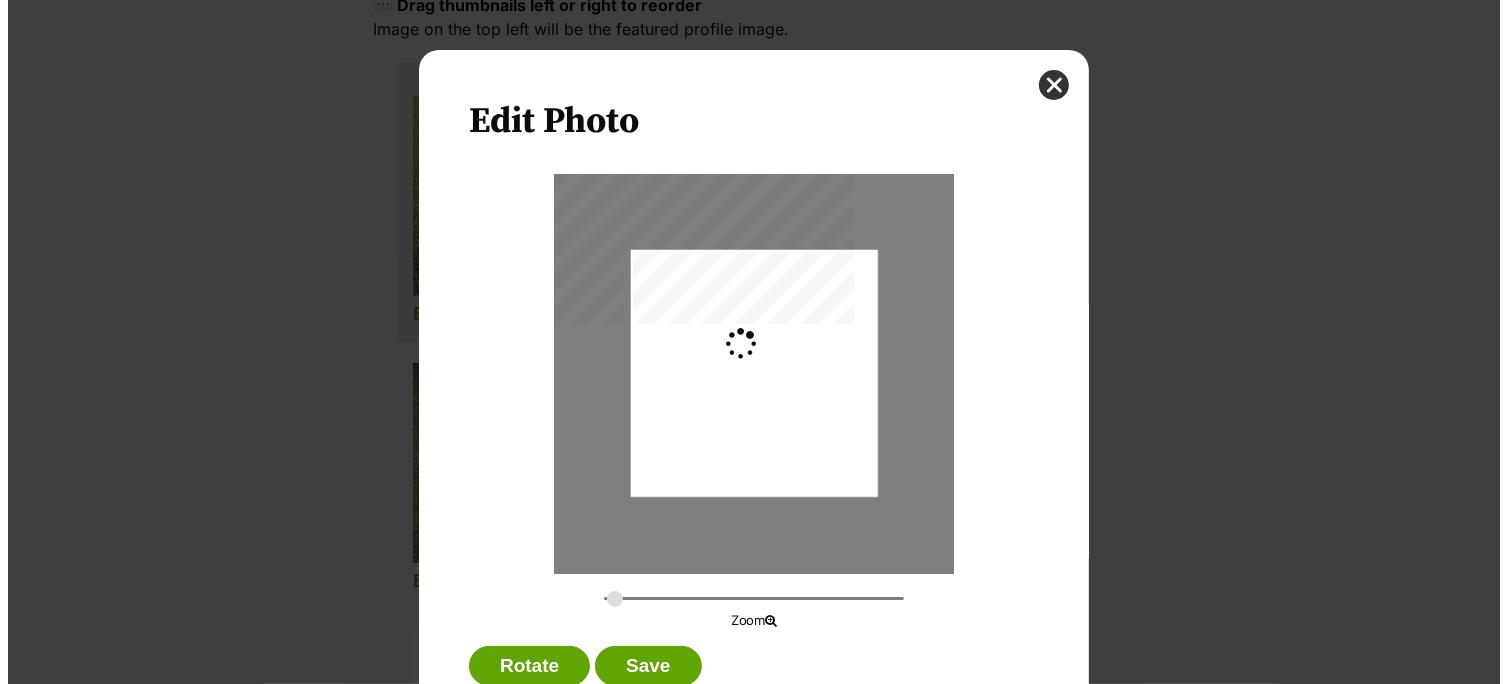 scroll, scrollTop: 0, scrollLeft: 0, axis: both 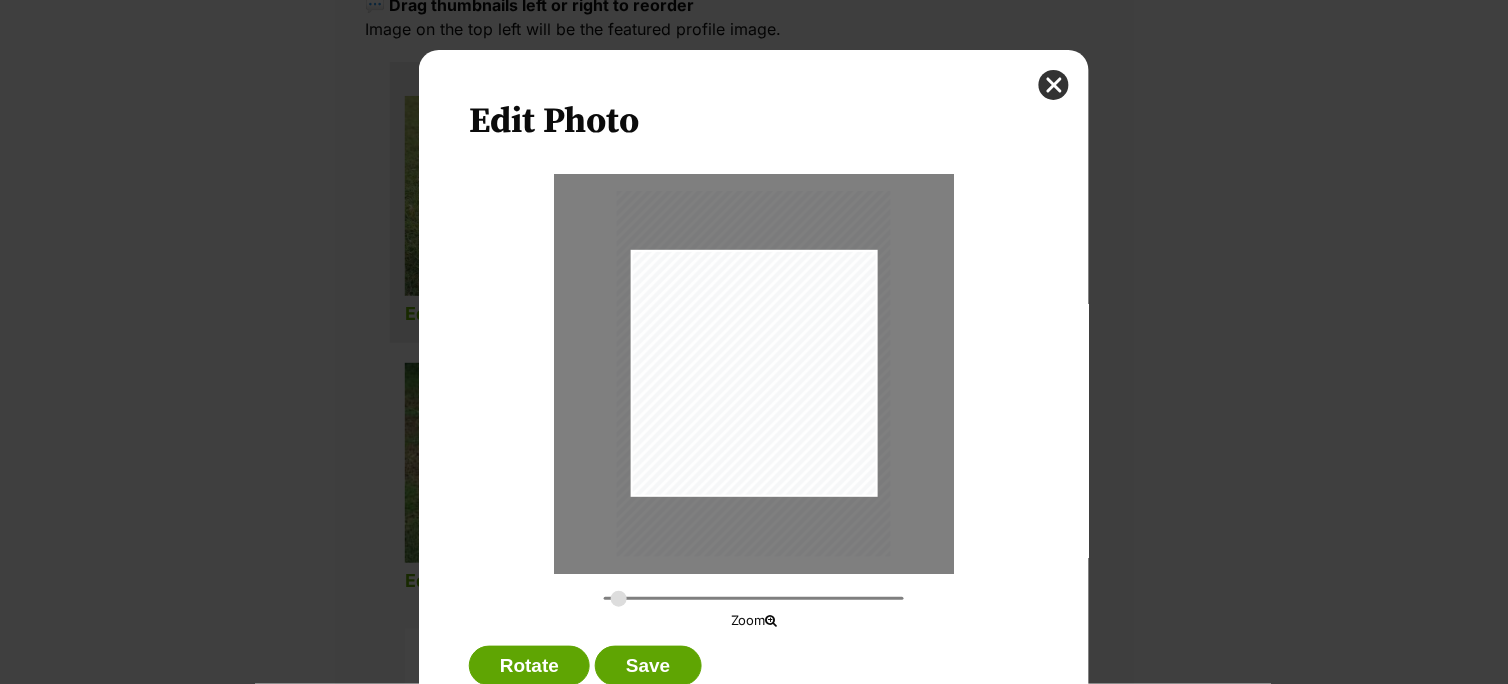 click at bounding box center [754, 598] 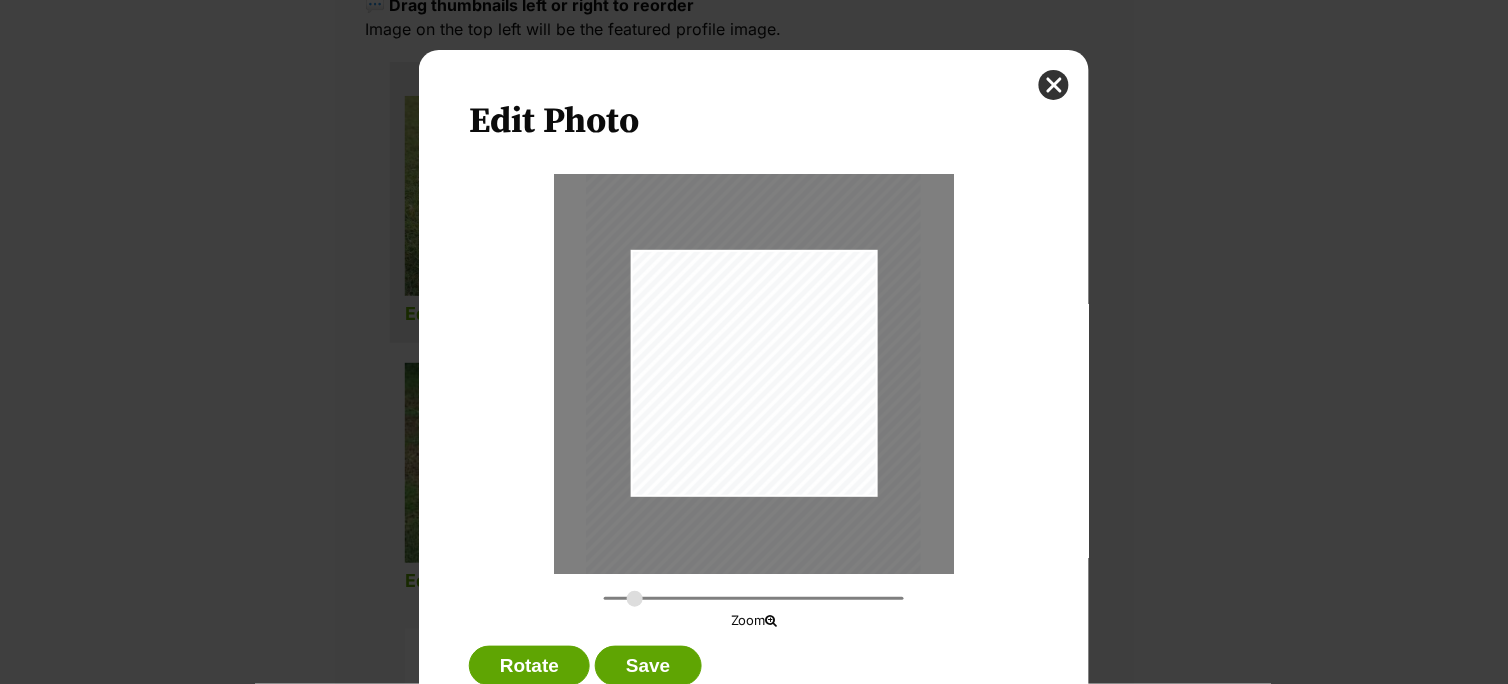 drag, startPoint x: 614, startPoint y: 595, endPoint x: 626, endPoint y: 600, distance: 13 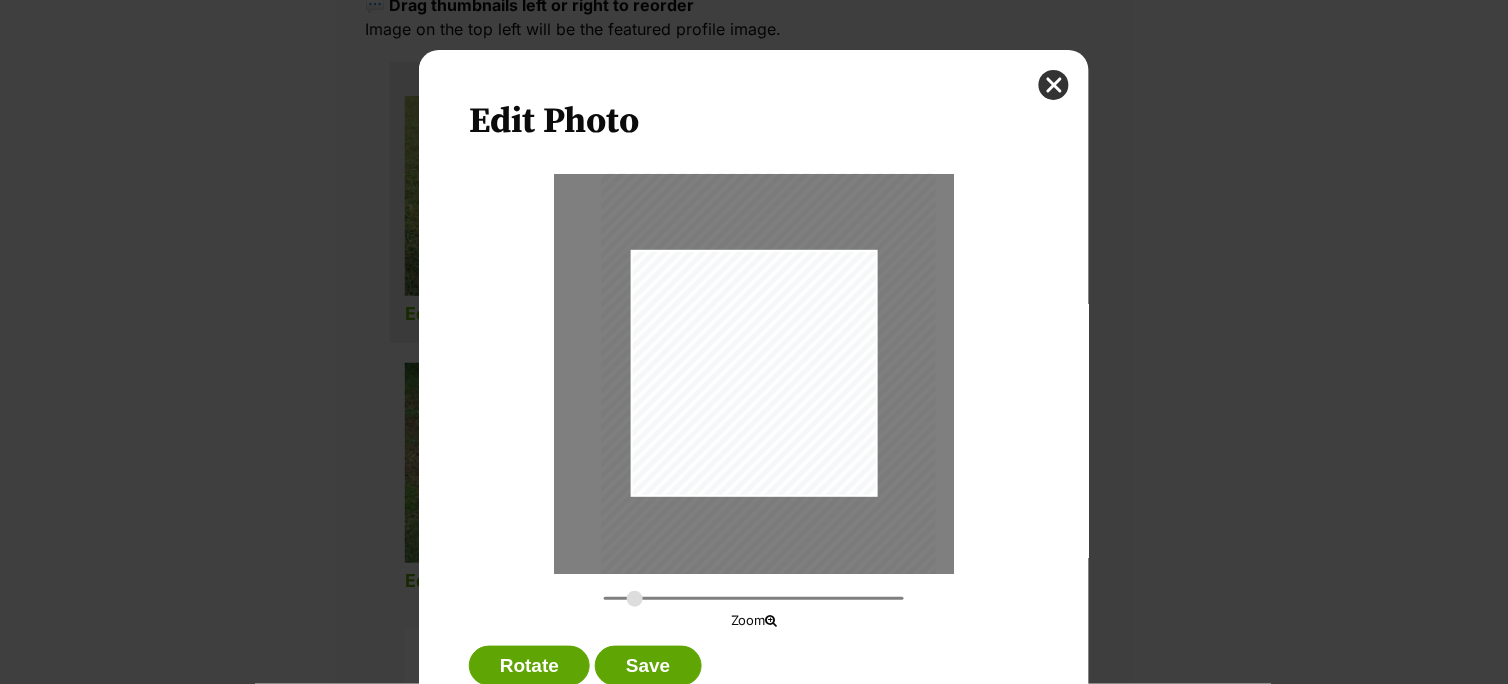 drag, startPoint x: 707, startPoint y: 415, endPoint x: 720, endPoint y: 397, distance: 22.203604 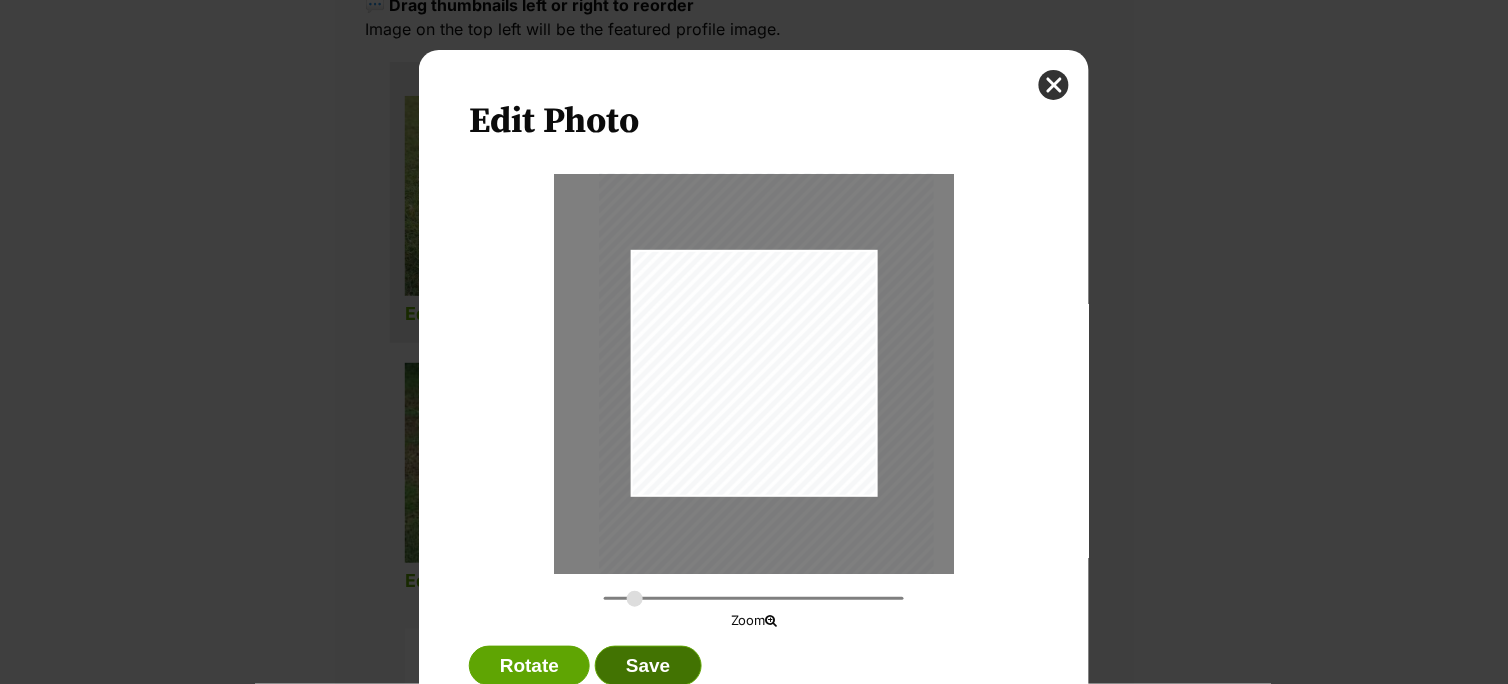 click on "Save" at bounding box center [648, 666] 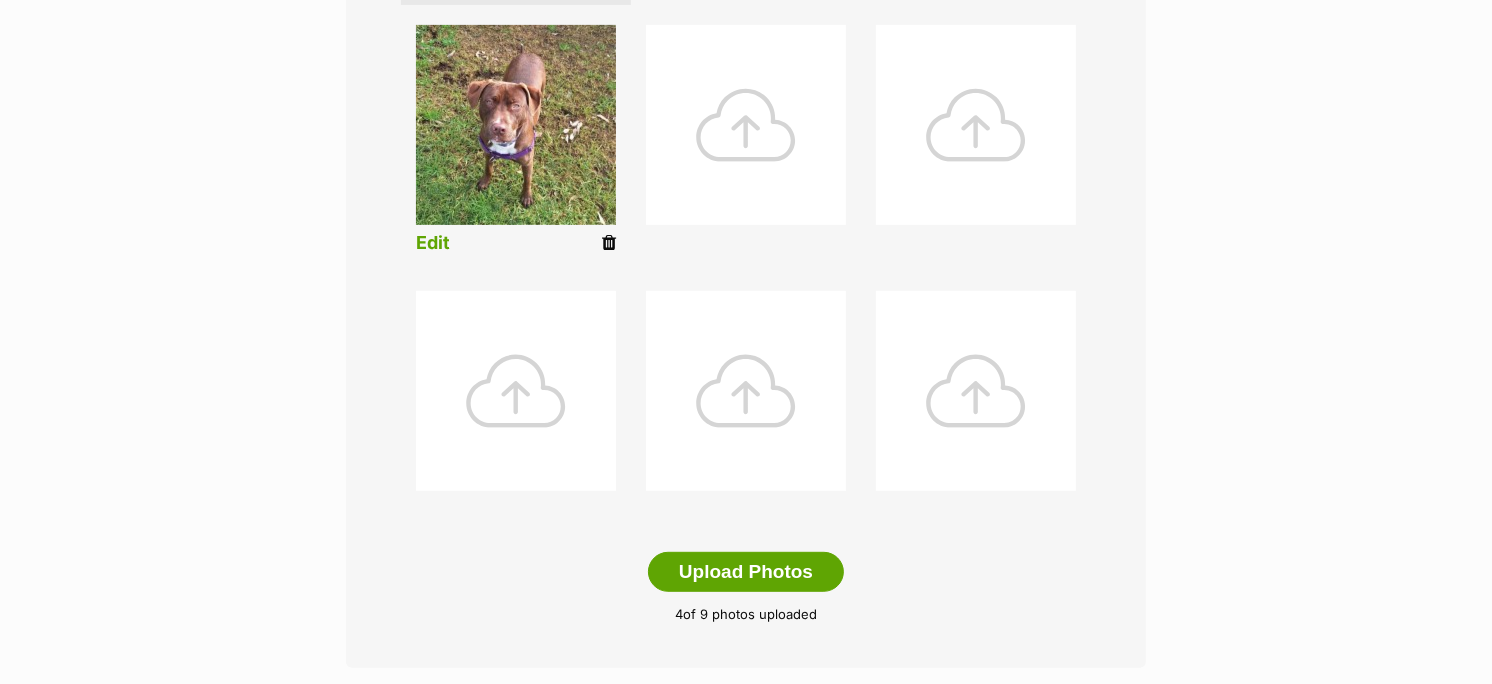 scroll, scrollTop: 861, scrollLeft: 0, axis: vertical 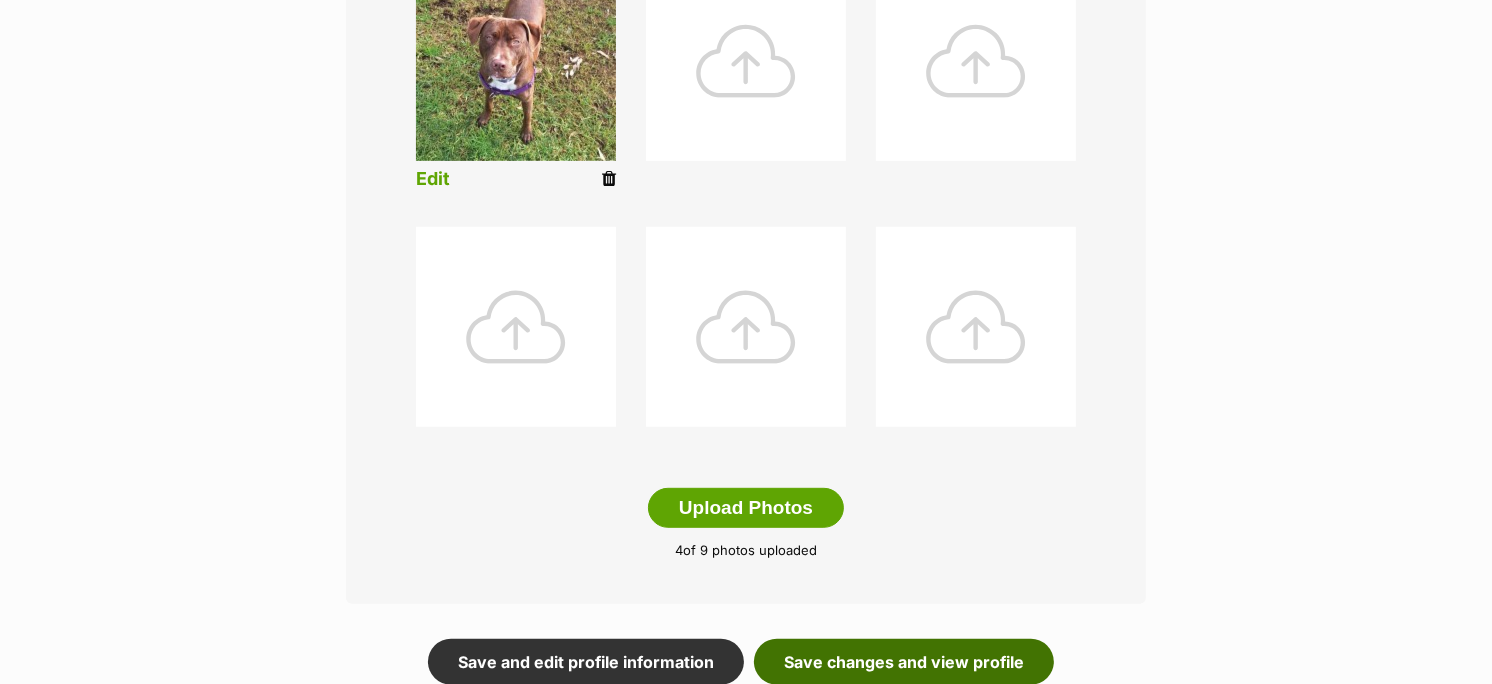 click on "Save changes and view profile" at bounding box center [904, 662] 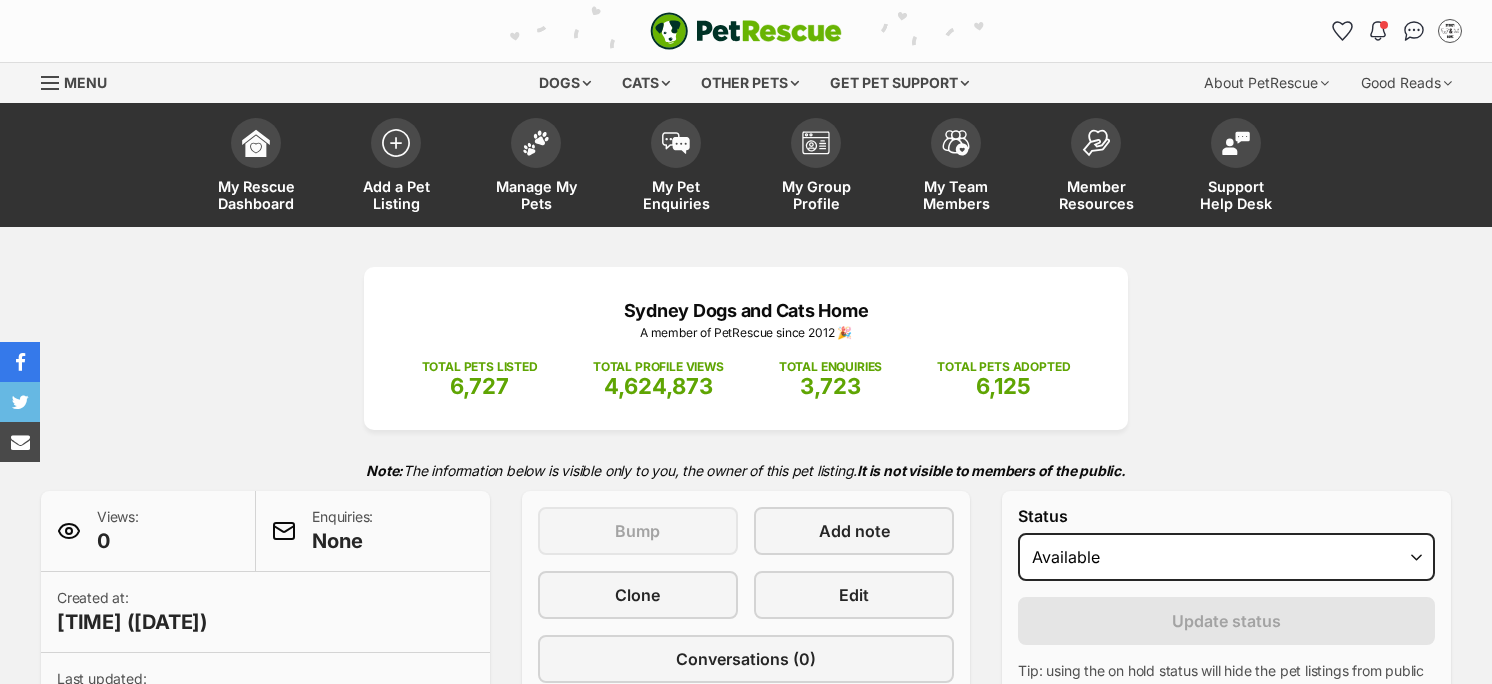 scroll, scrollTop: 0, scrollLeft: 0, axis: both 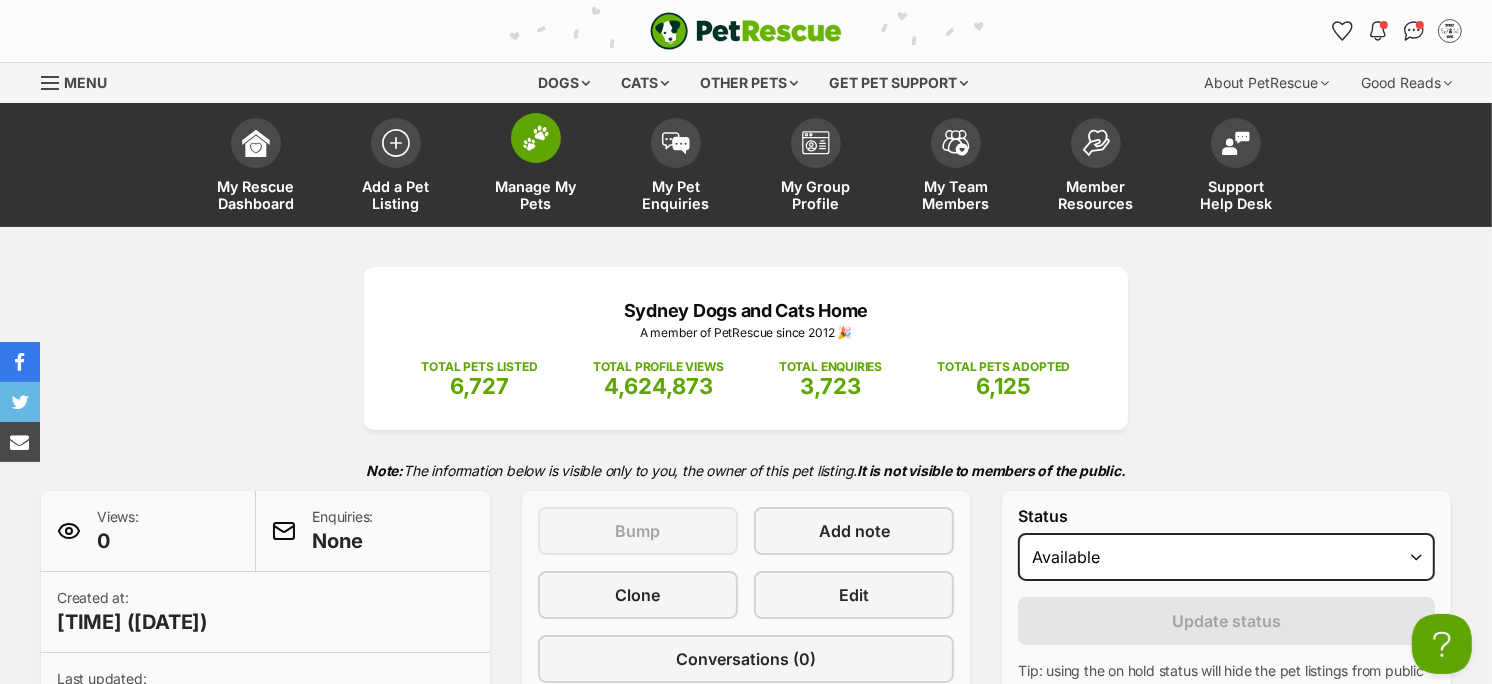 click at bounding box center [536, 138] 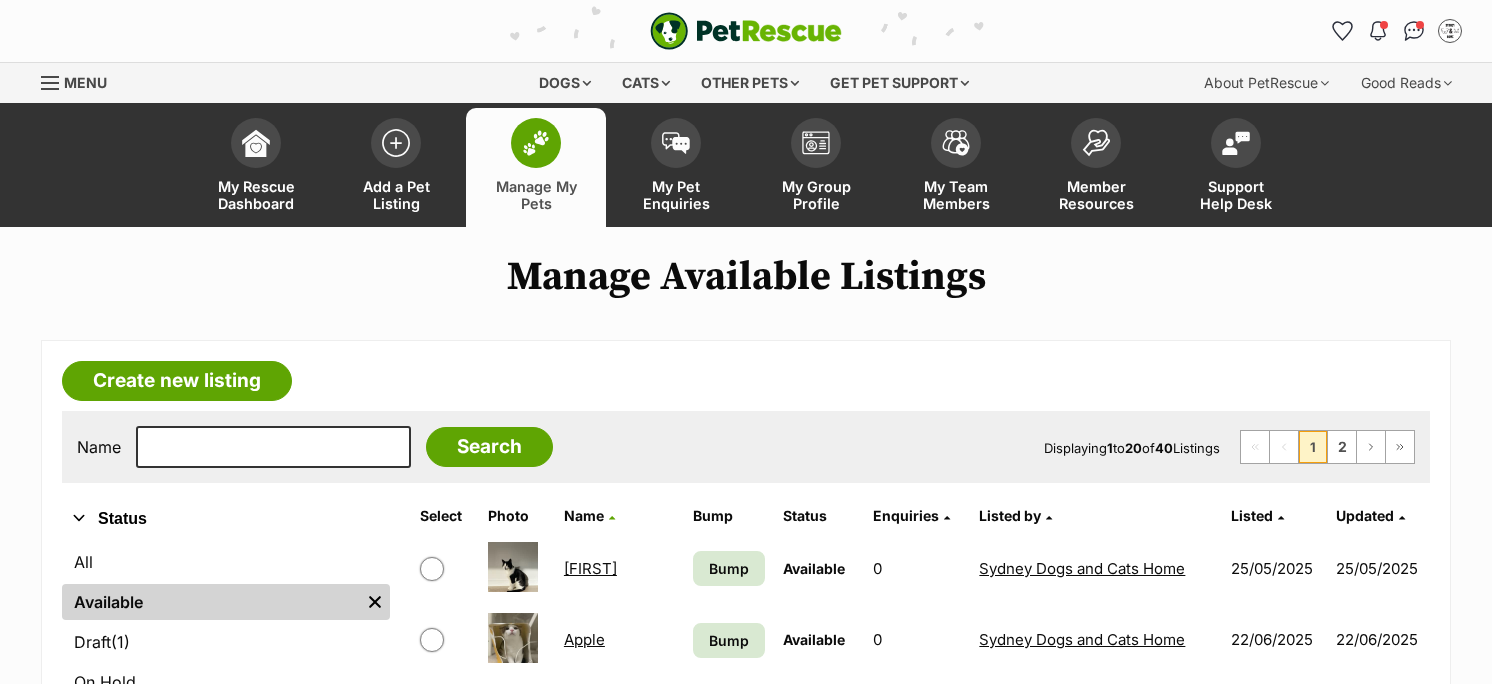 scroll, scrollTop: 0, scrollLeft: 0, axis: both 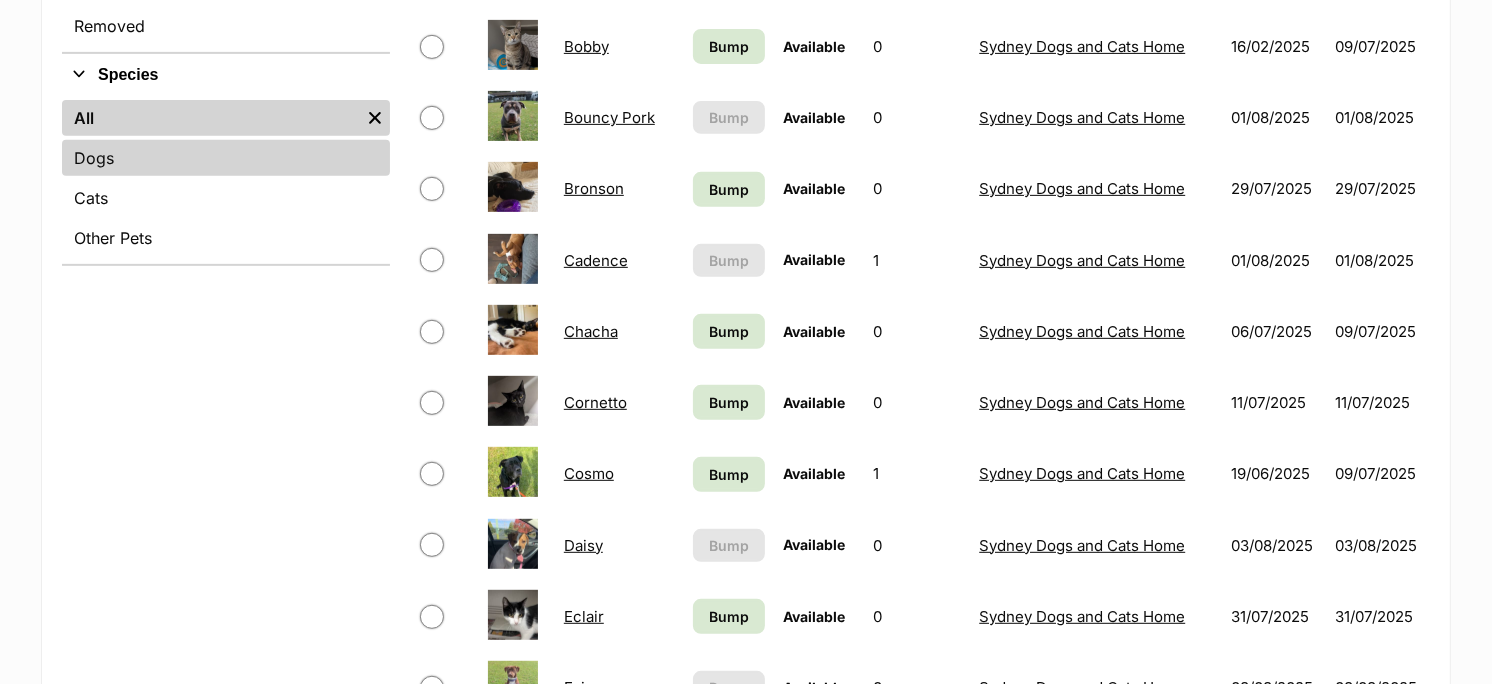 click on "Dogs" at bounding box center [226, 158] 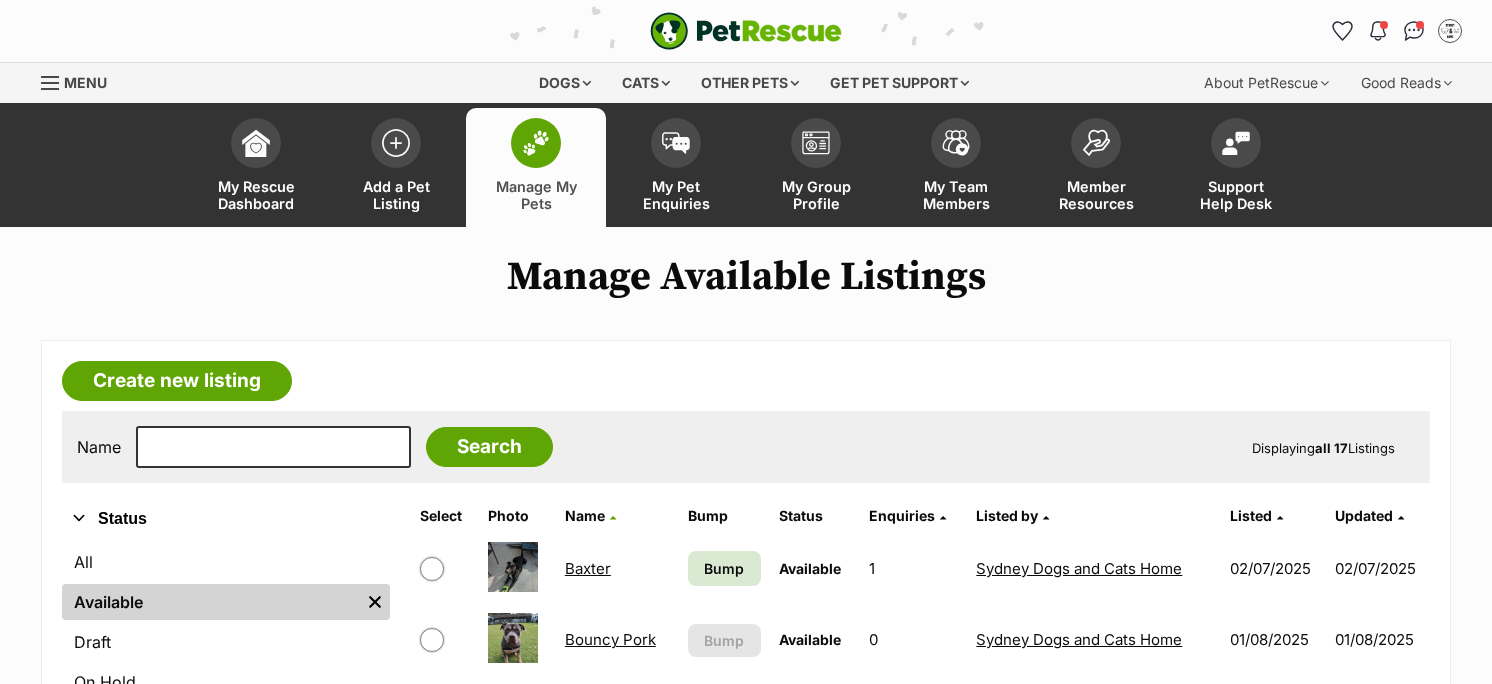 scroll, scrollTop: 0, scrollLeft: 0, axis: both 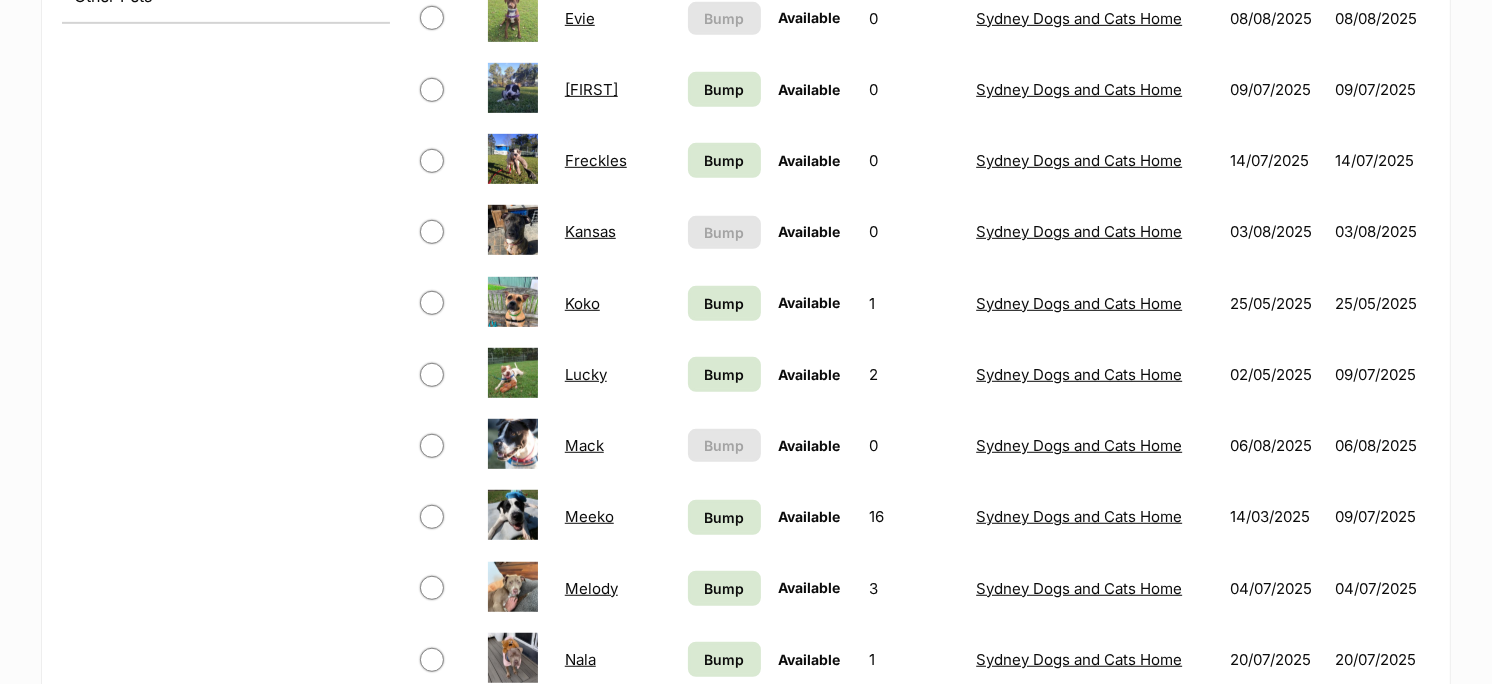 click on "Meeko" at bounding box center [589, 516] 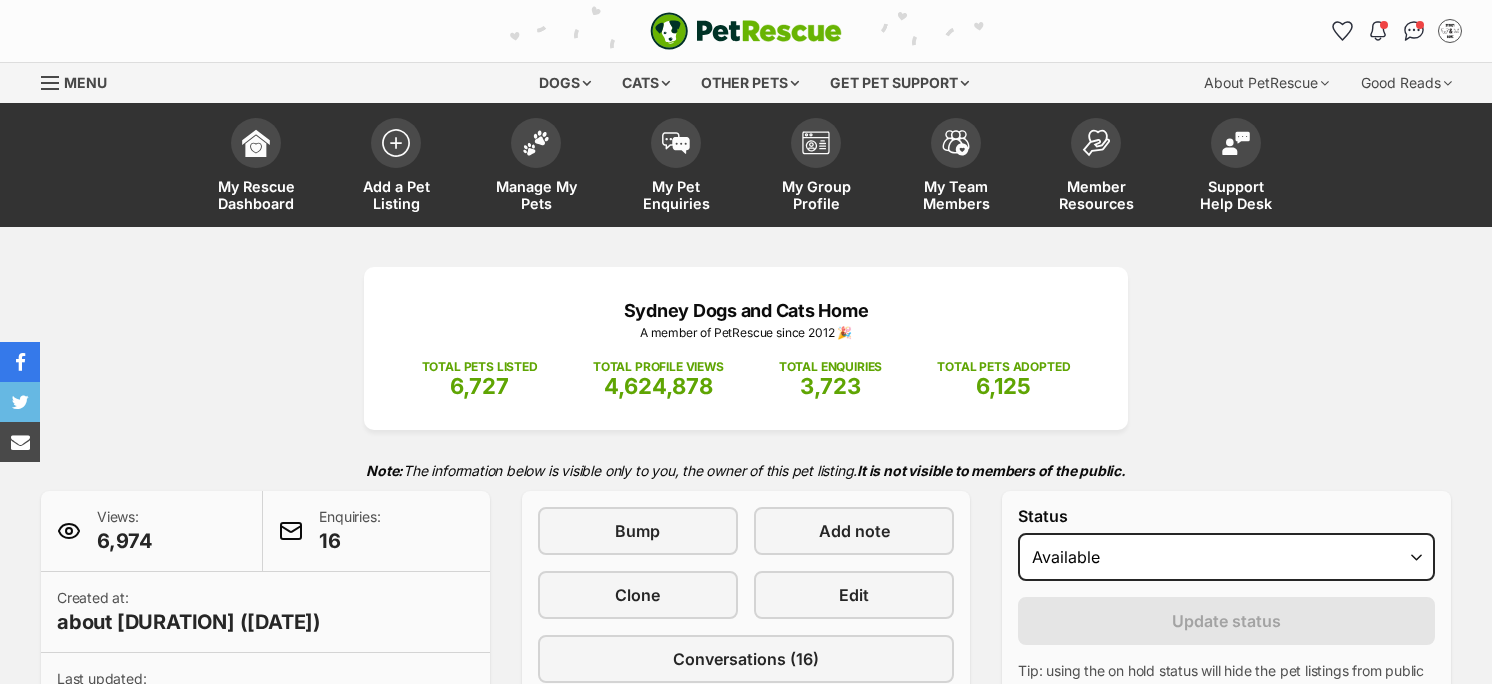 scroll, scrollTop: 0, scrollLeft: 0, axis: both 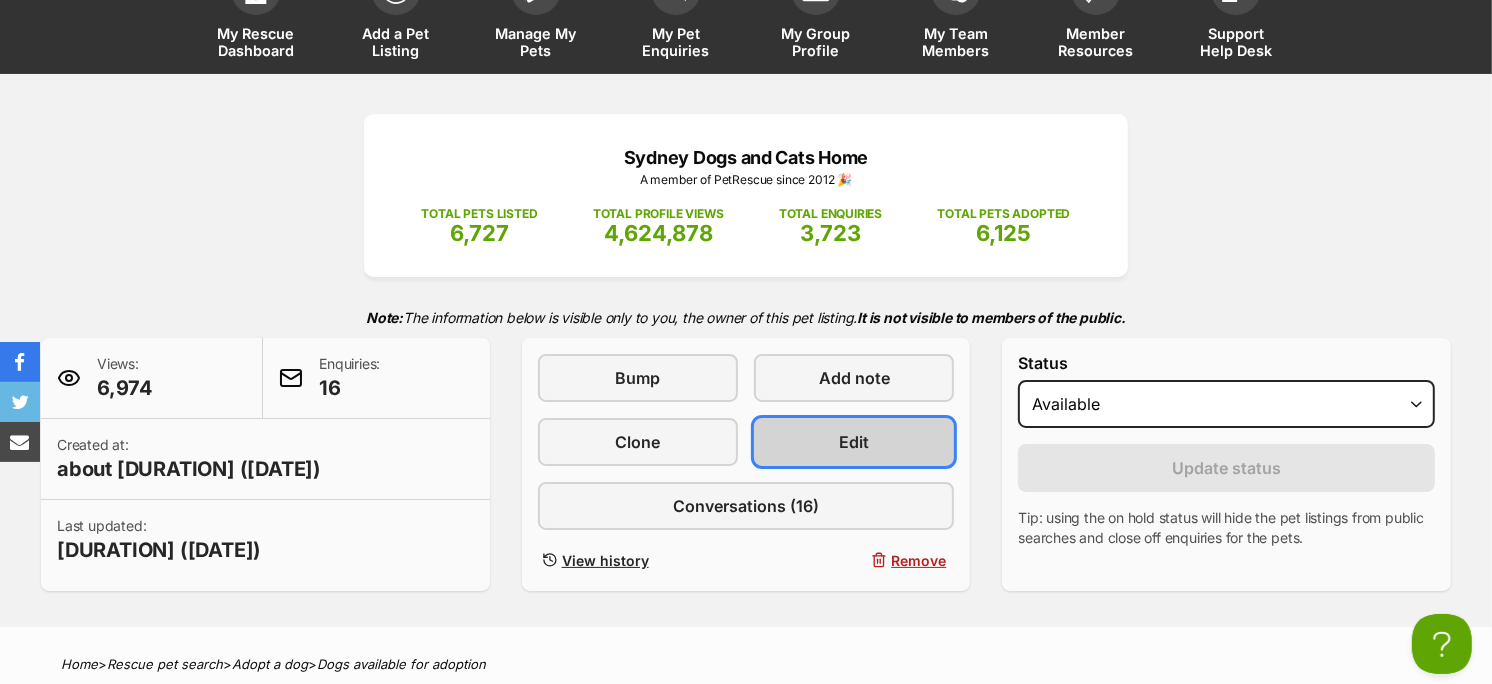 click on "Edit" at bounding box center [854, 442] 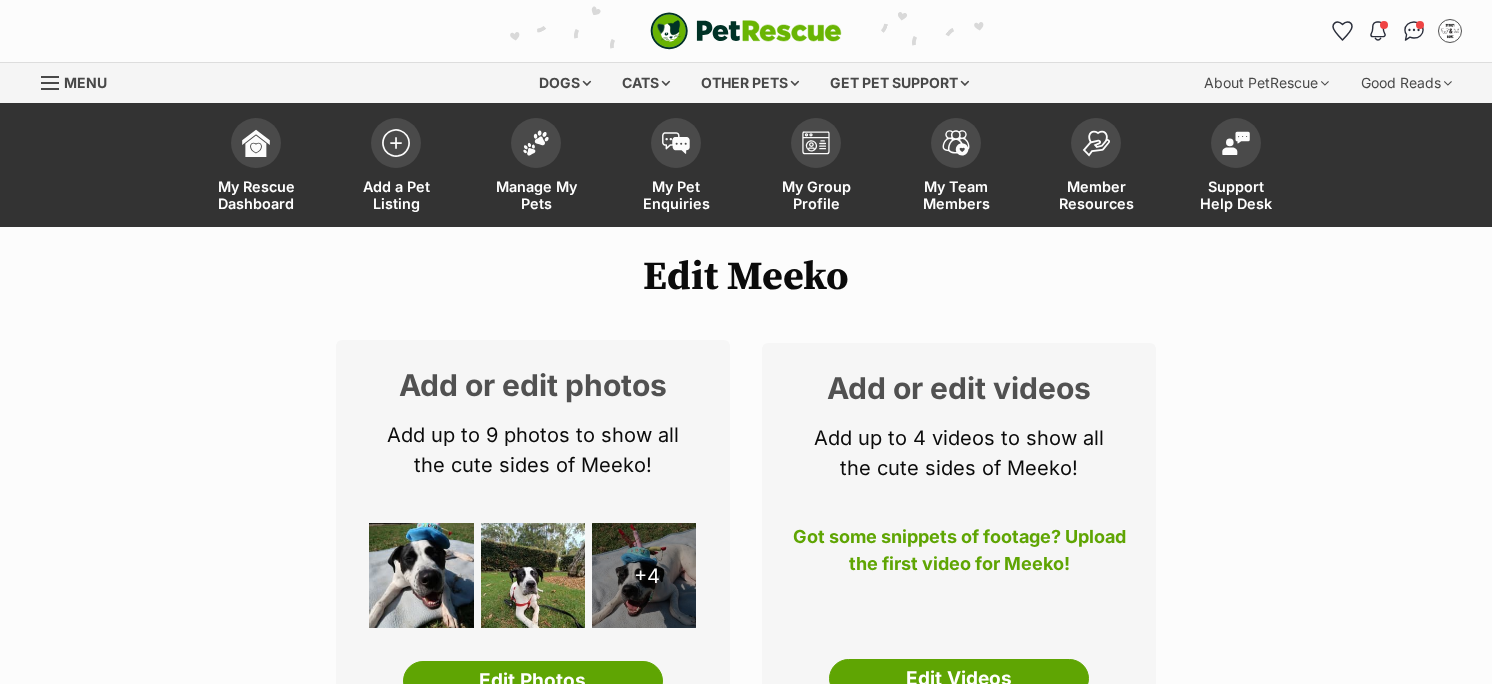 scroll, scrollTop: 0, scrollLeft: 0, axis: both 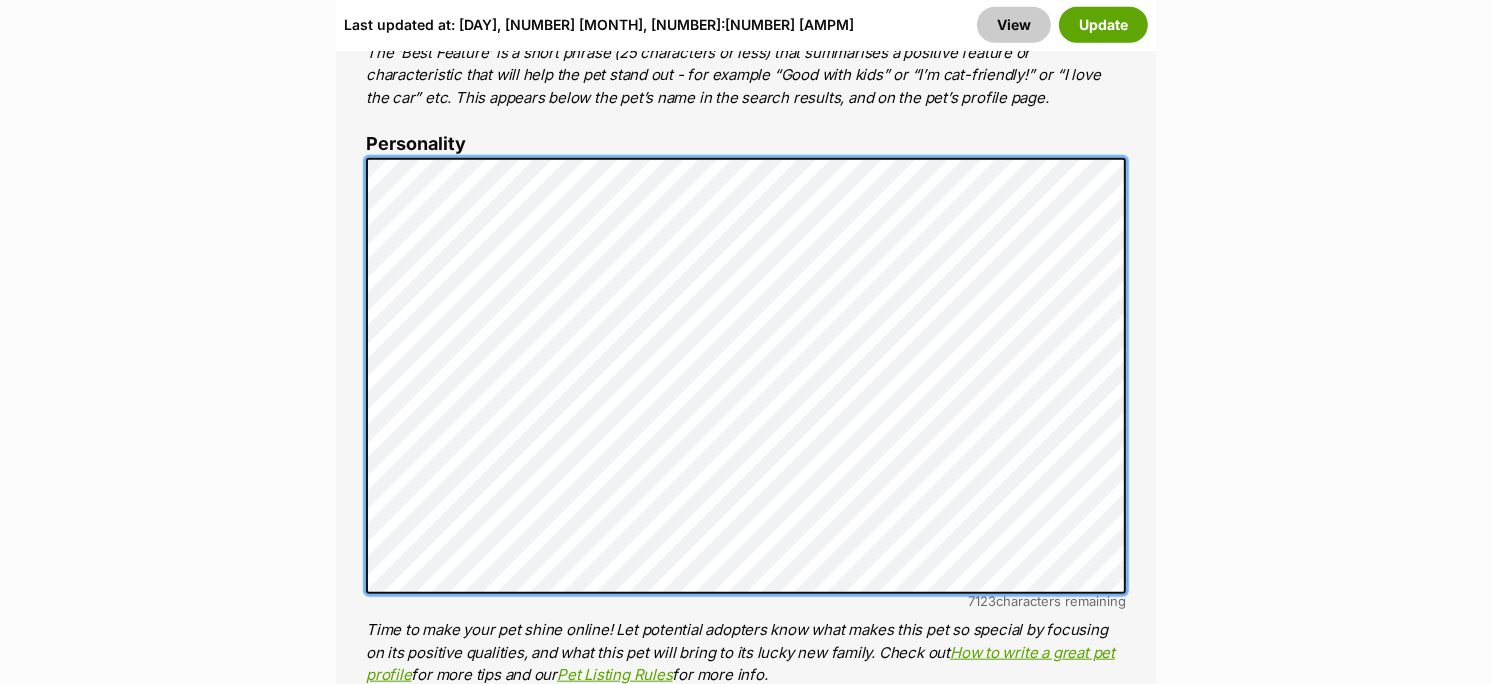 click on "Edit Meeko
Add or edit photos
Add up to 9 photos to show all
the cute sides of Meeko!
+4
Edit Photos
Add or edit videos
Add up to 4 videos to show all
the cute sides of Meeko!
Got some snippets of footage? Upload the first video for Meeko!
Edit Videos
Listing owner Choose an owner Sydney Dogs And Cats Home
The owner of the pet listing is able to edit the listing and manage enquiries with potential adopters. Note:
Group Admins
are also able to edit this pet listing and manage all it's enquiries.
Any time this pet receives new enquiries or messages from potential adopters, we'll also send you an email notification. Members can opt out of receiving these emails via their
notification settings .
About This Pet Name
Henlo there, it looks like you might be using the pet name field to indicate that this pet is now on hold - we recommend updating the status to on hold from the  listing page  instead!
Dog" at bounding box center [746, 2813] 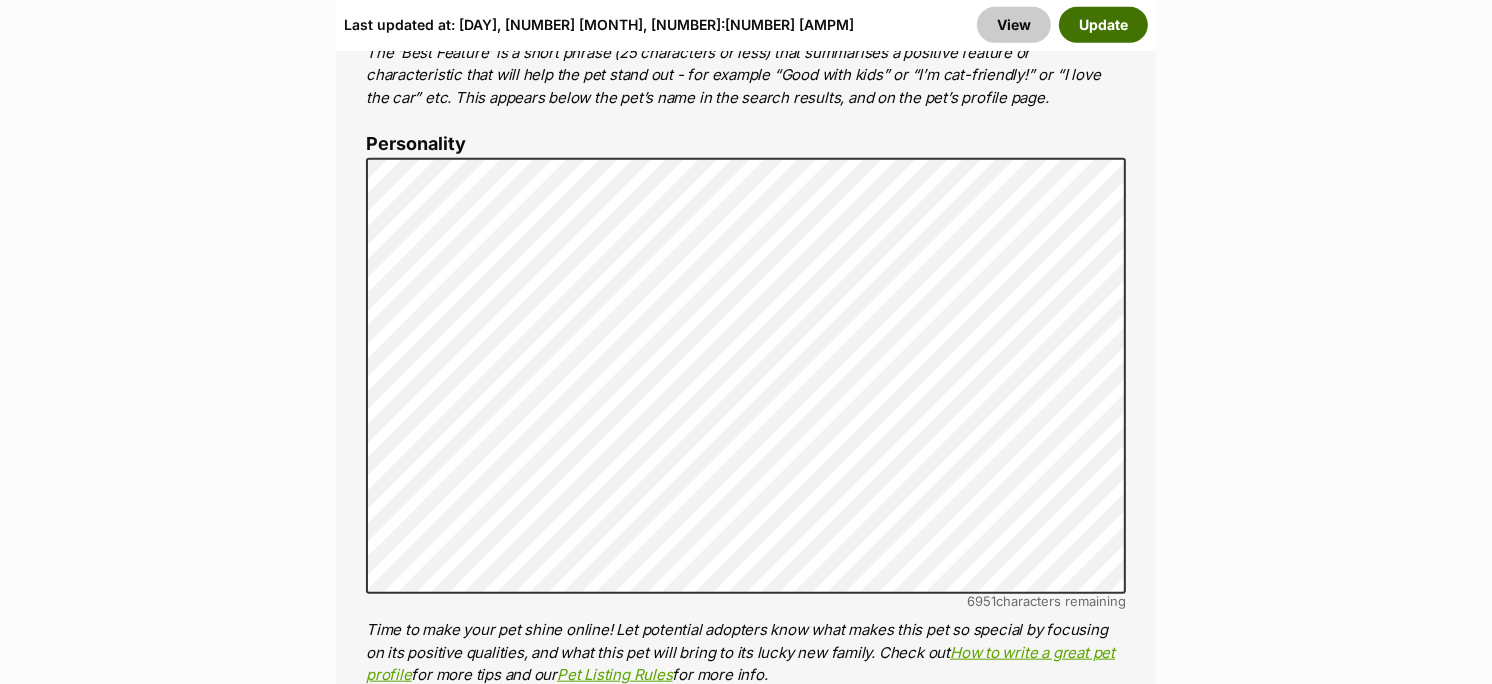 click on "Update" at bounding box center [1103, 25] 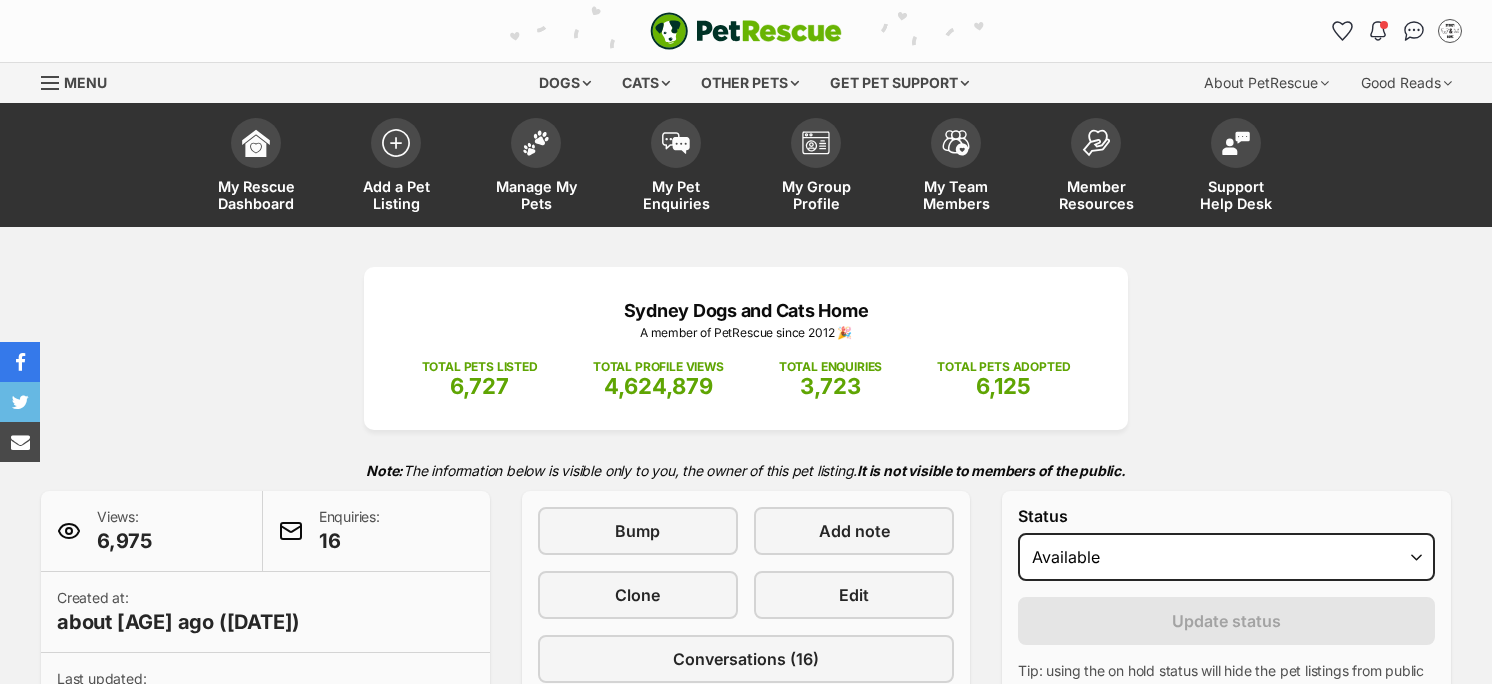 scroll, scrollTop: 0, scrollLeft: 0, axis: both 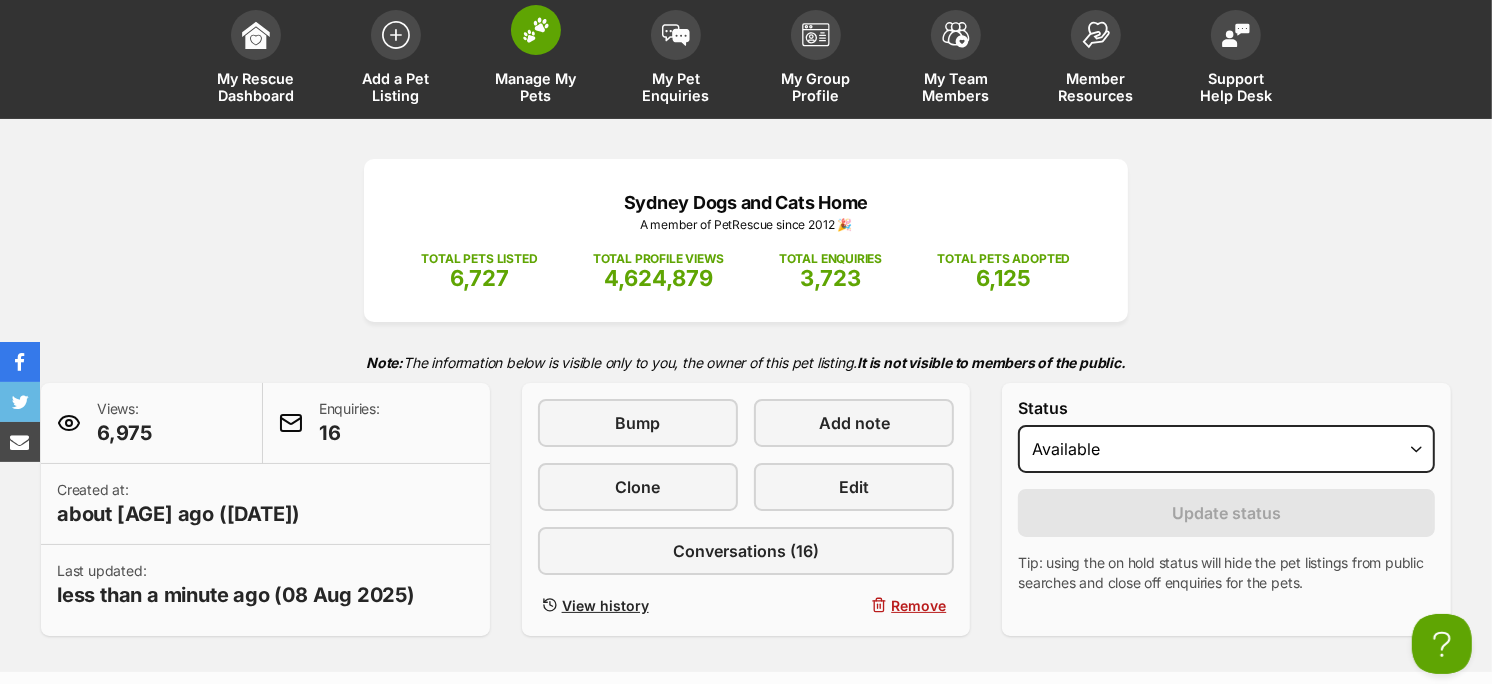 click on "Manage My Pets" at bounding box center (536, 87) 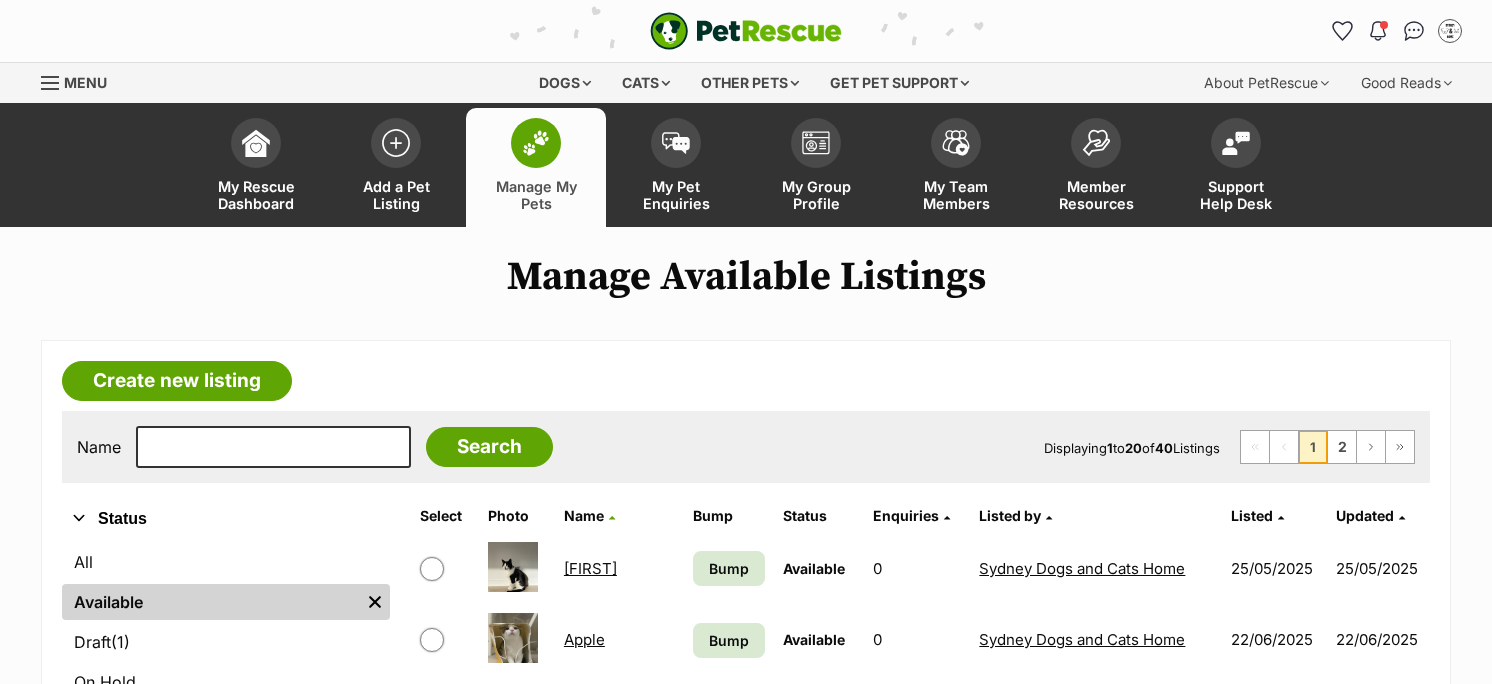 scroll, scrollTop: 0, scrollLeft: 0, axis: both 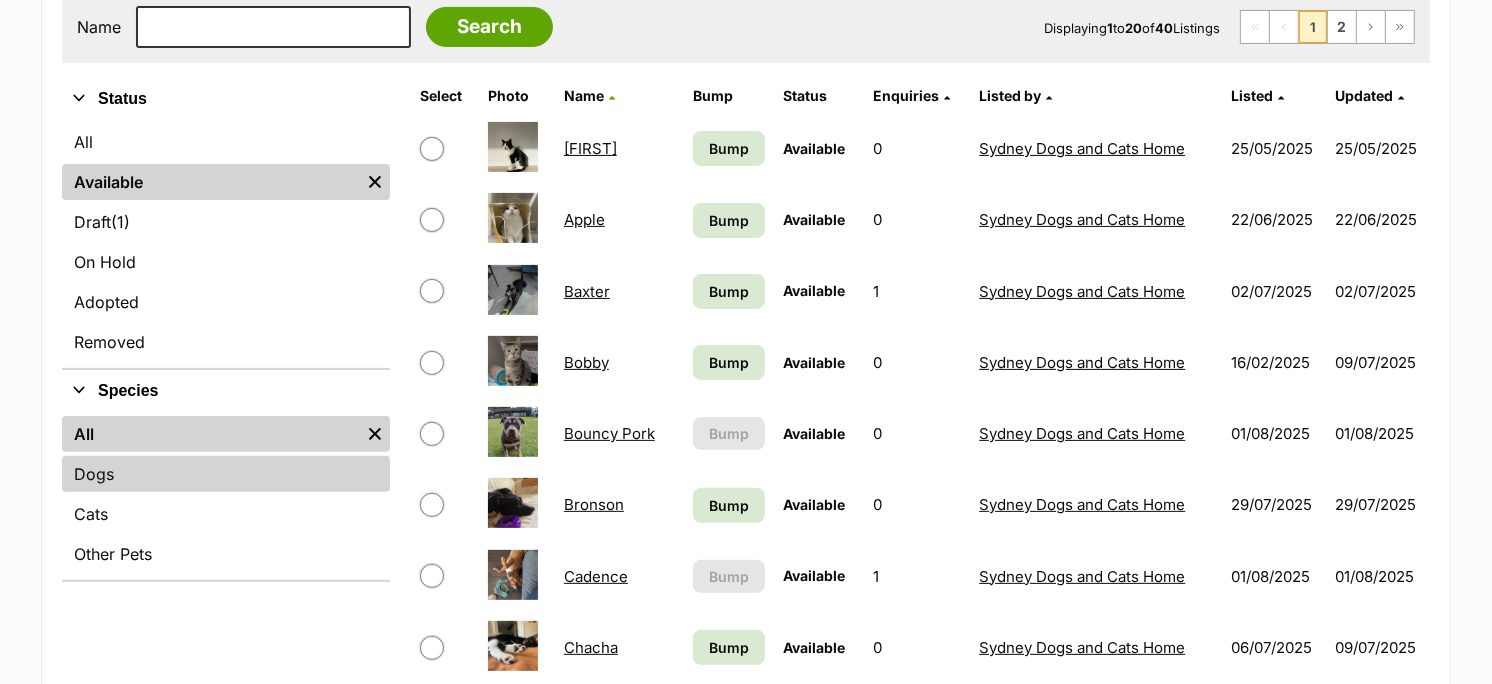 click on "Dogs" at bounding box center (226, 474) 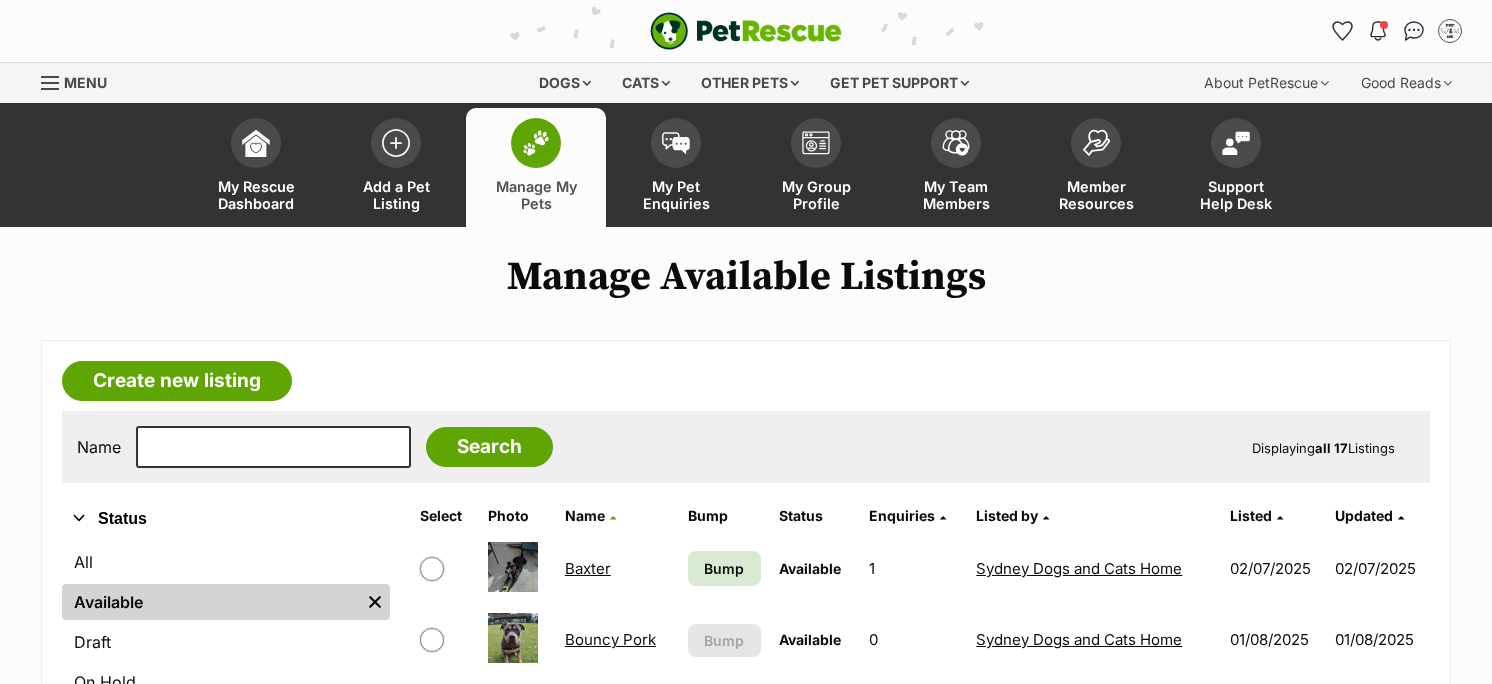 scroll, scrollTop: 0, scrollLeft: 0, axis: both 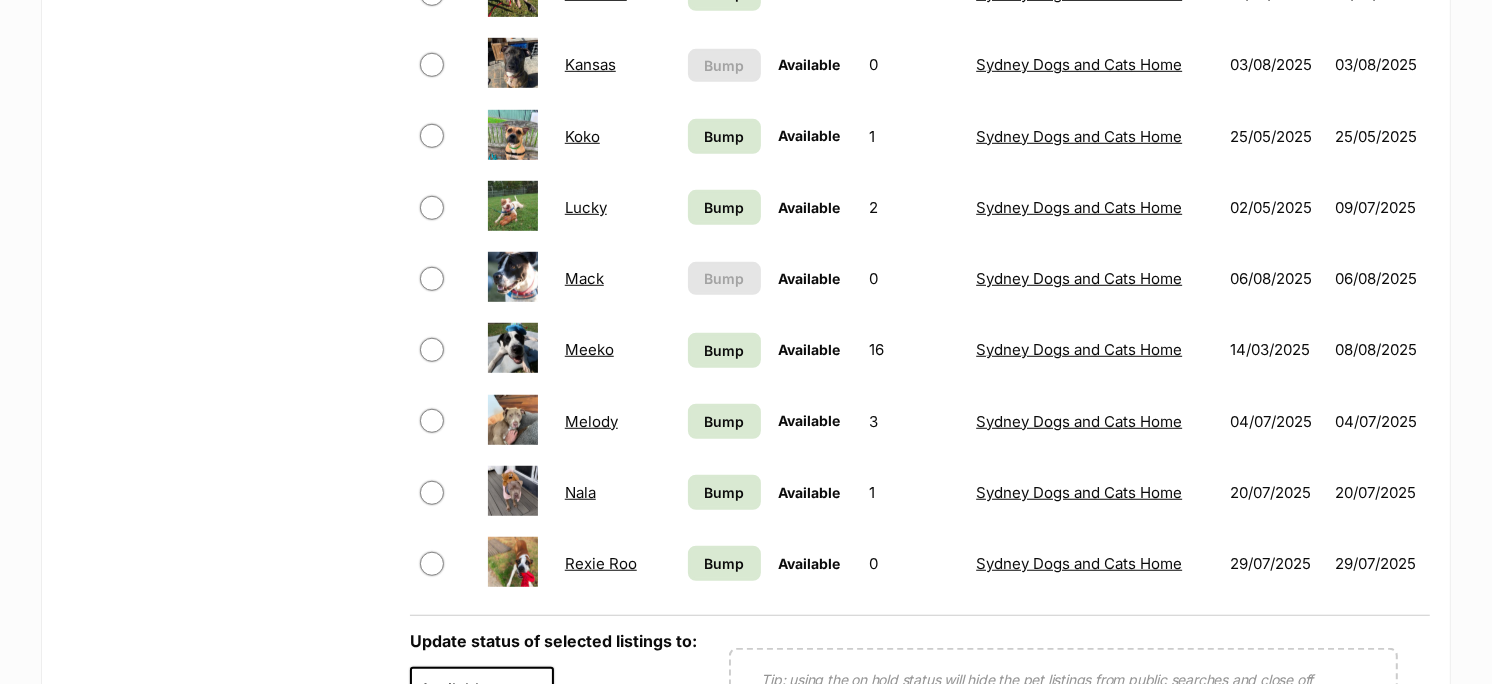 click on "Nala" at bounding box center (580, 492) 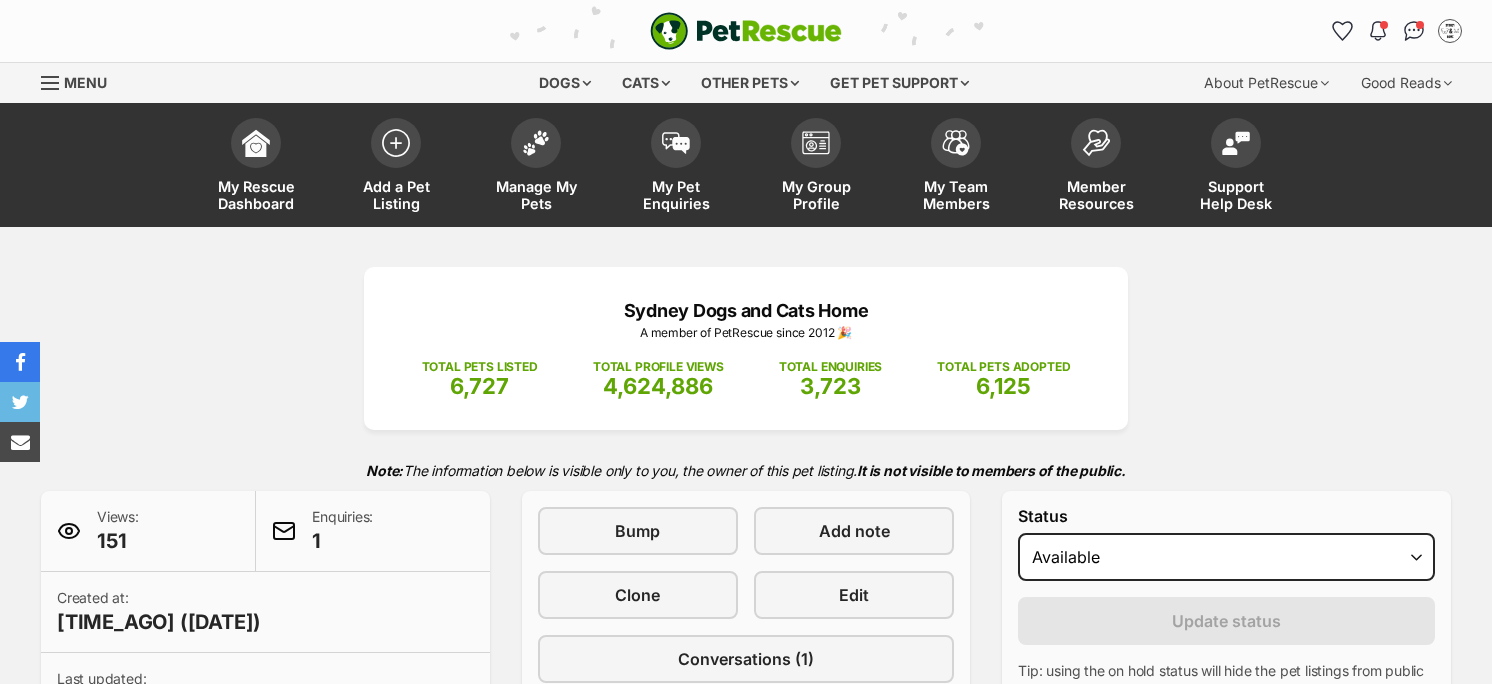 scroll, scrollTop: 0, scrollLeft: 0, axis: both 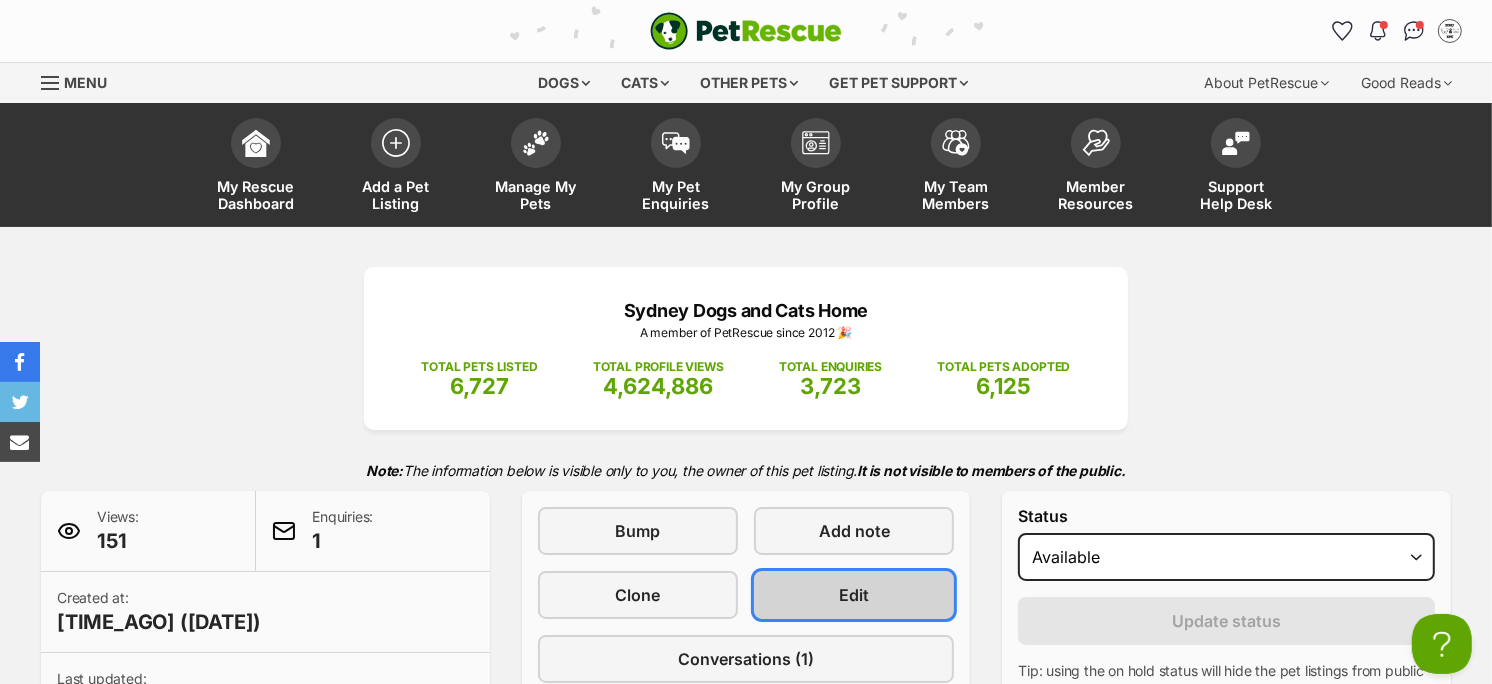click on "Edit" at bounding box center (854, 595) 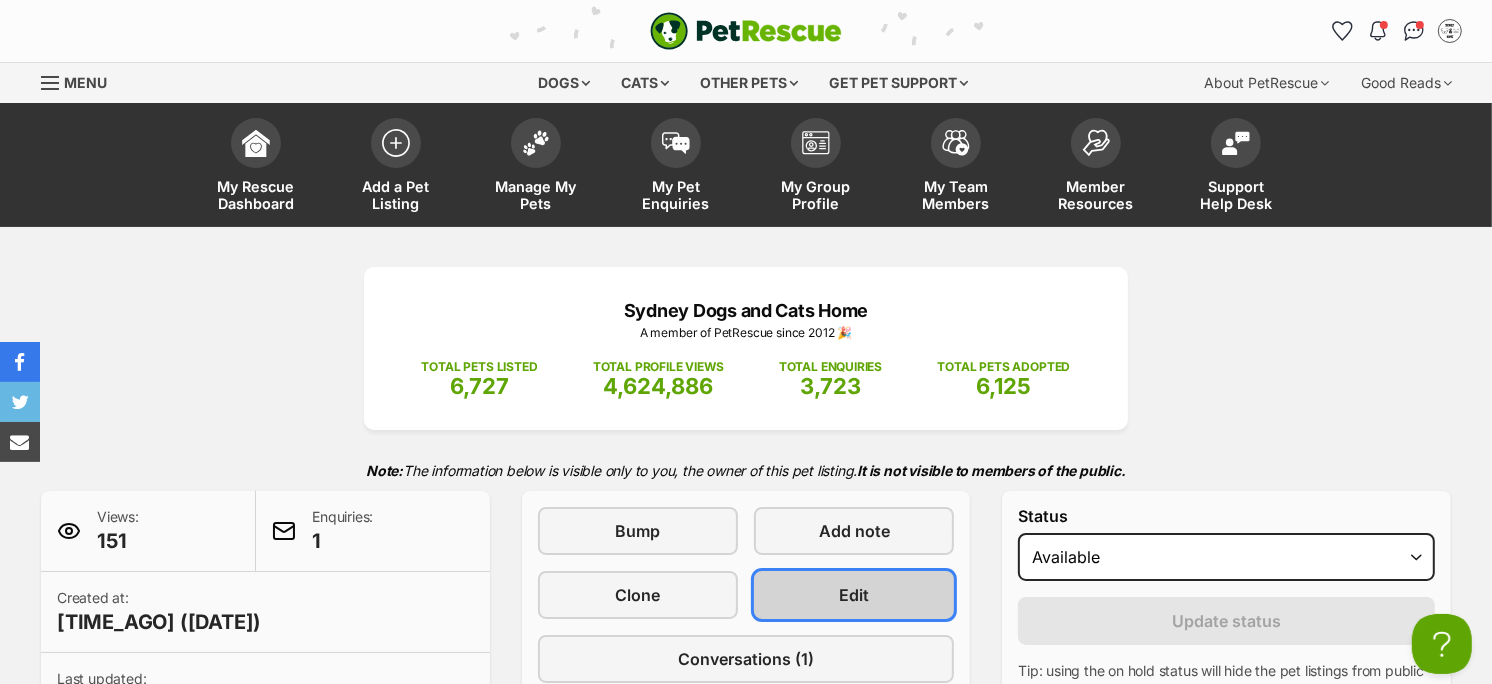 scroll, scrollTop: 0, scrollLeft: 0, axis: both 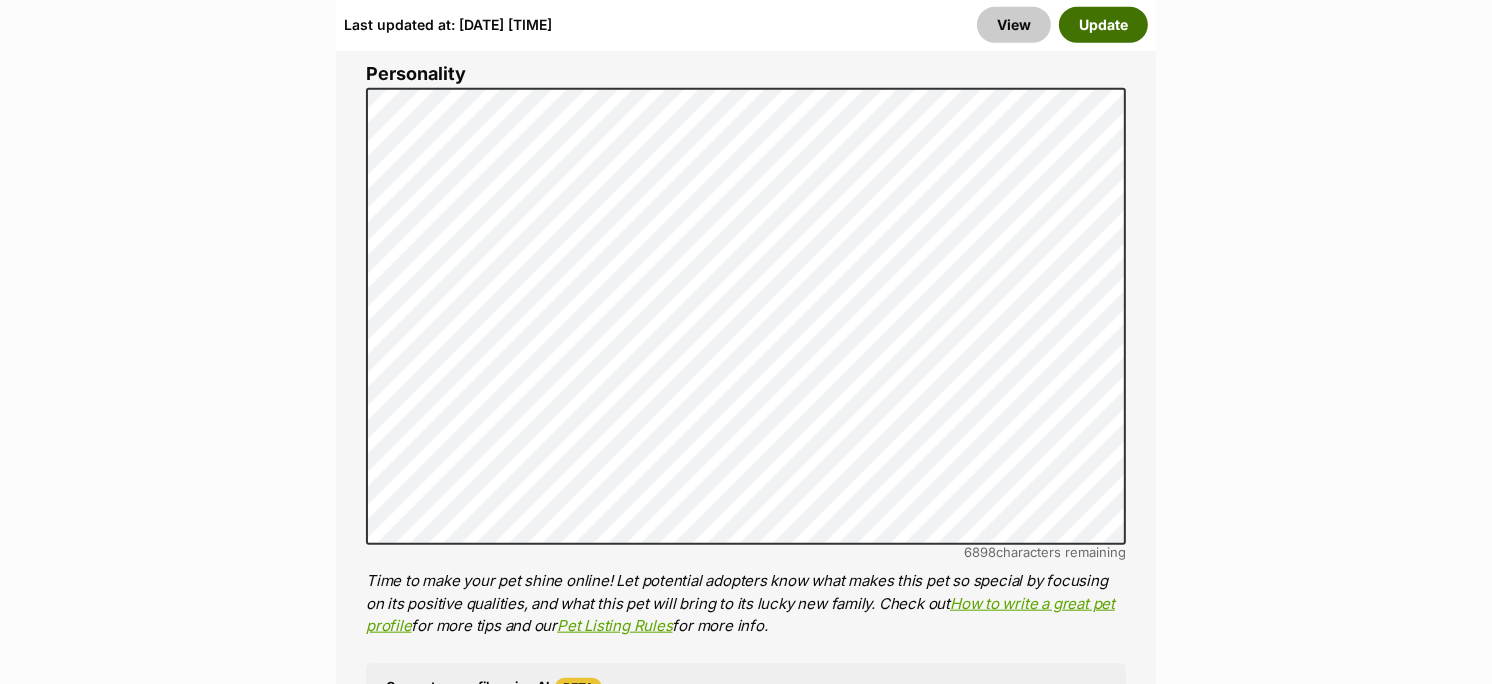 click on "Update" at bounding box center (1103, 25) 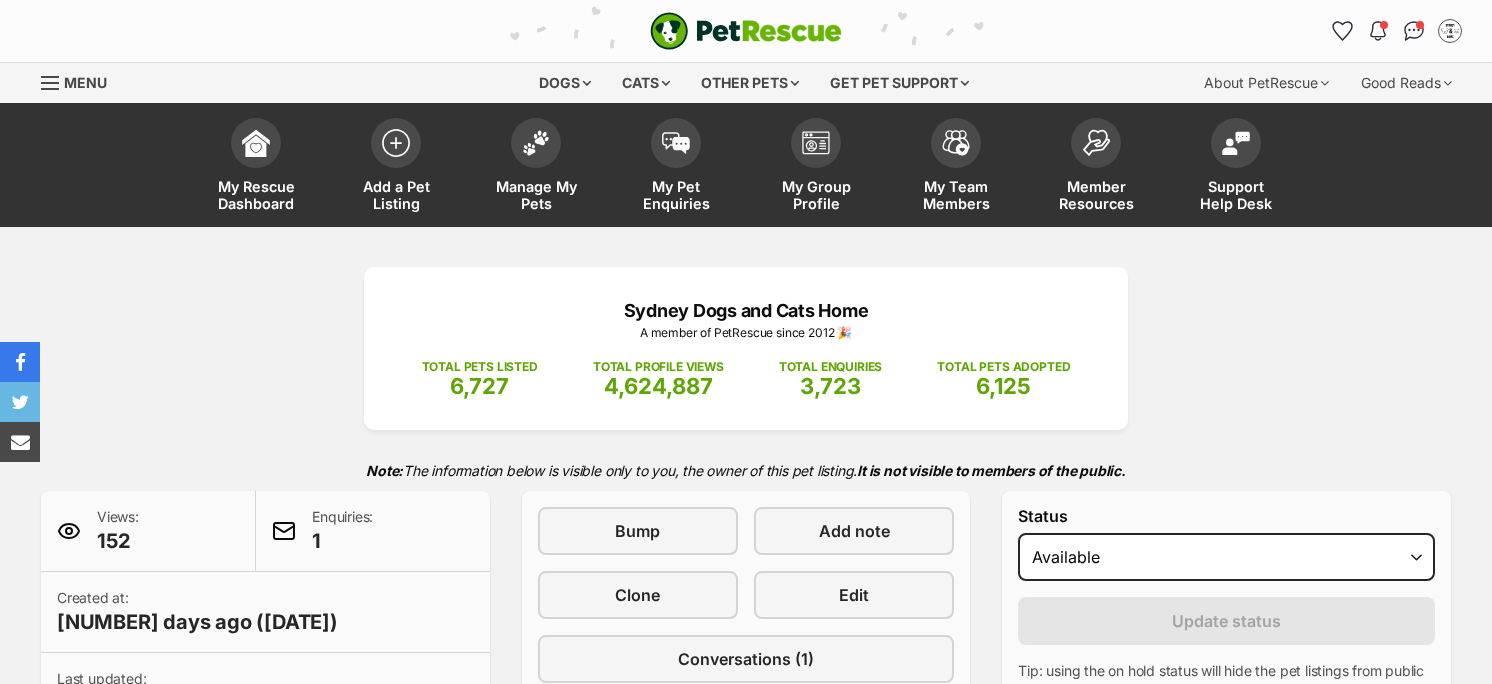 scroll, scrollTop: 0, scrollLeft: 0, axis: both 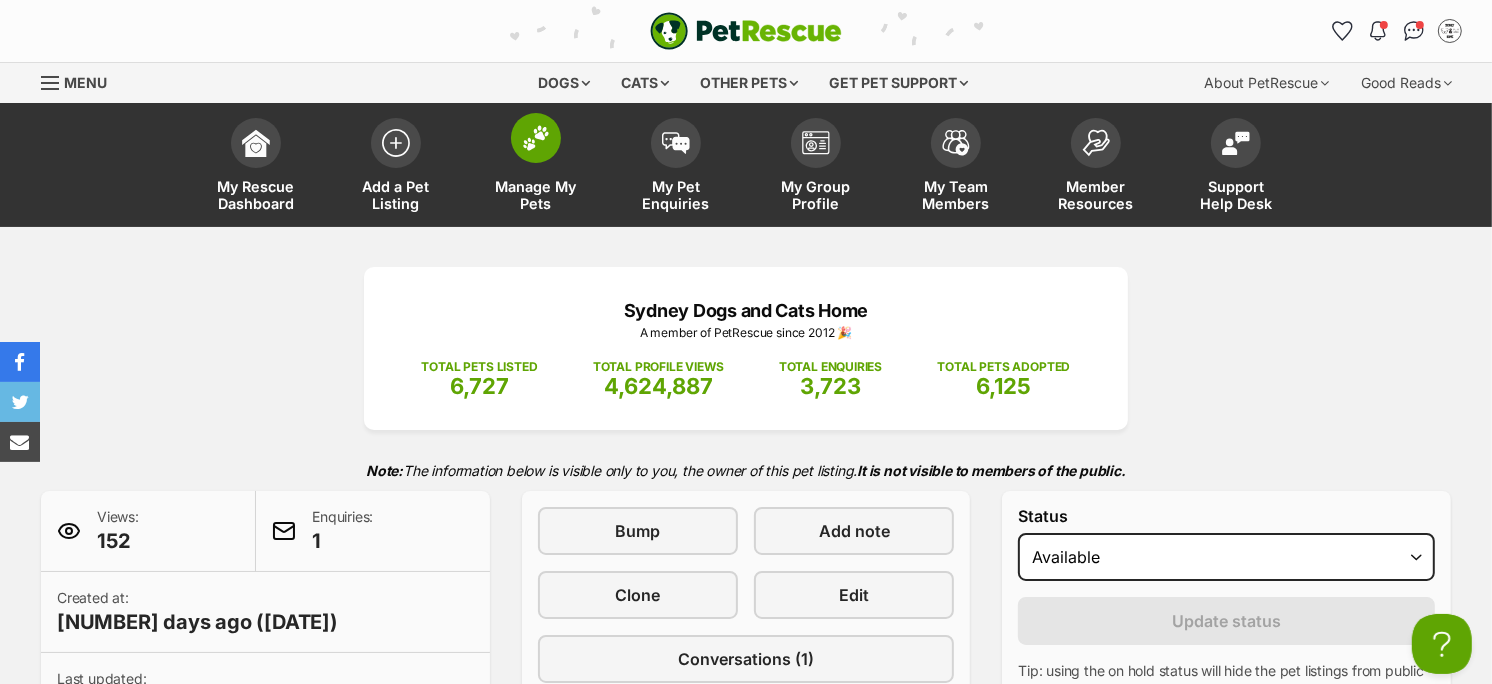 click on "Manage My Pets" at bounding box center [536, 195] 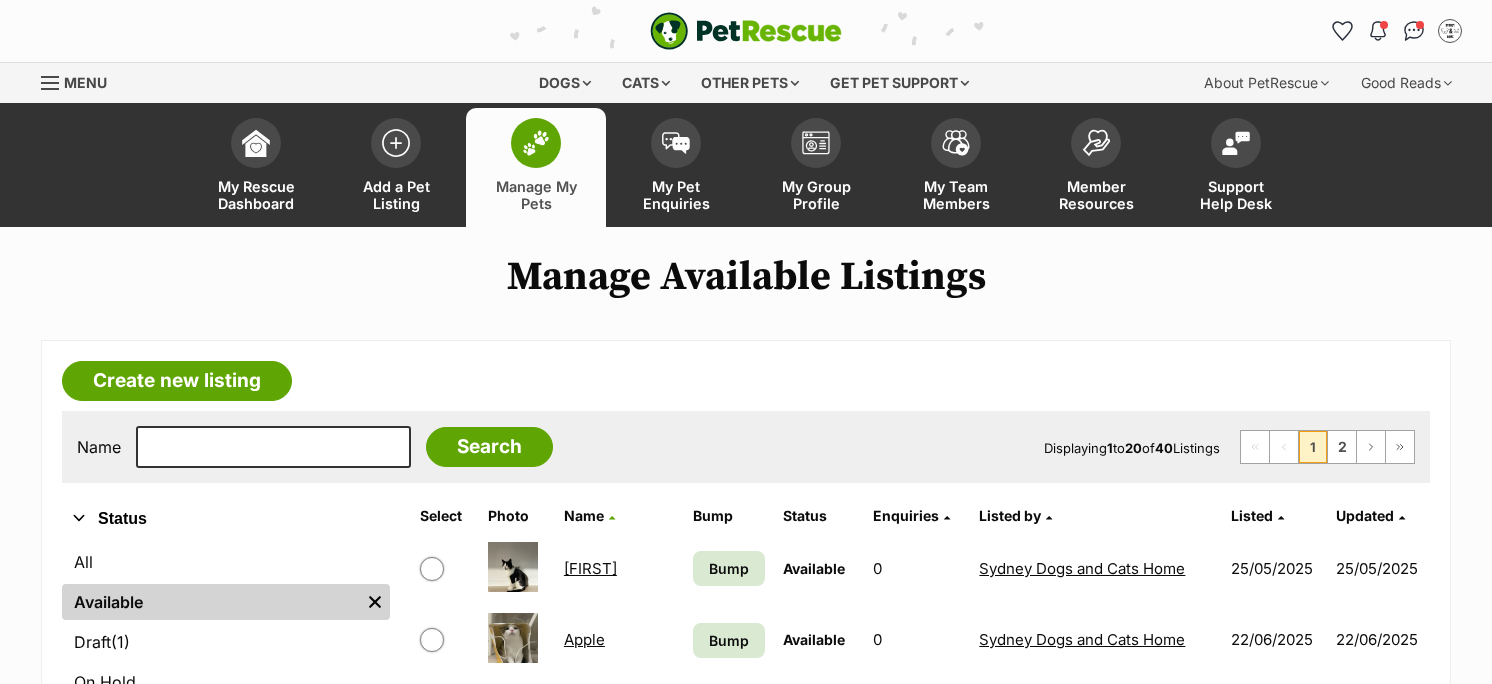 scroll, scrollTop: 0, scrollLeft: 0, axis: both 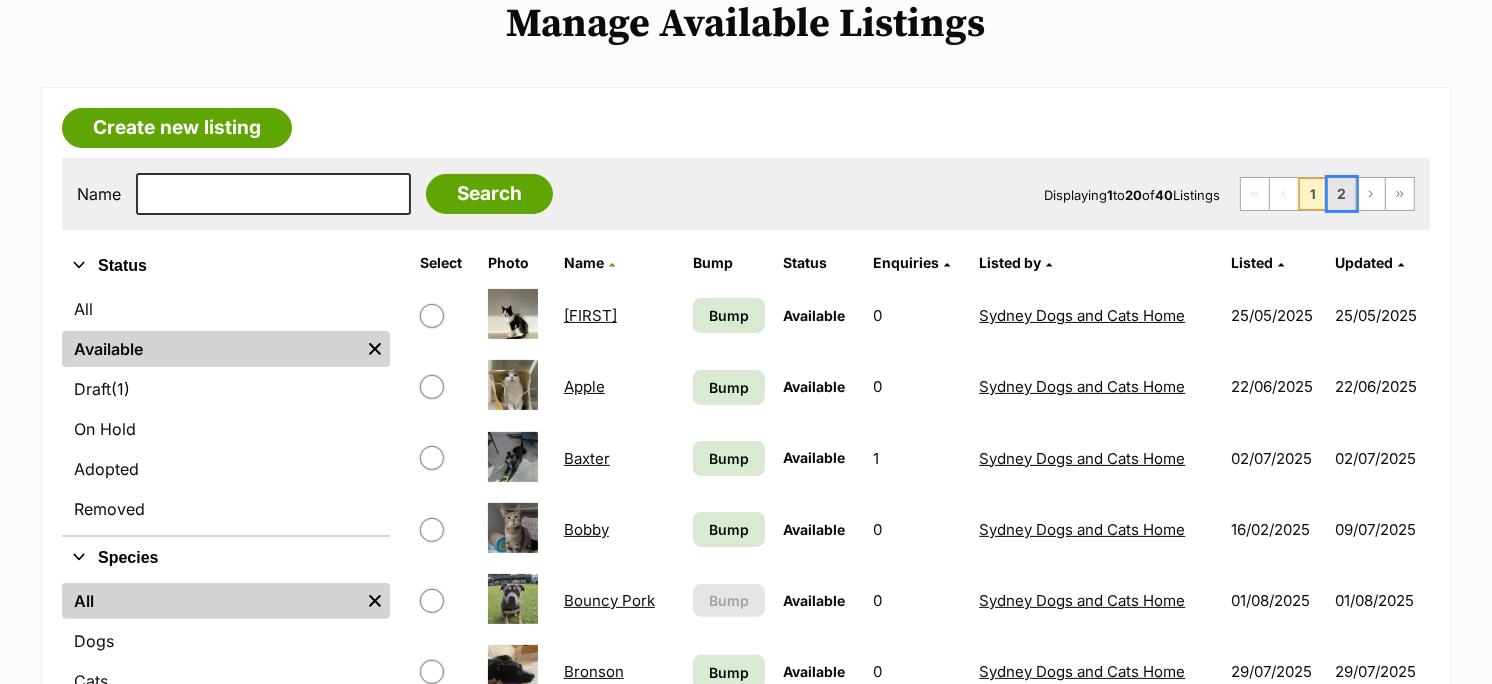 click on "2" at bounding box center [1342, 194] 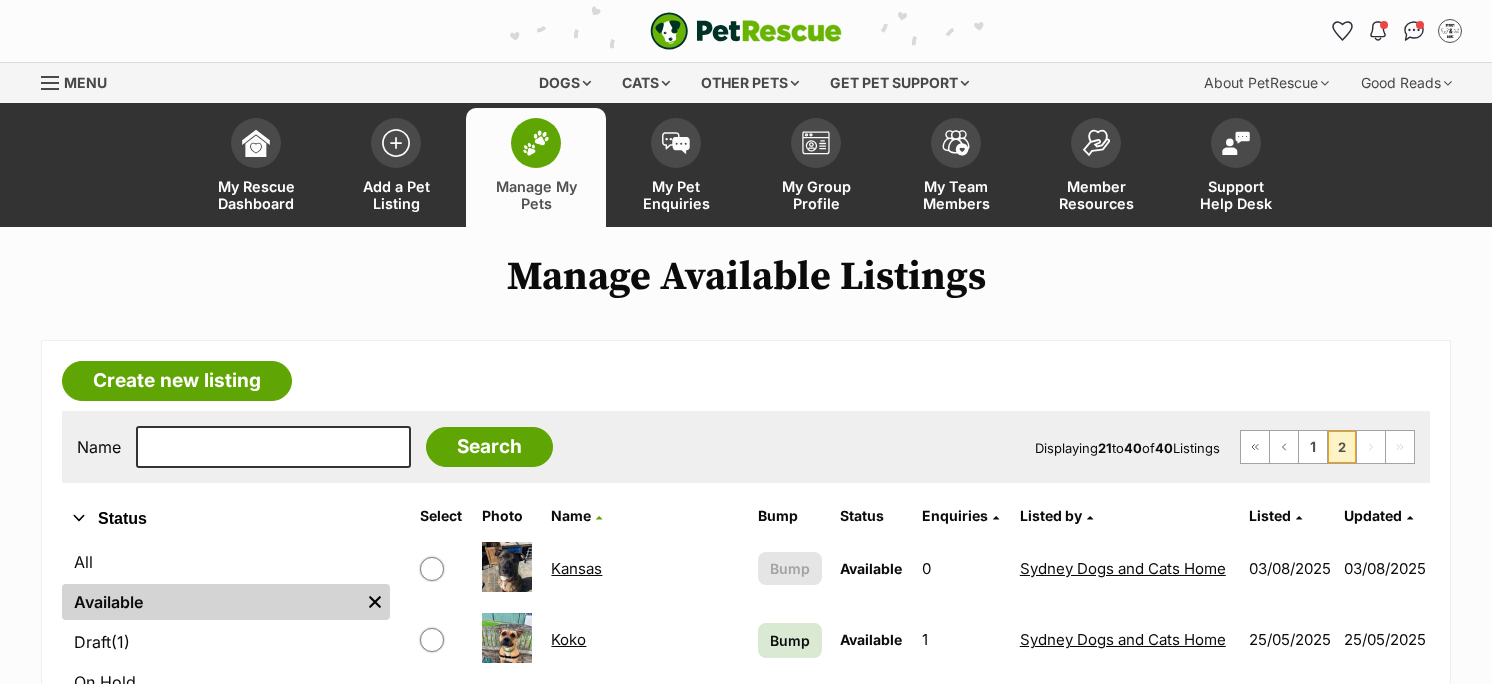 scroll, scrollTop: 0, scrollLeft: 0, axis: both 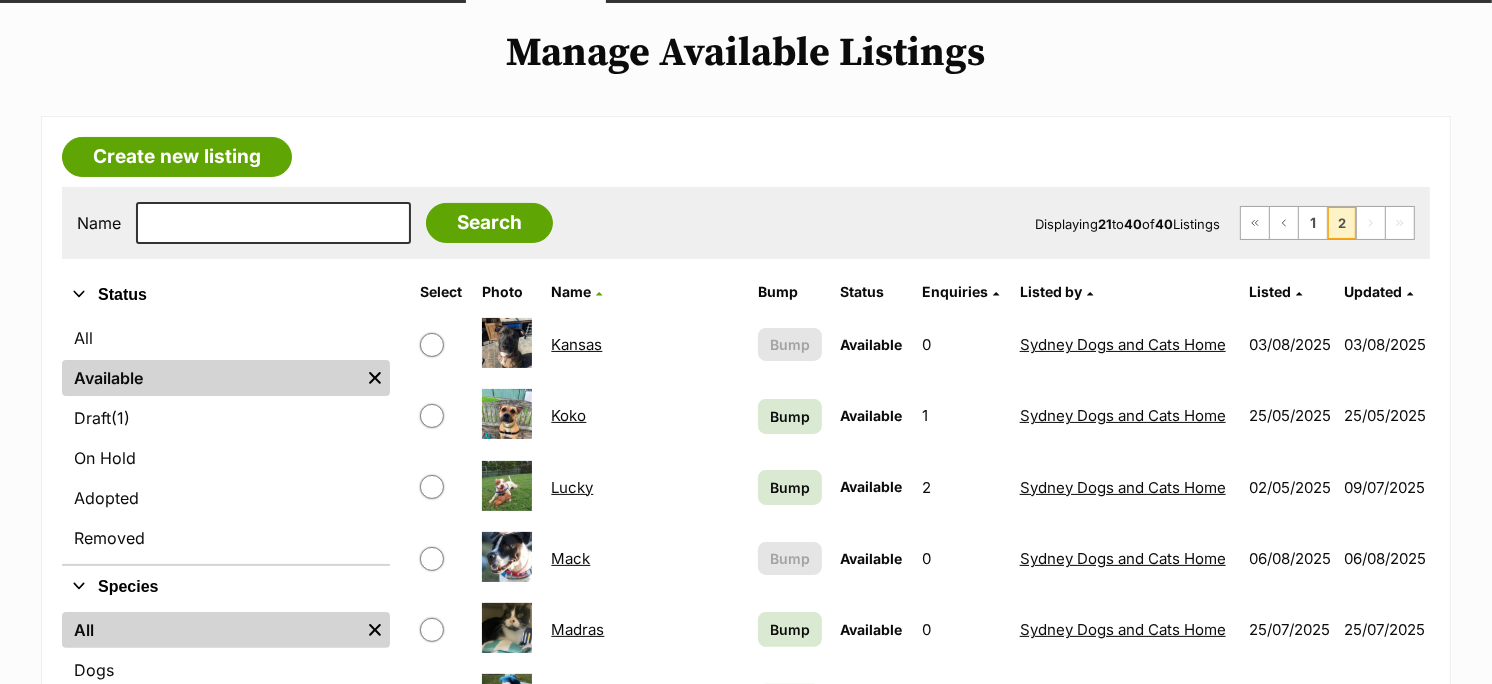 click on "Koko" at bounding box center [568, 415] 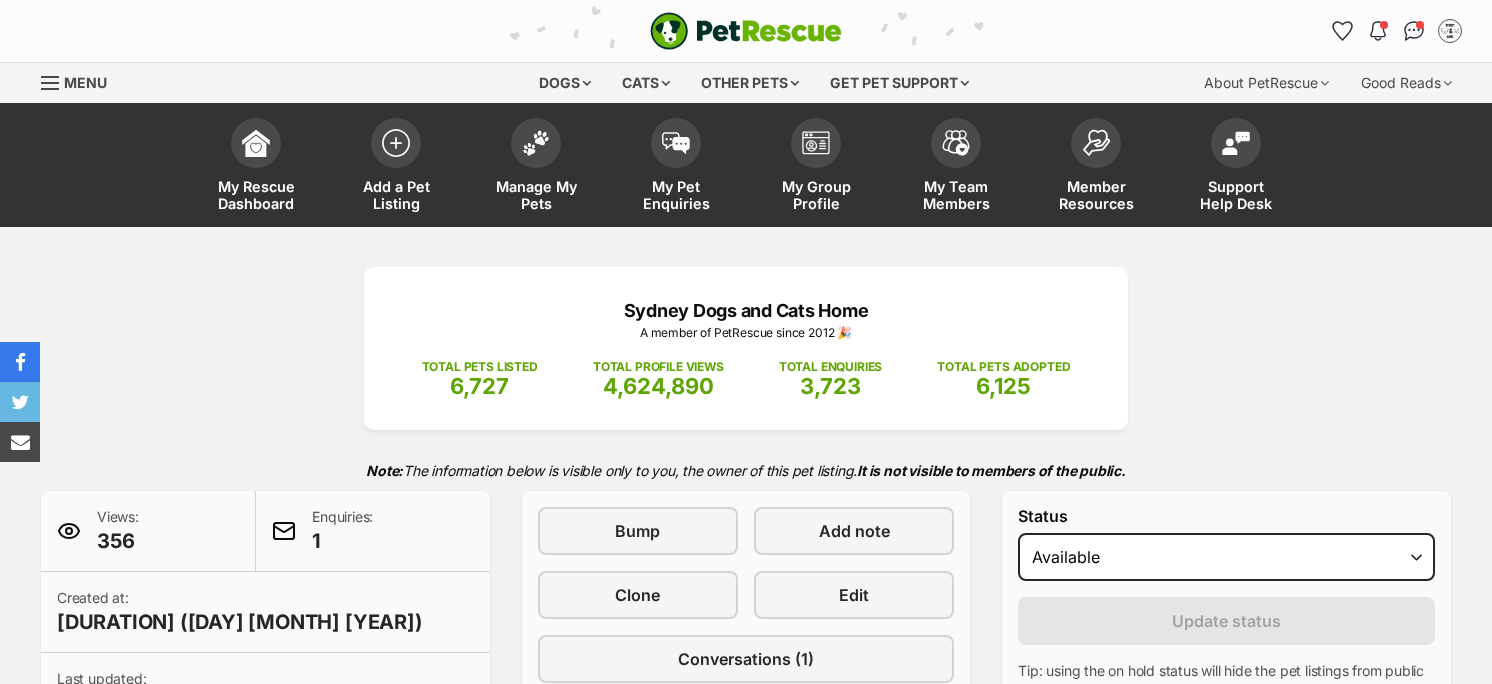 scroll, scrollTop: 0, scrollLeft: 0, axis: both 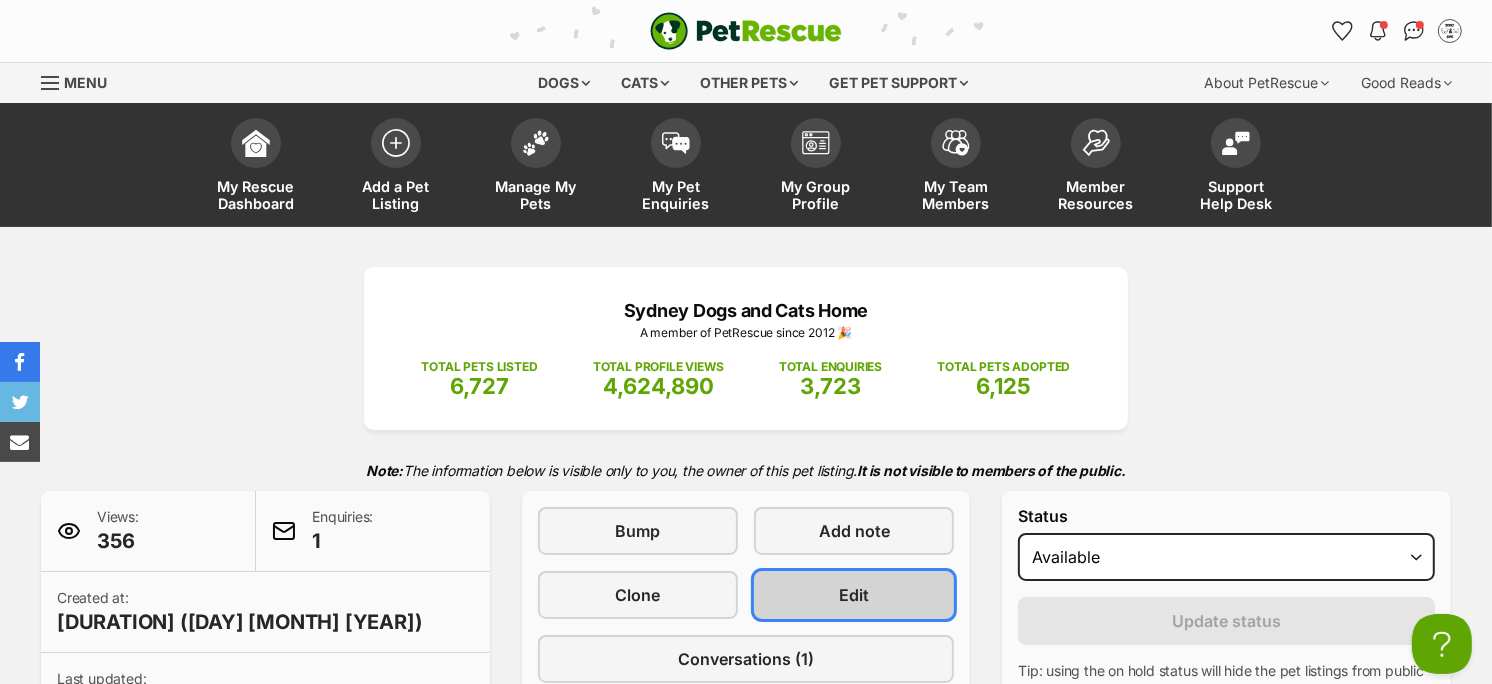 click on "Edit" at bounding box center (854, 595) 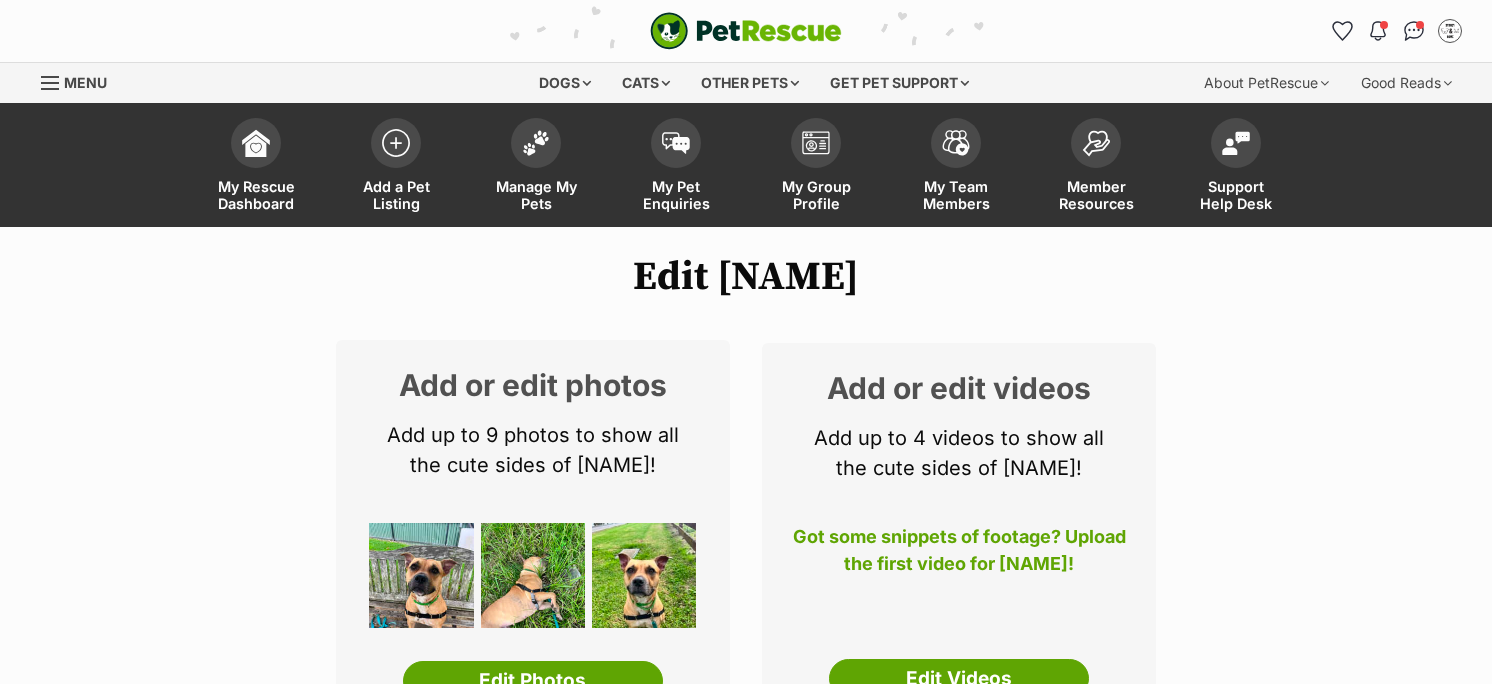 scroll, scrollTop: 0, scrollLeft: 0, axis: both 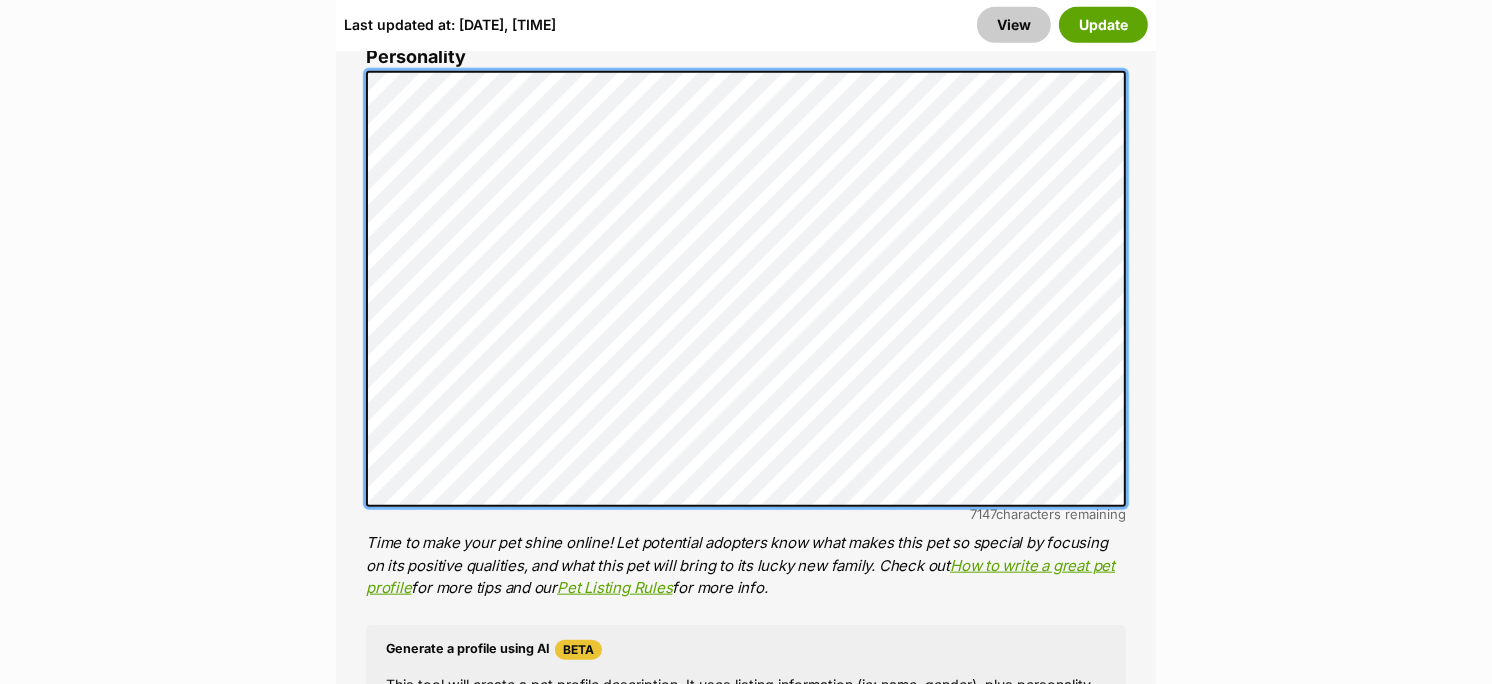 click on "About This Pet Name
Henlo there, it looks like you might be using the pet name field to indicate that this pet is now on hold - we recommend updating the status to on hold from the  listing page  instead!
Every pet deserves a name. If you don’t know the pet’s name, make one up! It can be something simple and sweet like ‘Fluffy’, or get creative and have some fun with it. A name helps potential adopters connect with the pet.
Species Dog
Best feature (optional)
The ‘Best Feature’ is a short phrase (25 characters or less) that summarises a positive feature or characteristic that will help the pet stand out - for example “Good with kids” or “I’m cat-friendly!” or “I love the car” etc. This appears below the pet’s name in the search results, and on the pet’s profile page.
Personality 7147  characters remaining
How to write a great pet profile  for more tips and our  Pet Listing Rules  for more info.
Generate a profile using AI
Beta" at bounding box center (746, 381) 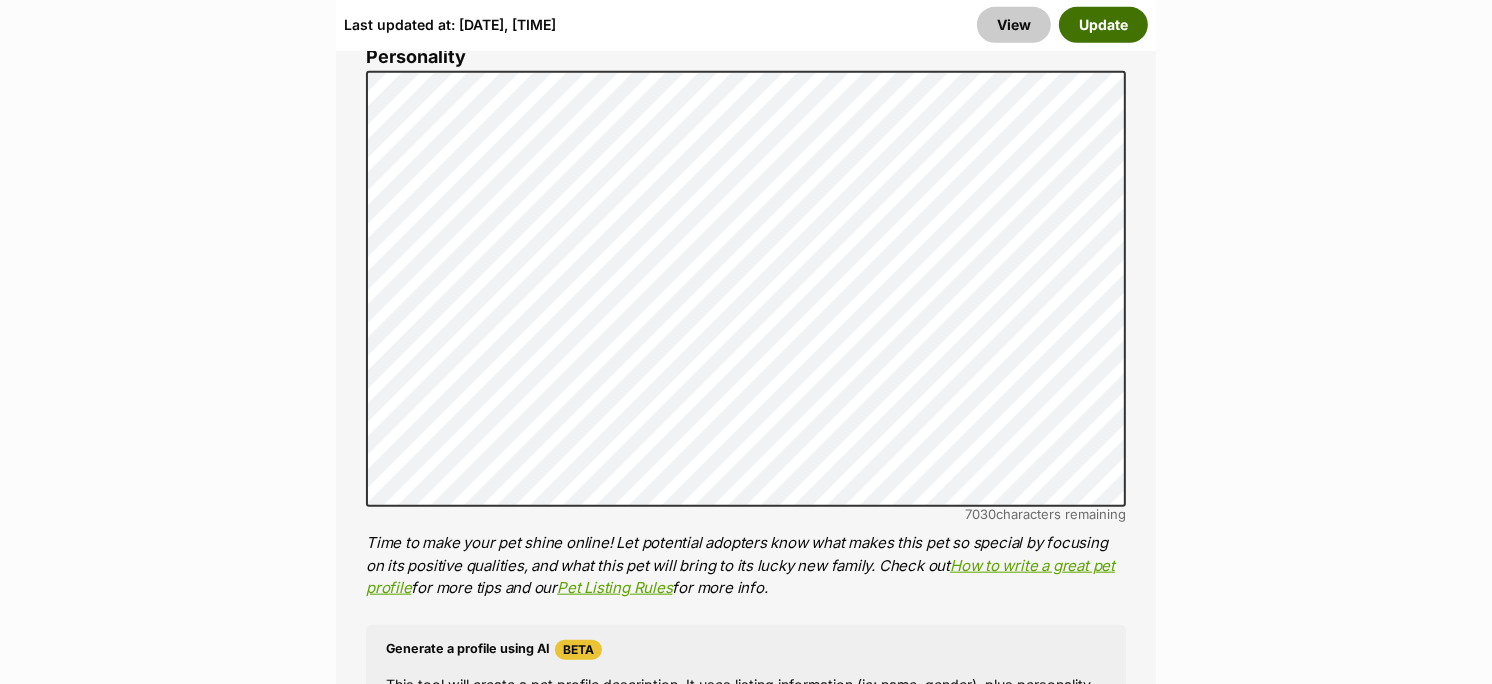 click on "Update" at bounding box center [1103, 25] 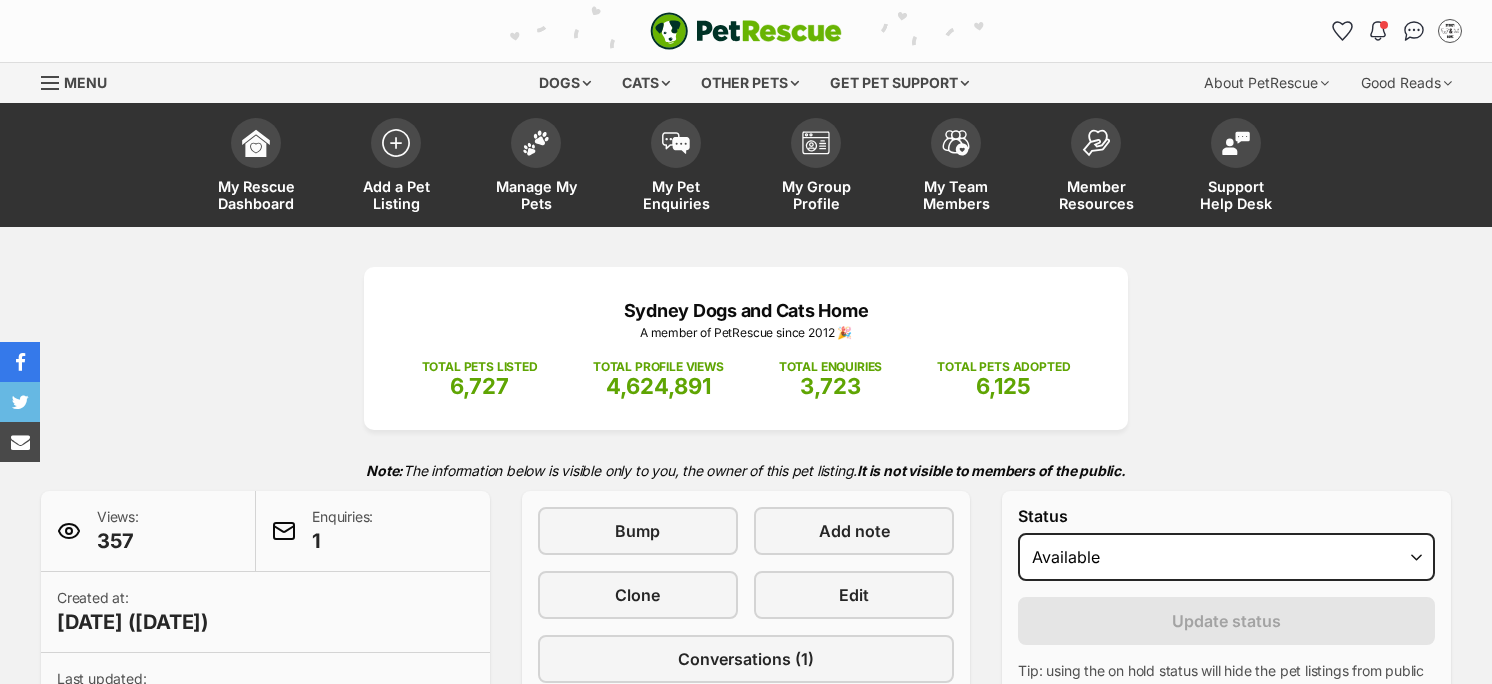 scroll, scrollTop: 0, scrollLeft: 0, axis: both 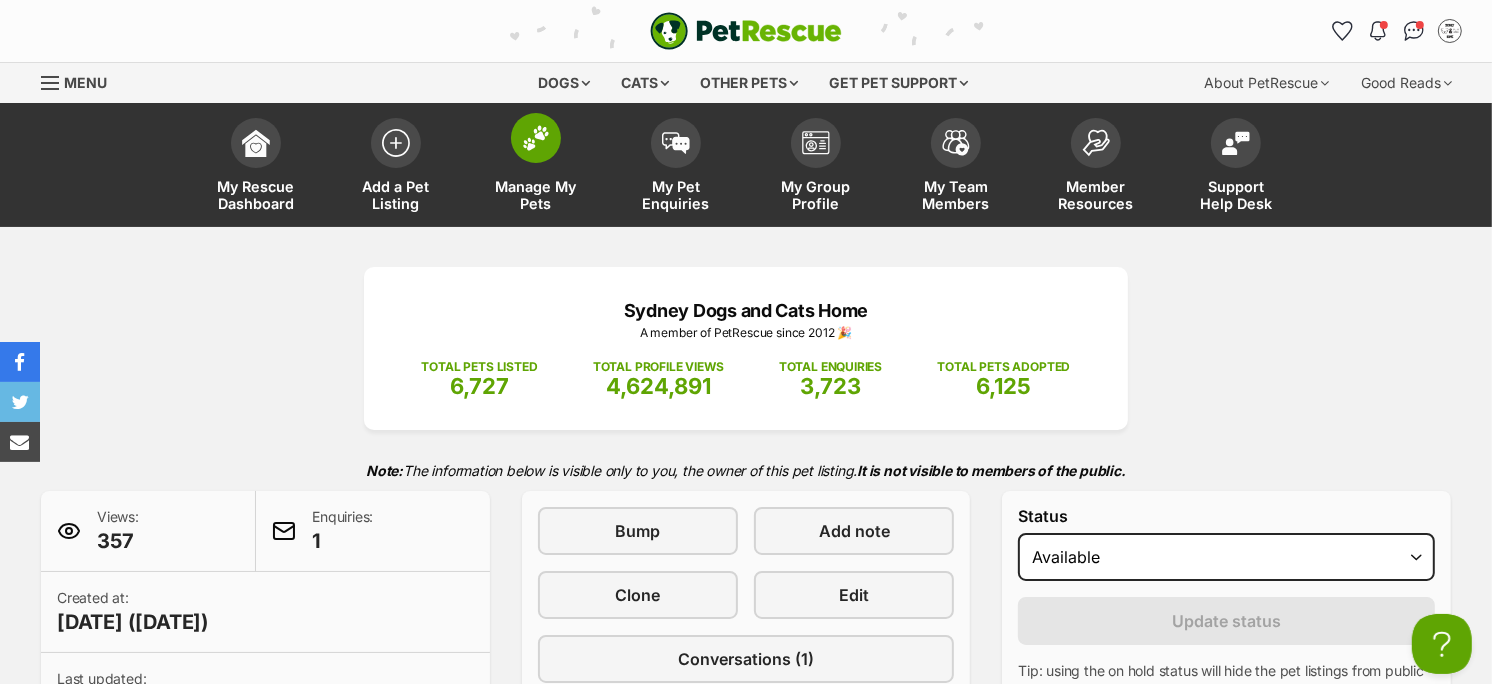 click on "Manage My Pets" at bounding box center (536, 195) 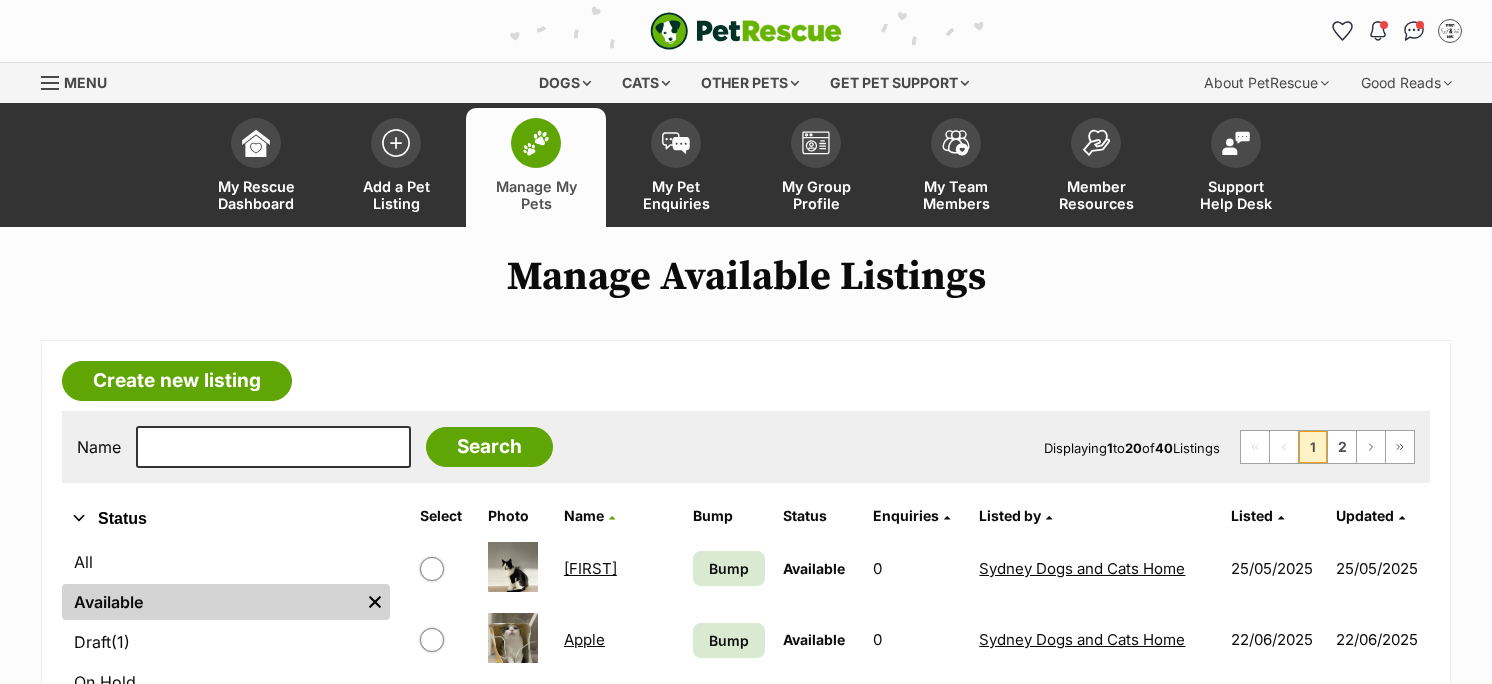 scroll, scrollTop: 0, scrollLeft: 0, axis: both 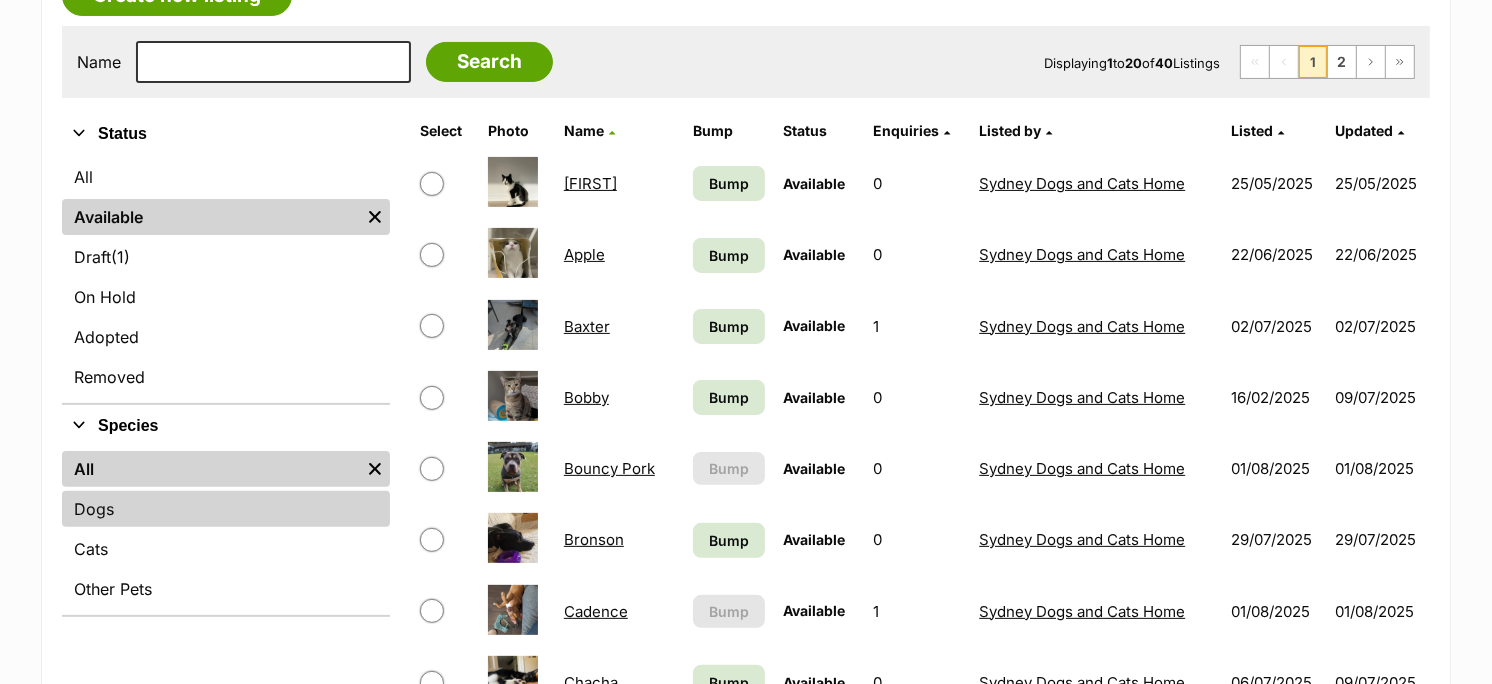 click on "Dogs" at bounding box center (226, 509) 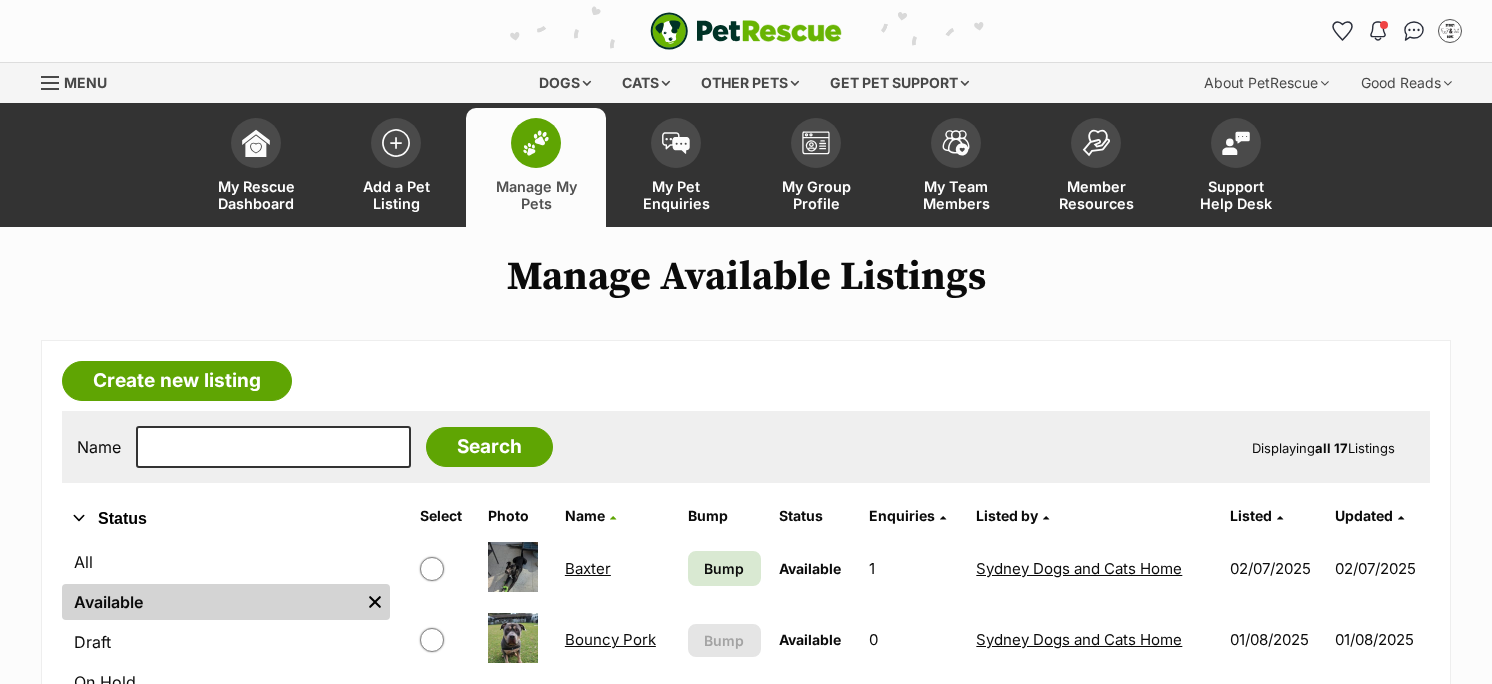 scroll, scrollTop: 0, scrollLeft: 0, axis: both 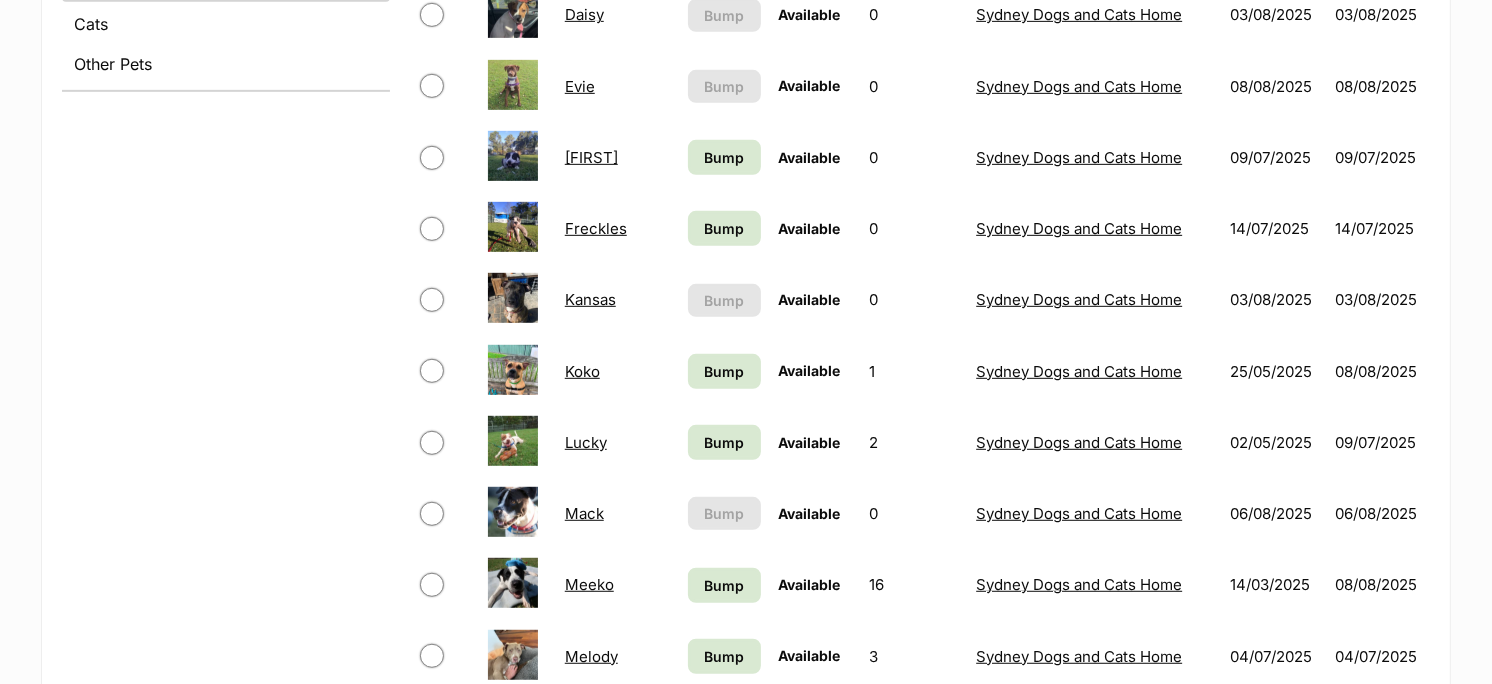 click on "Lucky" at bounding box center (586, 442) 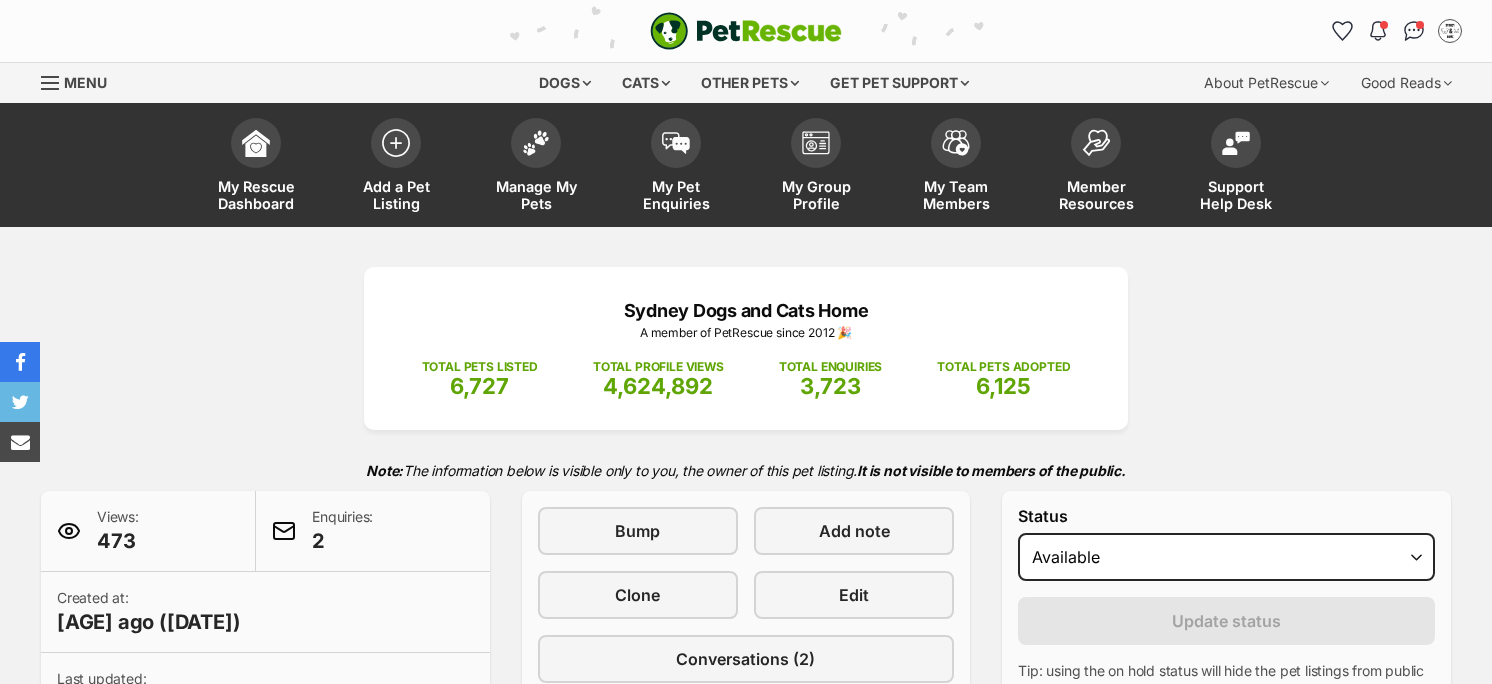 scroll, scrollTop: 0, scrollLeft: 0, axis: both 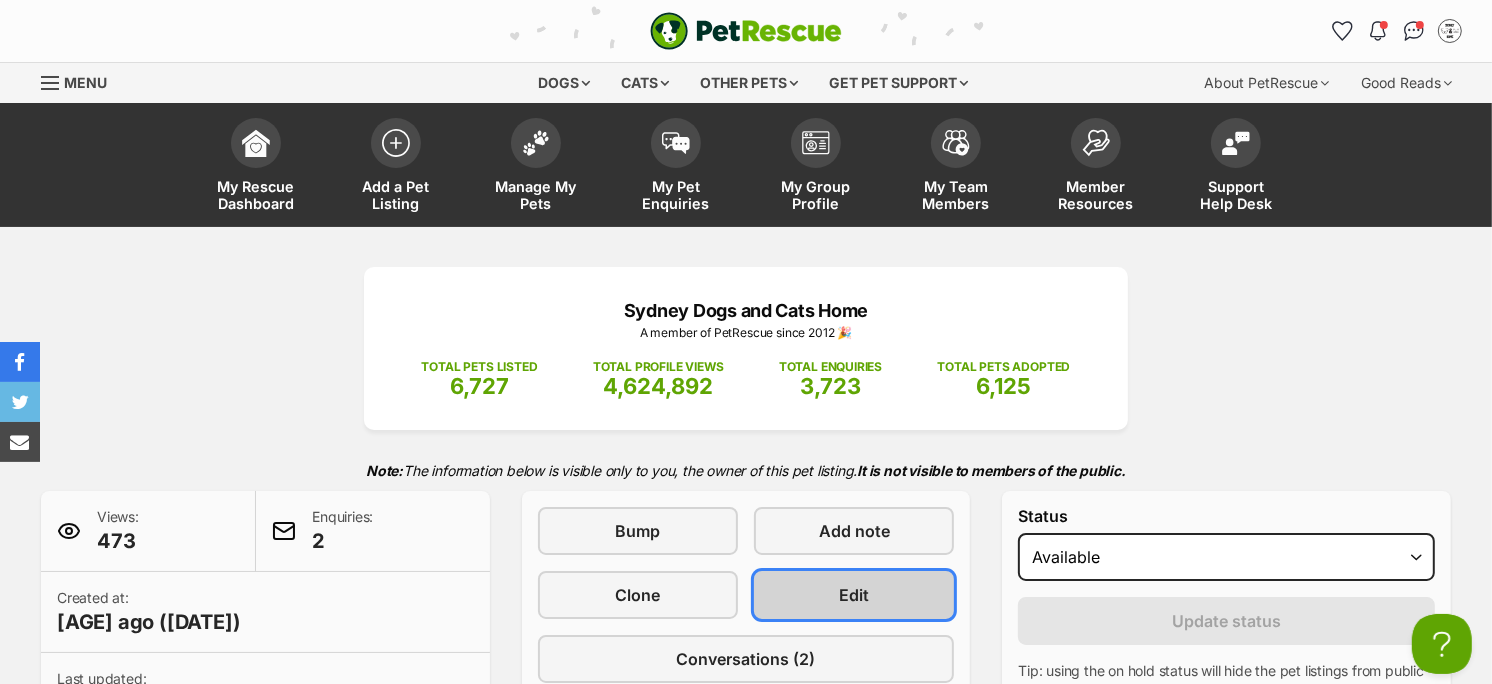 click on "Edit" at bounding box center [854, 595] 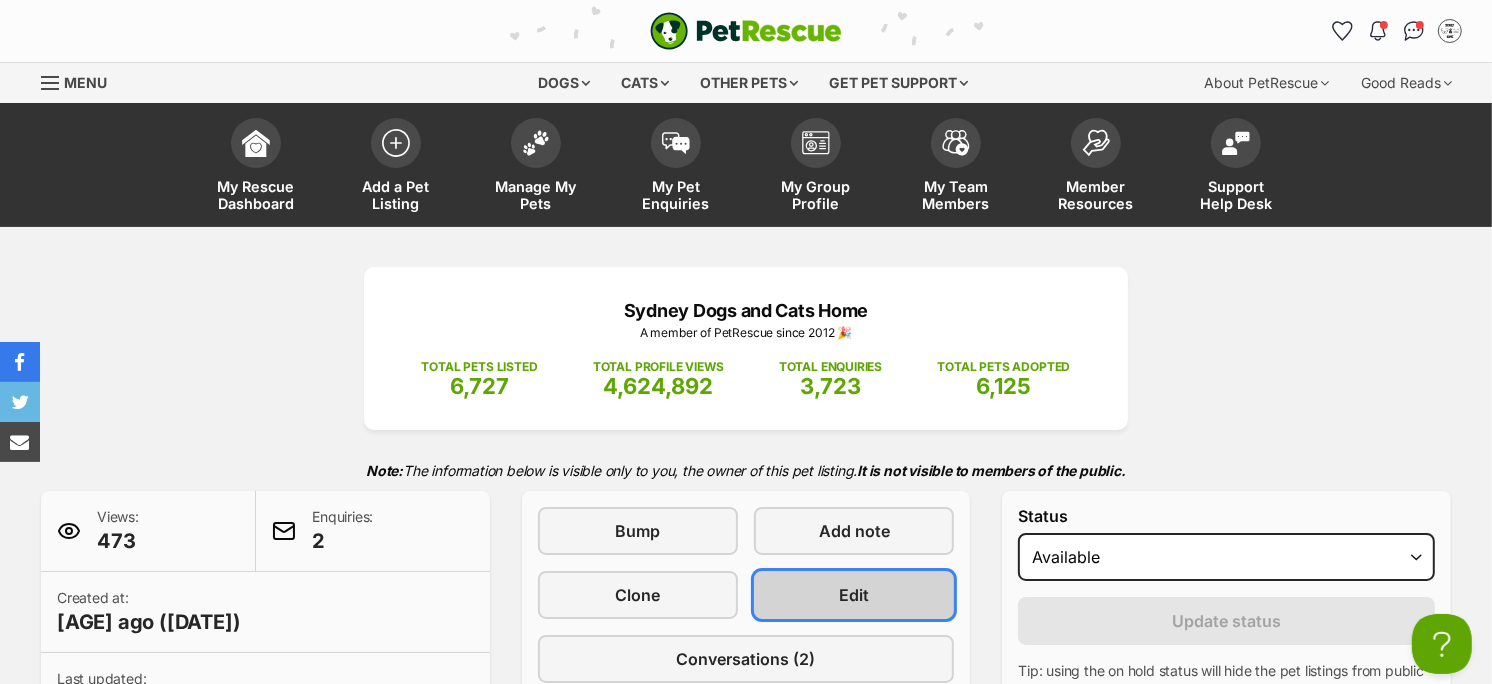 scroll, scrollTop: 0, scrollLeft: 0, axis: both 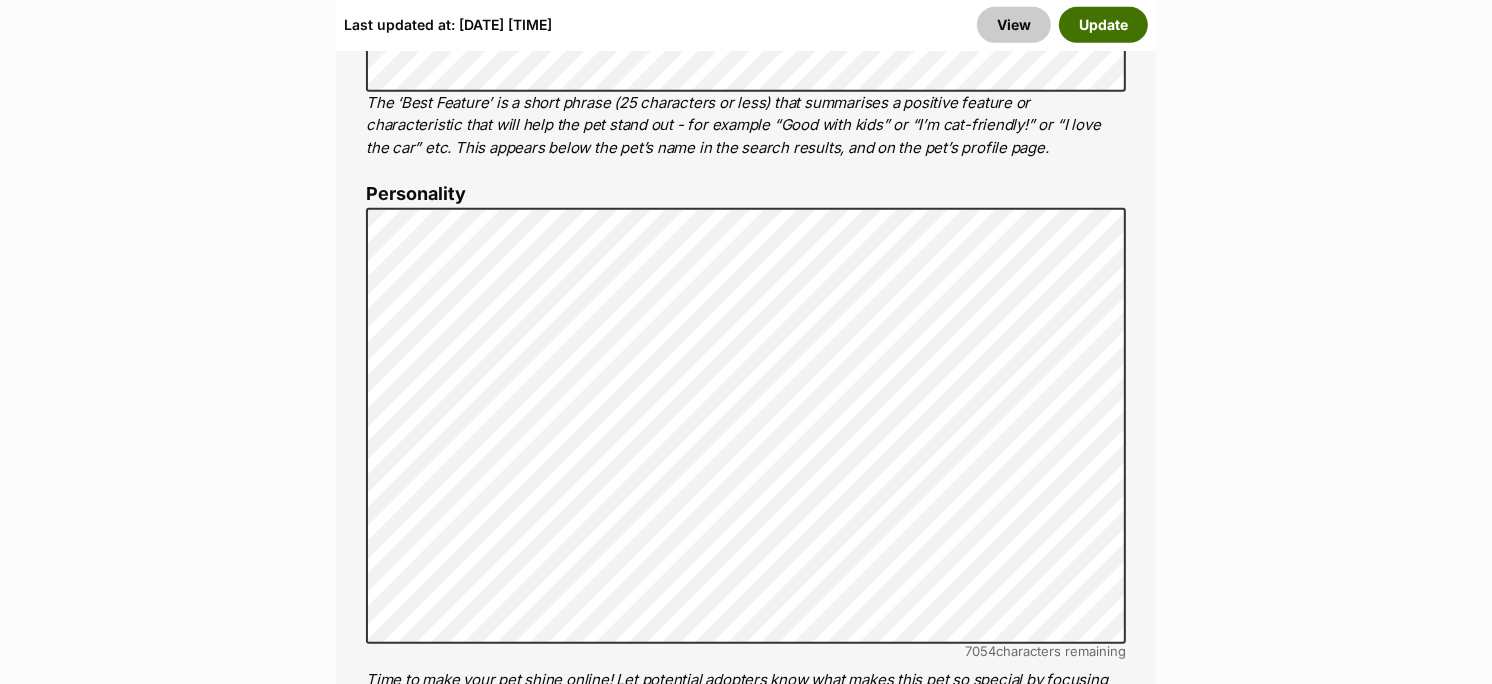 click on "Update" at bounding box center [1103, 25] 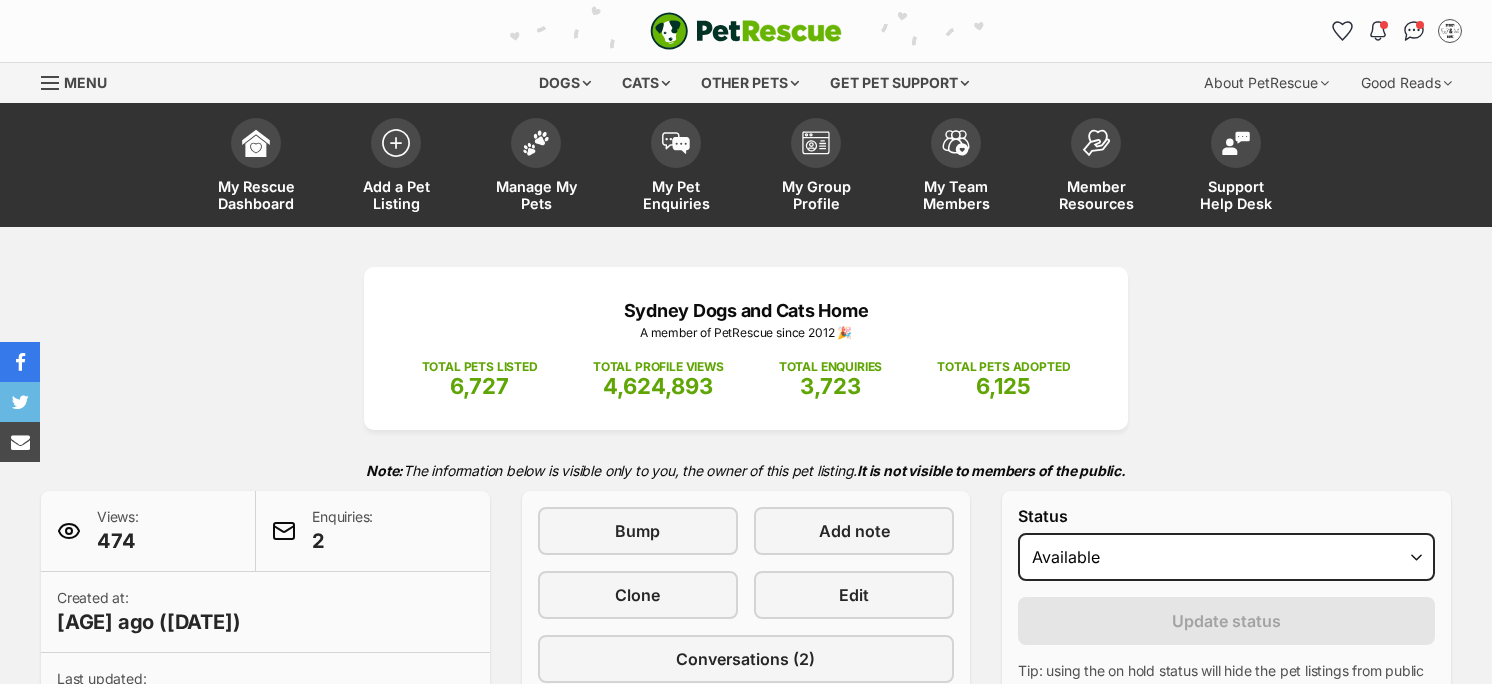 scroll, scrollTop: 0, scrollLeft: 0, axis: both 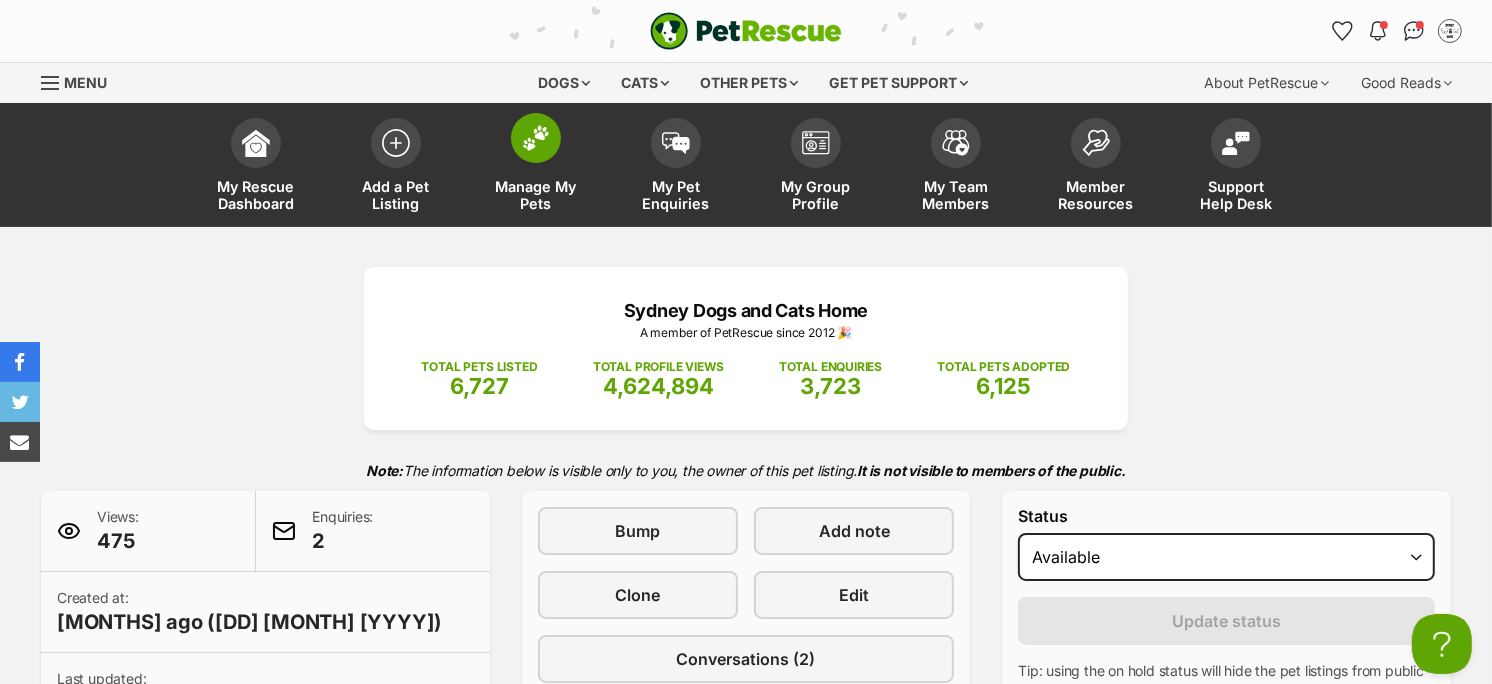 click on "Manage My Pets" at bounding box center [536, 167] 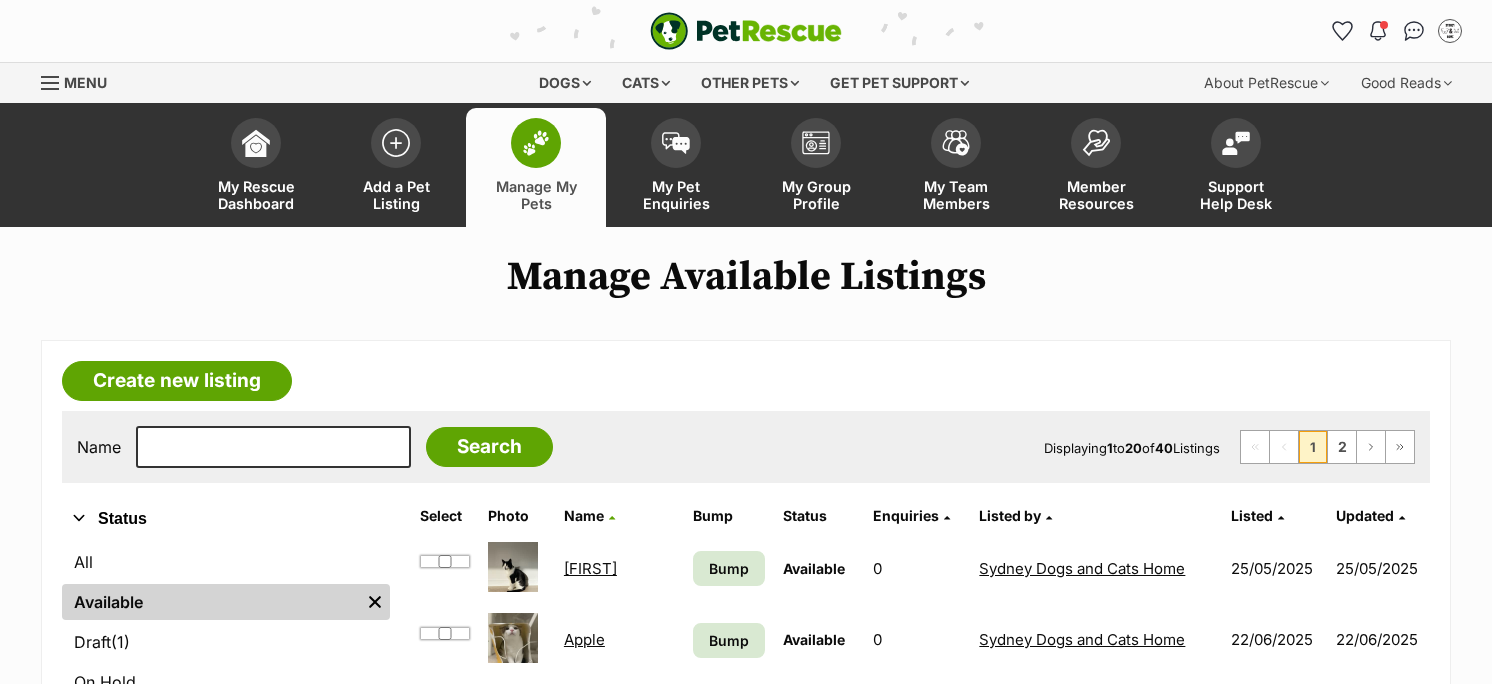 scroll, scrollTop: 0, scrollLeft: 0, axis: both 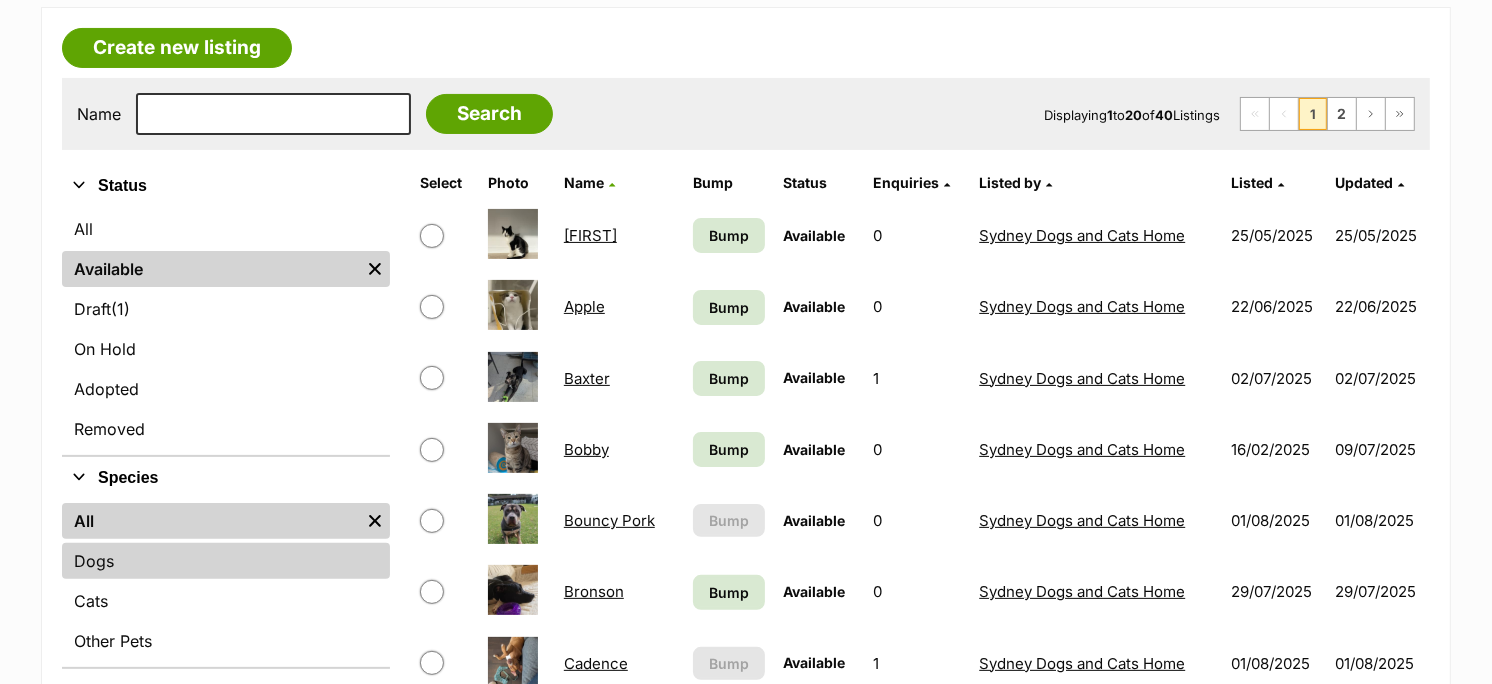 click on "Dogs" at bounding box center (226, 561) 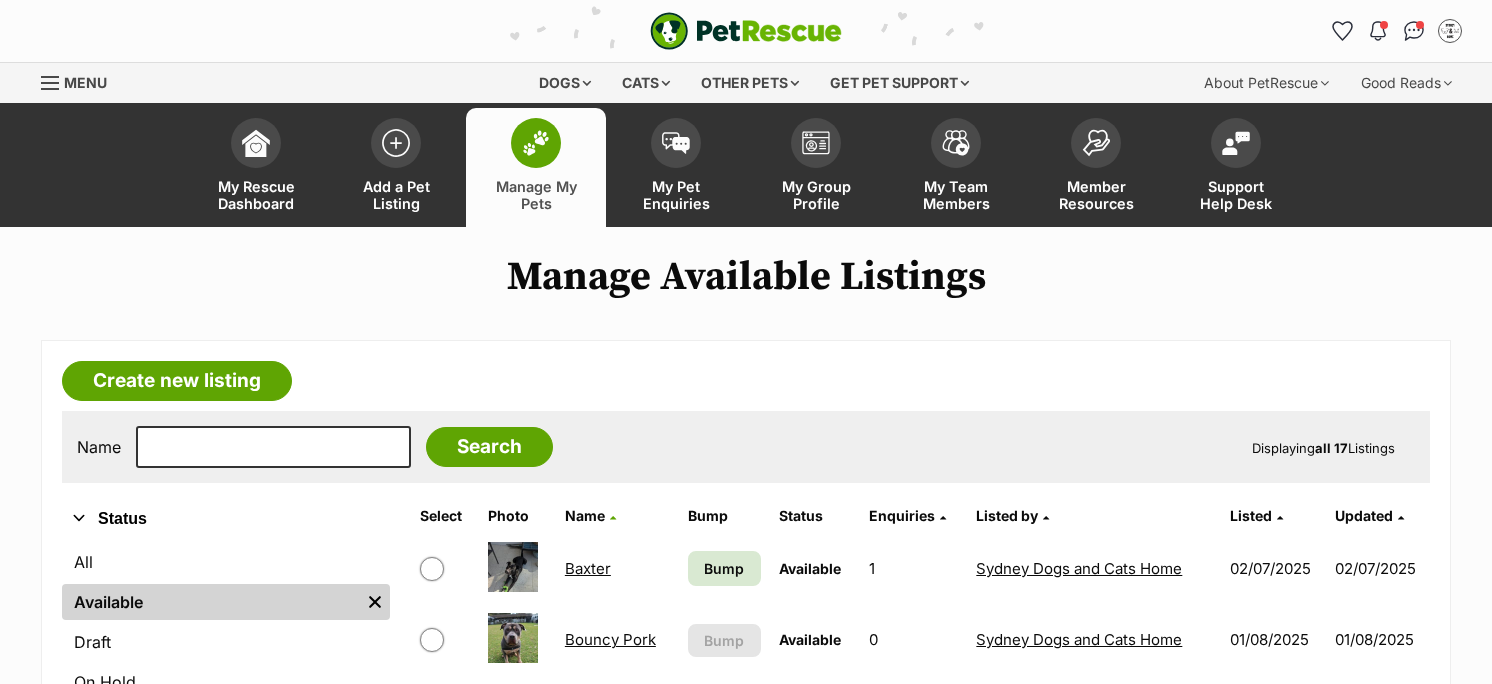scroll, scrollTop: 5, scrollLeft: 0, axis: vertical 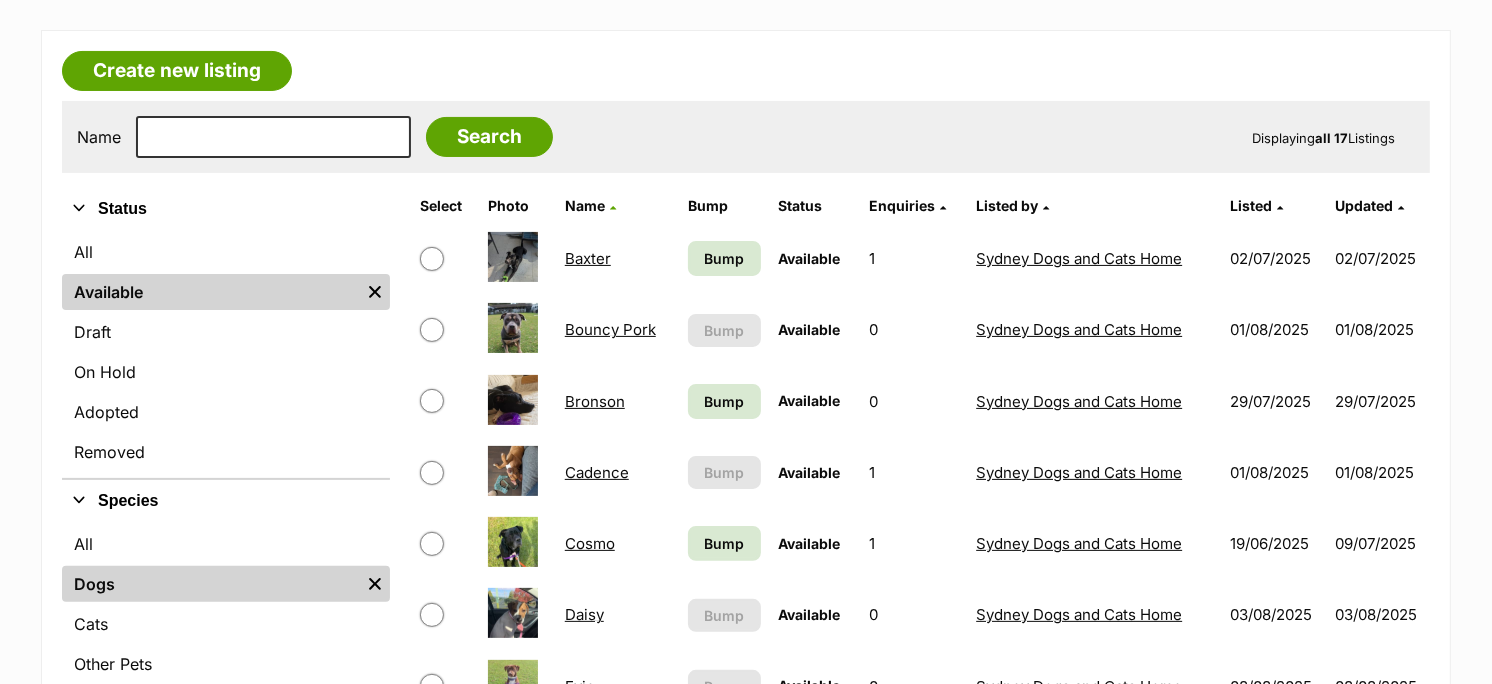click on "Cosmo" at bounding box center [590, 543] 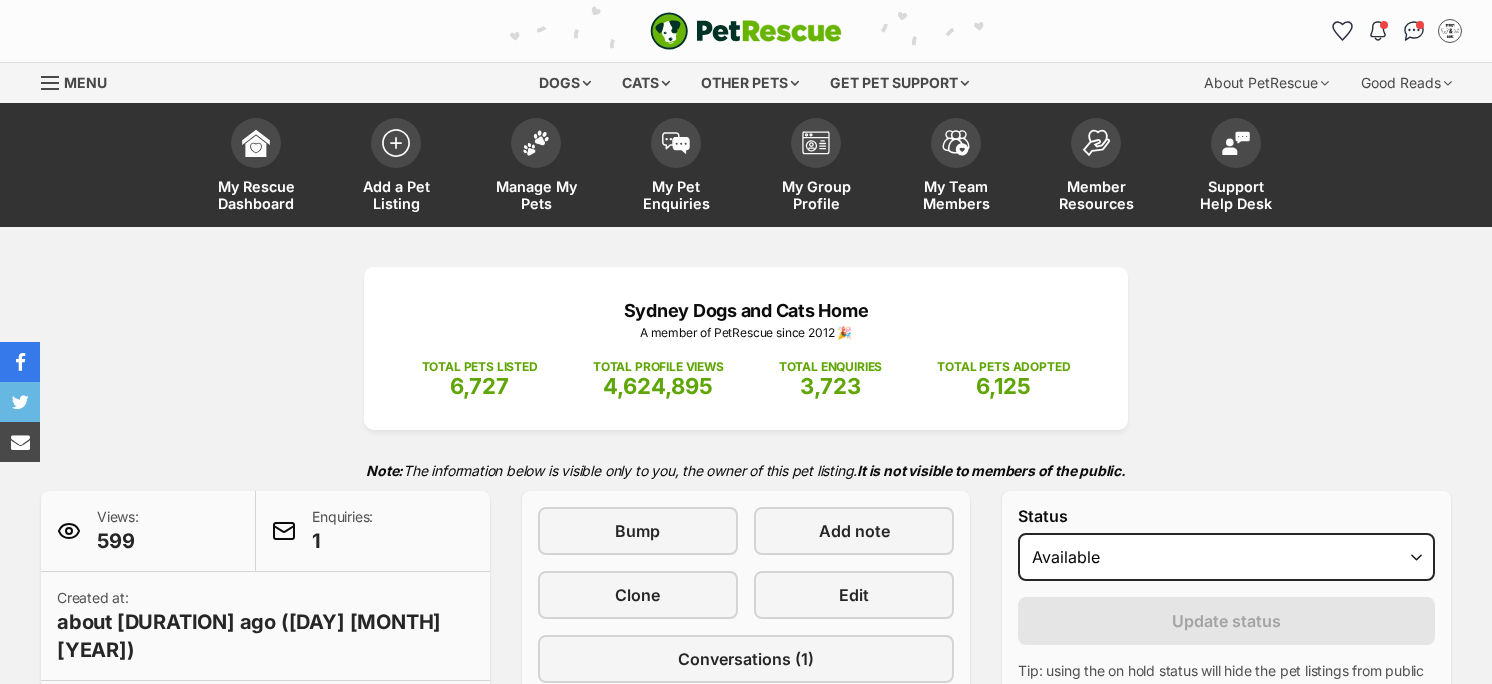 scroll, scrollTop: 0, scrollLeft: 0, axis: both 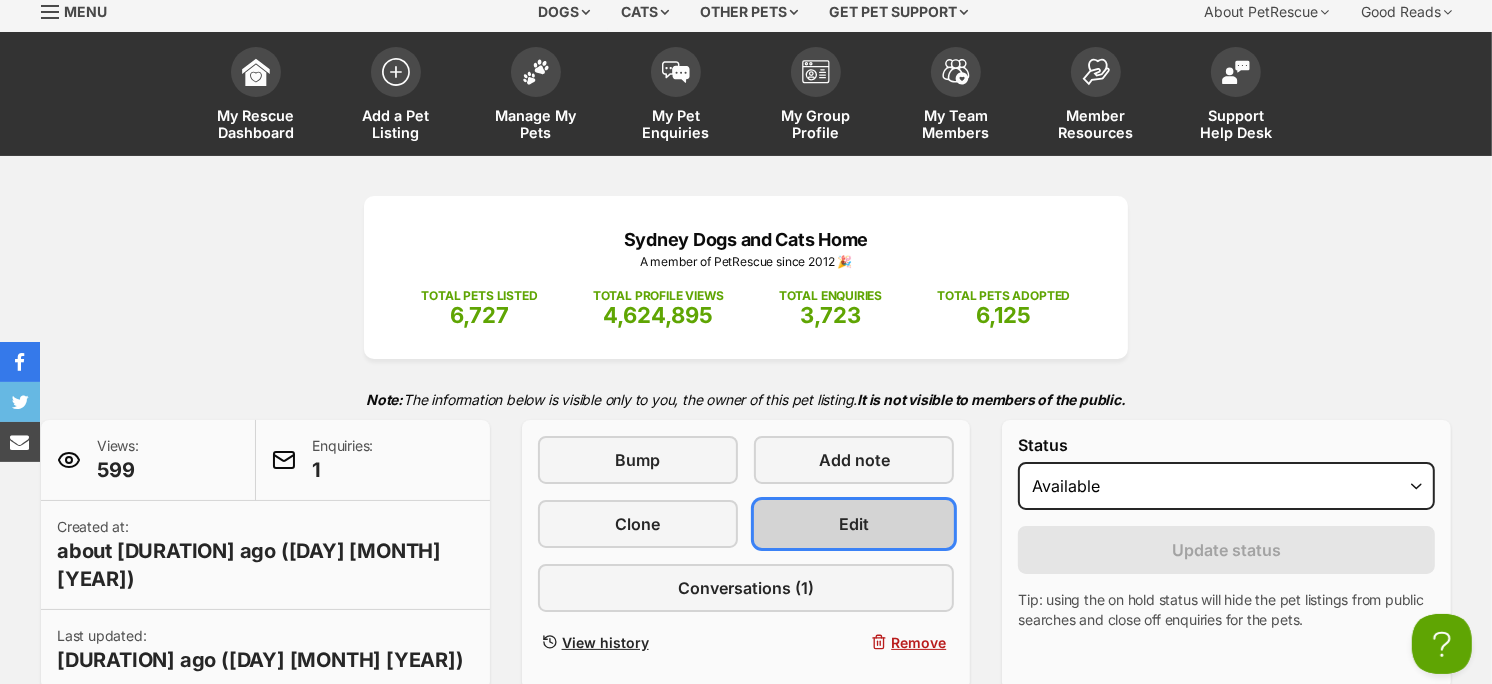 click on "Edit" at bounding box center [854, 524] 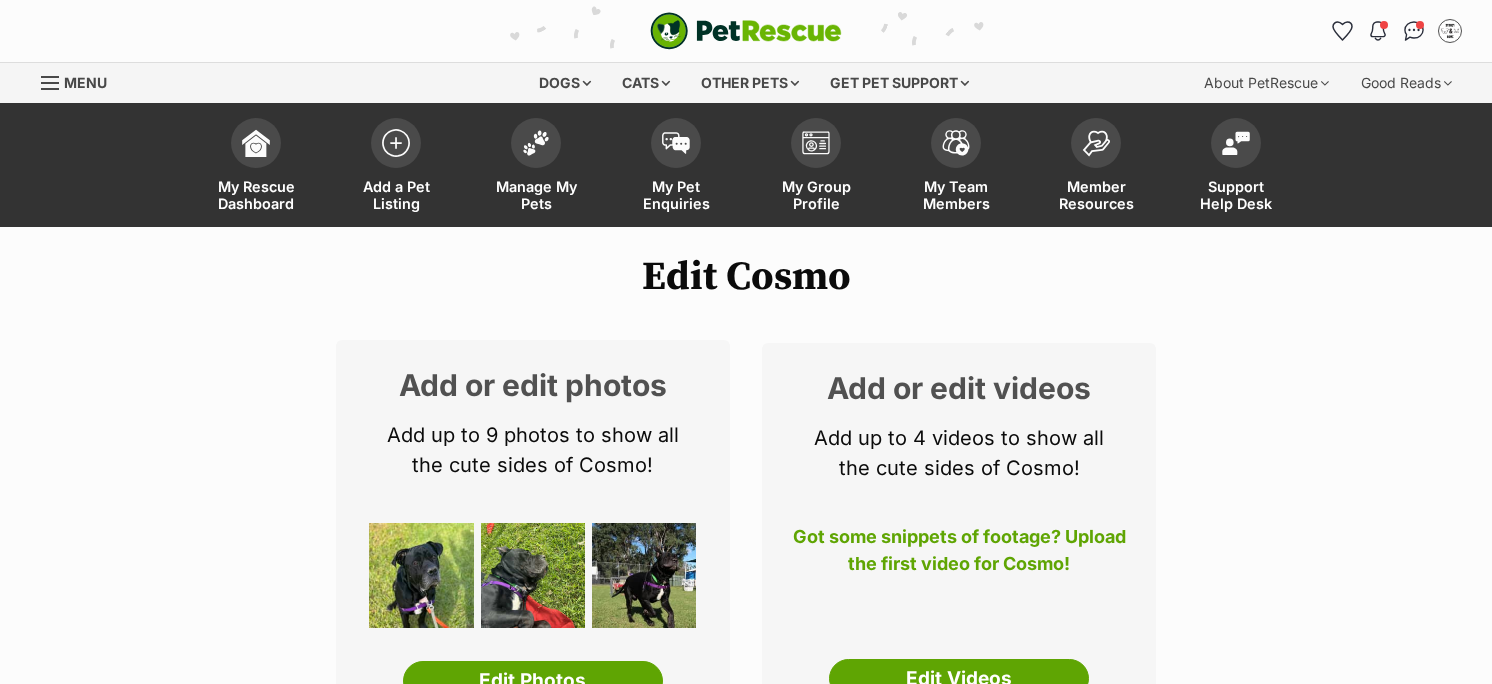 scroll, scrollTop: 0, scrollLeft: 0, axis: both 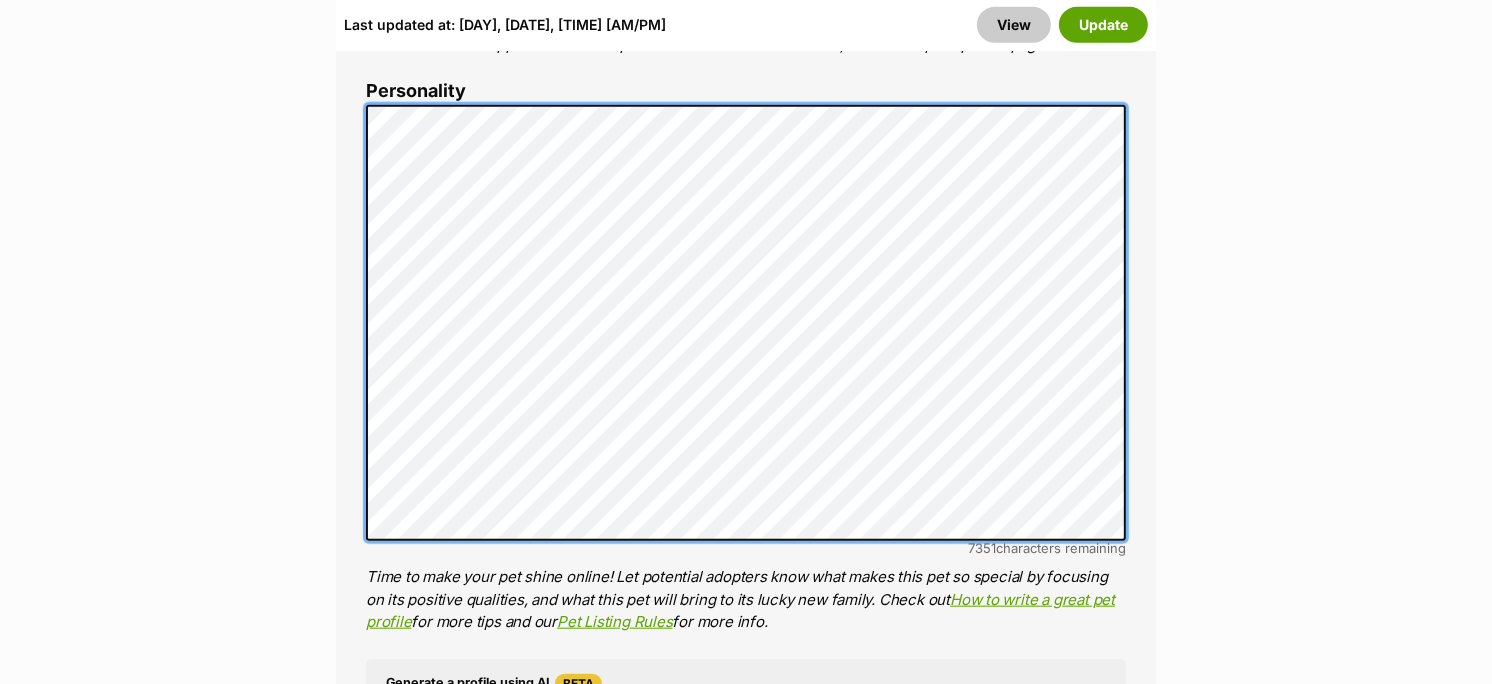 click on "About This Pet Name
Henlo there, it looks like you might be using the pet name field to indicate that this pet is now on hold - we recommend updating the status to on hold from the  listing page  instead!
Every pet deserves a name. If you don’t know the pet’s name, make one up! It can be something simple and sweet like ‘Fluffy’, or get creative and have some fun with it. A name helps potential adopters connect with the pet.
Species Dog
Best feature (optional)
The ‘Best Feature’ is a short phrase (25 characters or less) that summarises a positive feature or characteristic that will help the pet stand out - for example “Good with kids” or “I’m cat-friendly!” or “I love the car” etc. This appears below the pet’s name in the search results, and on the pet’s profile page.
Personality 7351  characters remaining
How to write a great pet profile  for more tips and our  Pet Listing Rules  for more info.
Generate a profile using AI
Beta" at bounding box center [746, 415] 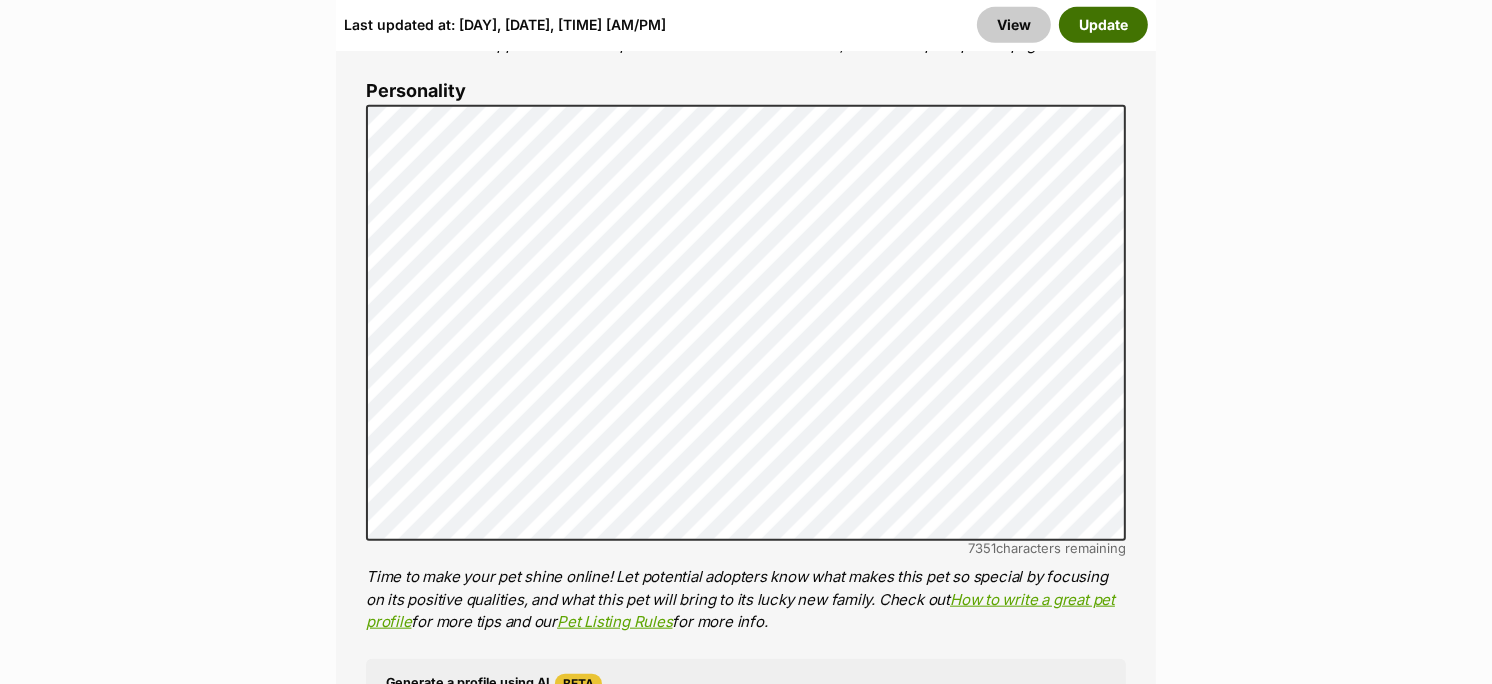 click on "Update" at bounding box center (1103, 25) 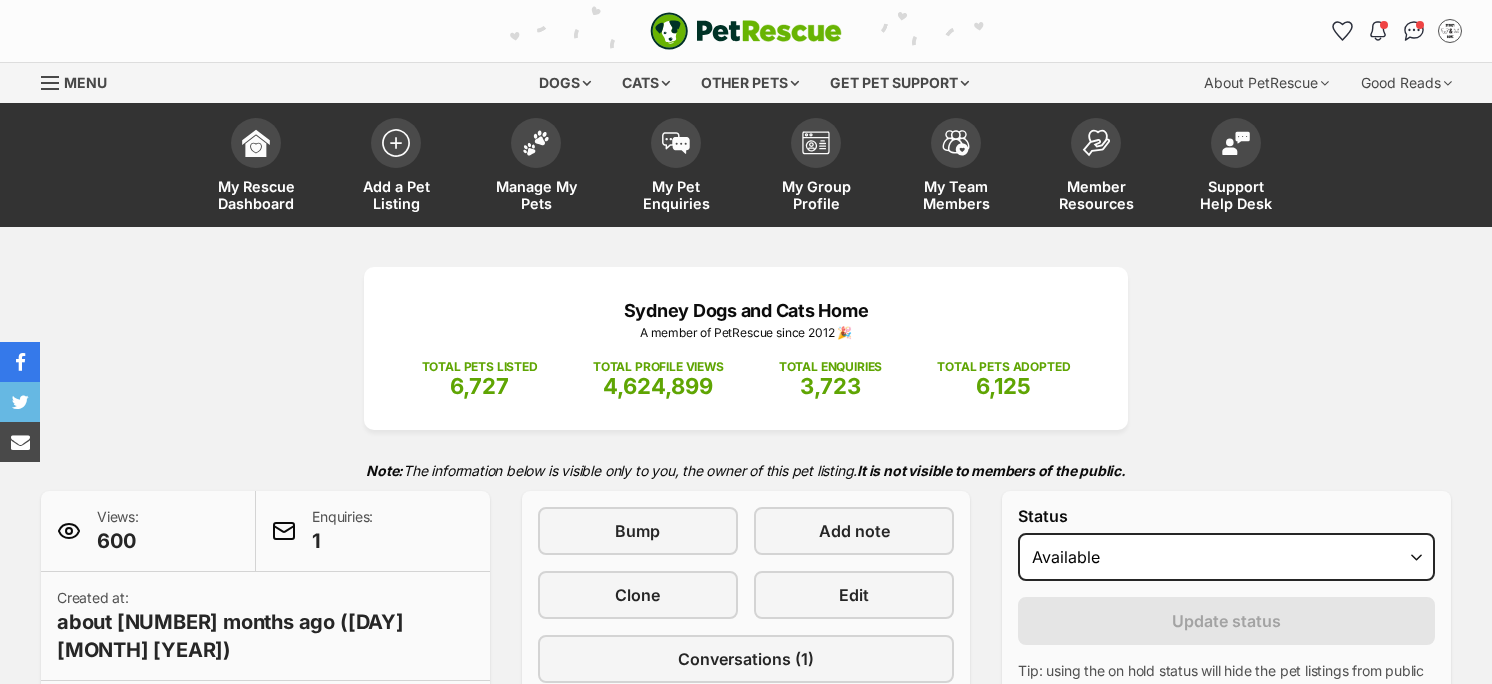 scroll, scrollTop: 0, scrollLeft: 0, axis: both 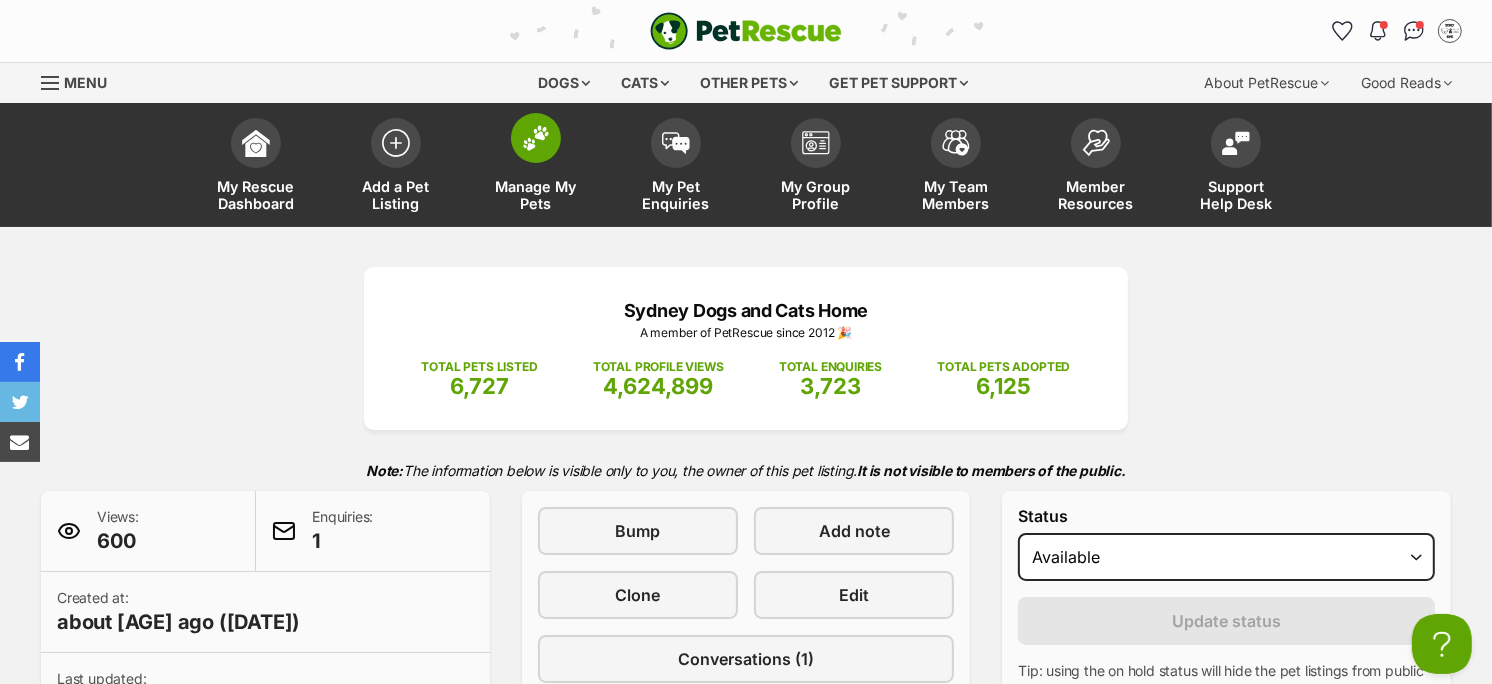 click on "Manage My Pets" at bounding box center (536, 195) 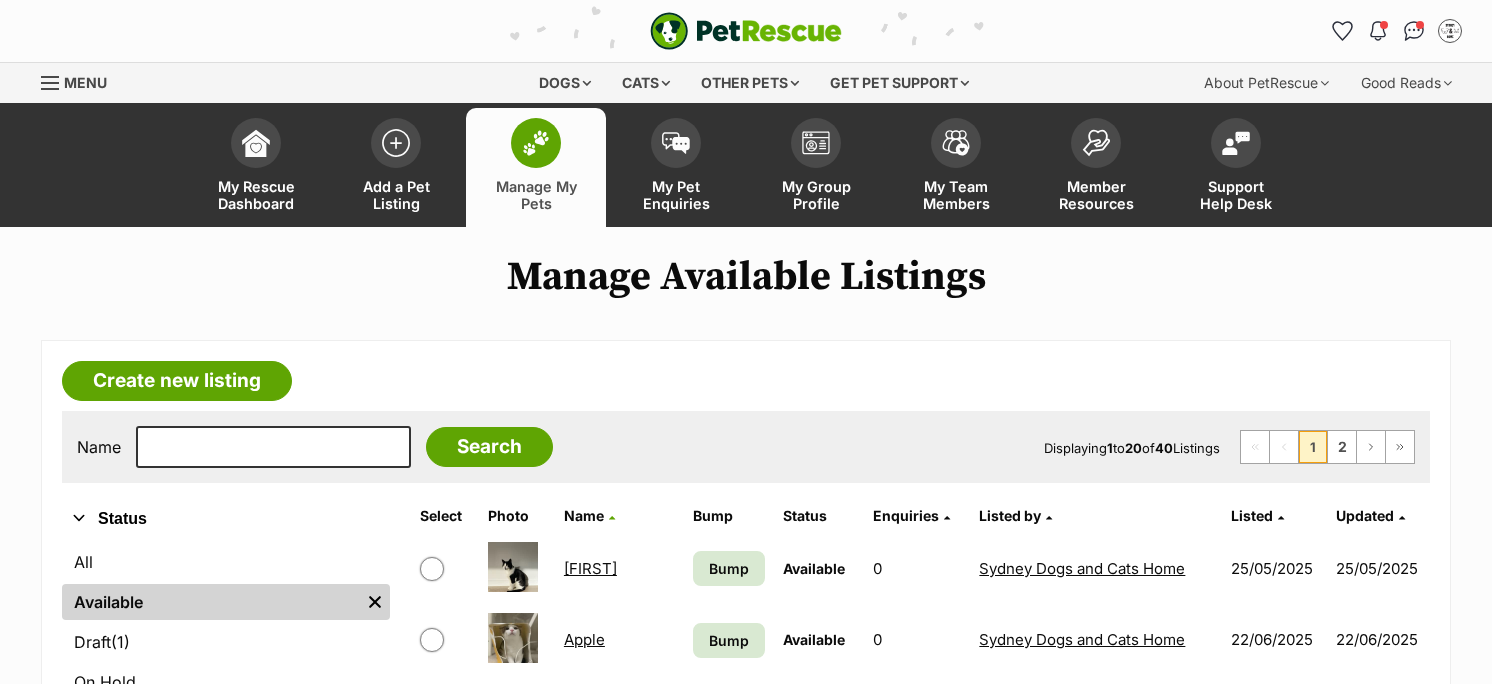 scroll, scrollTop: 0, scrollLeft: 0, axis: both 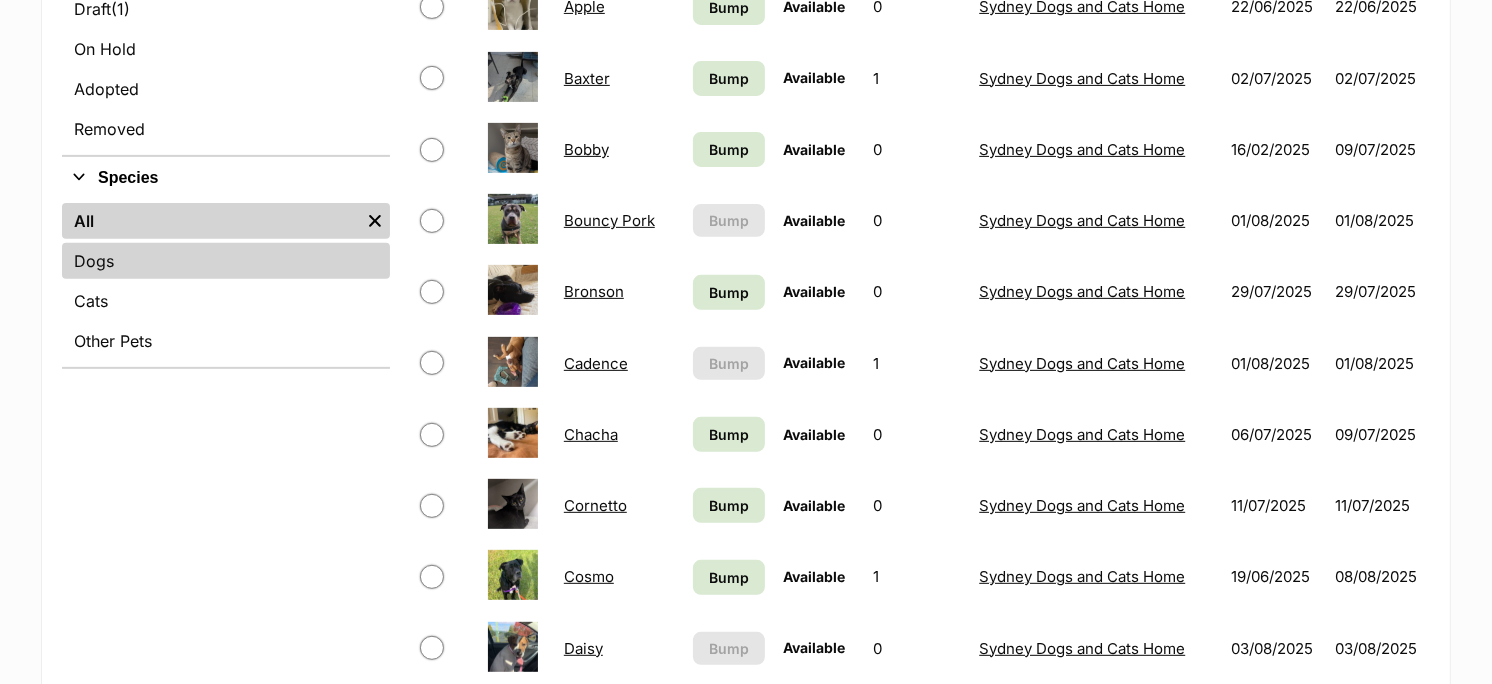 click on "Dogs" at bounding box center [226, 261] 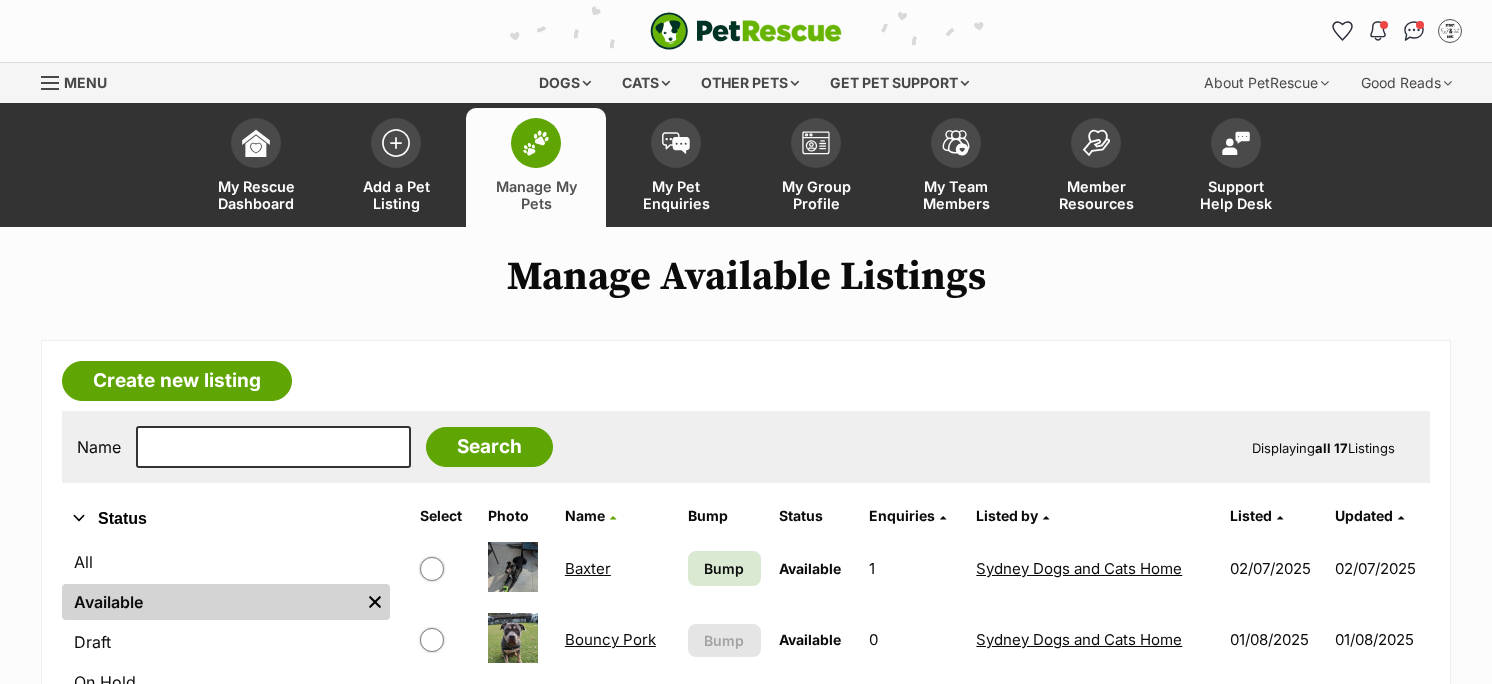 scroll, scrollTop: 0, scrollLeft: 0, axis: both 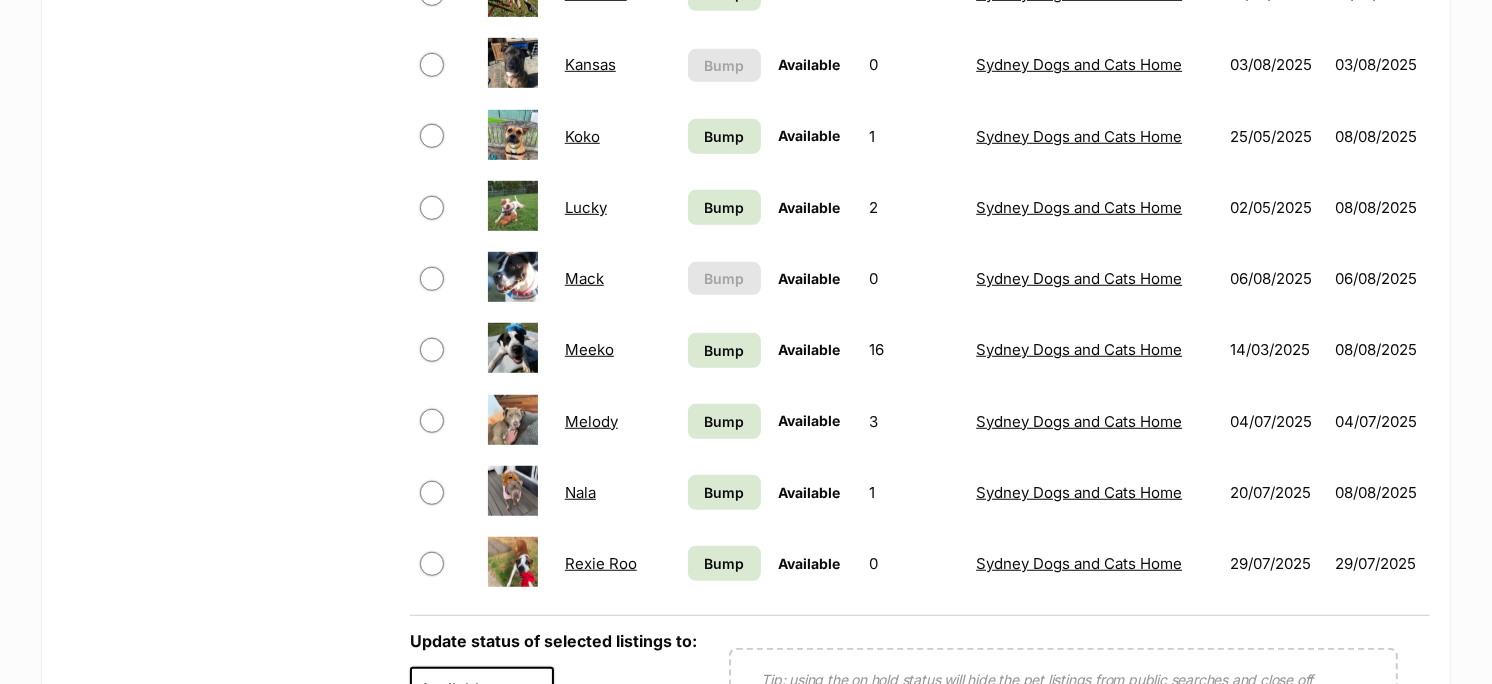 click on "Melody" at bounding box center [591, 421] 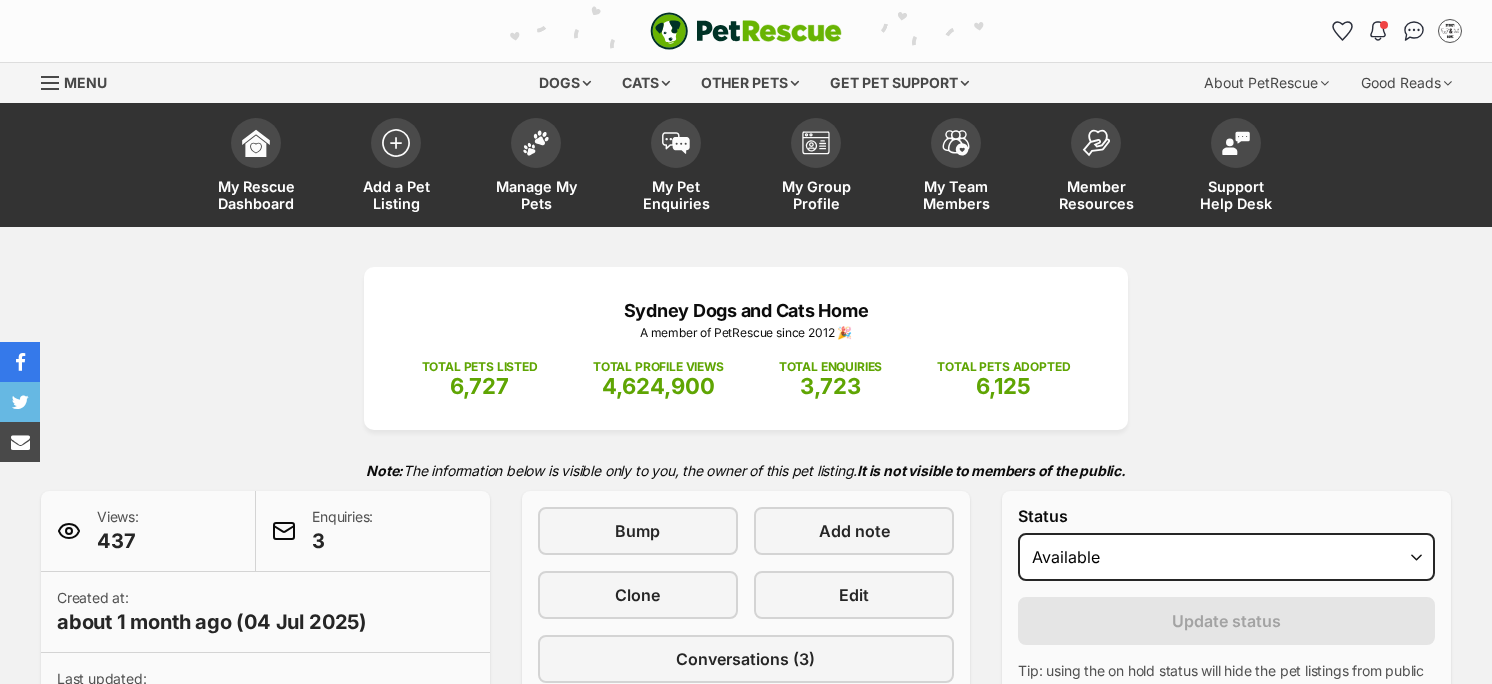 scroll, scrollTop: 0, scrollLeft: 0, axis: both 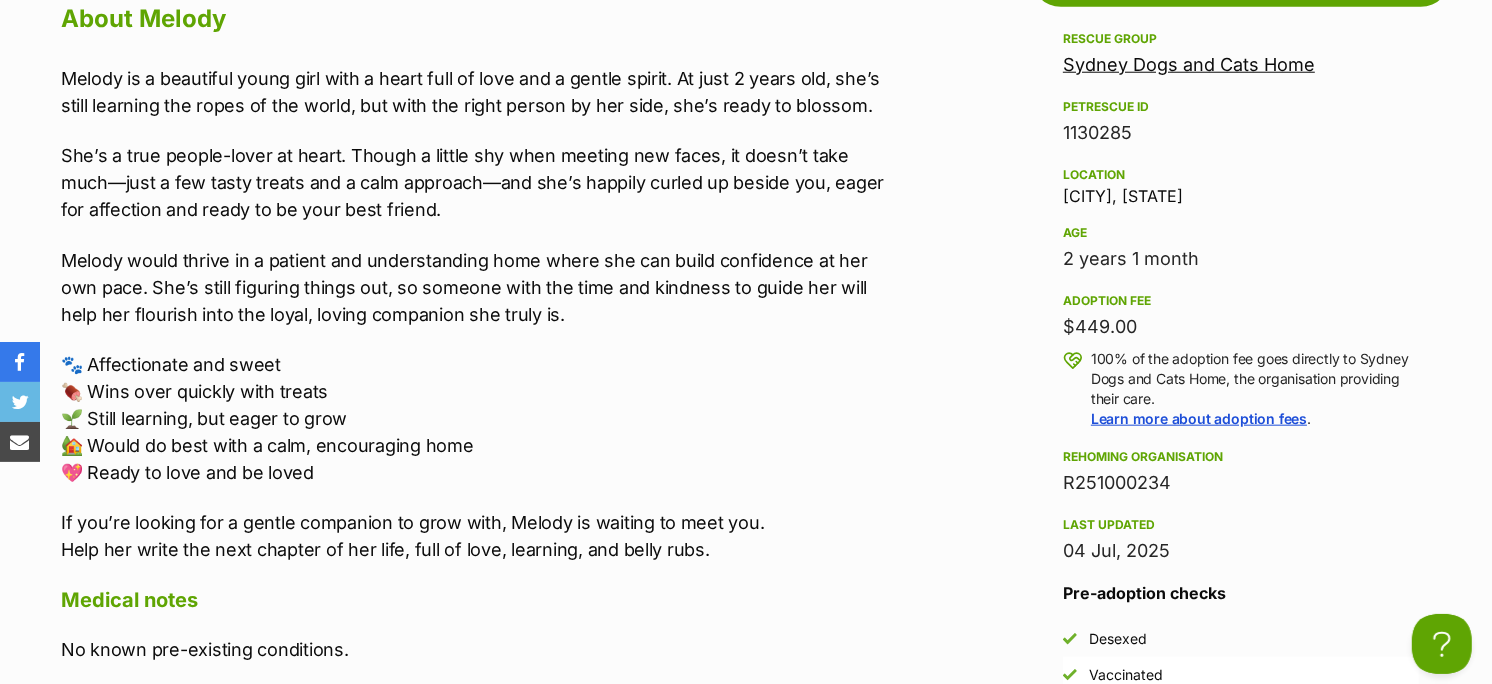 click on "Sydney Dogs and Cats Home
A member of PetRescue since 2012 🎉
TOTAL PETS LISTED
6,727
TOTAL PROFILE VIEWS
4,624,900
TOTAL ENQUIRIES
3,723
TOTAL PETS ADOPTED
6,125
Note:  The information below is visible only to you, the owner of this pet listing.  It is not visible to members of the public.
Views:
437
Enquiries:
3
Created at:
about 1 month ago (04 Jul 2025)
Last updated:
about 1 month ago (04 Jul 2025)
Bump
Add note
Clone
Edit
Conversations (3)
View history
Remove
Status
Draft - not available as listing has enquires
Available
On hold
Adopted
Reason
Please select a reason
Medical reasons
Reviewing applications
Adoption pending
Other
Update status
Home
>
Rescue pet search
>
Adopt a dog
>" at bounding box center [746, 247] 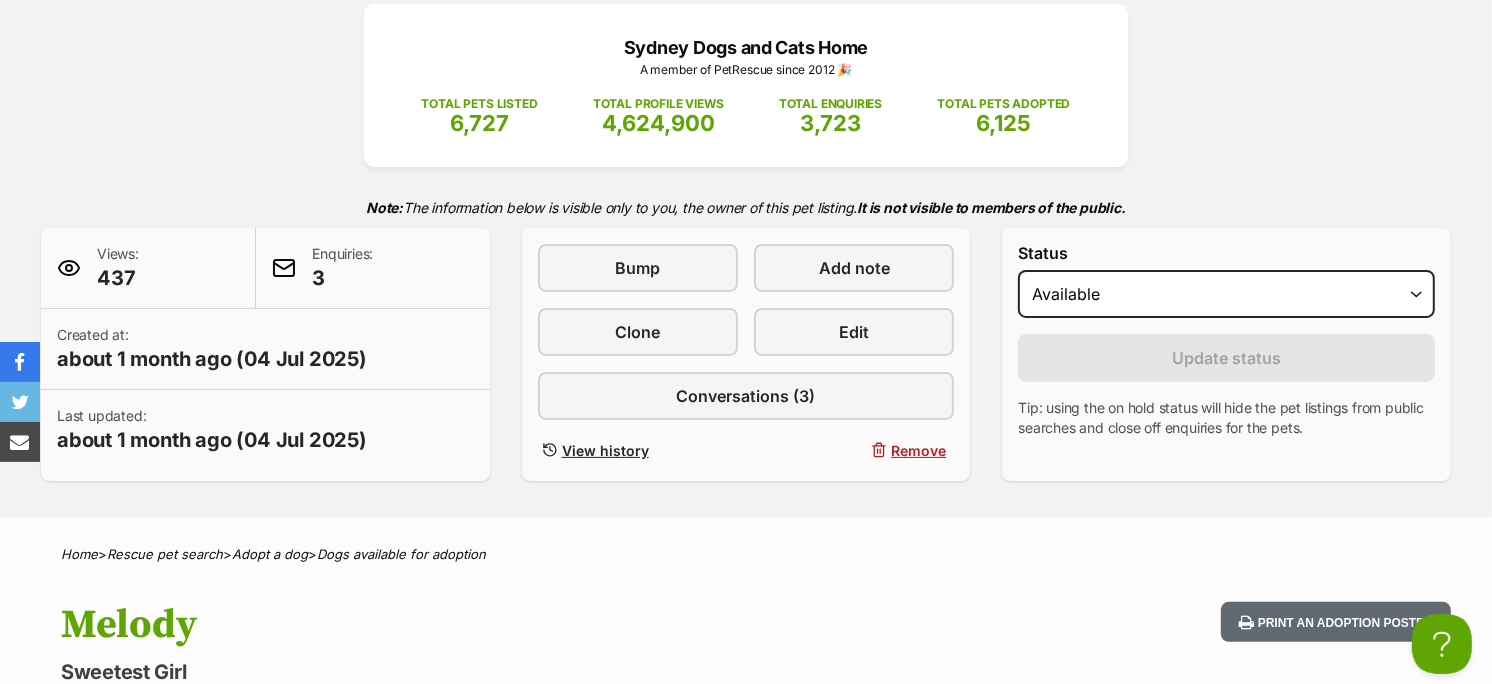 scroll, scrollTop: 272, scrollLeft: 0, axis: vertical 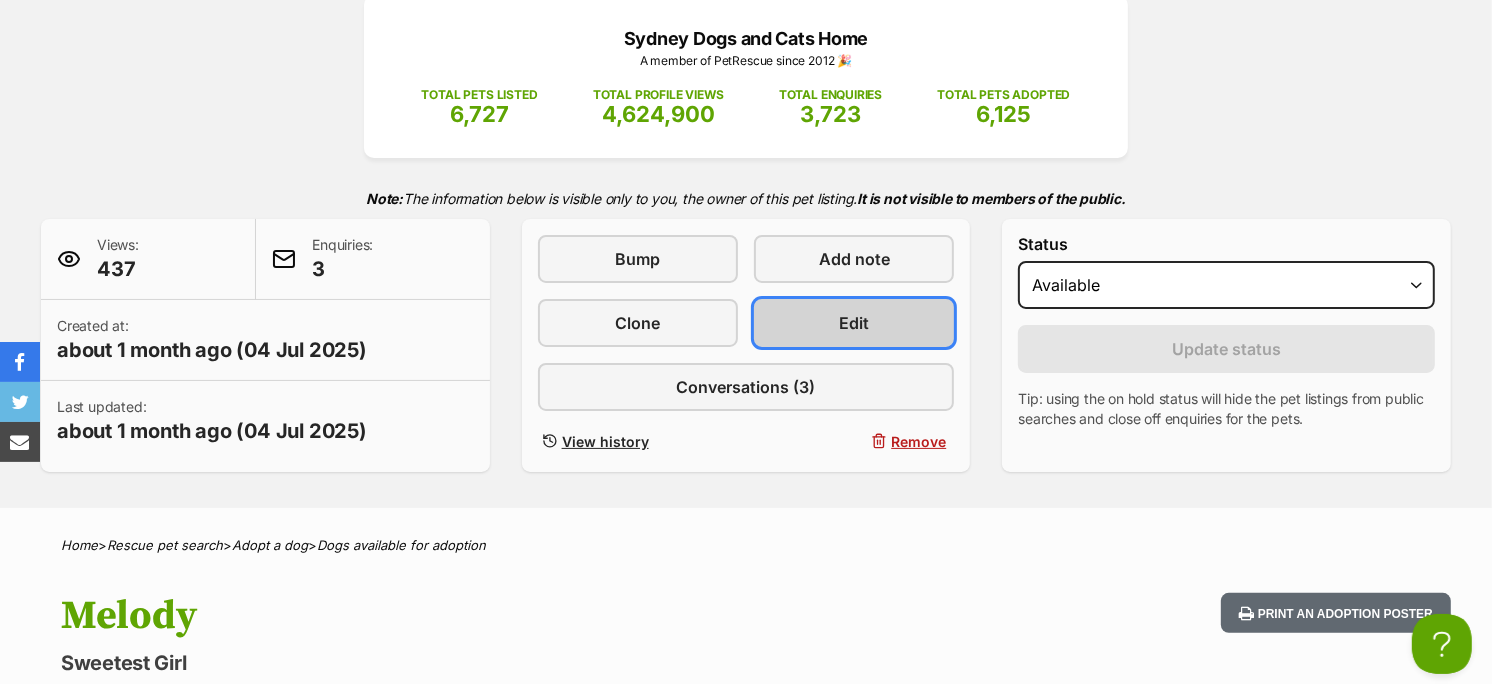 click on "Edit" at bounding box center [854, 323] 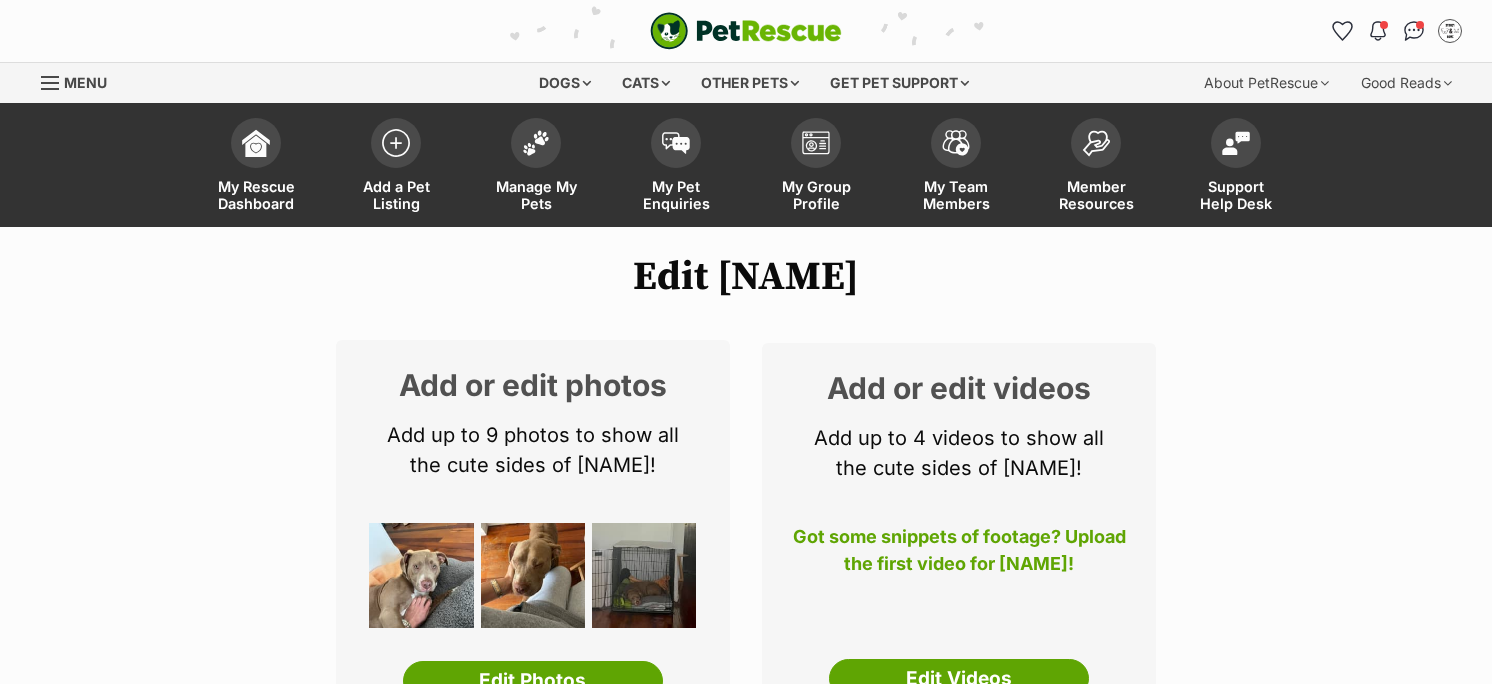 scroll, scrollTop: 0, scrollLeft: 0, axis: both 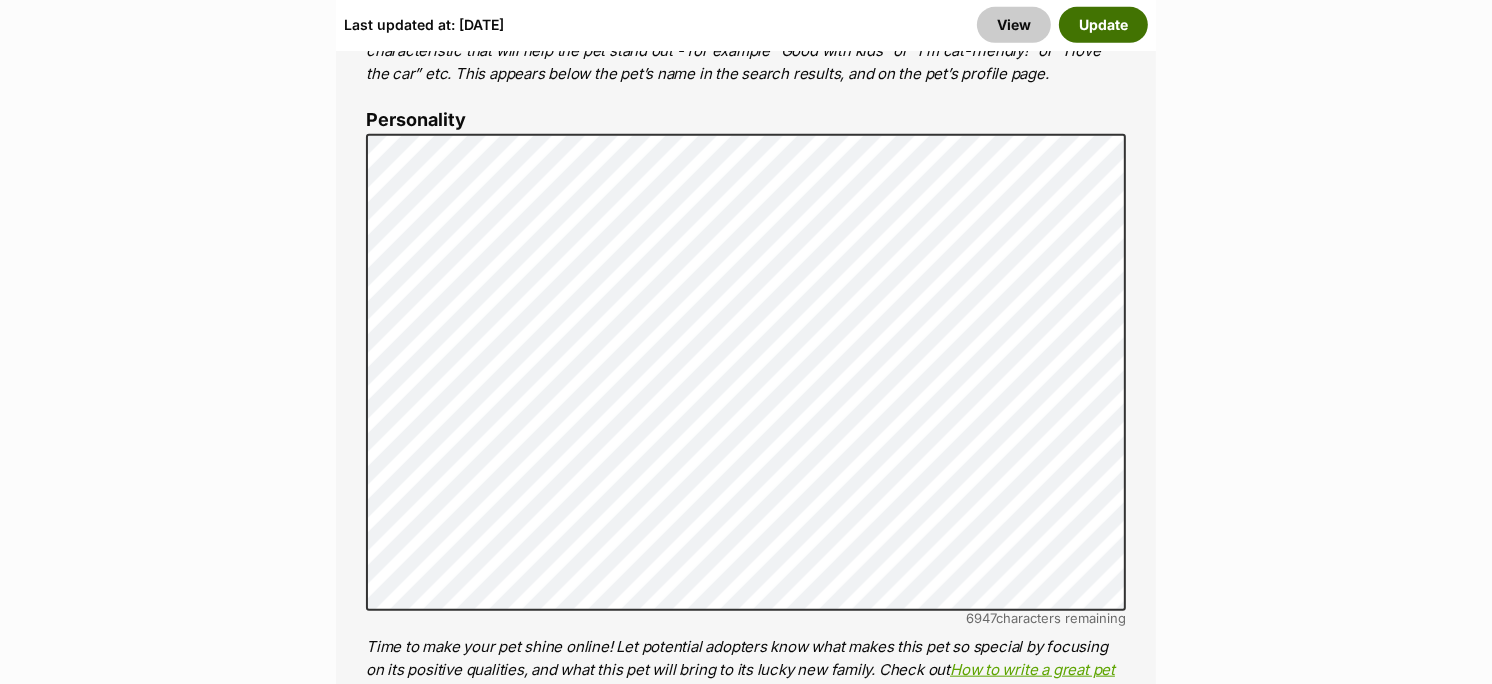 click on "Update" at bounding box center (1103, 25) 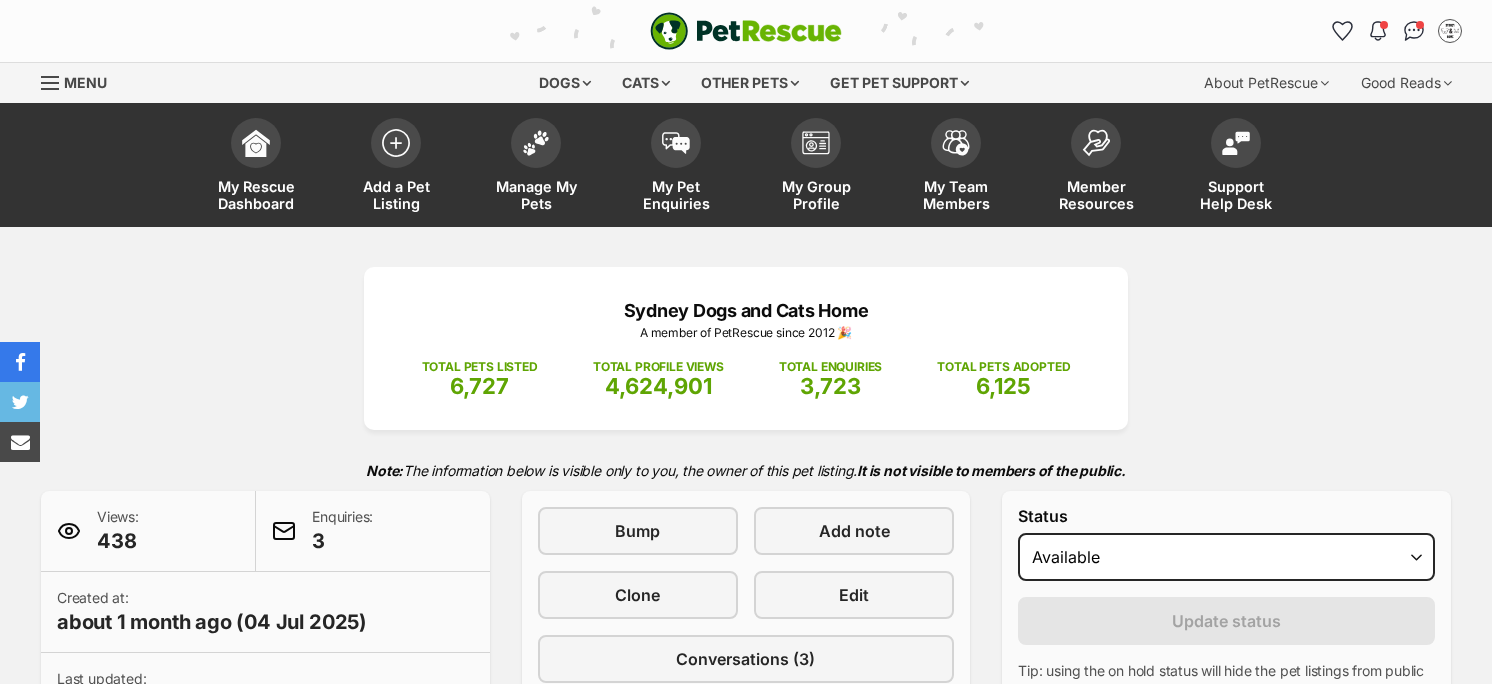 scroll, scrollTop: 0, scrollLeft: 0, axis: both 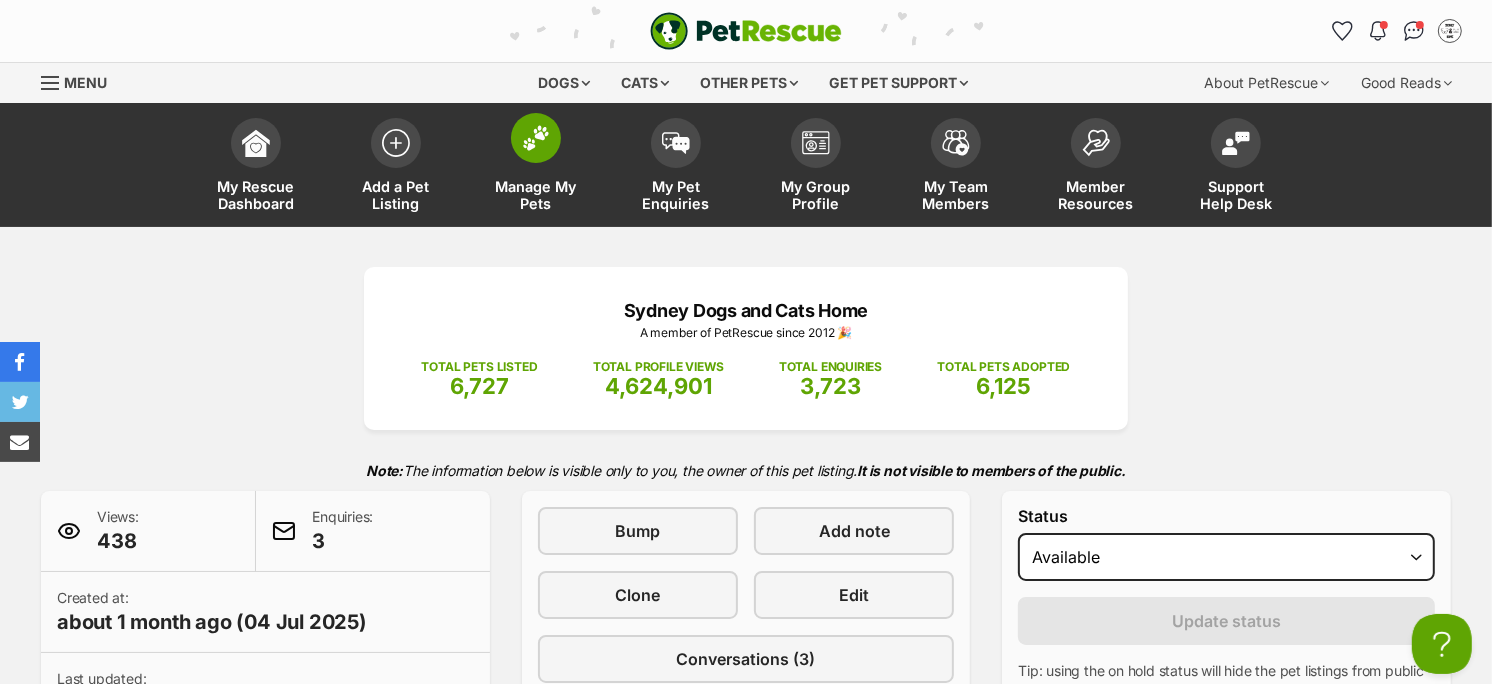 click on "Manage My Pets" at bounding box center [536, 195] 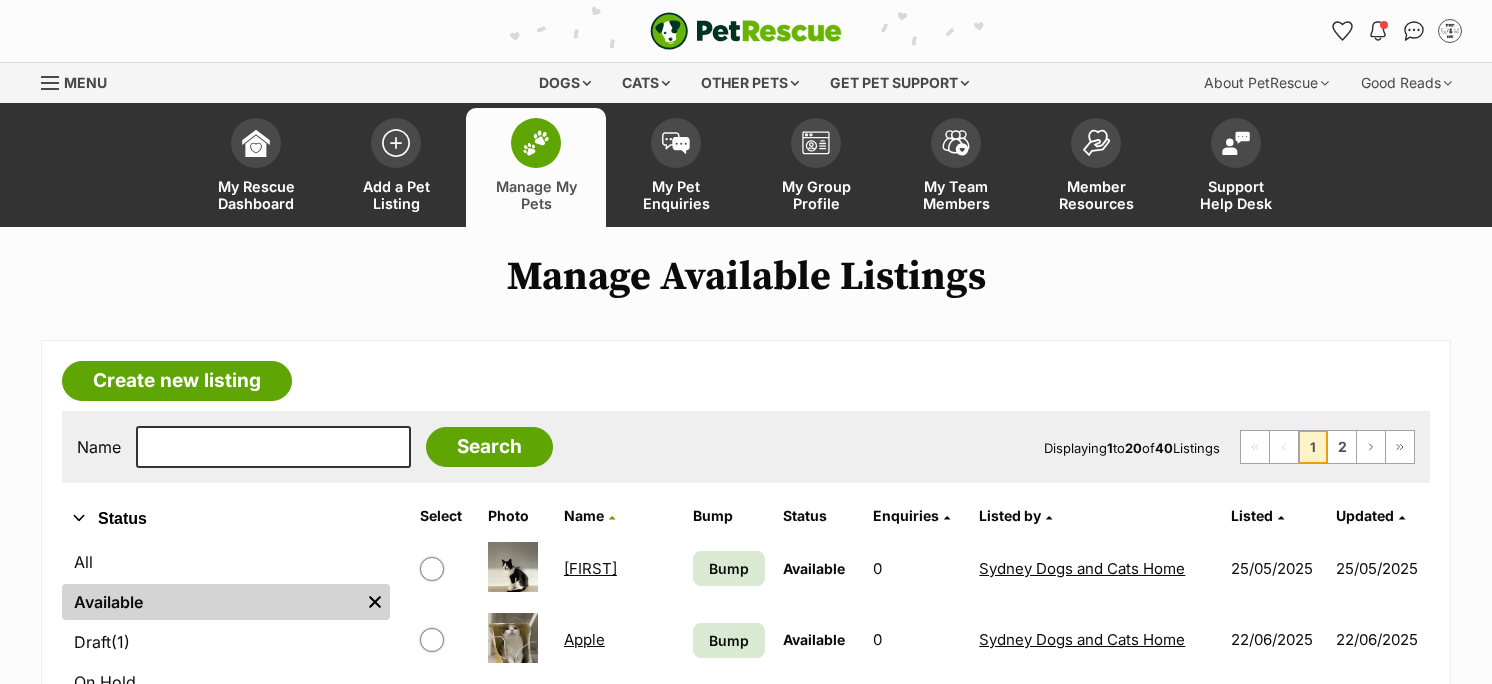 scroll, scrollTop: 0, scrollLeft: 0, axis: both 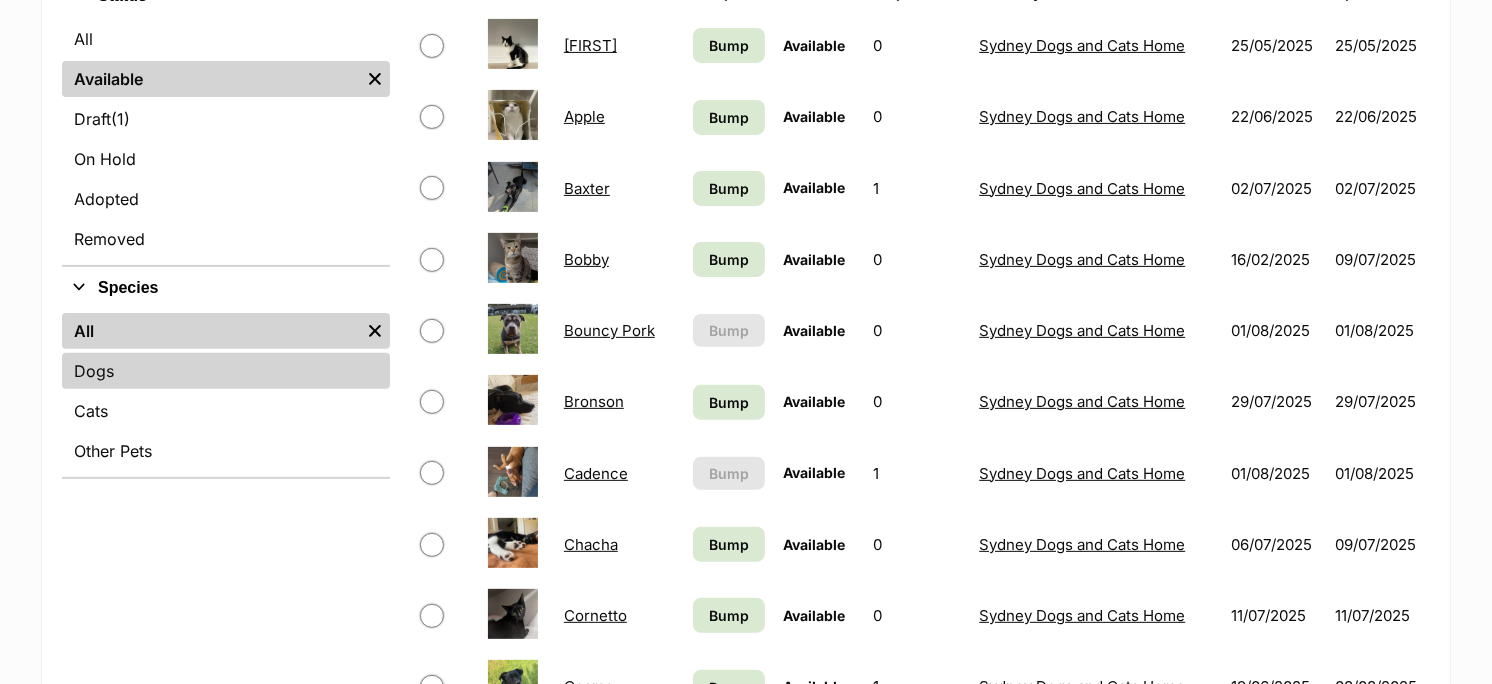 click on "Dogs" at bounding box center [226, 371] 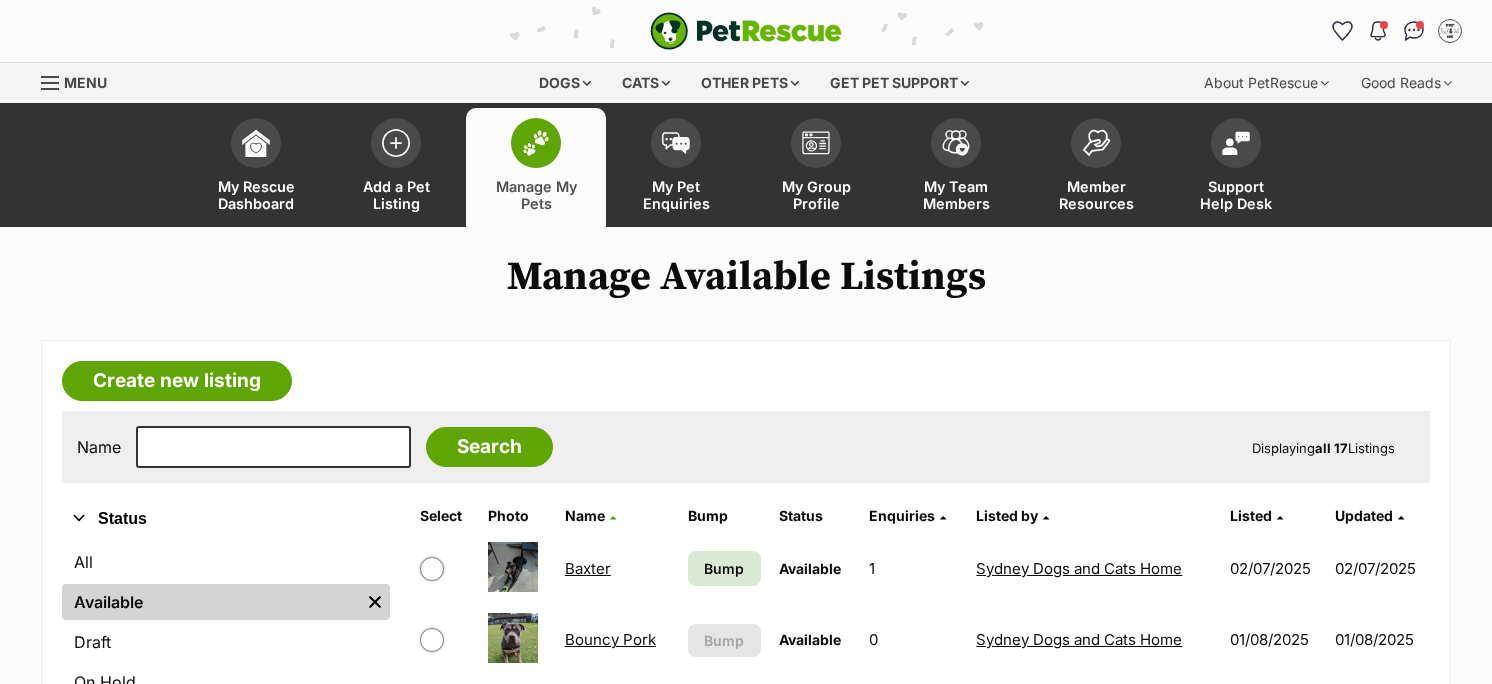 scroll, scrollTop: 0, scrollLeft: 0, axis: both 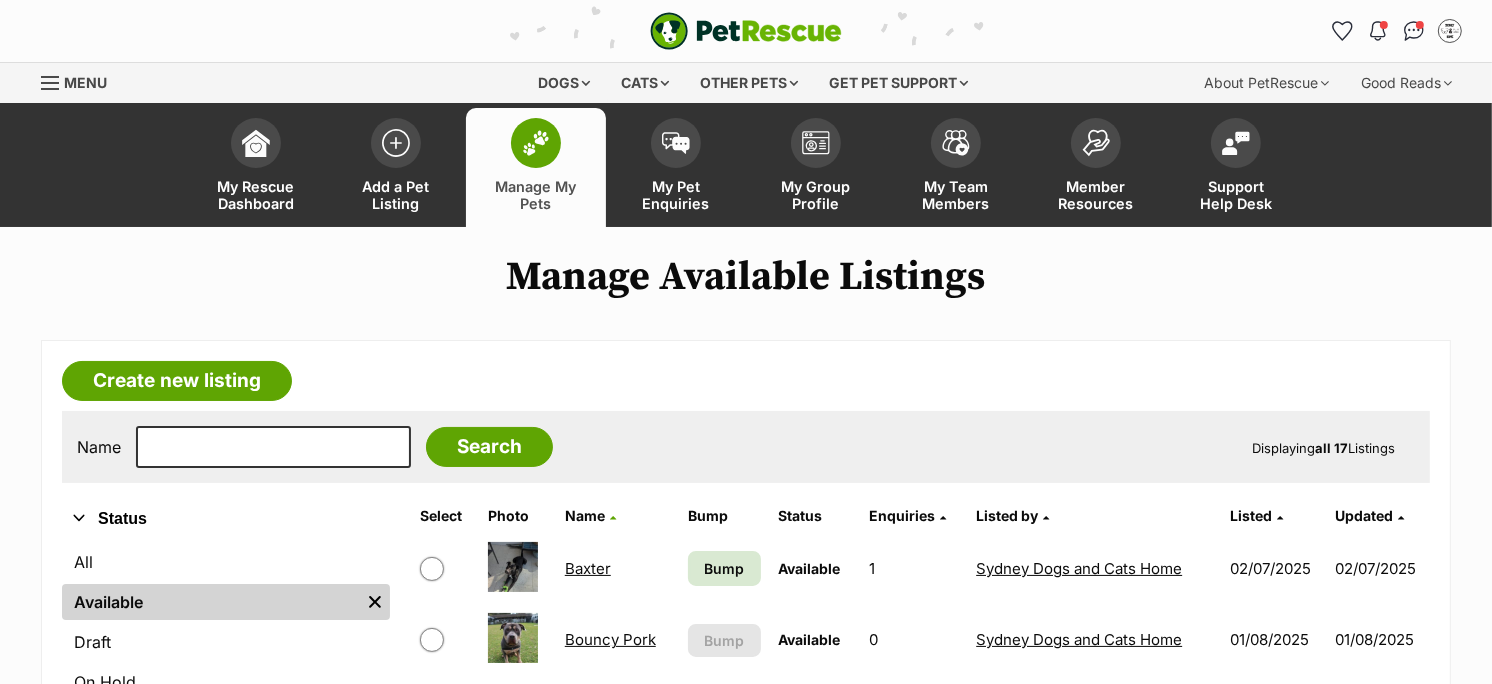 click on "Baxter" at bounding box center (588, 568) 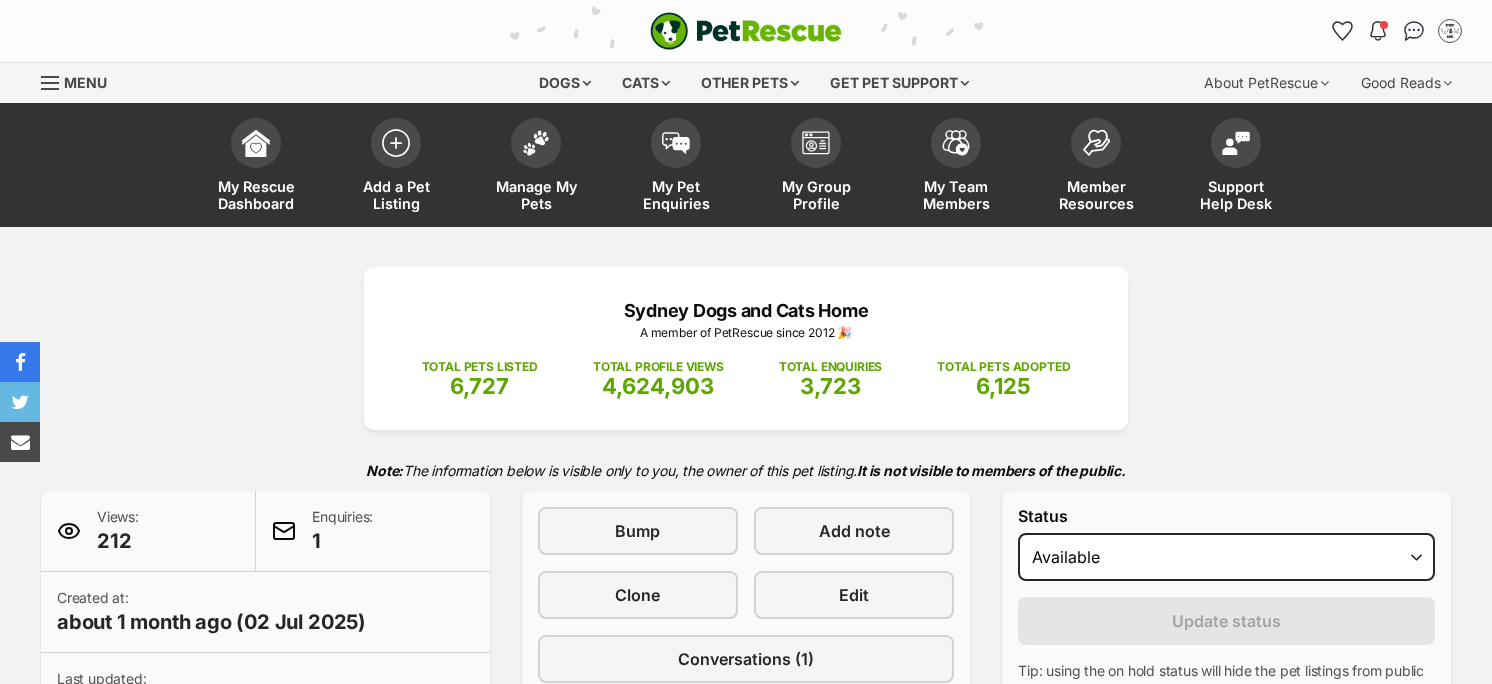 scroll, scrollTop: 0, scrollLeft: 0, axis: both 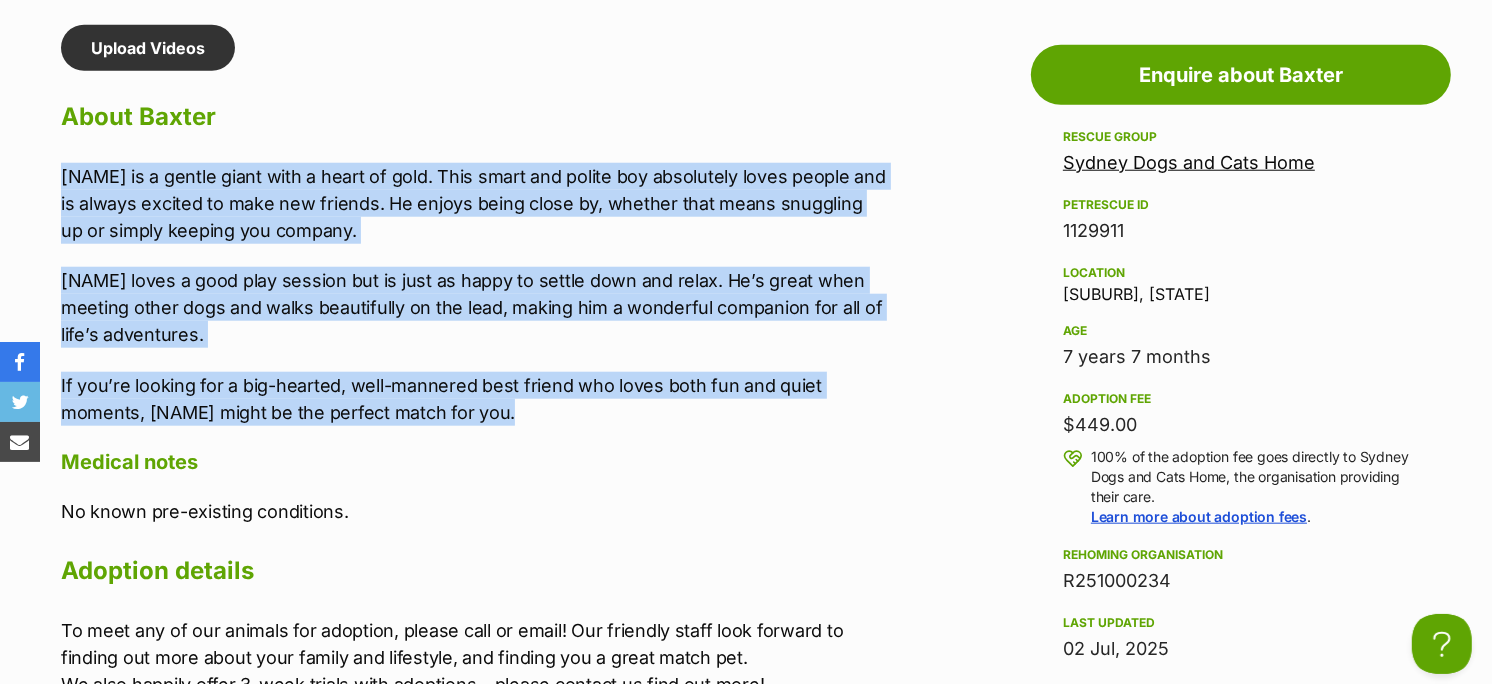 drag, startPoint x: 506, startPoint y: 404, endPoint x: 62, endPoint y: 151, distance: 511.02347 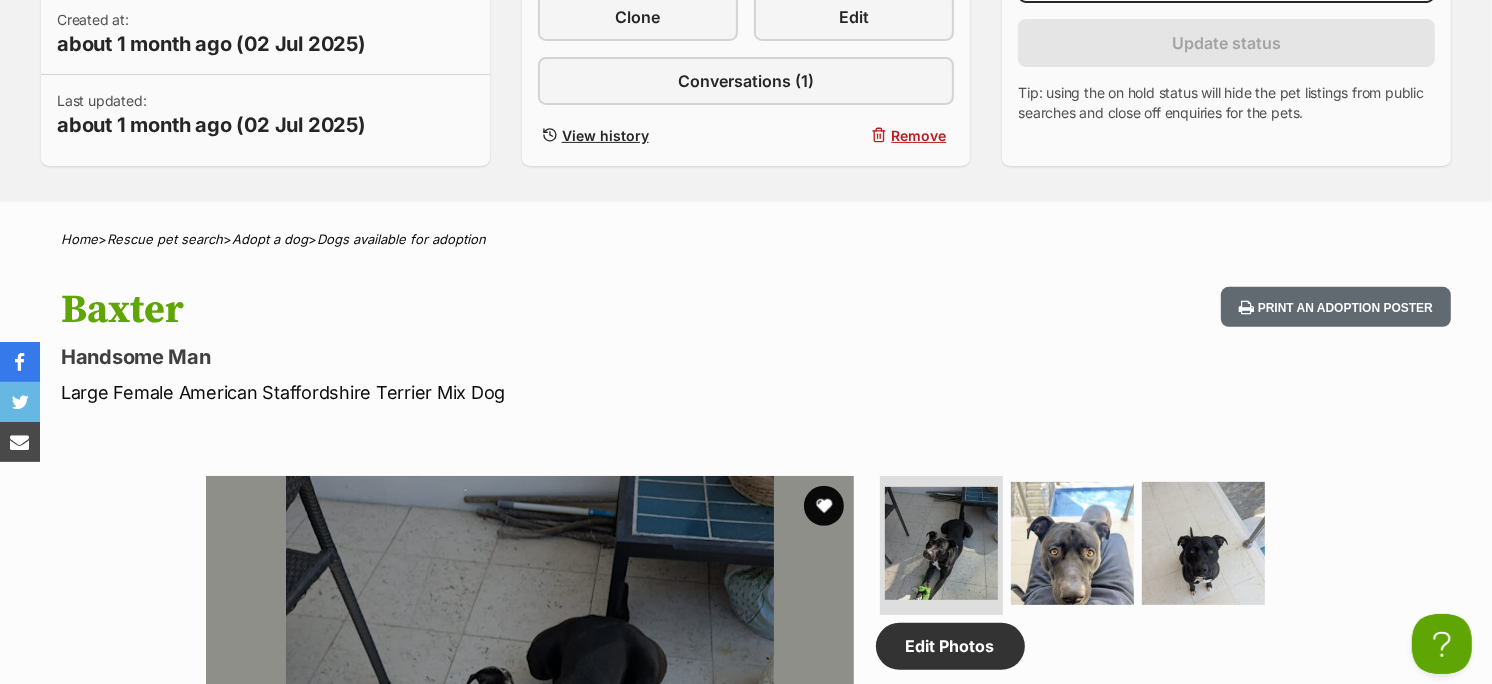 scroll, scrollTop: 446, scrollLeft: 0, axis: vertical 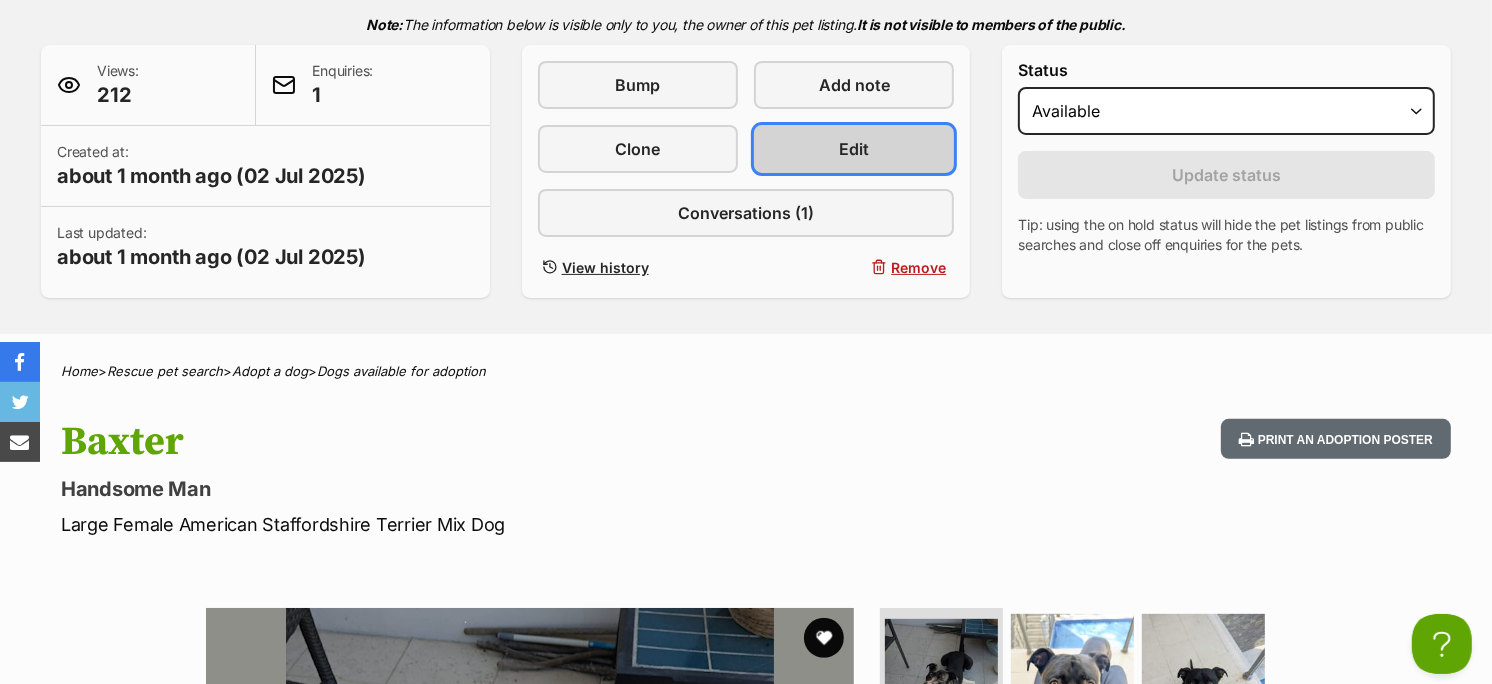 click on "Edit" at bounding box center (854, 149) 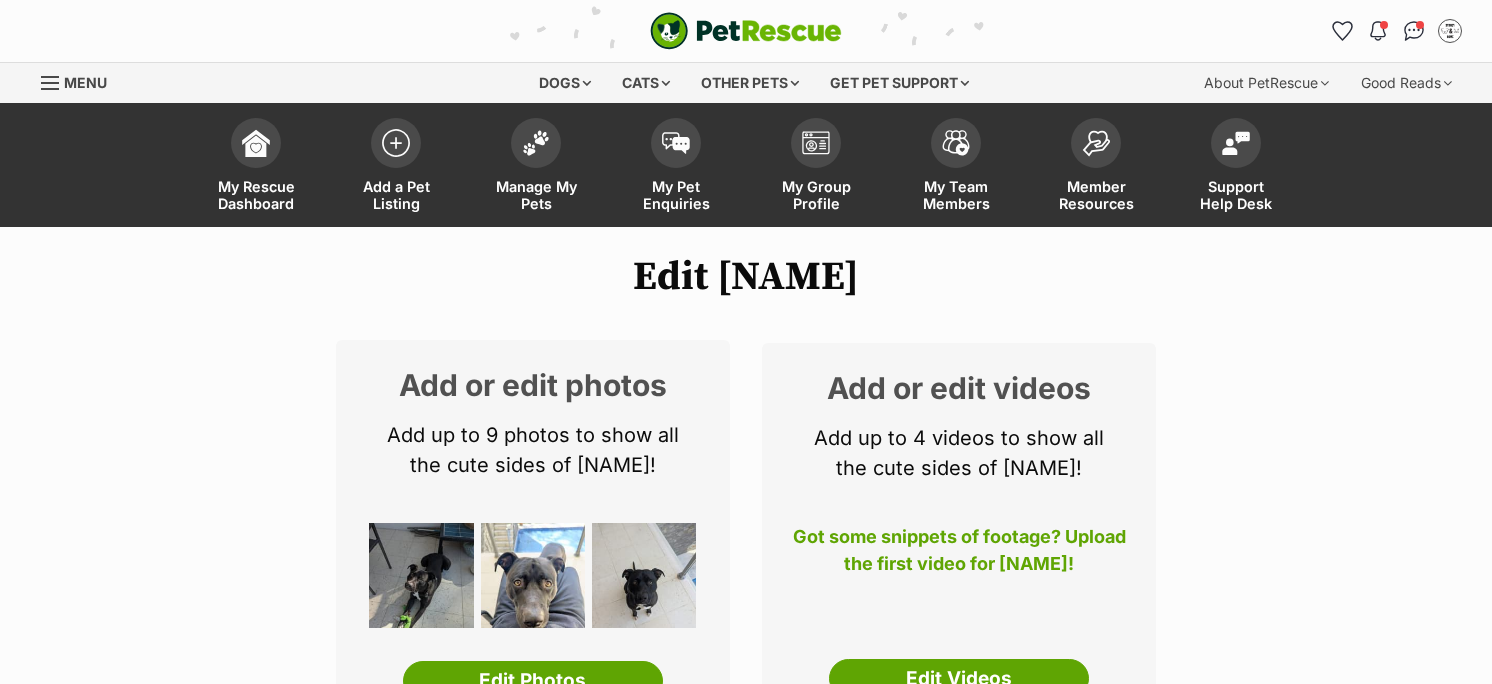 scroll, scrollTop: 0, scrollLeft: 0, axis: both 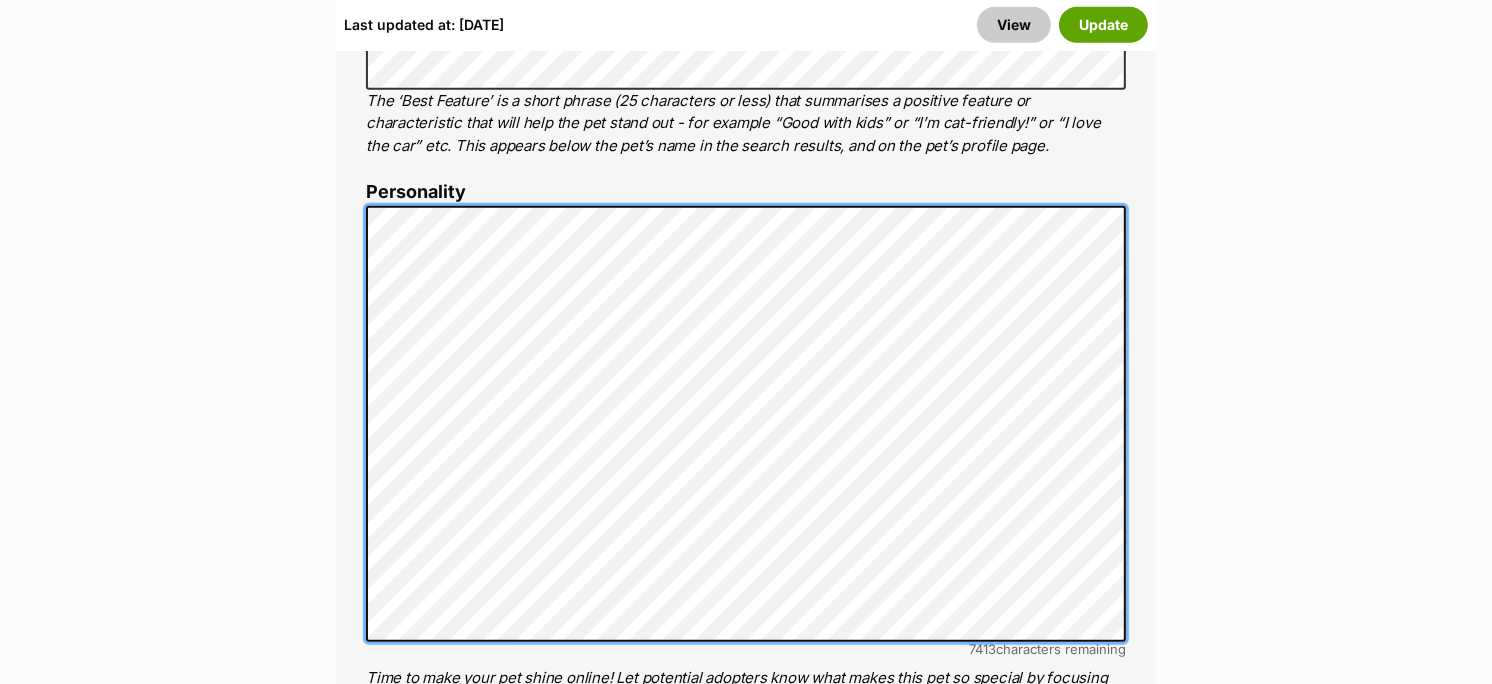 click on "About This Pet Name
Henlo there, it looks like you might be using the pet name field to indicate that this pet is now on hold - we recommend updating the status to on hold from the  listing page  instead!
Every pet deserves a name. If you don’t know the pet’s name, make one up! It can be something simple and sweet like ‘Fluffy’, or get creative and have some fun with it. A name helps potential adopters connect with the pet.
Species Dog
Best feature (optional)
The ‘Best Feature’ is a short phrase (25 characters or less) that summarises a positive feature or characteristic that will help the pet stand out - for example “Good with kids” or “I’m cat-friendly!” or “I love the car” etc. This appears below the pet’s name in the search results, and on the pet’s profile page.
Personality 7413  characters remaining
How to write a great pet profile  for more tips and our  Pet Listing Rules  for more info.
Generate a profile using AI
Beta" at bounding box center [746, 516] 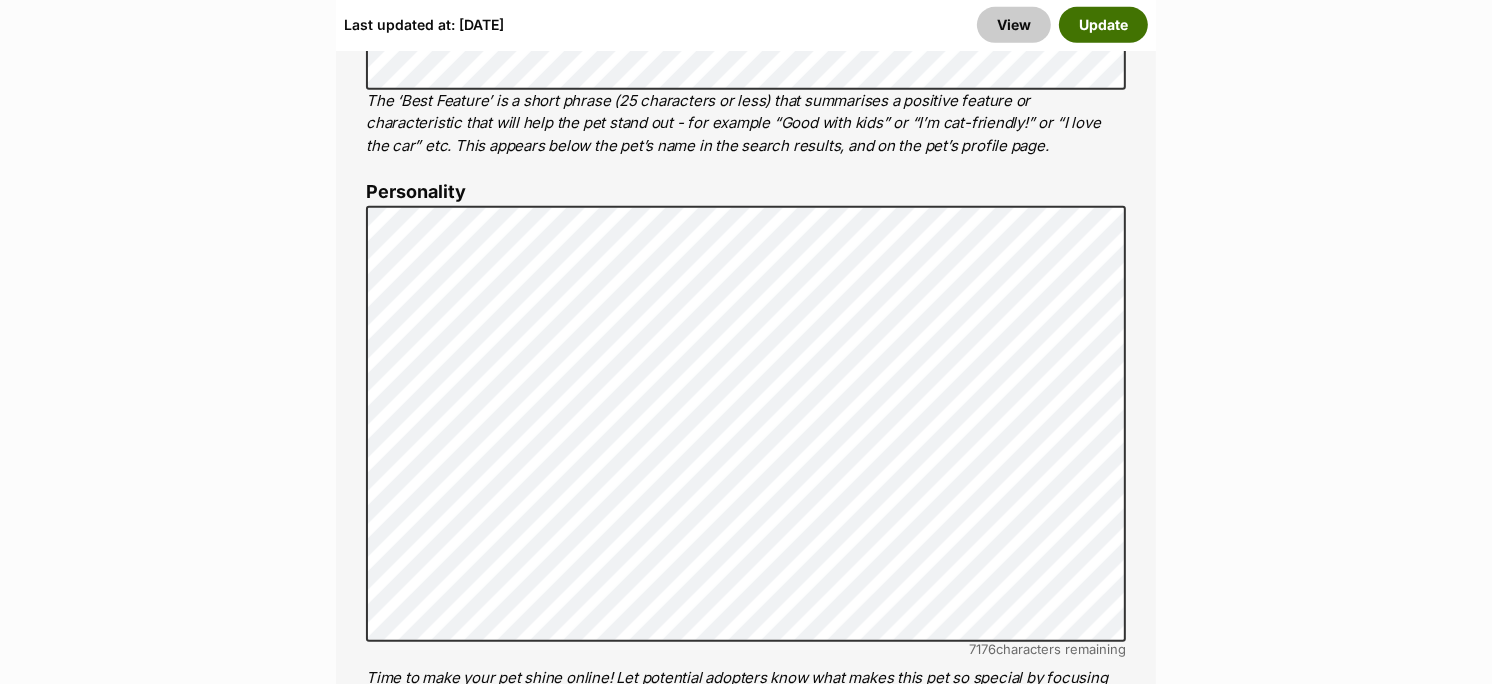 click on "Update" at bounding box center (1103, 25) 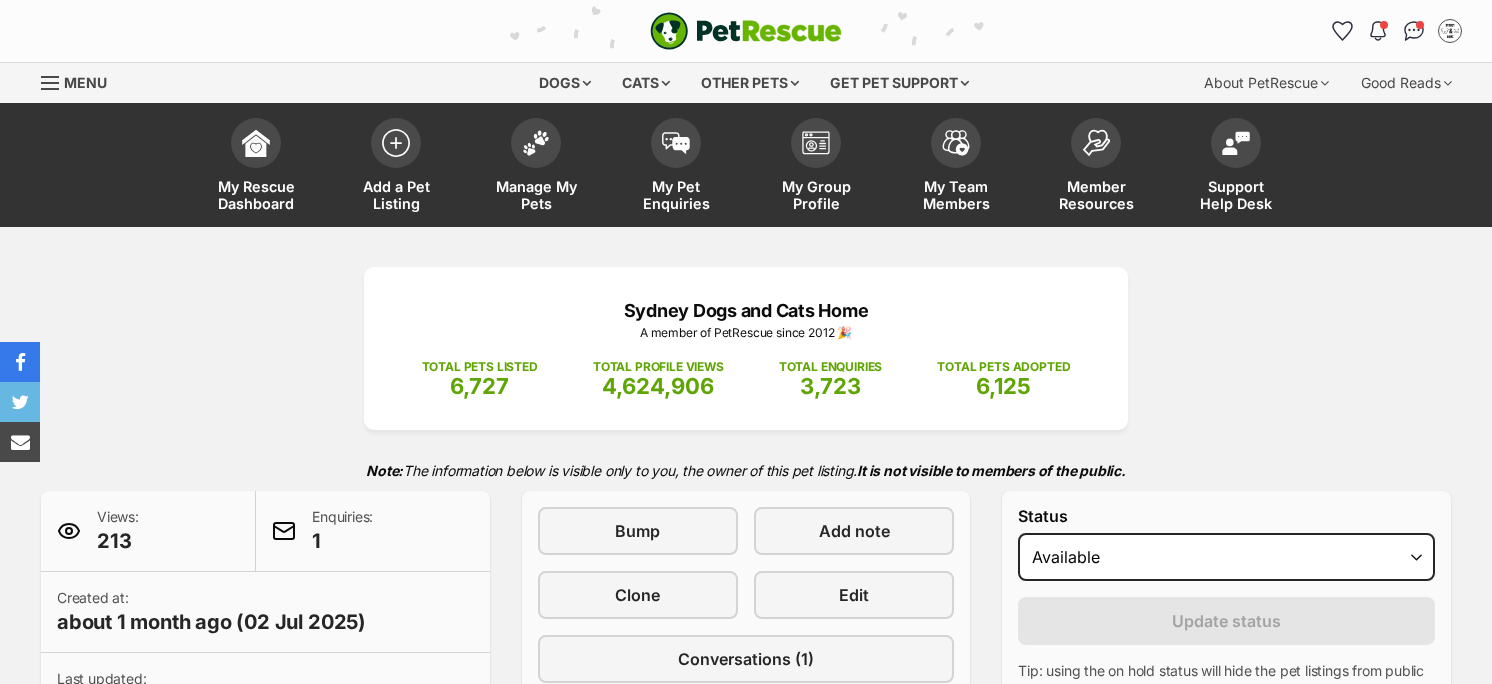scroll, scrollTop: 0, scrollLeft: 0, axis: both 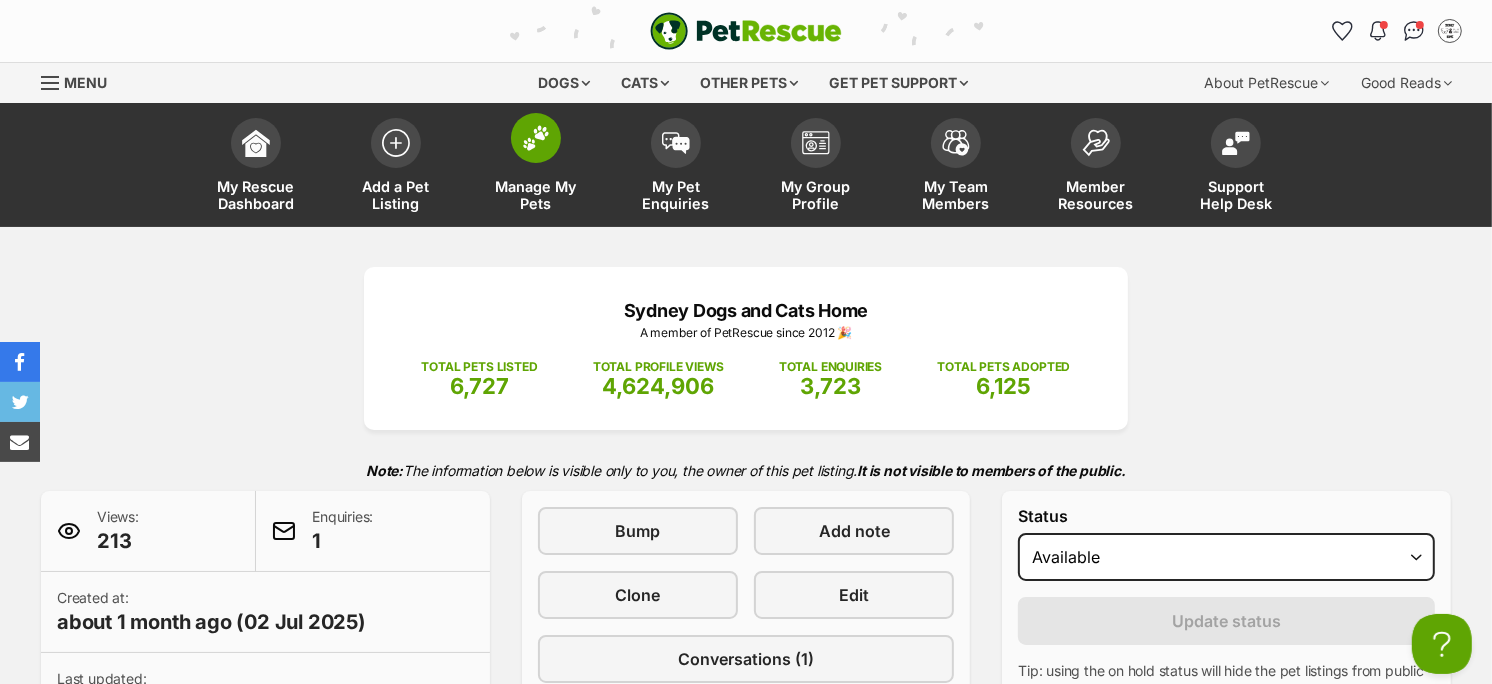 click on "Manage My Pets" at bounding box center [536, 195] 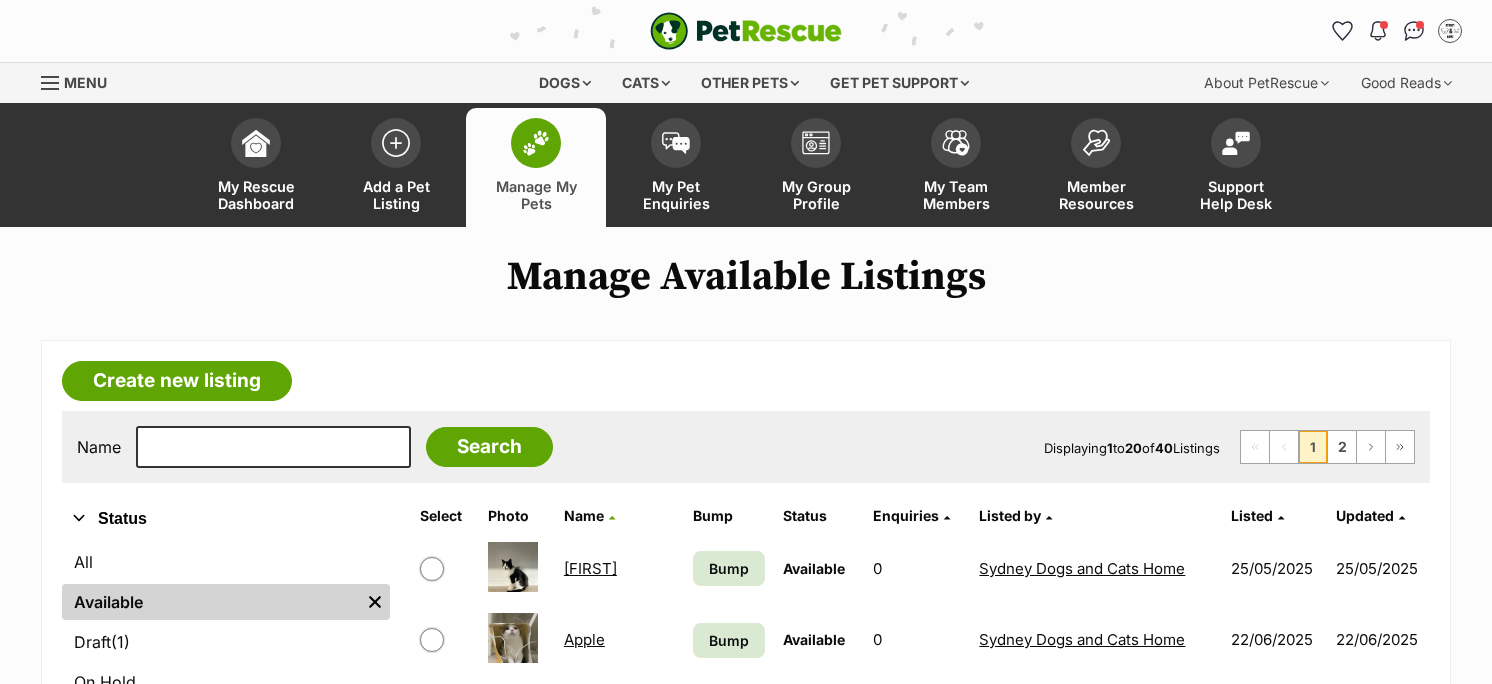 scroll, scrollTop: 0, scrollLeft: 0, axis: both 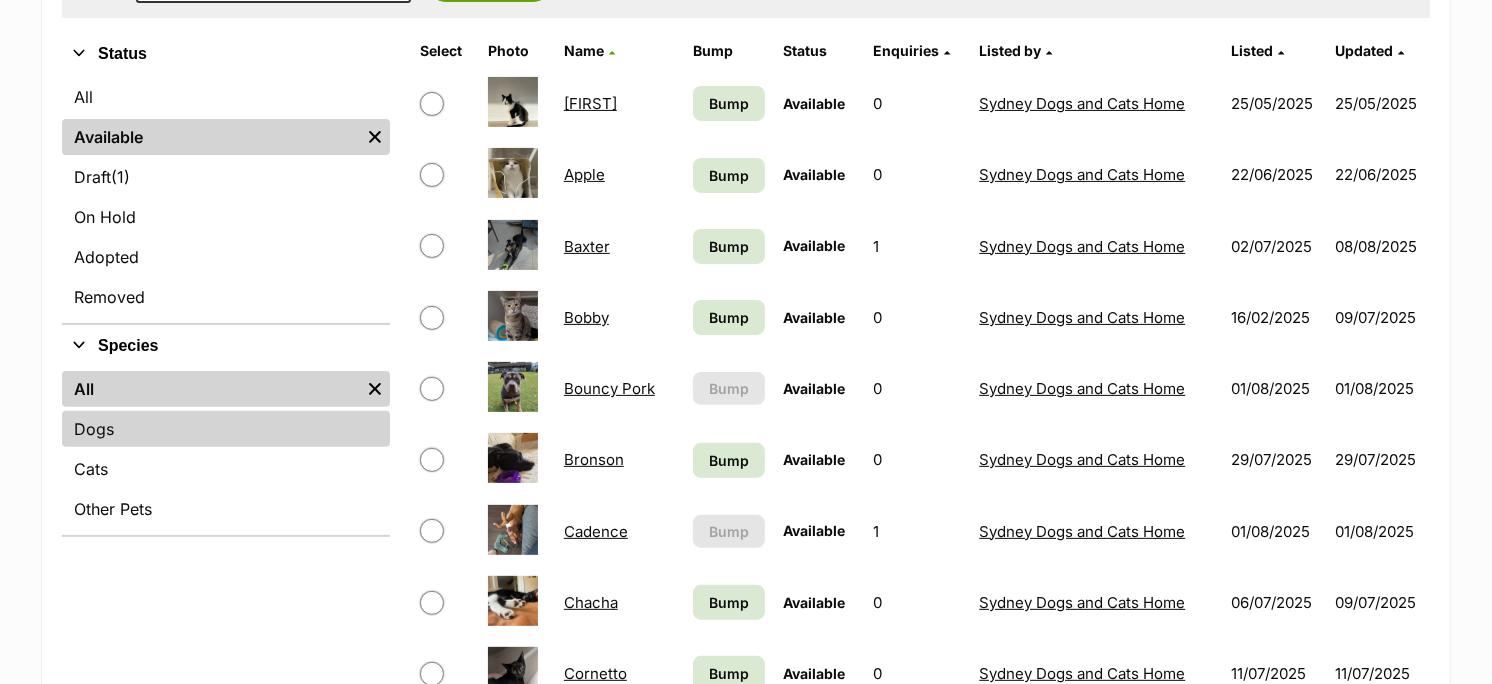 click on "Dogs" at bounding box center (226, 429) 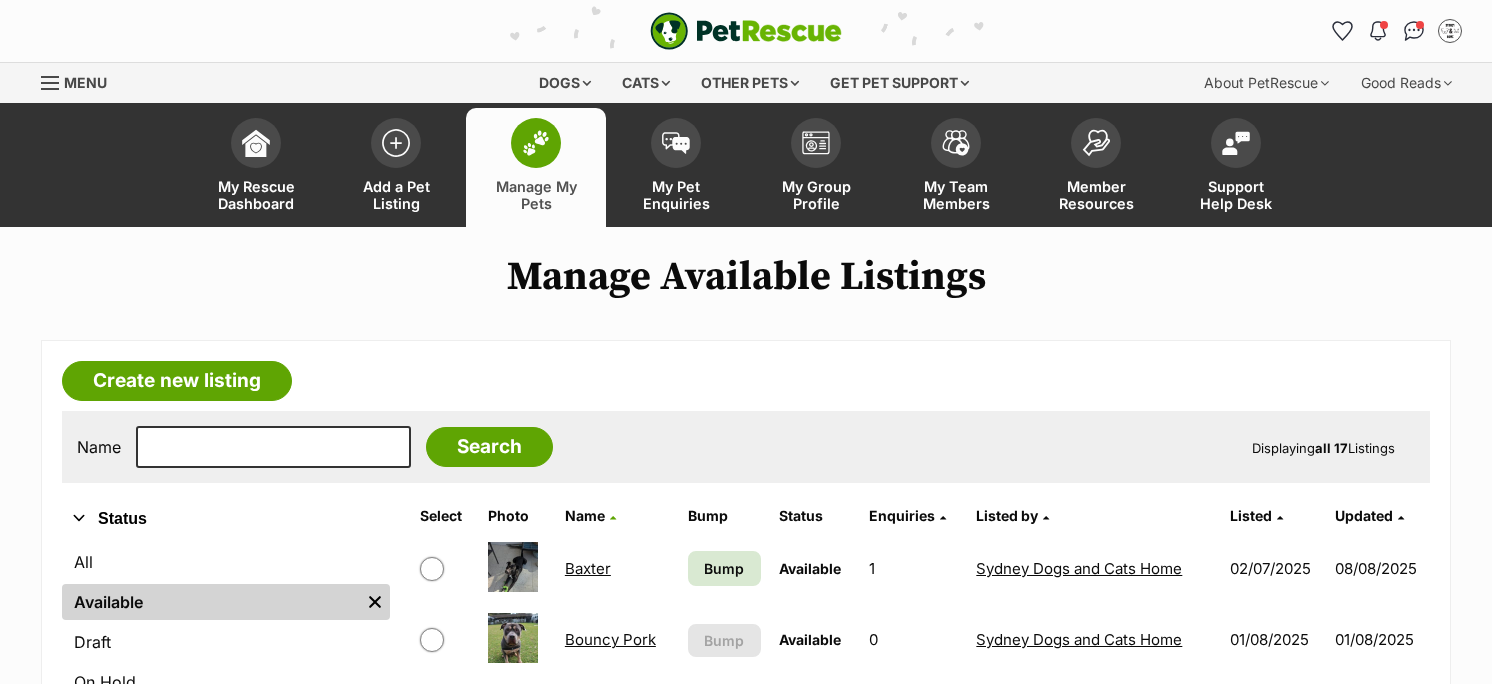 scroll, scrollTop: 0, scrollLeft: 0, axis: both 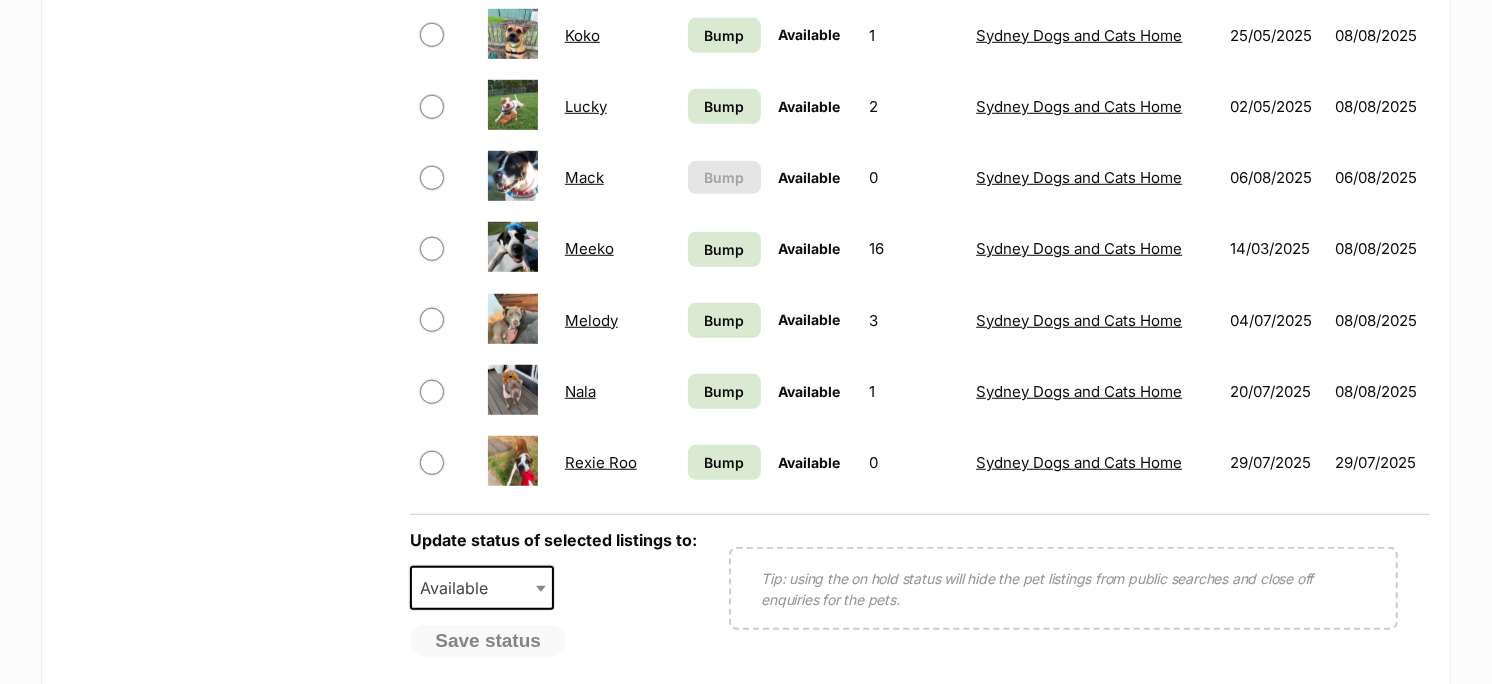 click on "Mack" at bounding box center [584, 177] 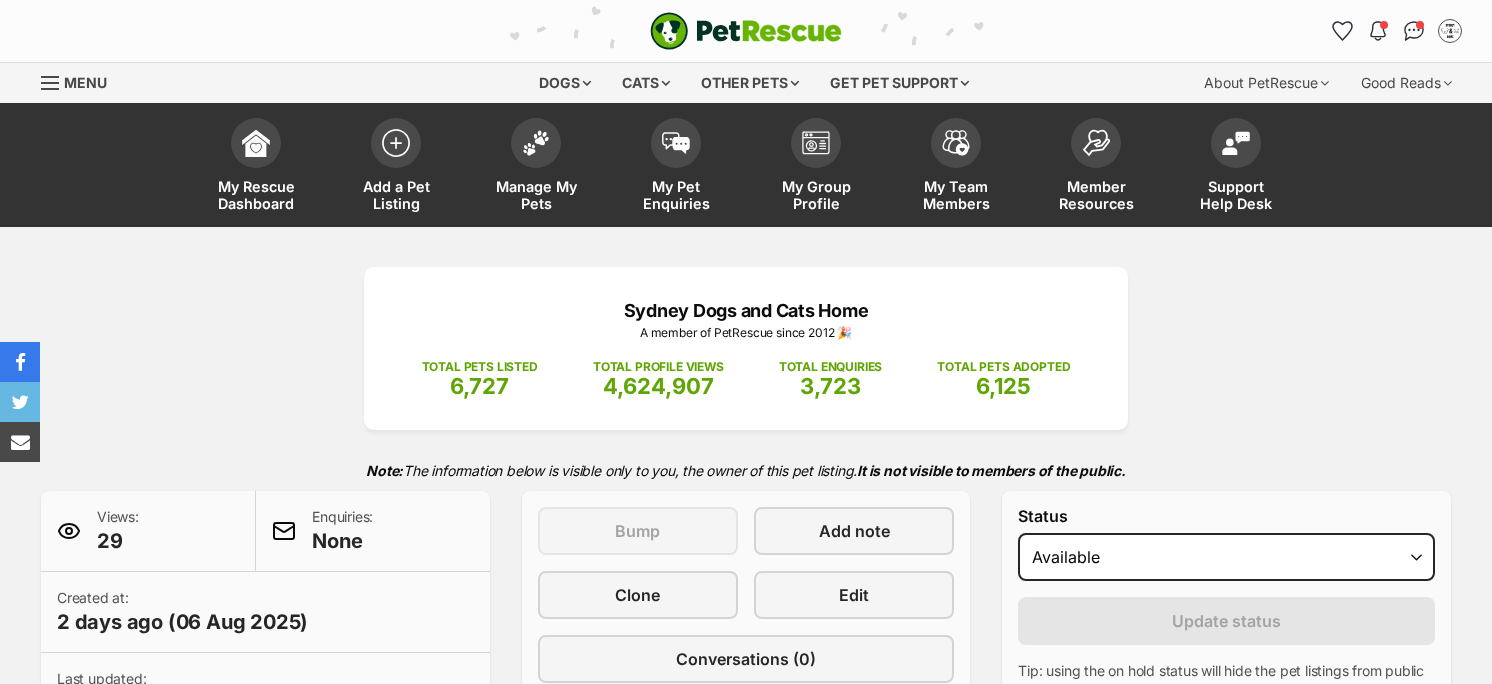 scroll, scrollTop: 0, scrollLeft: 0, axis: both 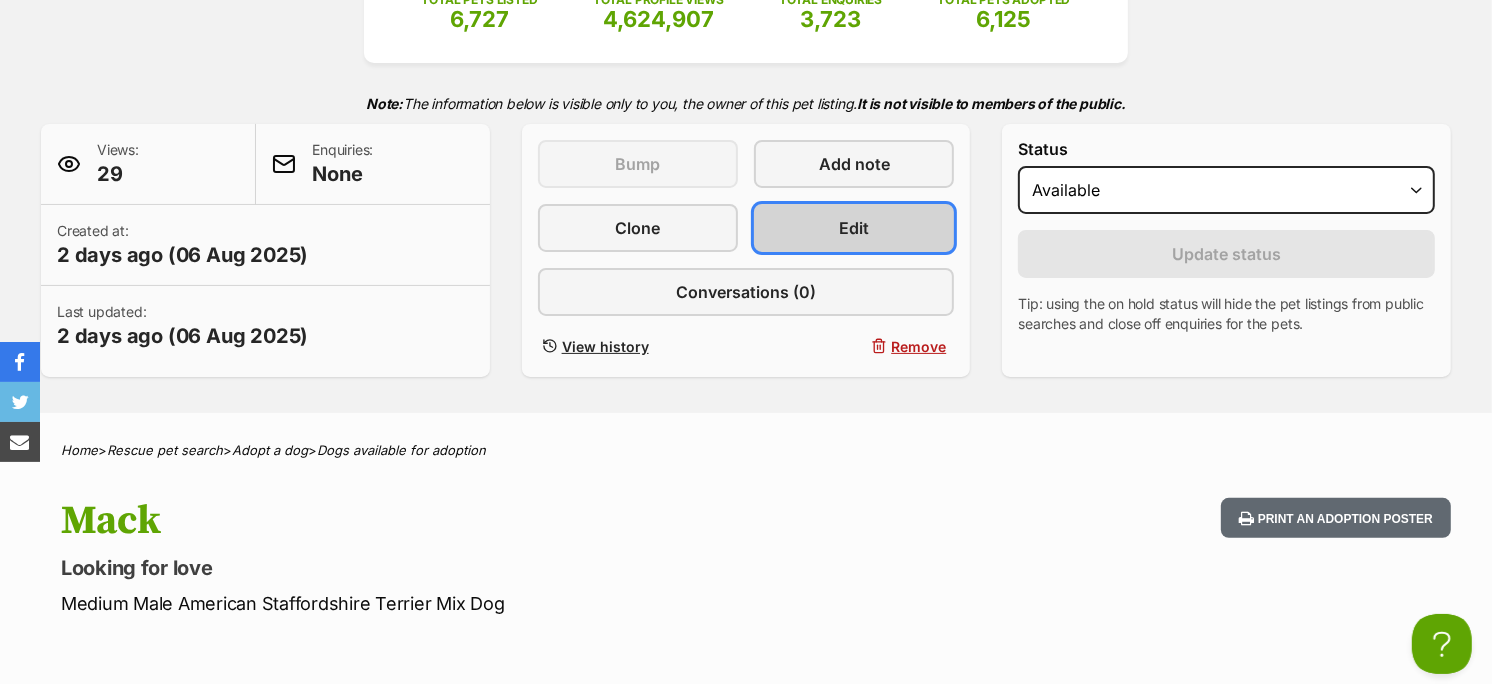 click on "Edit" at bounding box center [854, 228] 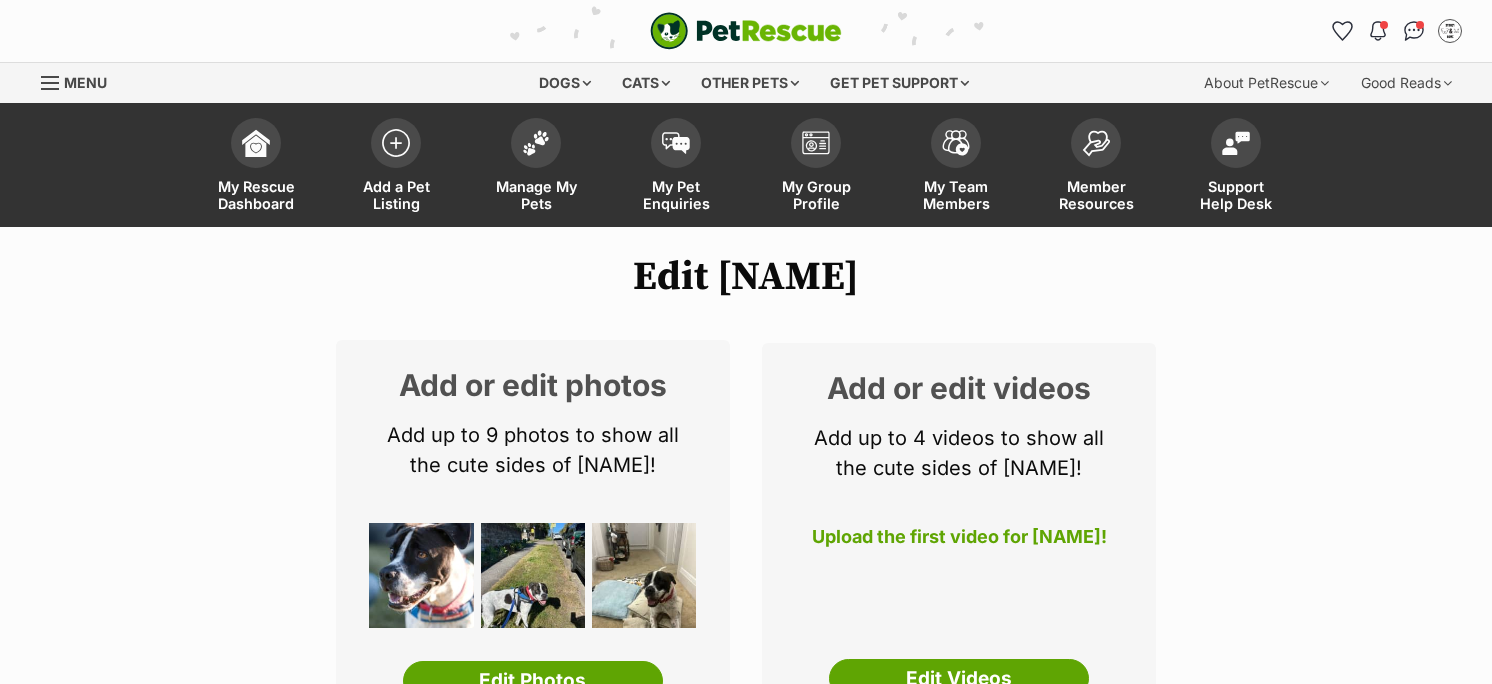 scroll, scrollTop: 0, scrollLeft: 0, axis: both 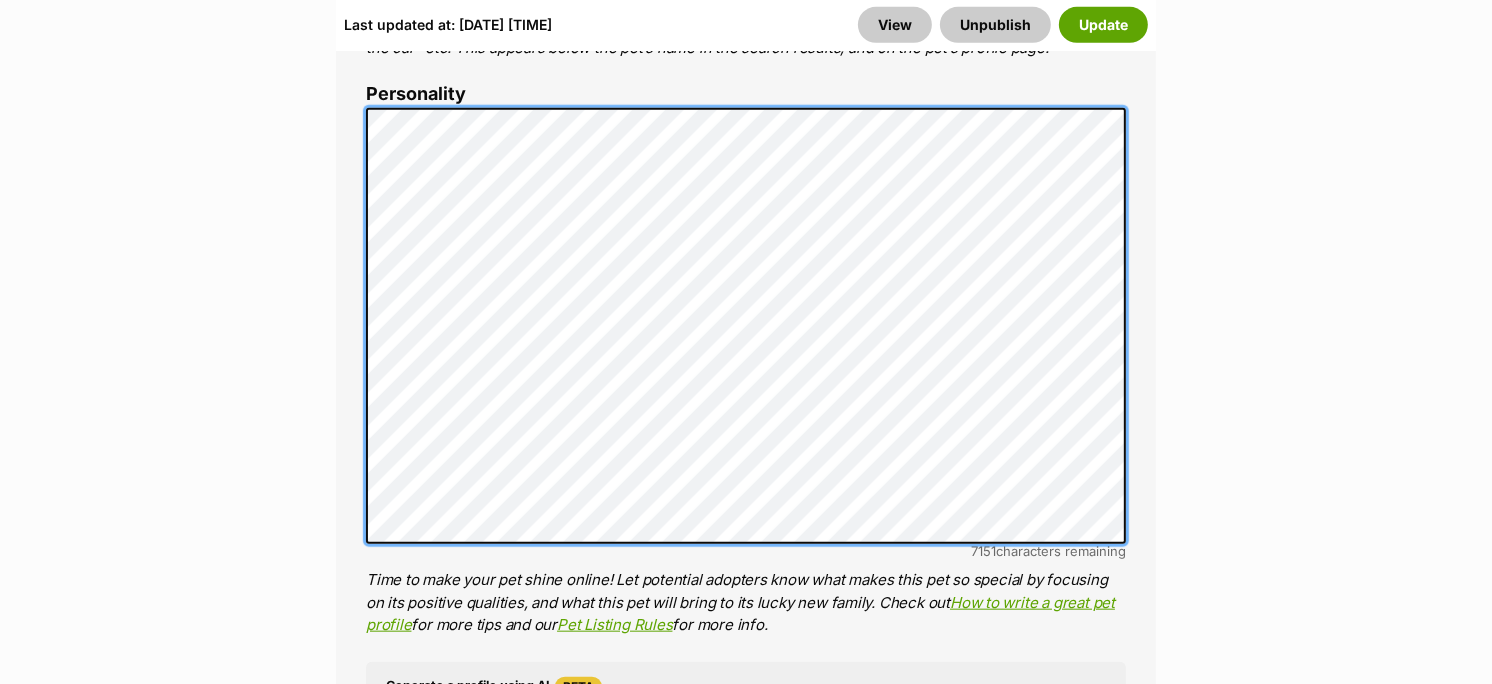 click on "About This Pet Name
Henlo there, it looks like you might be using the pet name field to indicate that this pet is now on hold - we recommend updating the status to on hold from the  listing page  instead!
Every pet deserves a name. If you don’t know the pet’s name, make one up! It can be something simple and sweet like ‘Fluffy’, or get creative and have some fun with it. A name helps potential adopters connect with the pet.
Species Dog
Best feature (optional)
The ‘Best Feature’ is a short phrase (25 characters or less) that summarises a positive feature or characteristic that will help the pet stand out - for example “Good with kids” or “I’m cat-friendly!” or “I love the car” etc. This appears below the pet’s name in the search results, and on the pet’s profile page.
Personality 7151  characters remaining
How to write a great pet profile  for more tips and our  Pet Listing Rules  for more info.
Generate a profile using AI
Beta" at bounding box center [746, 418] 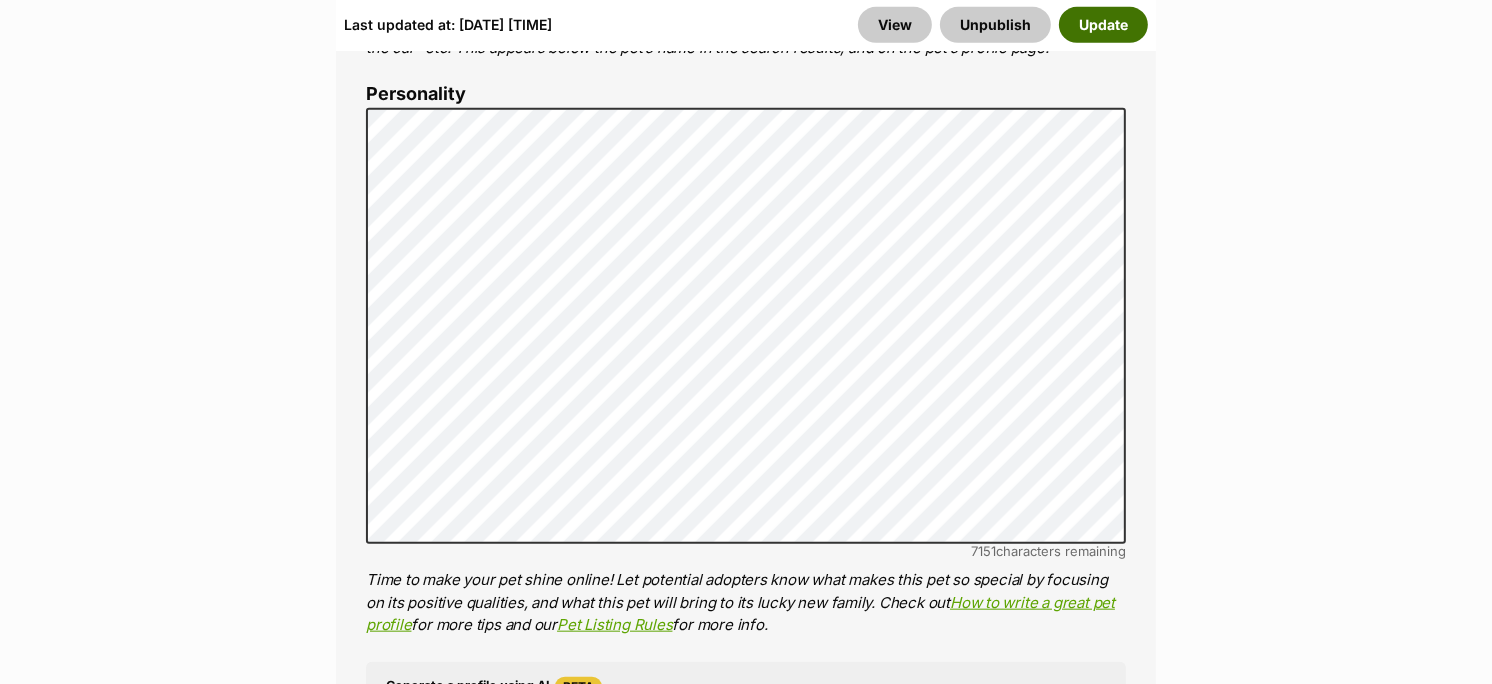 click on "Update" at bounding box center (1103, 25) 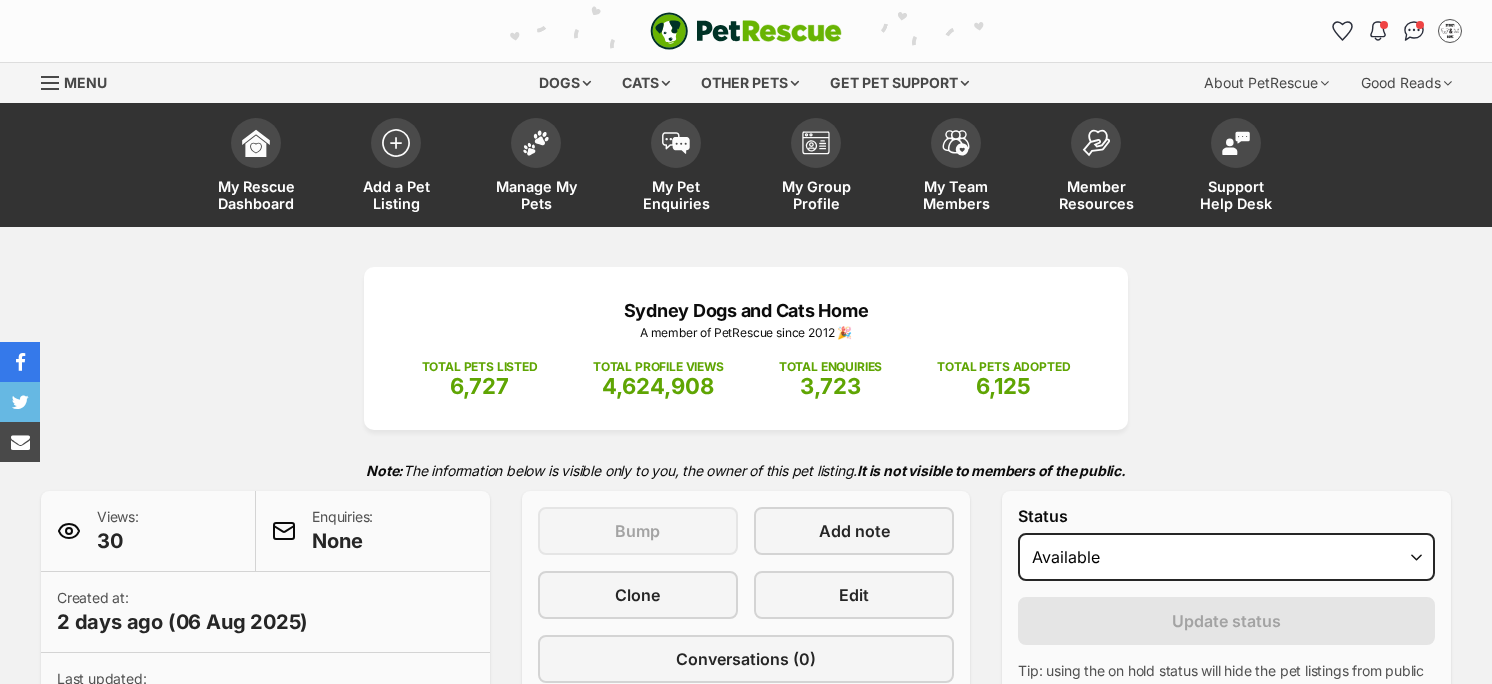 scroll, scrollTop: 0, scrollLeft: 0, axis: both 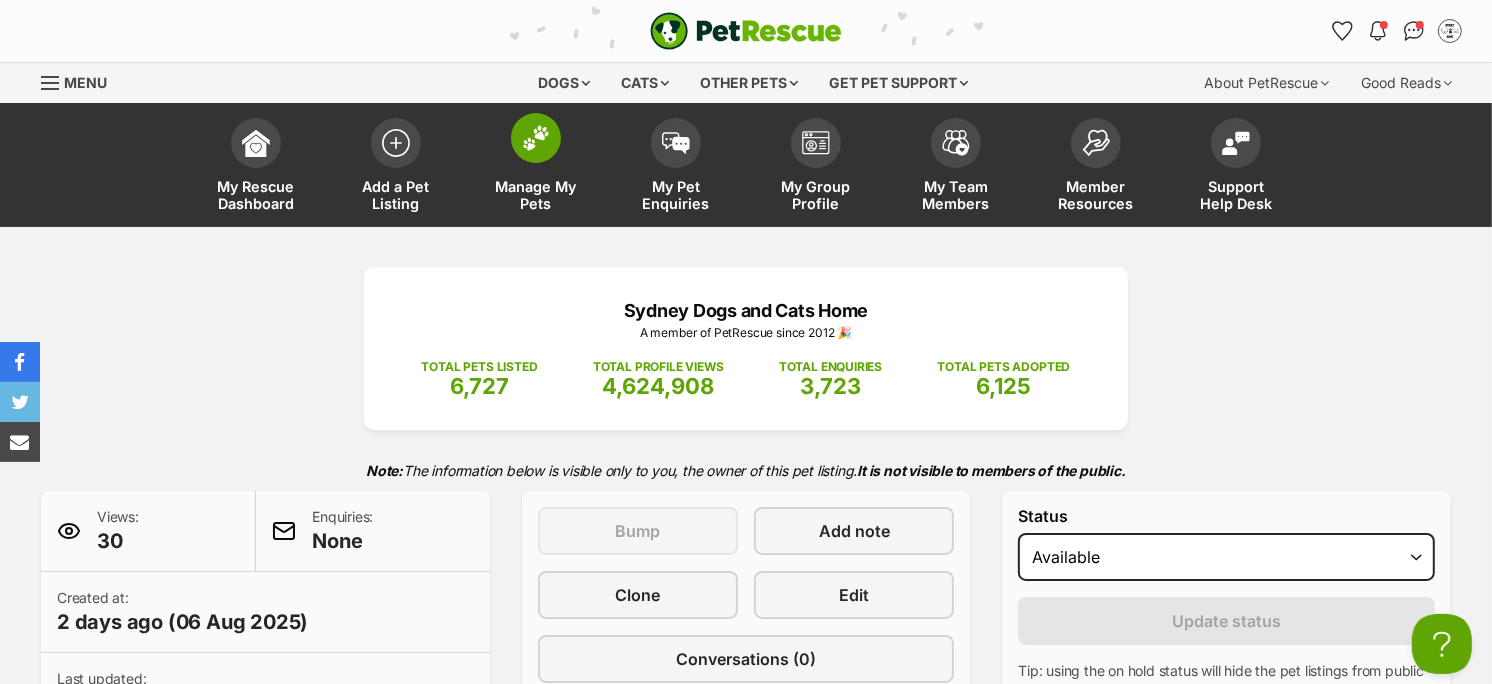 click on "Manage My Pets" at bounding box center (536, 195) 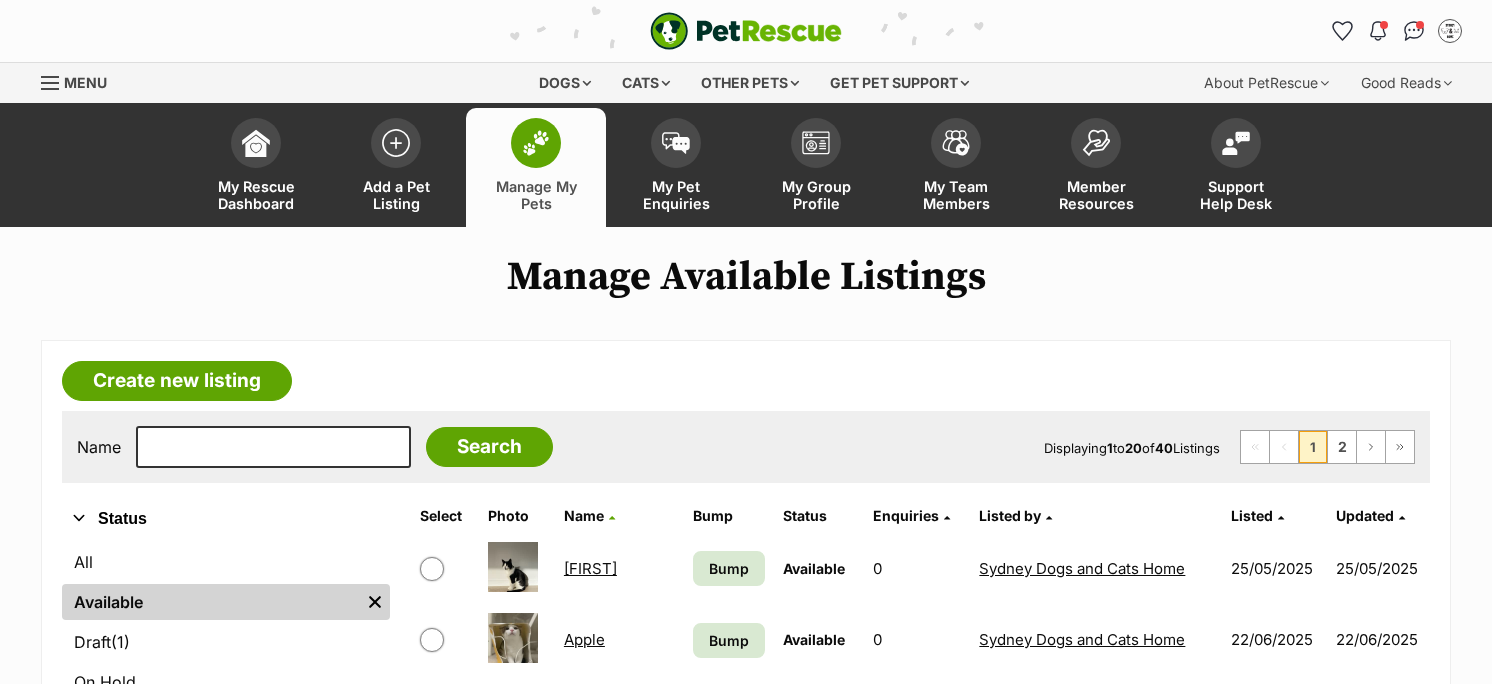 scroll, scrollTop: 0, scrollLeft: 0, axis: both 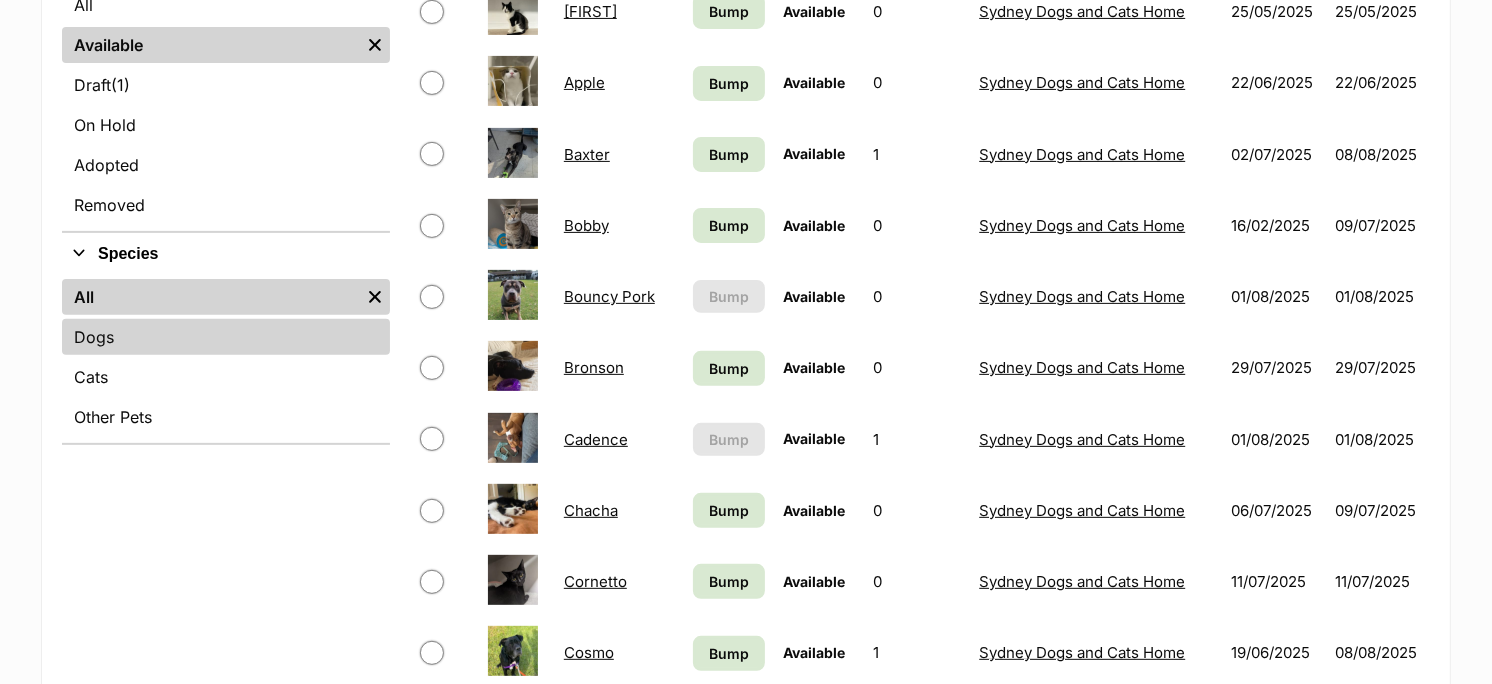 click on "Dogs" at bounding box center (226, 337) 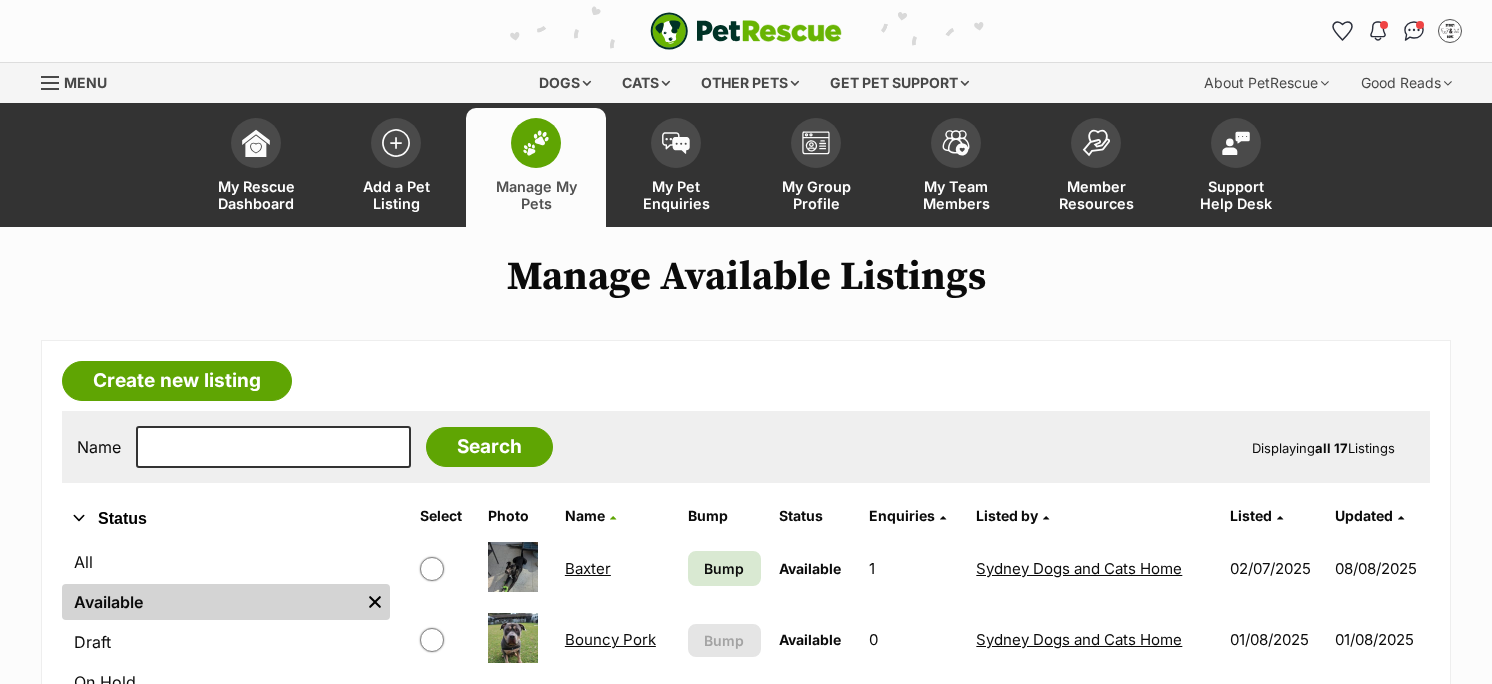 scroll, scrollTop: 0, scrollLeft: 0, axis: both 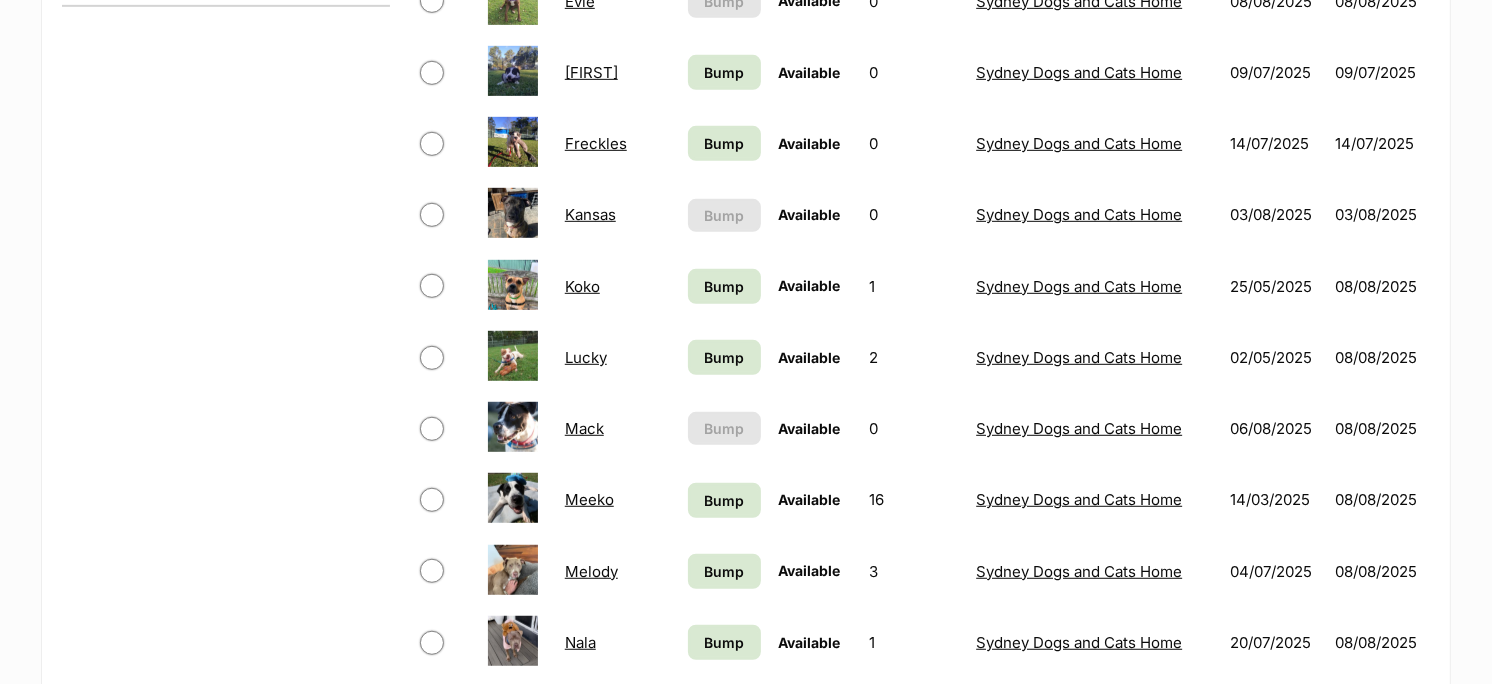click on "Kansas" at bounding box center [590, 214] 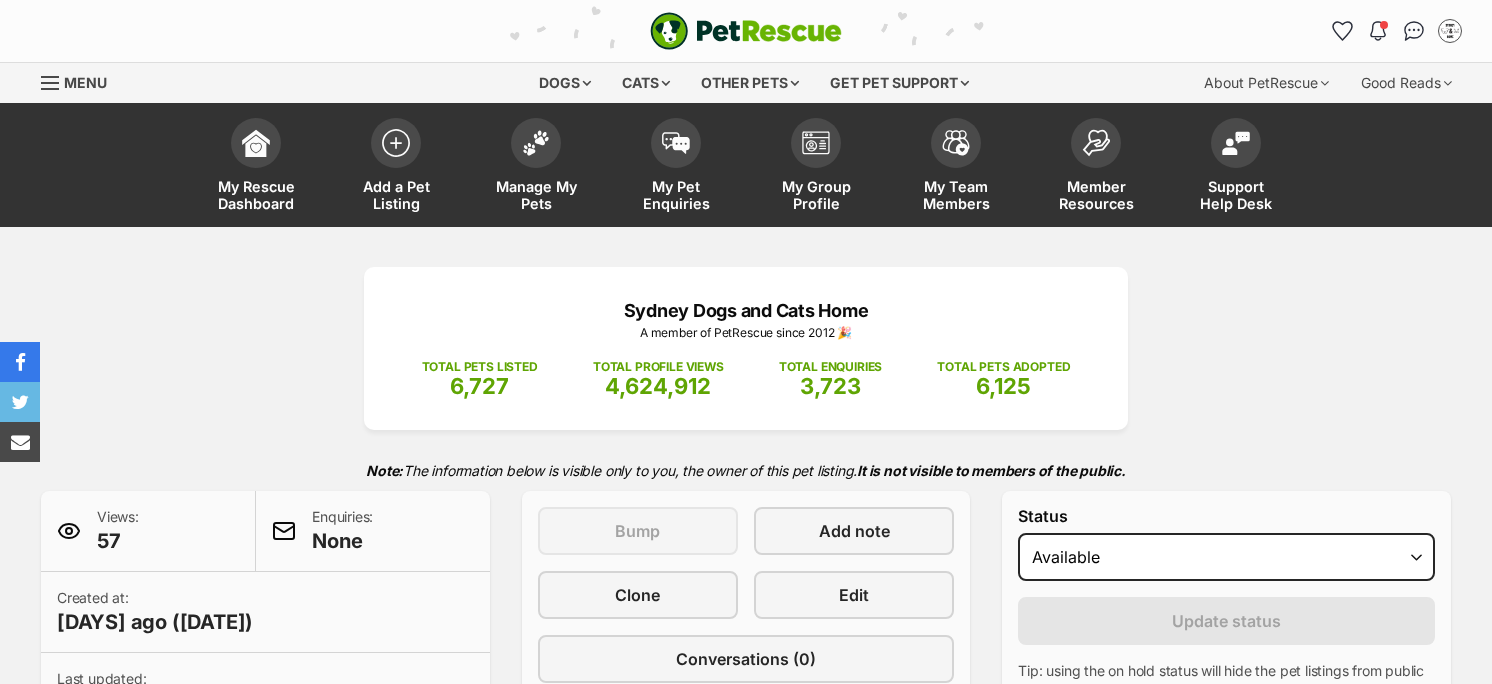 scroll, scrollTop: 0, scrollLeft: 0, axis: both 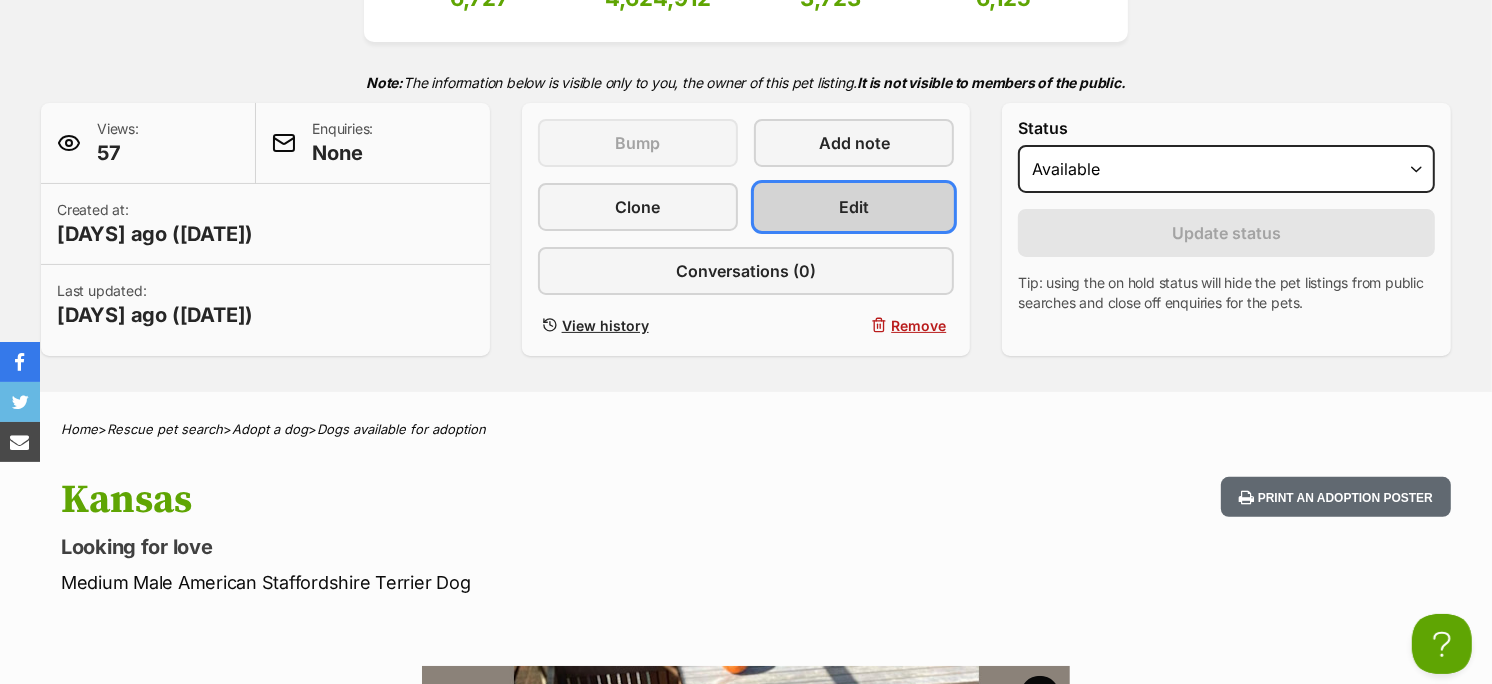 click on "Edit" at bounding box center (854, 207) 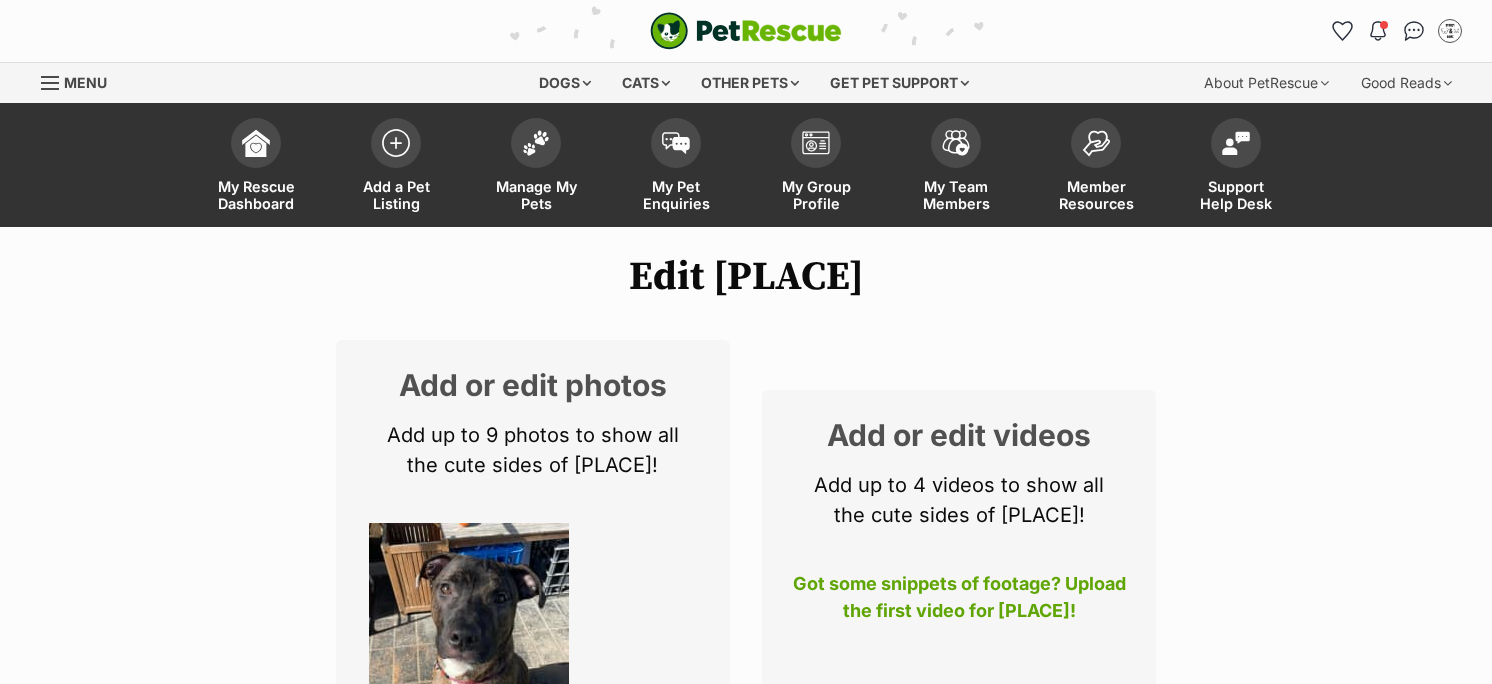 scroll, scrollTop: 0, scrollLeft: 0, axis: both 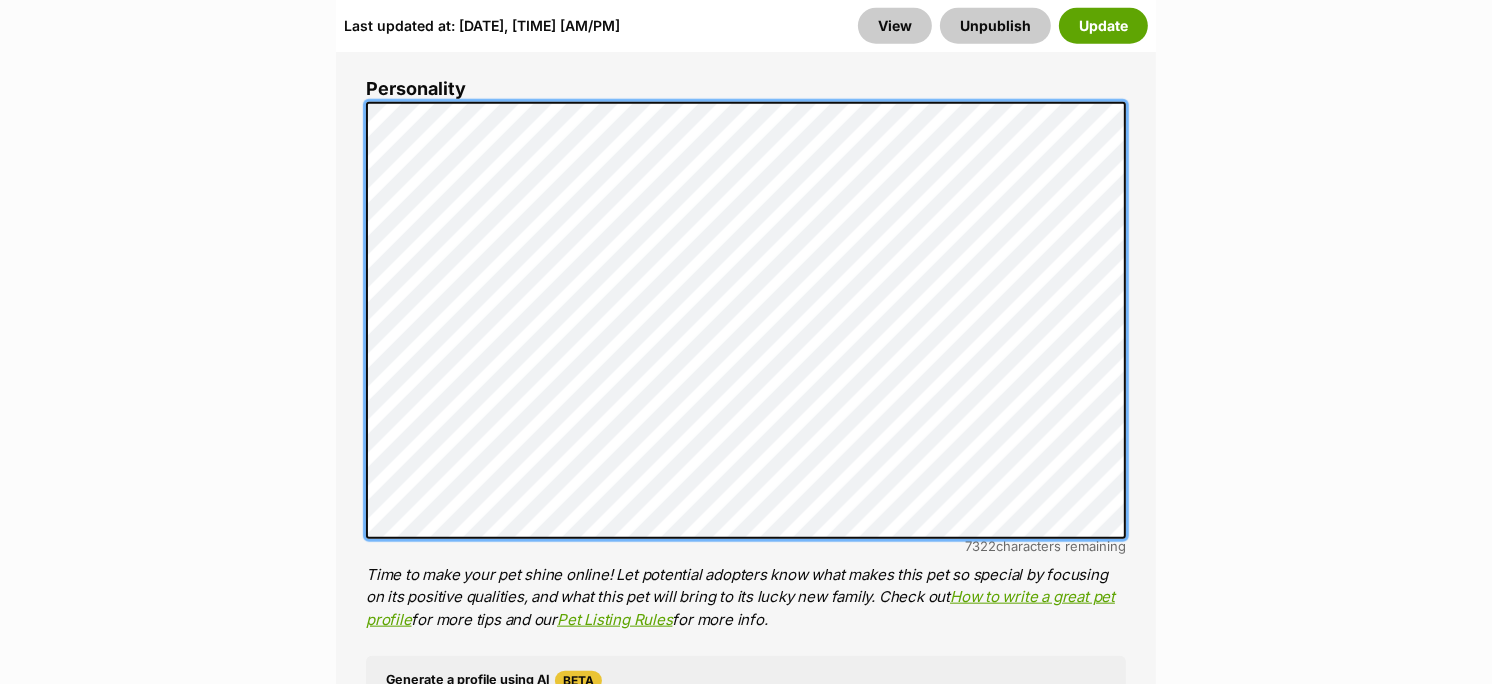 click on "About This Pet Name
Henlo there, it looks like you might be using the pet name field to indicate that this pet is now on hold - we recommend updating the status to on hold from the  listing page  instead!
Every pet deserves a name. If you don’t know the pet’s name, make one up! It can be something simple and sweet like ‘Fluffy’, or get creative and have some fun with it. A name helps potential adopters connect with the pet.
Species Dog
Best feature (optional)
The ‘Best Feature’ is a short phrase (25 characters or less) that summarises a positive feature or characteristic that will help the pet stand out - for example “Good with kids” or “I’m cat-friendly!” or “I love the car” etc. This appears below the pet’s name in the search results, and on the pet’s profile page.
Personality 7322  characters remaining
How to write a great pet profile  for more tips and our  Pet Listing Rules  for more info.
Generate a profile using AI
Beta" at bounding box center (746, 412) 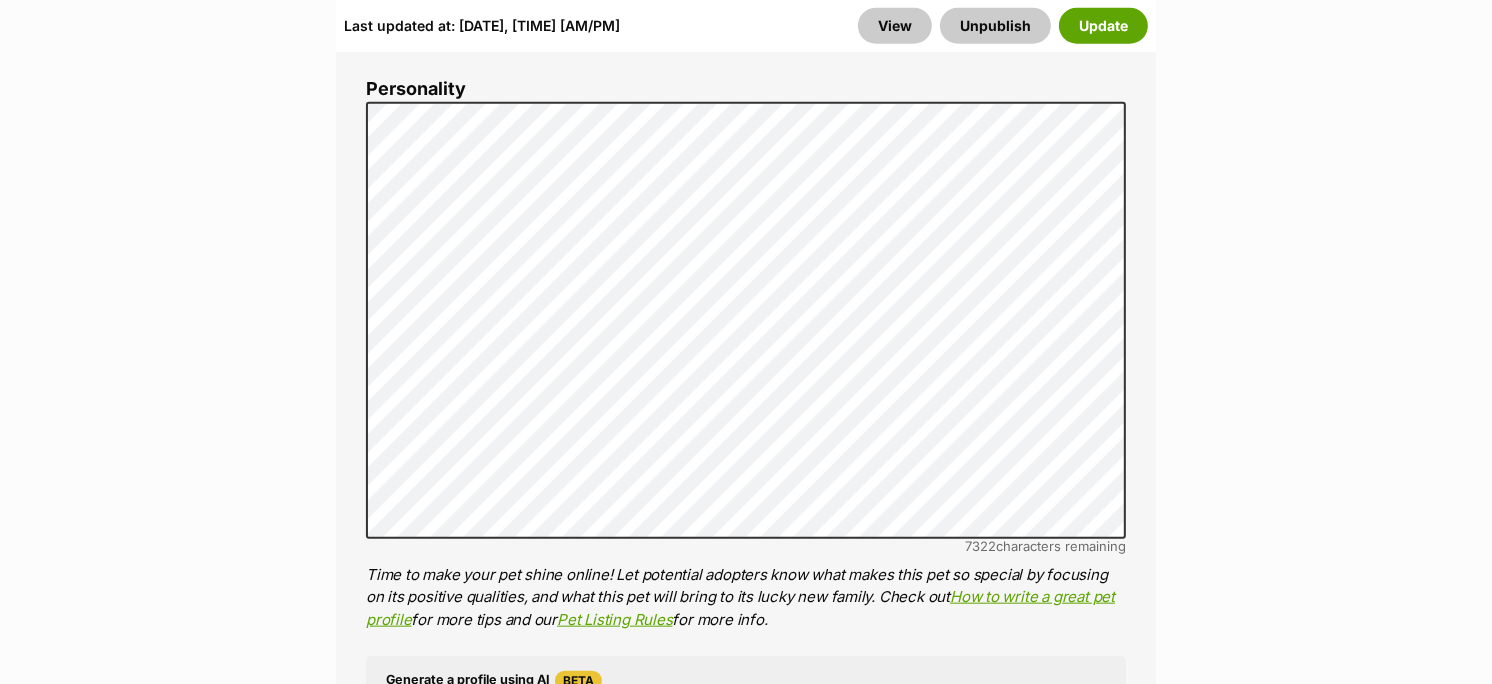 click on "Last updated at: Sun, 03 Aug, 08:54 AM
View
Unpublish
Update" at bounding box center [746, 25] 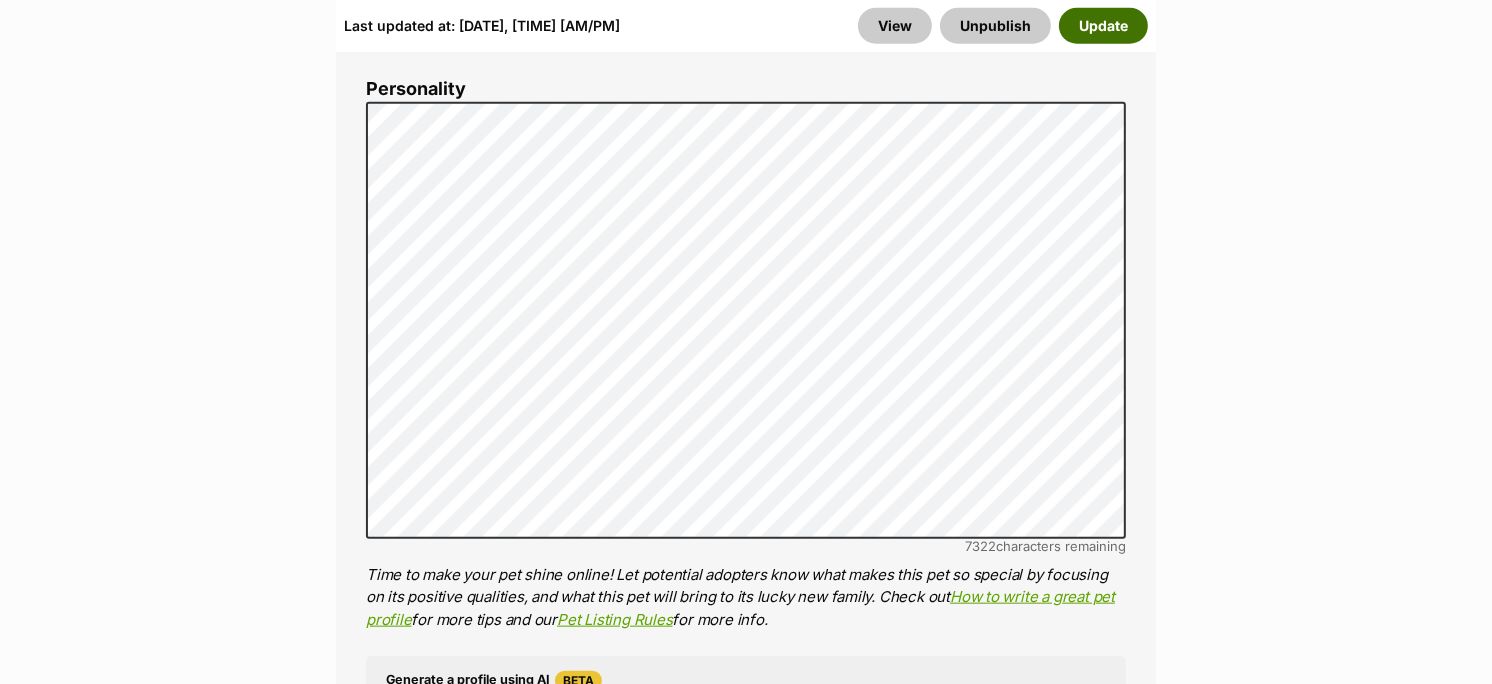 click on "Update" at bounding box center [1103, 25] 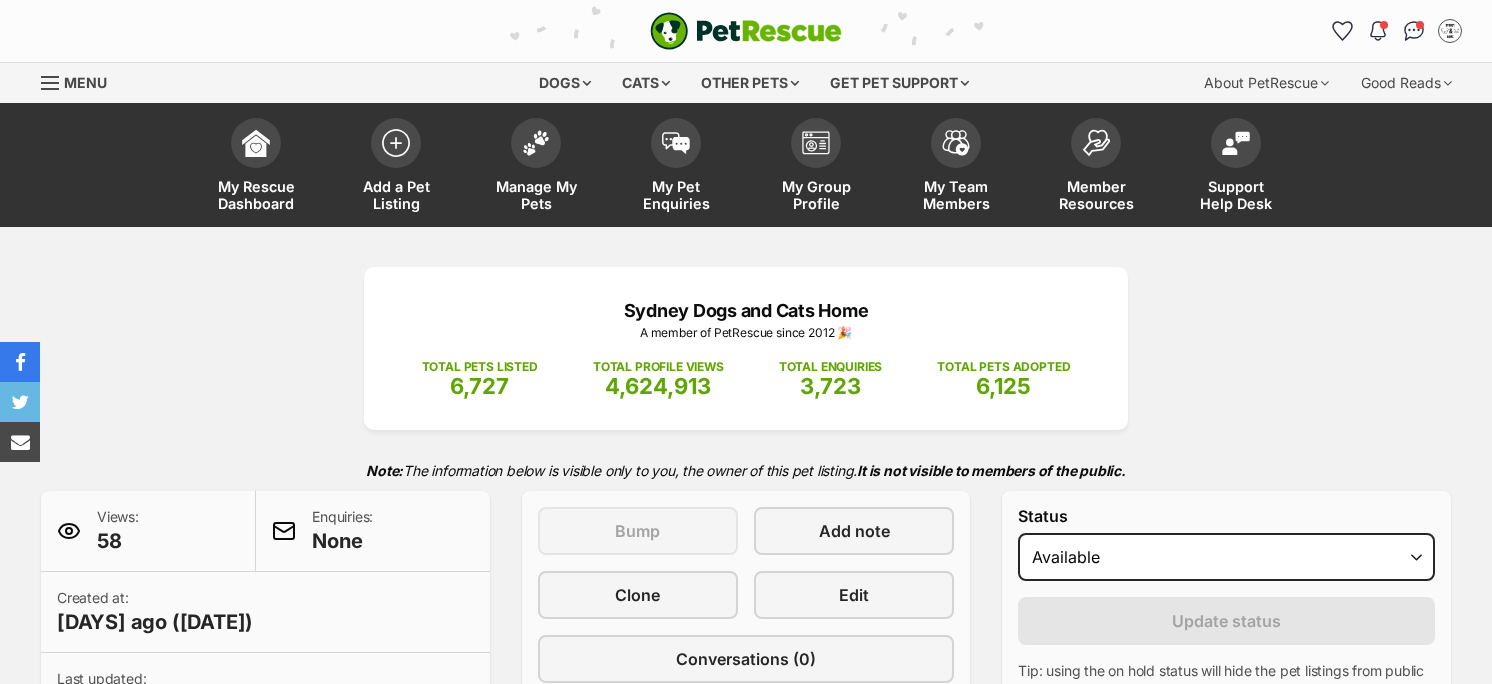 scroll, scrollTop: 0, scrollLeft: 0, axis: both 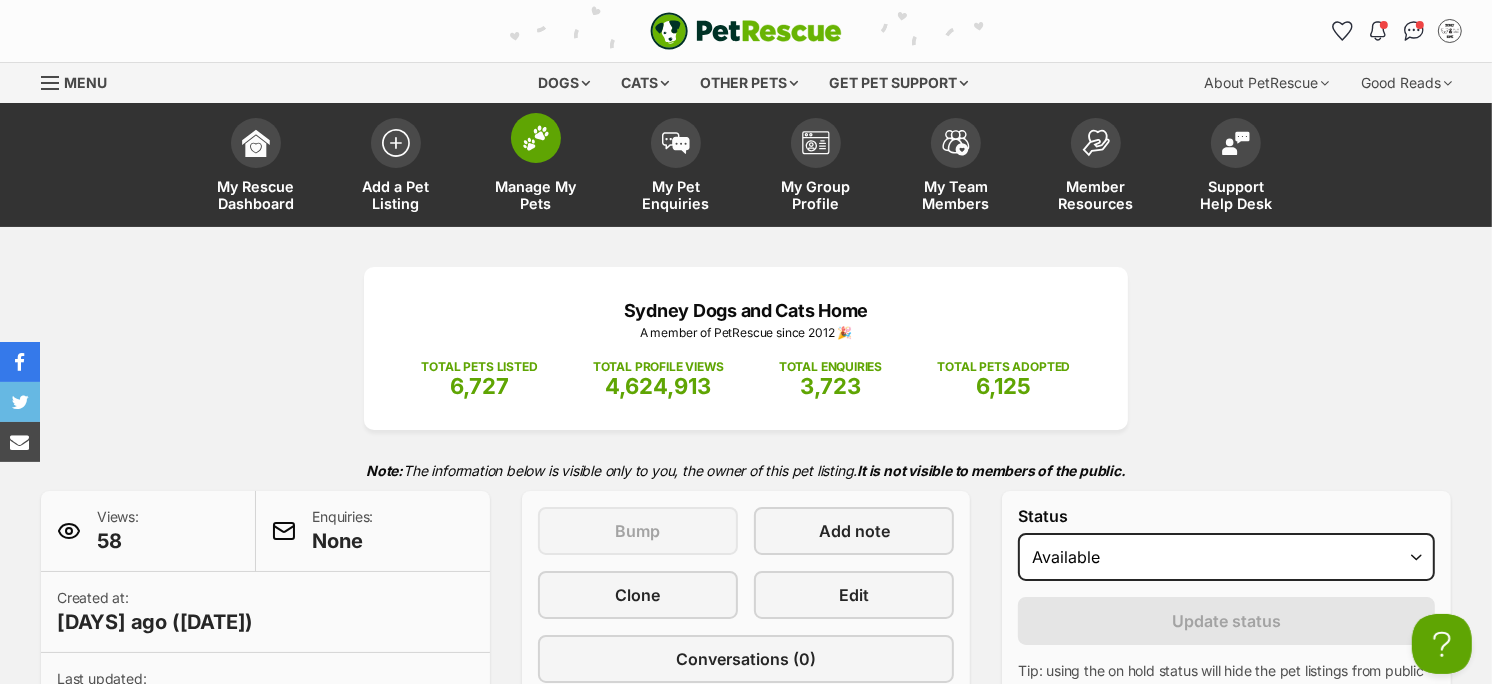 click on "Manage My Pets" at bounding box center (536, 195) 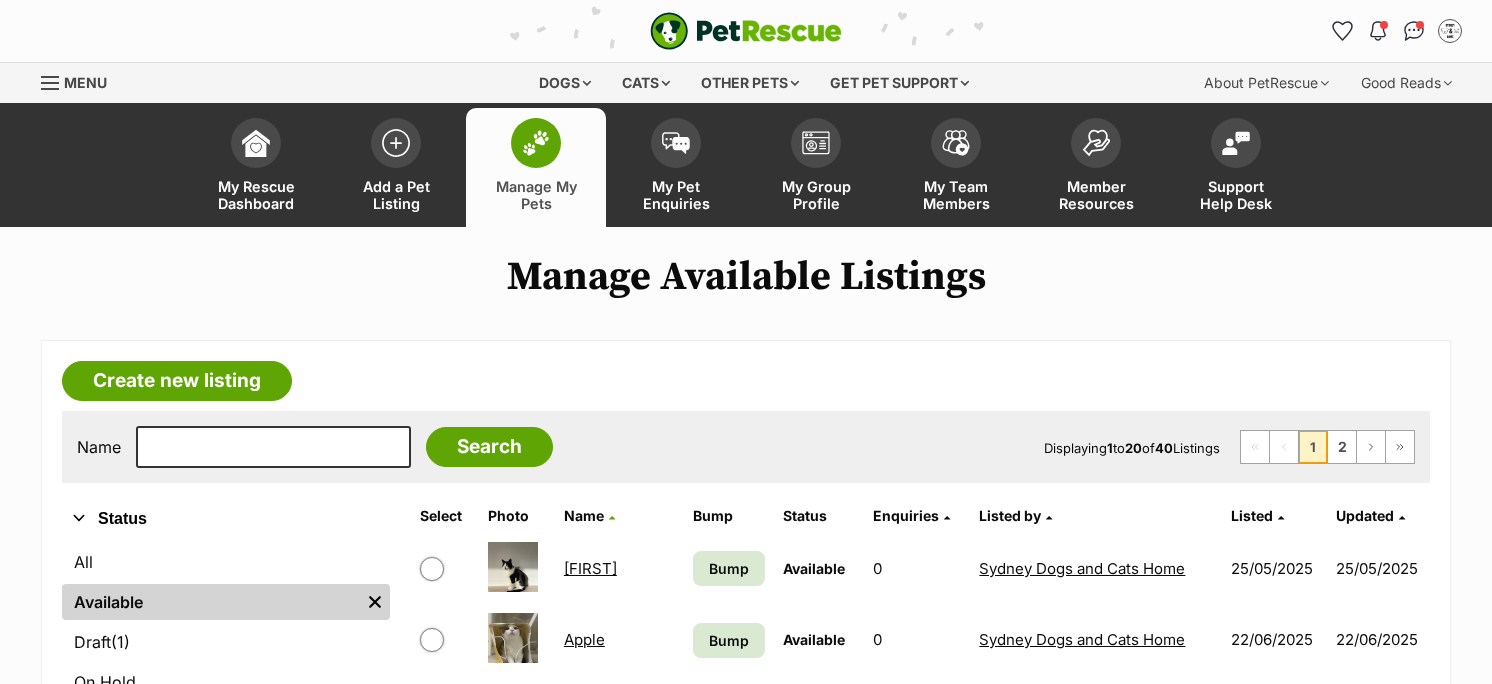 scroll, scrollTop: 0, scrollLeft: 0, axis: both 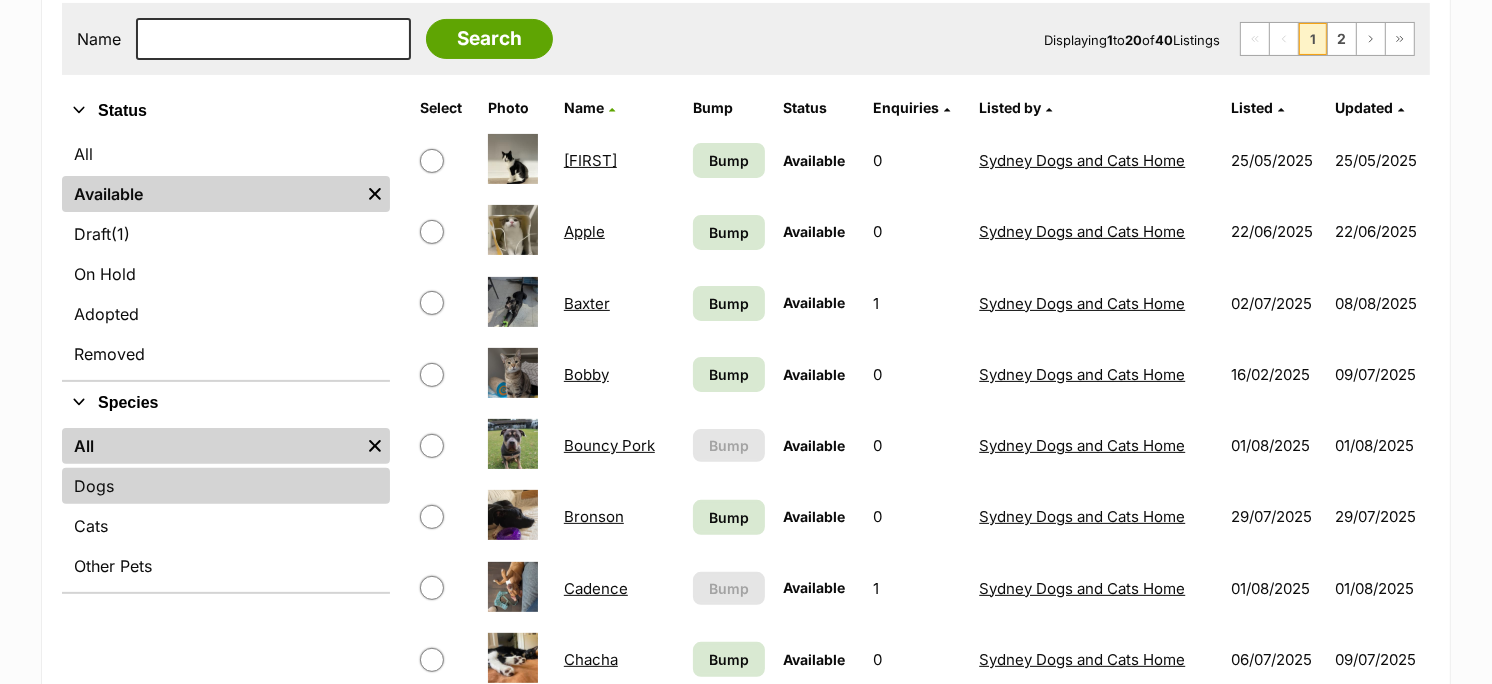 click on "Dogs" at bounding box center [226, 486] 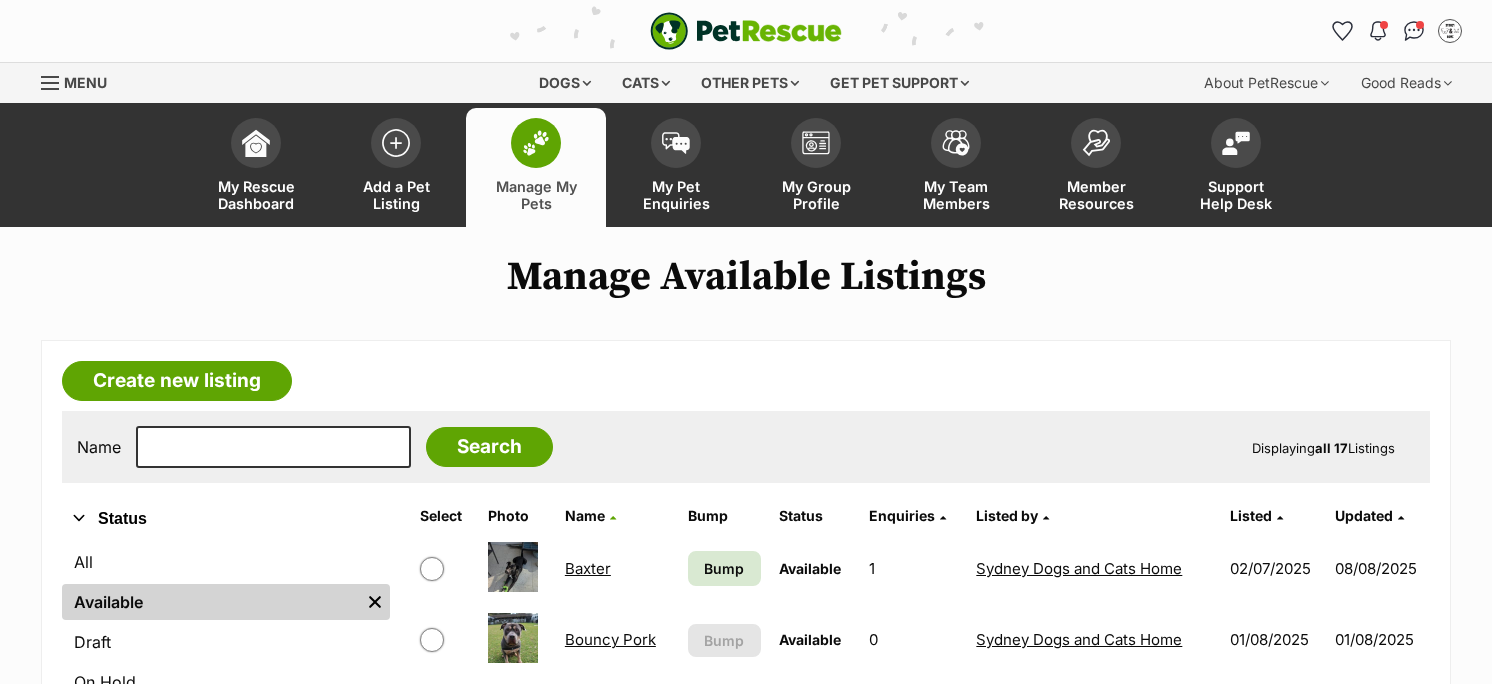scroll, scrollTop: 0, scrollLeft: 0, axis: both 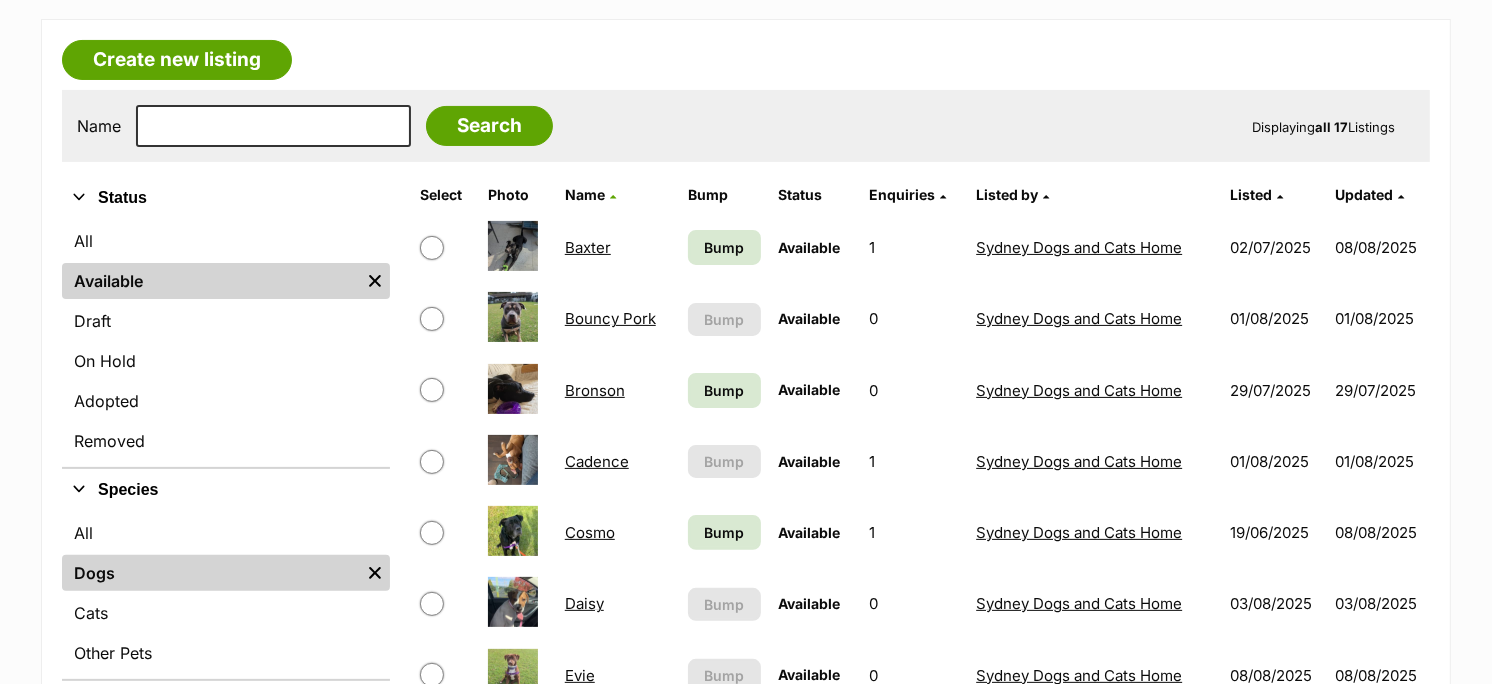 click on "Cadence" at bounding box center [597, 461] 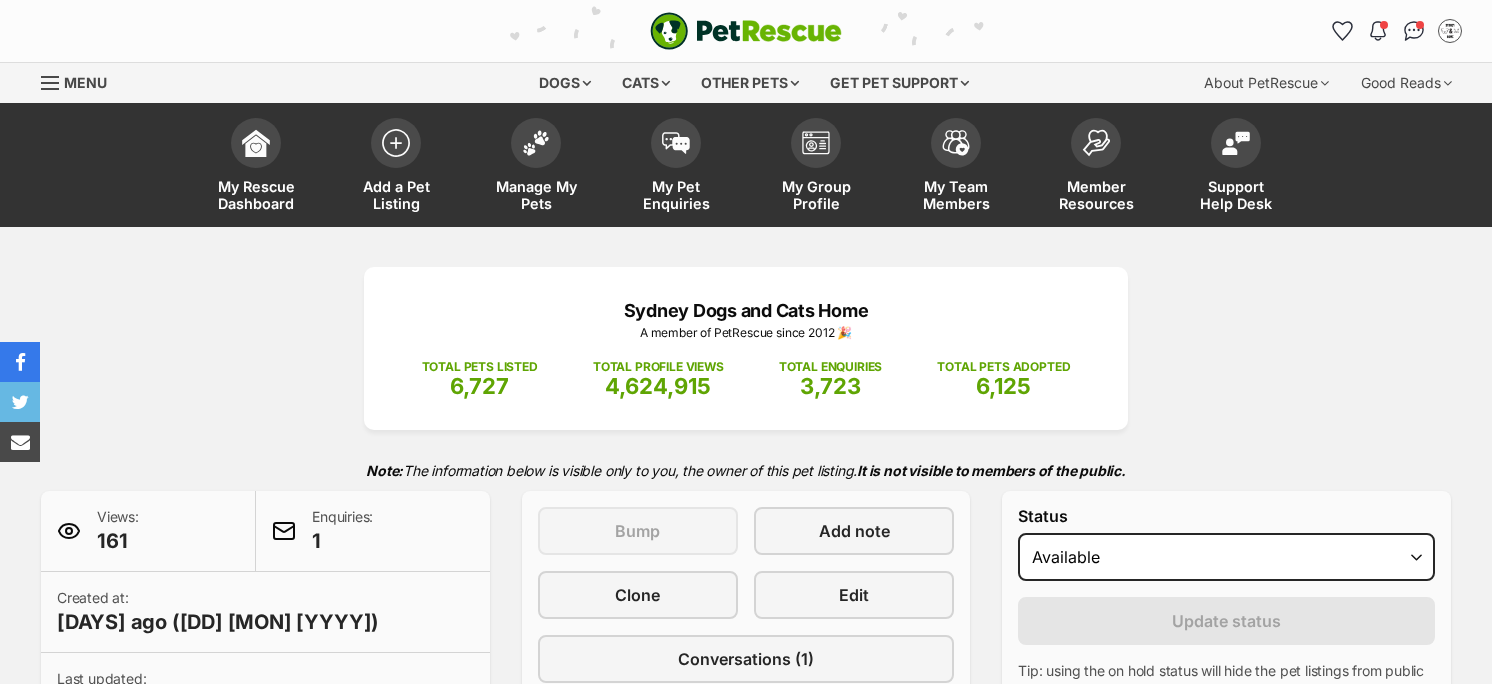 scroll, scrollTop: 0, scrollLeft: 0, axis: both 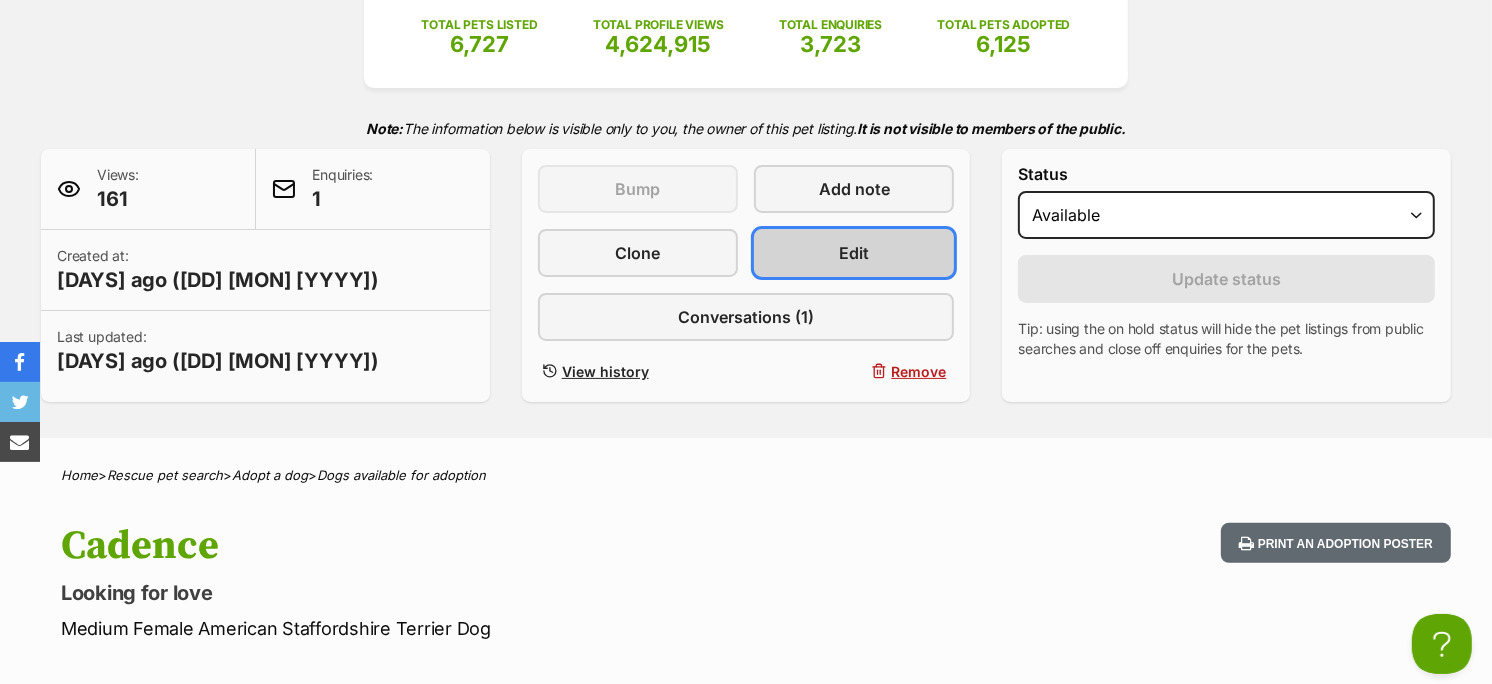 click on "Edit" at bounding box center (854, 253) 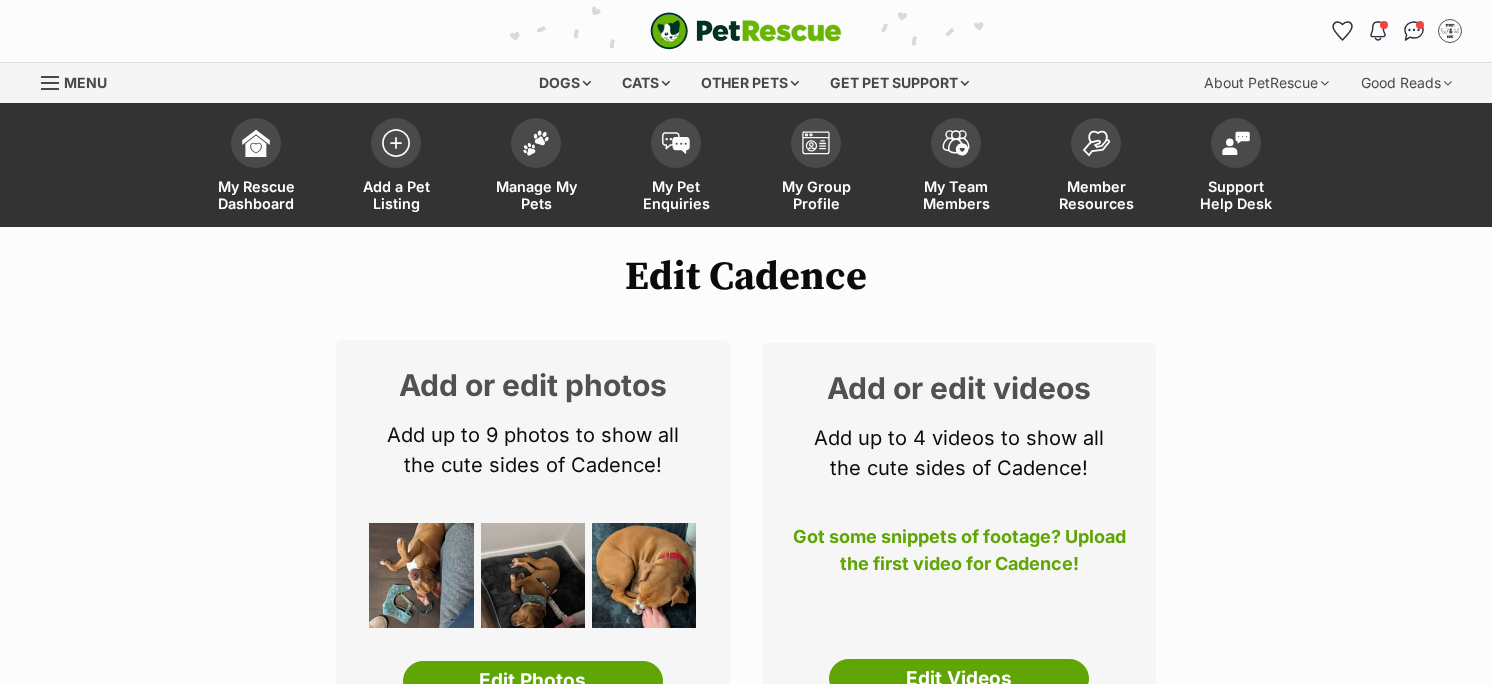 scroll, scrollTop: 0, scrollLeft: 0, axis: both 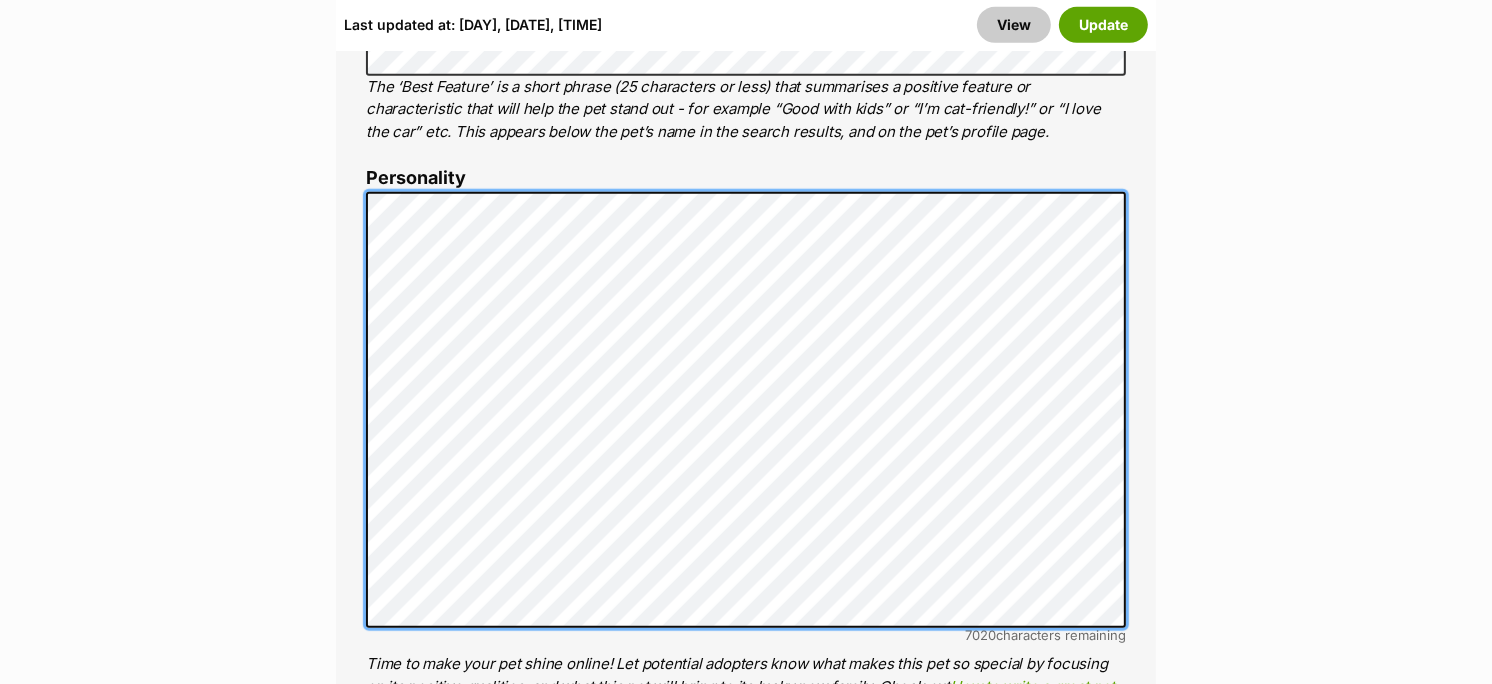 click on "Edit Cadence
Add or edit photos
Add up to 9 photos to show all
the cute sides of Cadence!
Edit Photos
Add or edit videos
Add up to 4 videos to show all
the cute sides of Cadence!
Got some snippets of footage? Upload the first video for Cadence!
Edit Videos
Listing owner Choose an owner Sydney Dogs And Cats Home
The owner of the pet listing is able to edit the listing and manage enquiries with potential adopters. Note:
Group Admins
are also able to edit this pet listing and manage all it's enquiries.
Any time this pet receives new enquiries or messages from potential adopters, we'll also send you an email notification. Members can opt out of receiving these emails via their
notification settings .
About This Pet Name
Henlo there, it looks like you might be using the pet name field to indicate that this pet is now on hold - we recommend updating the status to on hold from the  listing page  instead!
Dog" at bounding box center (746, 2847) 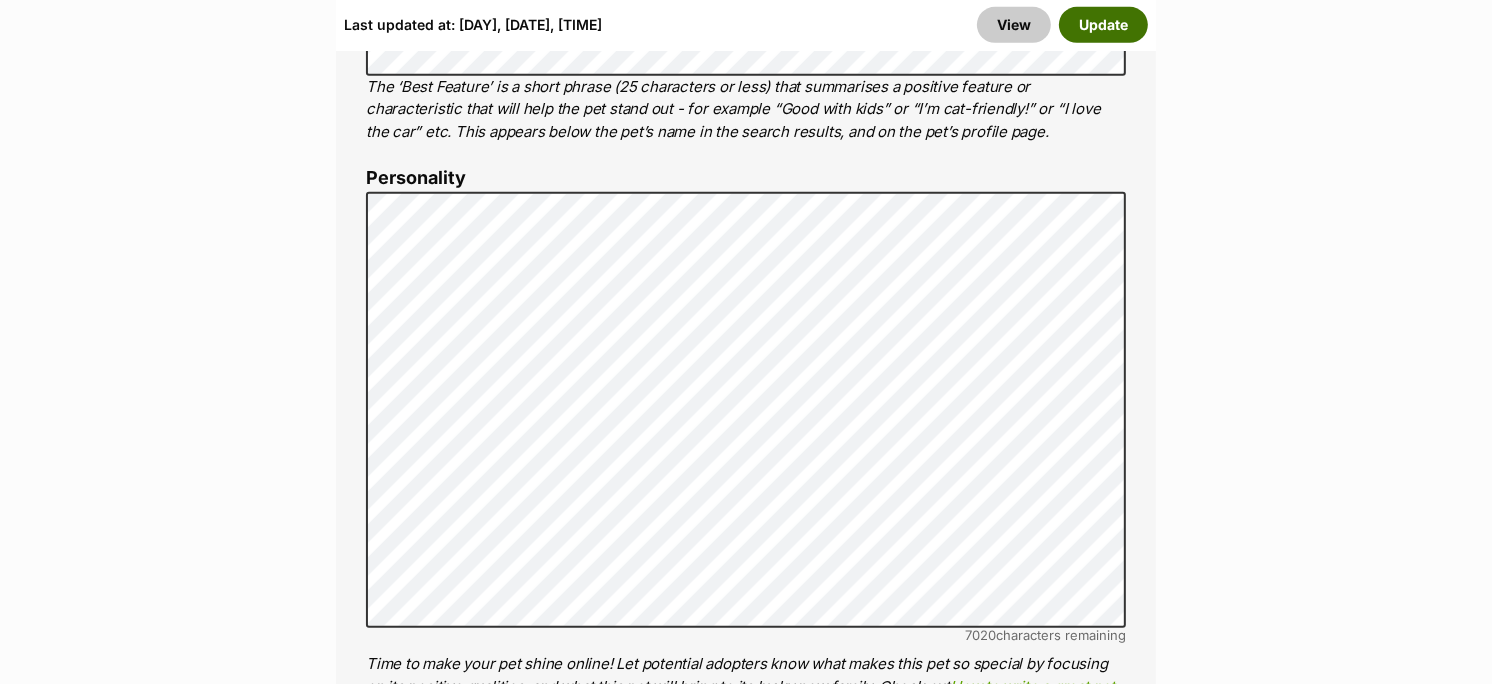click on "Update" at bounding box center [1103, 25] 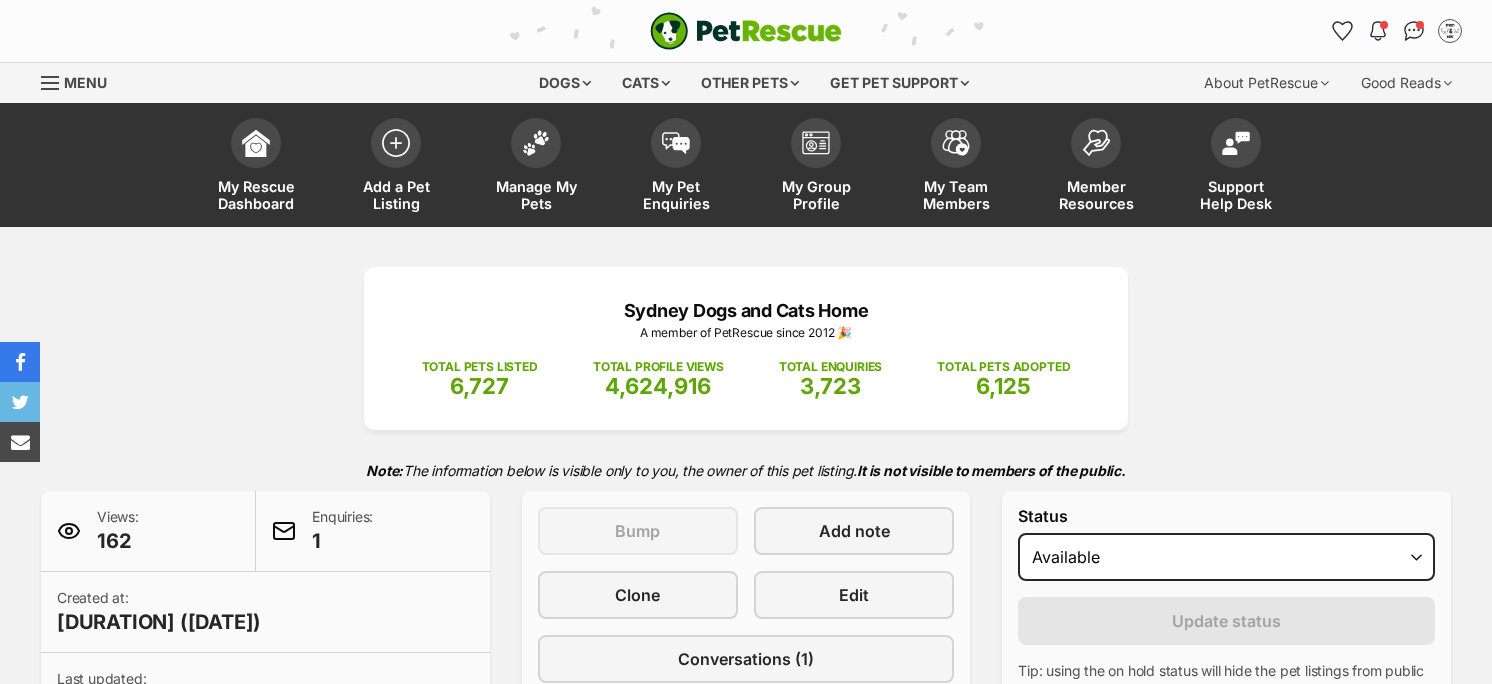 scroll, scrollTop: 0, scrollLeft: 0, axis: both 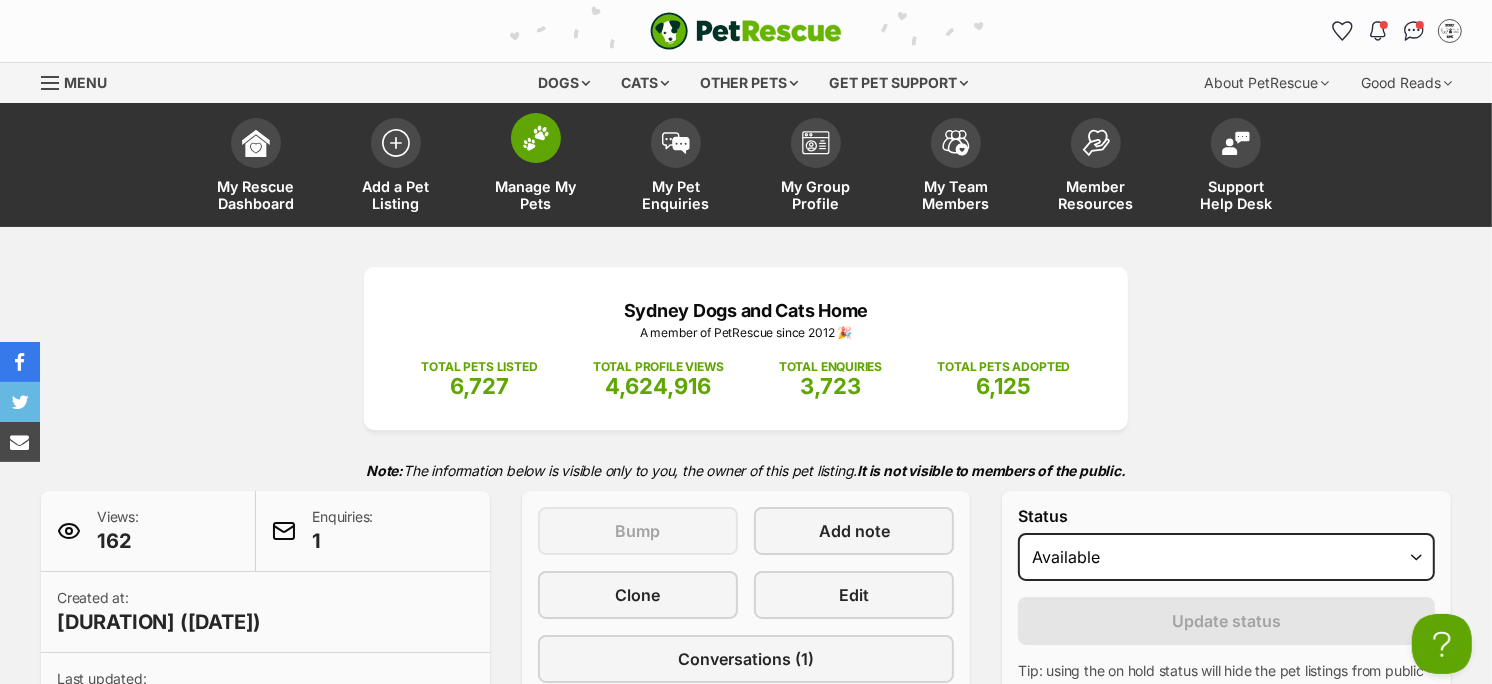 click on "Manage My Pets" at bounding box center (536, 167) 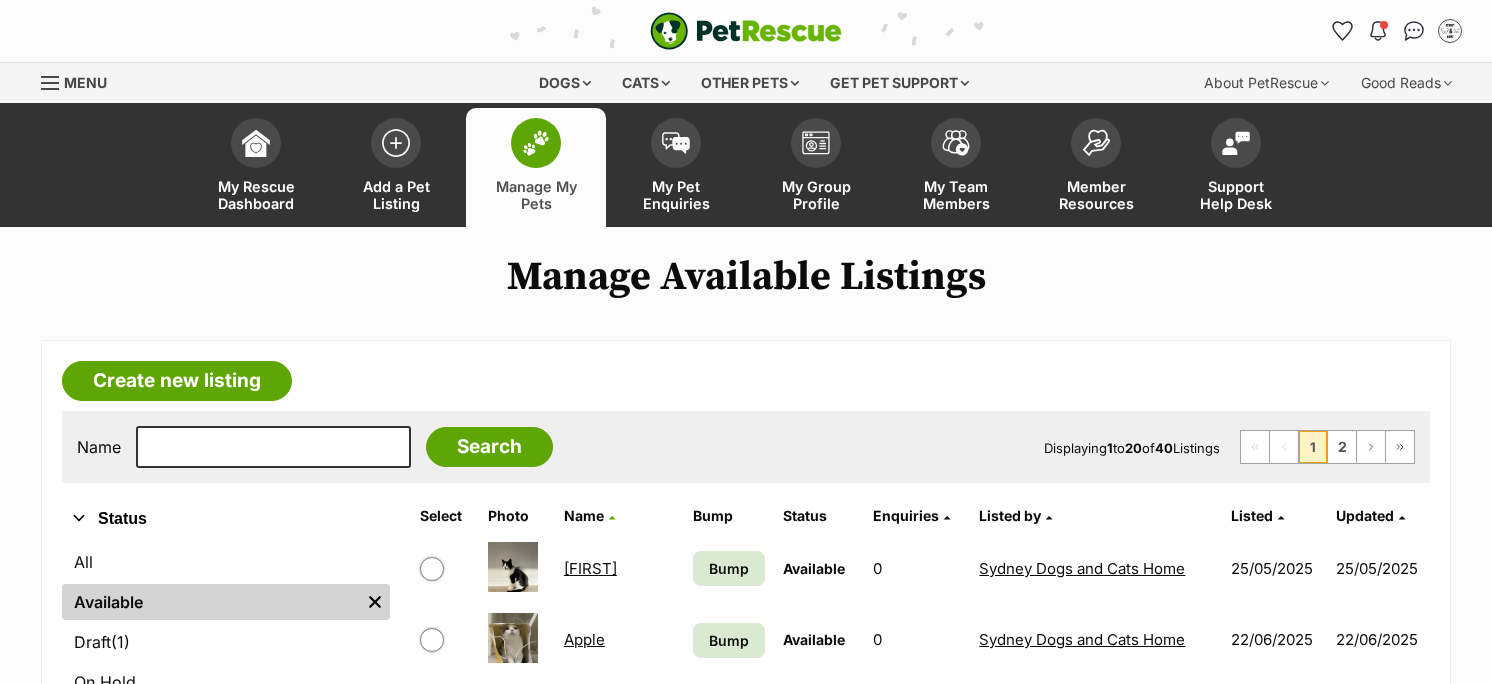 scroll, scrollTop: 0, scrollLeft: 0, axis: both 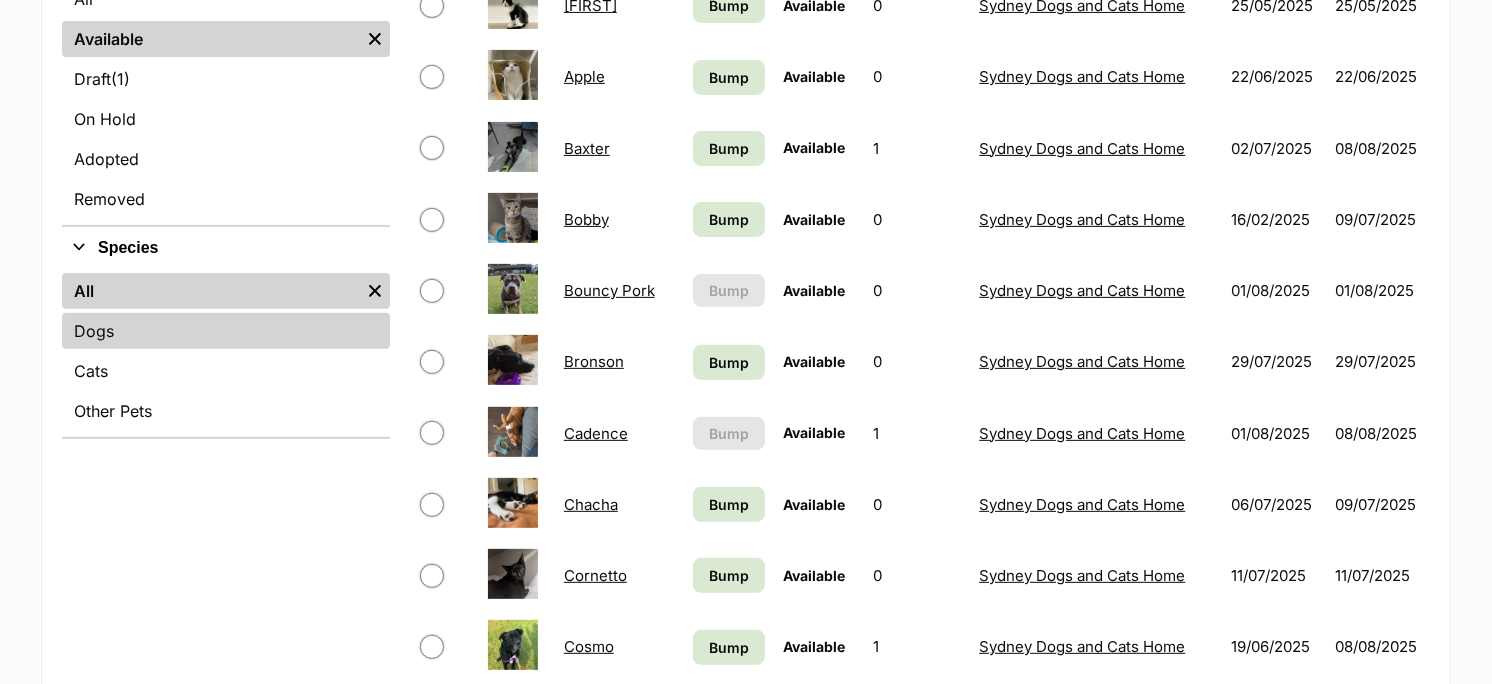 click on "Dogs" at bounding box center (226, 331) 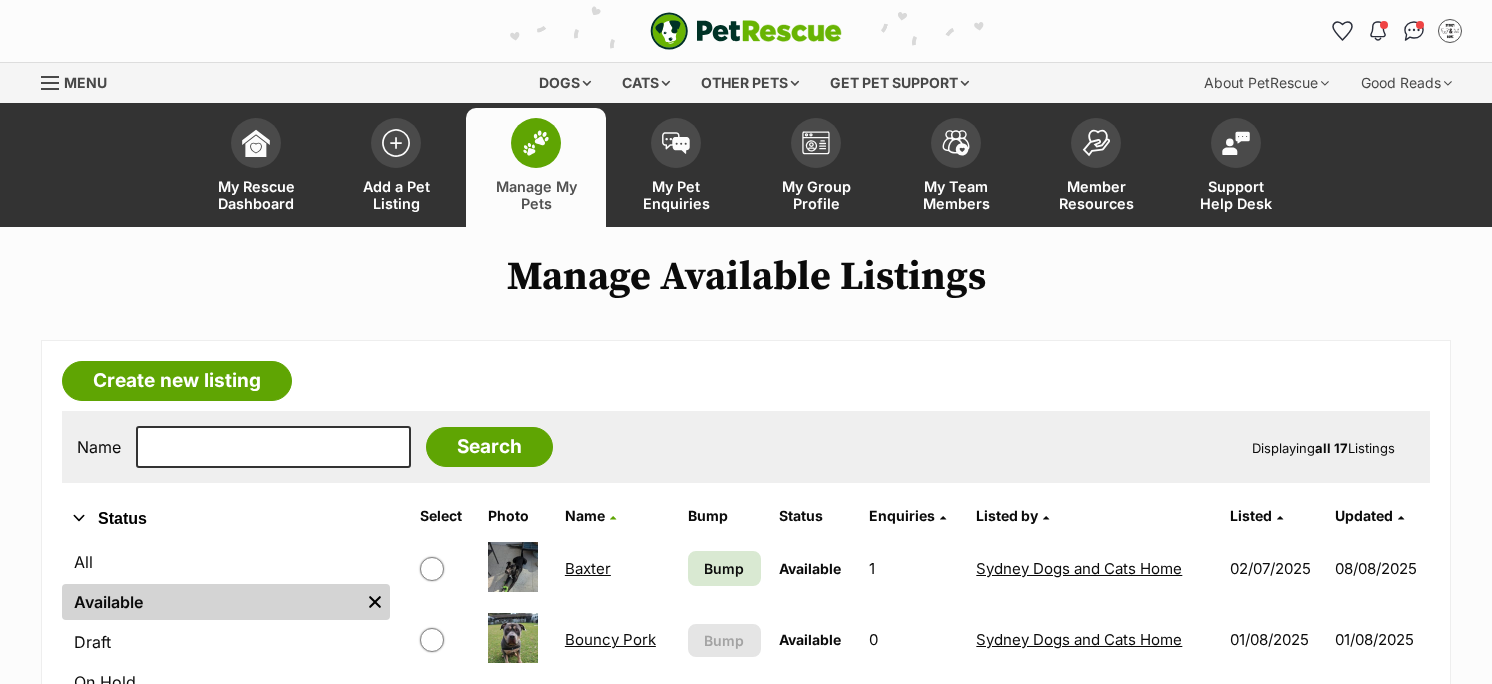scroll, scrollTop: 0, scrollLeft: 0, axis: both 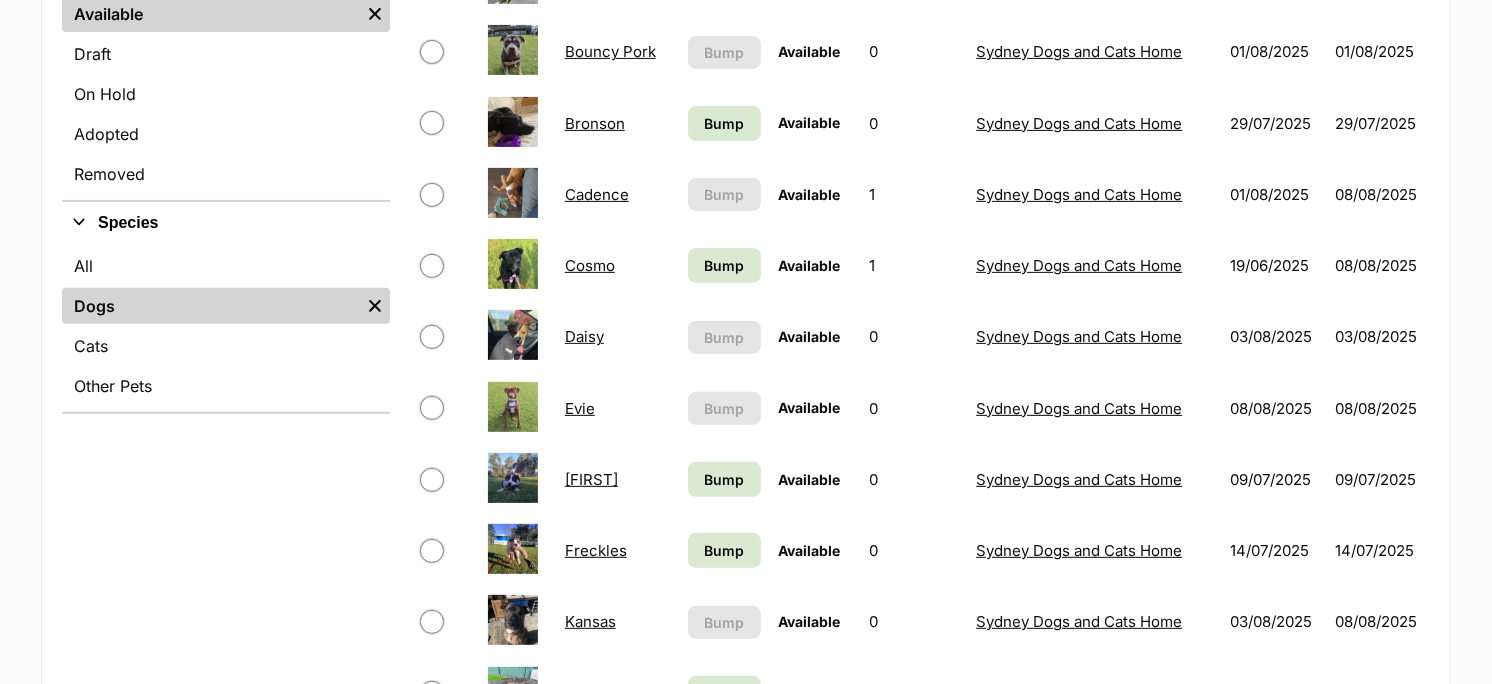 click on "Freckles" at bounding box center [596, 550] 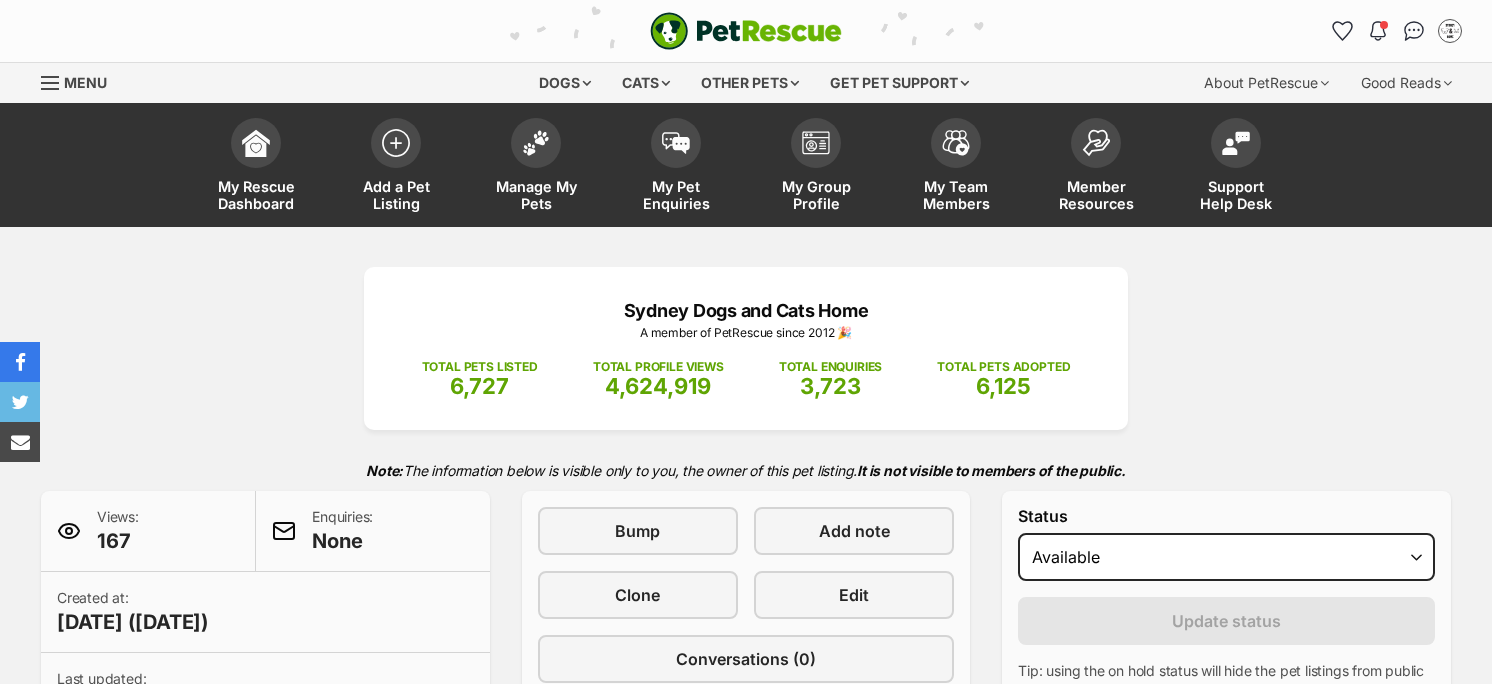scroll, scrollTop: 0, scrollLeft: 0, axis: both 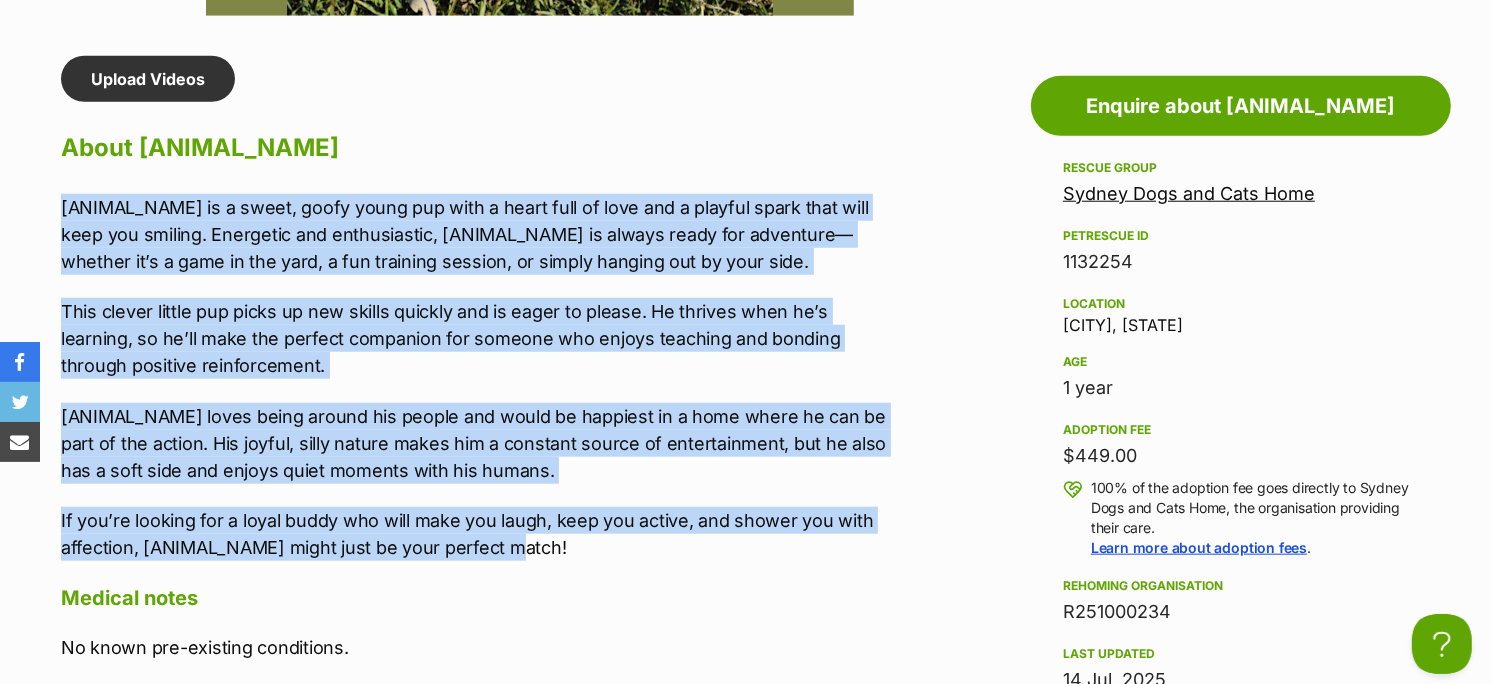 drag, startPoint x: 507, startPoint y: 540, endPoint x: 54, endPoint y: 207, distance: 562.22595 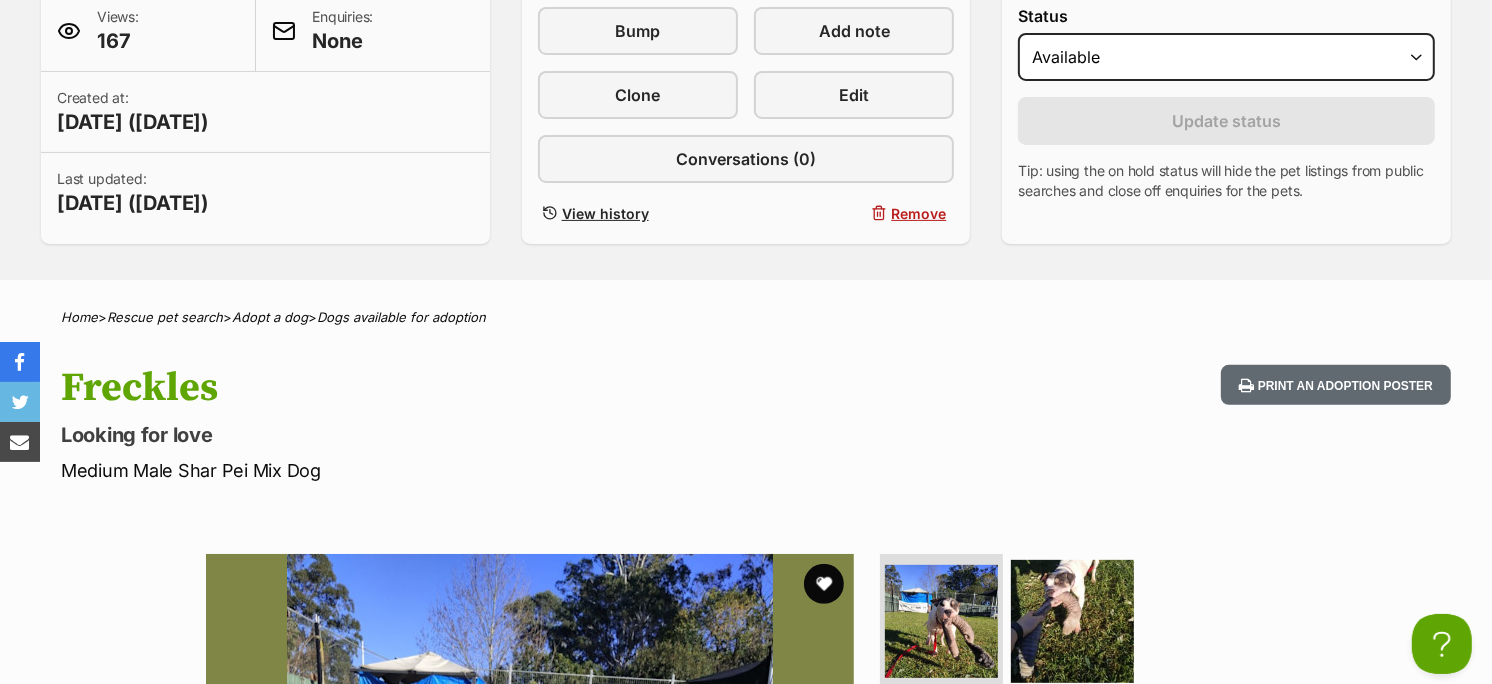 scroll, scrollTop: 446, scrollLeft: 0, axis: vertical 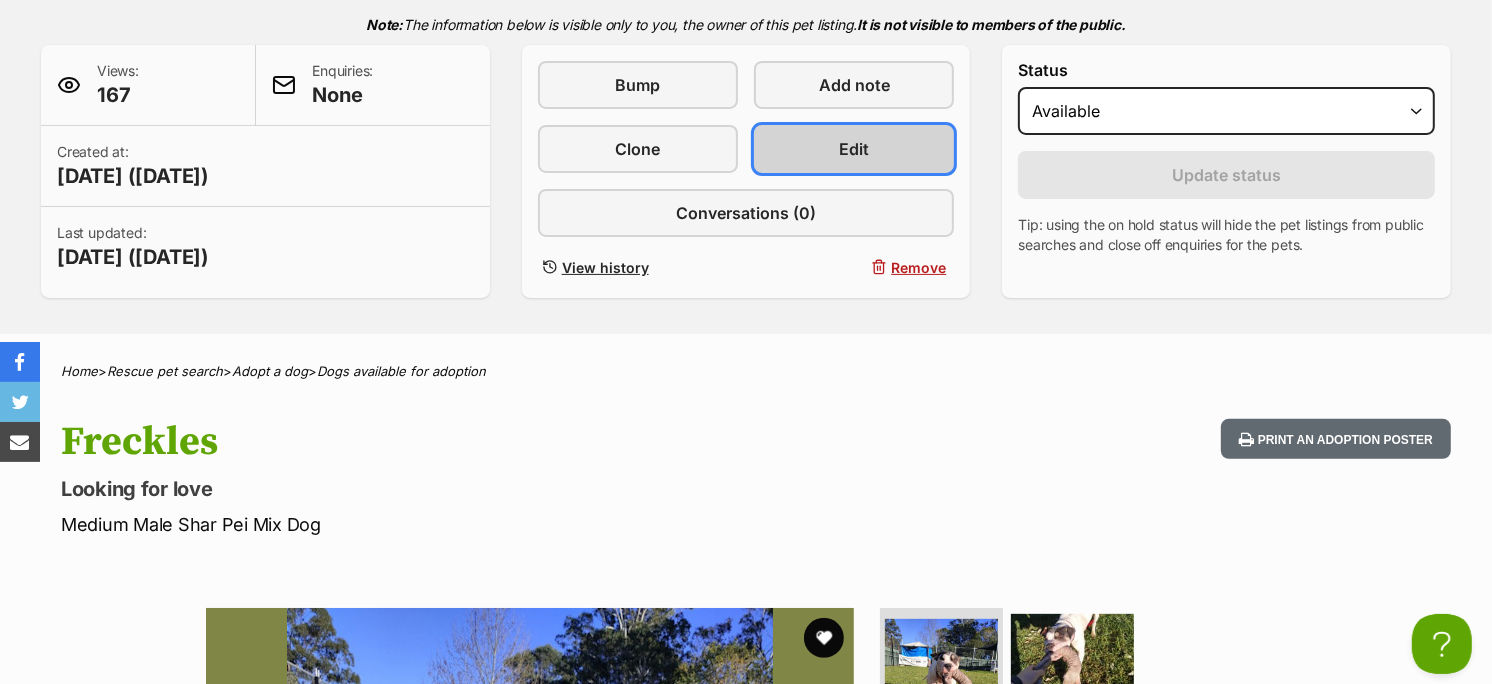 click on "Edit" at bounding box center (854, 149) 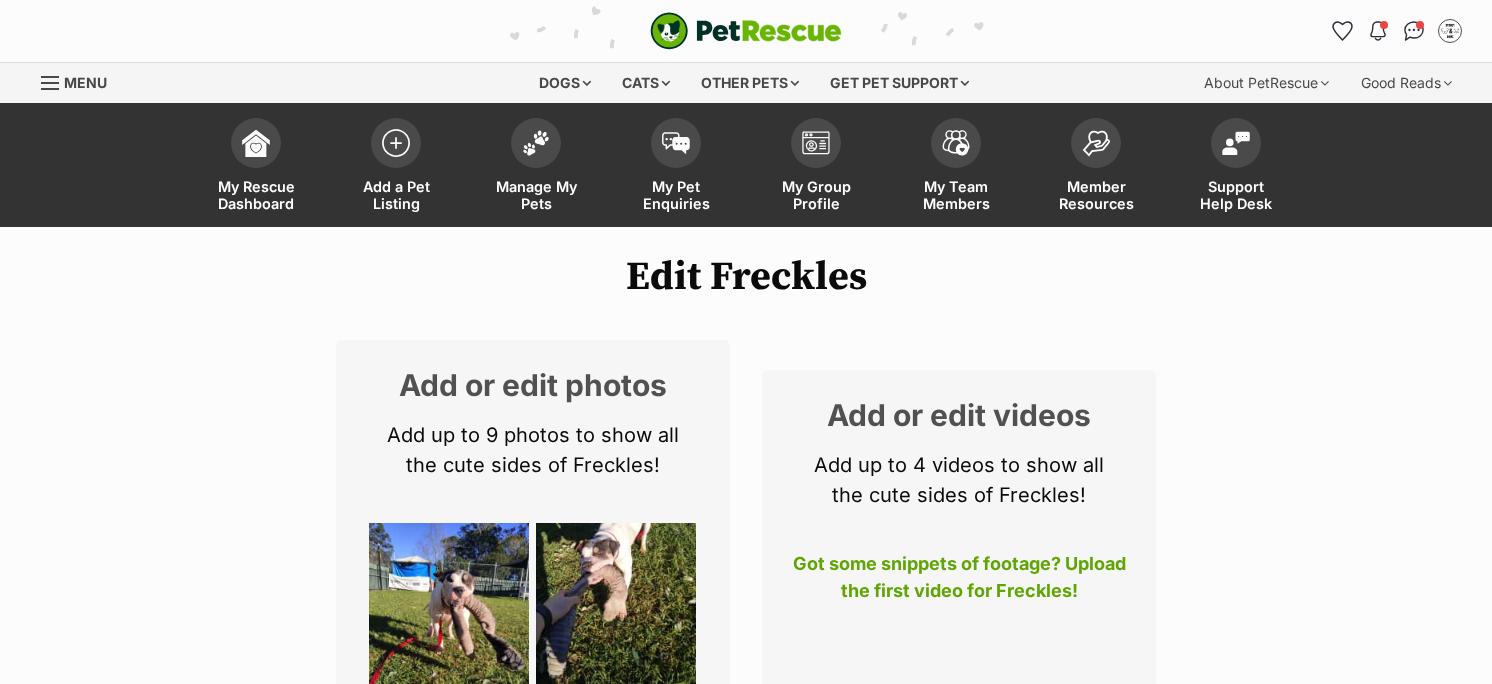 scroll, scrollTop: 0, scrollLeft: 0, axis: both 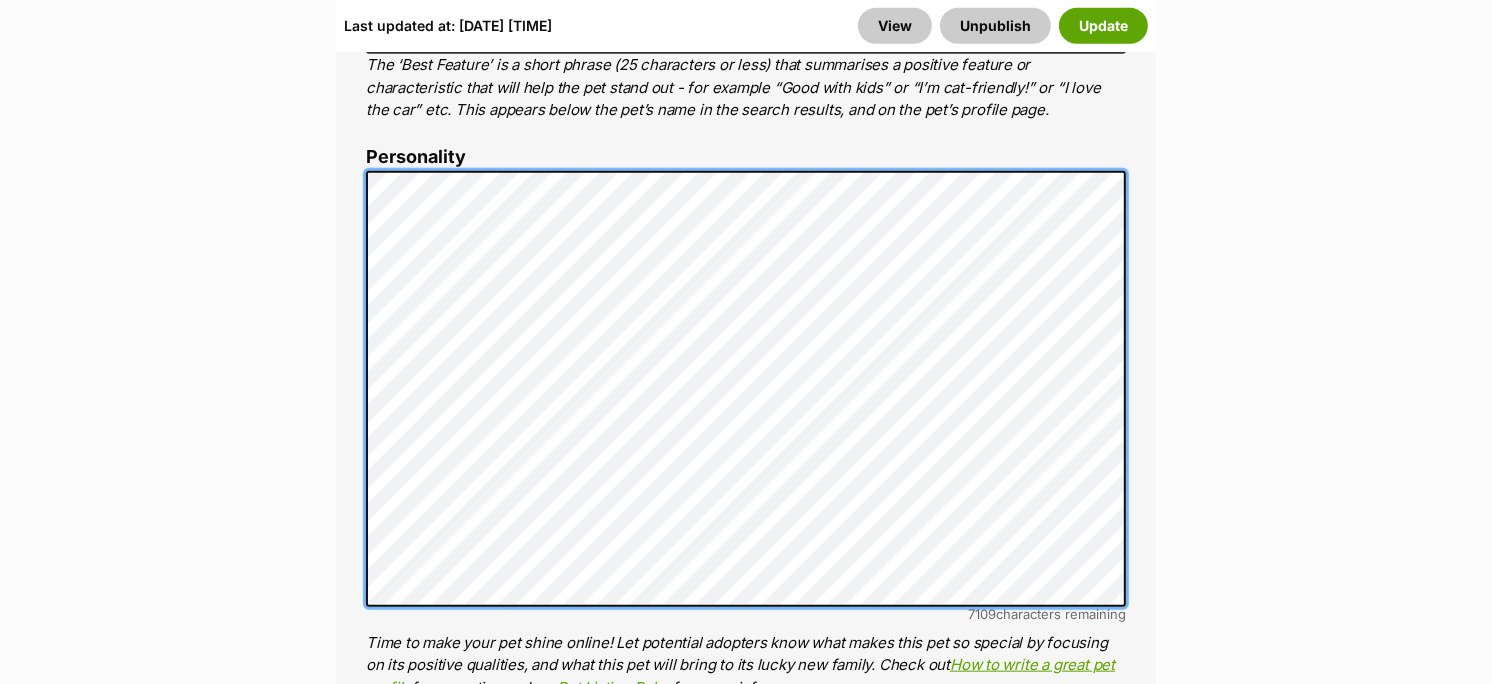 click on "Edit Freckles
Add or edit photos
Add up to 9 photos to show all
the cute sides of Freckles!
Edit Photos
Add or edit videos
Add up to 4 videos to show all
the cute sides of Freckles!
Got some snippets of footage? Upload the first video for Freckles!
Edit Videos
Listing owner Choose an owner Sydney Dogs And Cats Home
The owner of the pet listing is able to edit the listing and manage enquiries with potential adopters. Note:
Group Admins
are also able to edit this pet listing and manage all it's enquiries.
Any time this pet receives new enquiries or messages from potential adopters, we'll also send you an email notification. Members can opt out of receiving these emails via their
notification settings .
About This Pet Name
Henlo there, it looks like you might be using the pet name field to indicate that this pet is now on hold - we recommend updating the status to on hold from the  listing page  instead!
Dog" at bounding box center (746, 2797) 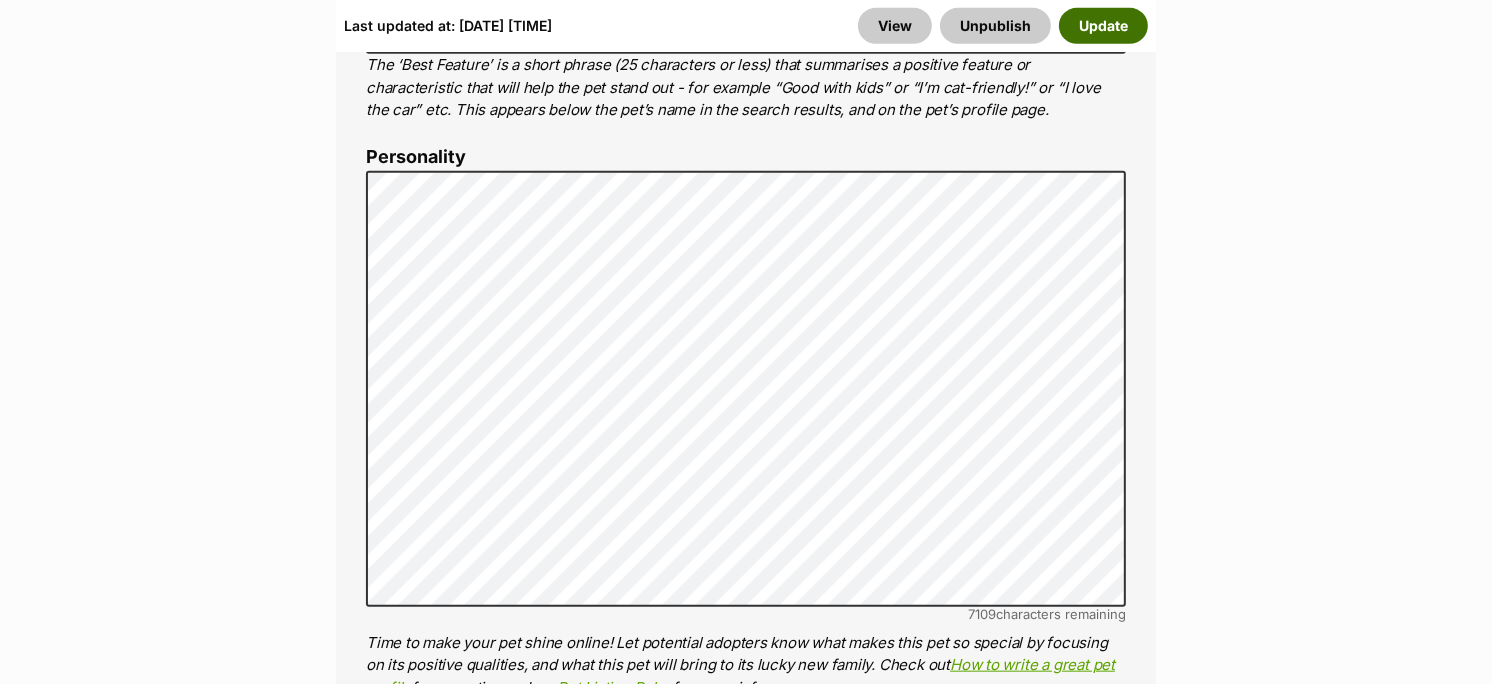 click on "Update" at bounding box center (1103, 25) 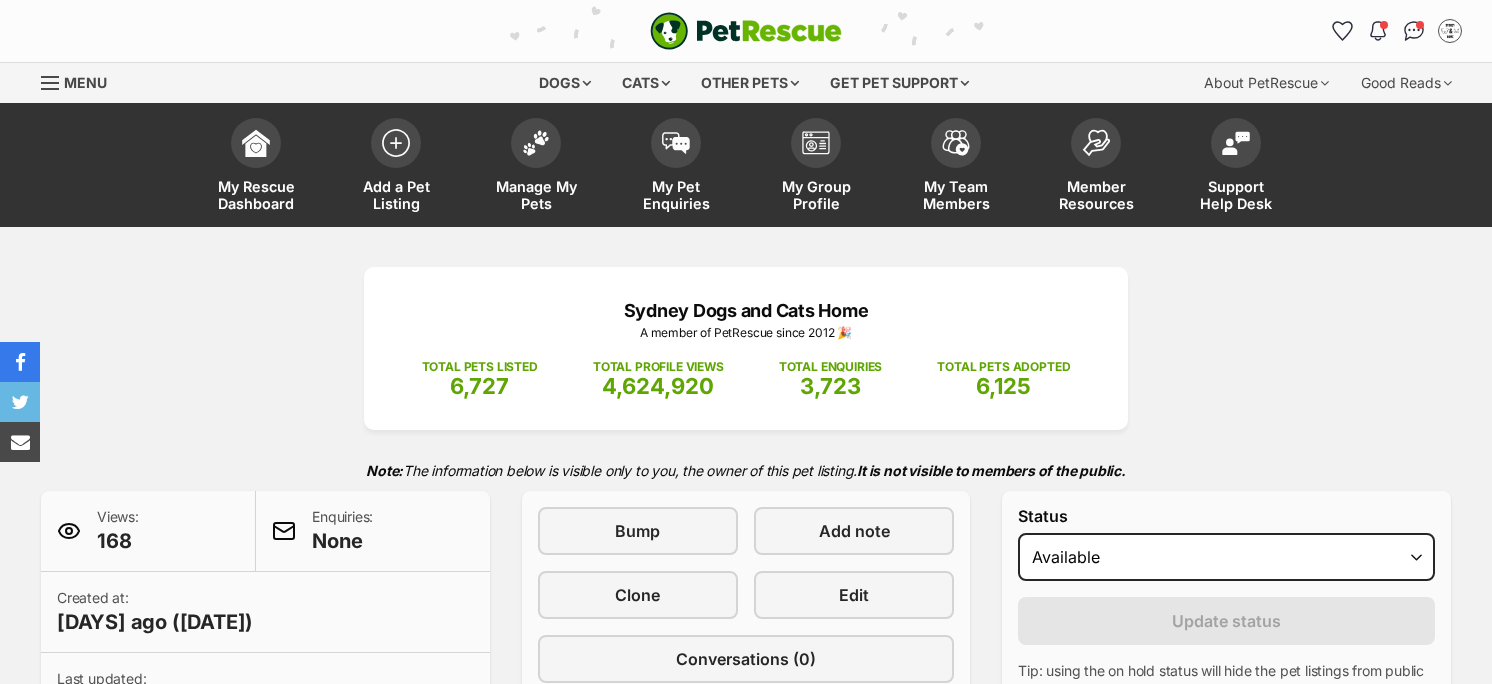 scroll, scrollTop: 0, scrollLeft: 0, axis: both 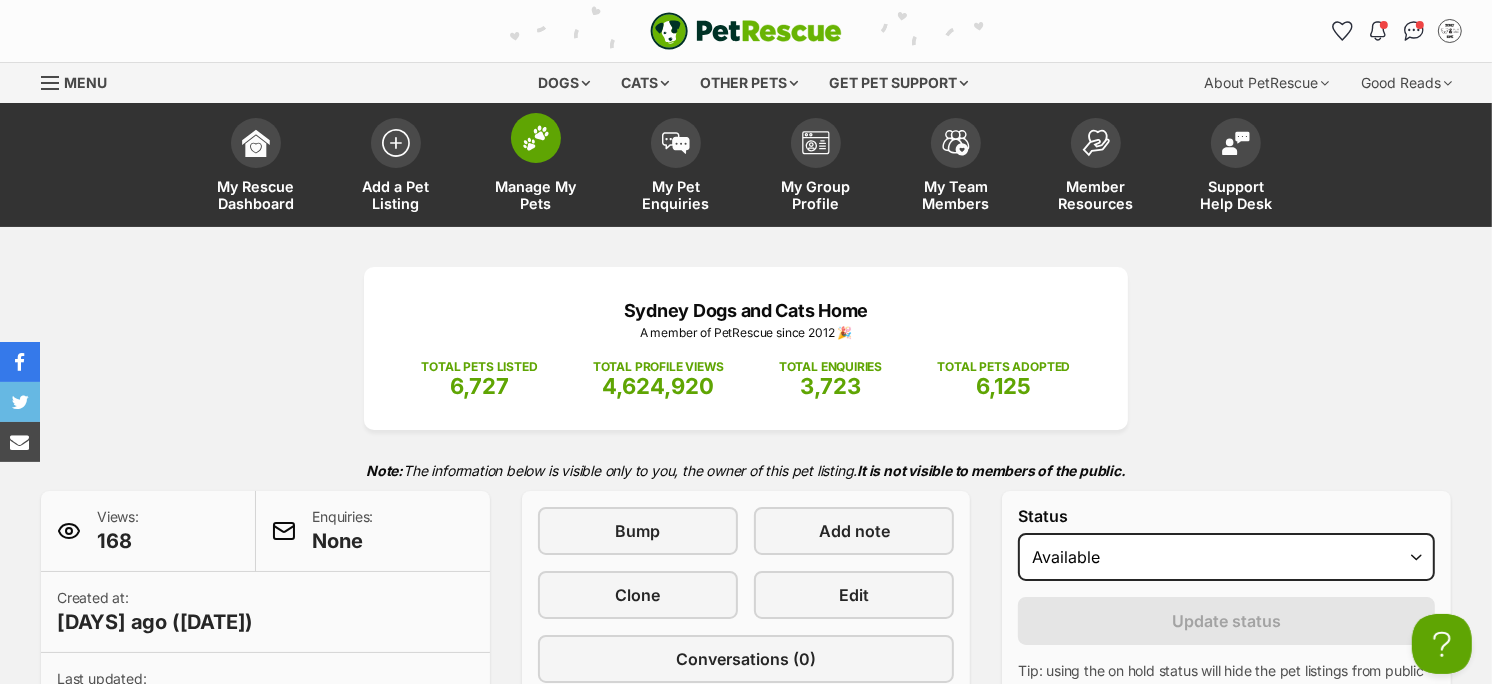 click on "Manage My Pets" at bounding box center (536, 195) 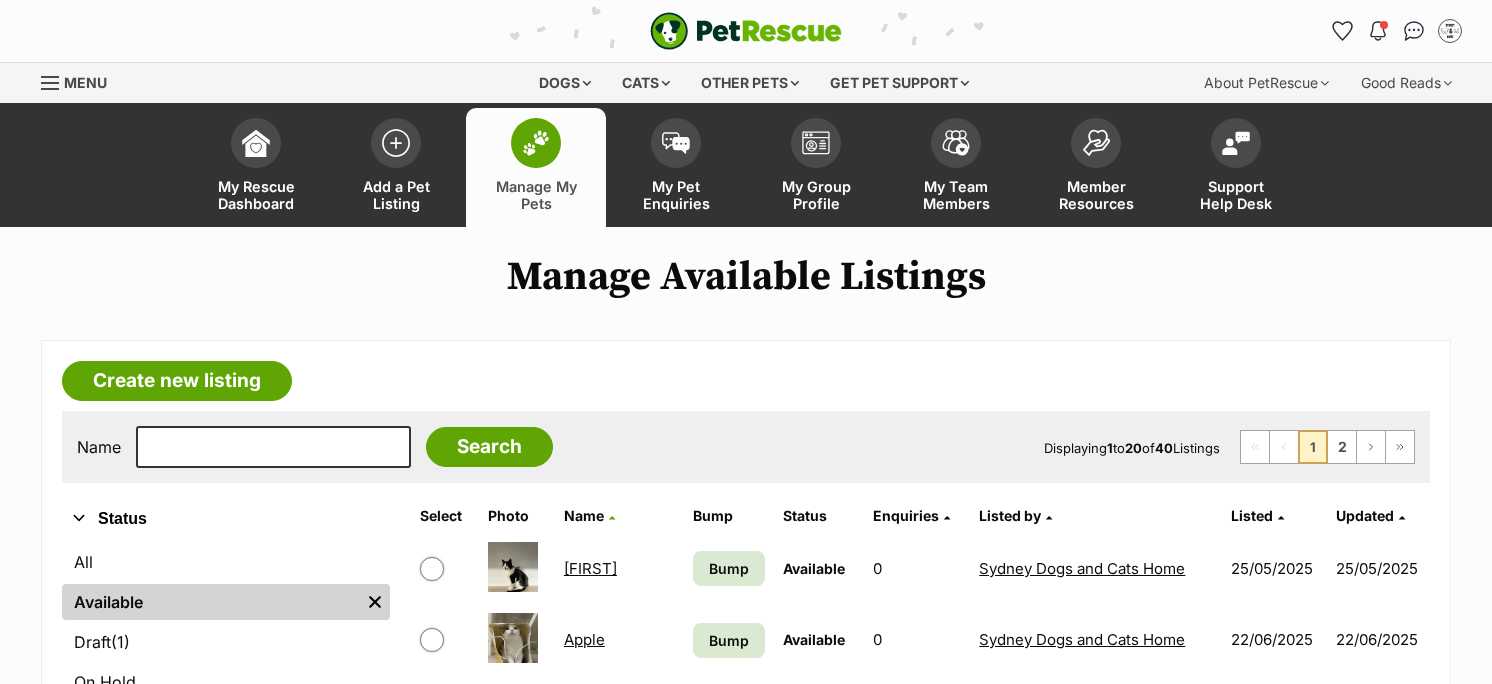 scroll, scrollTop: 0, scrollLeft: 0, axis: both 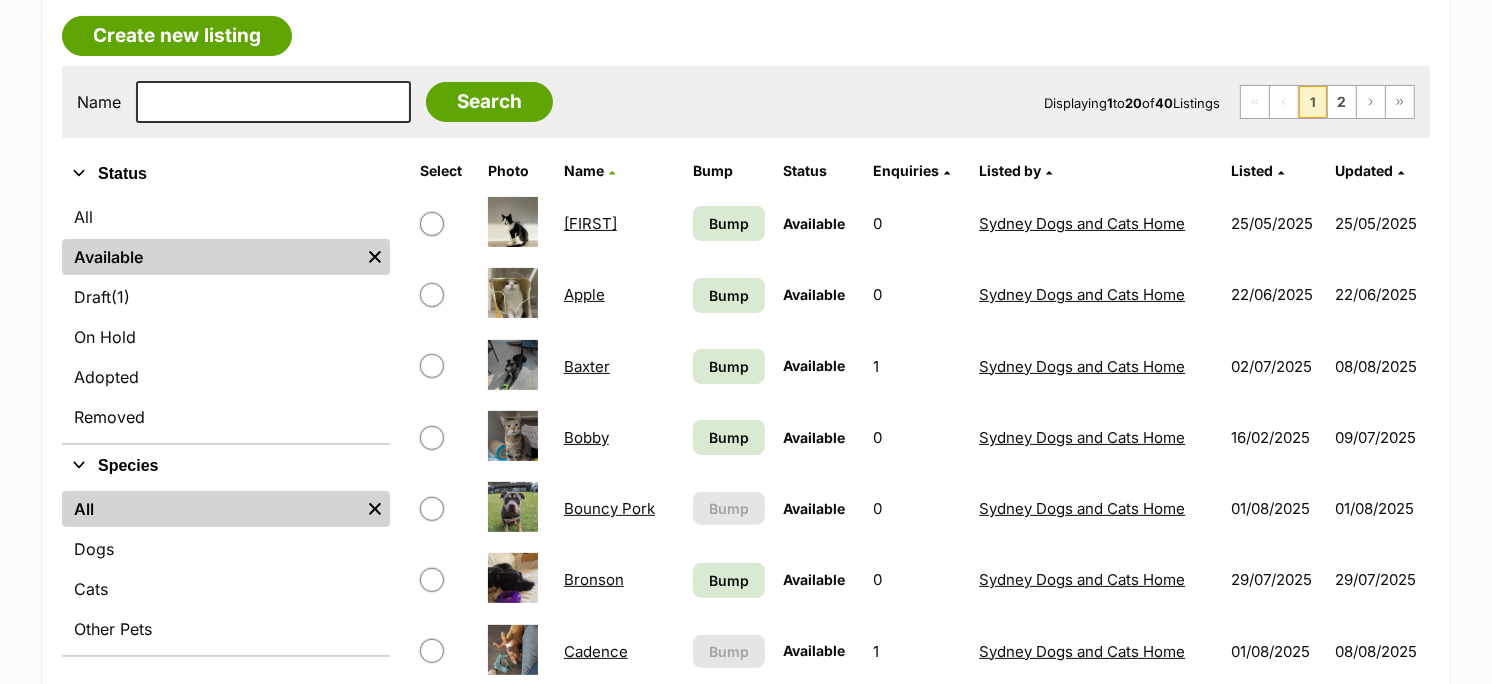 click on "Bouncy Pork" at bounding box center (609, 508) 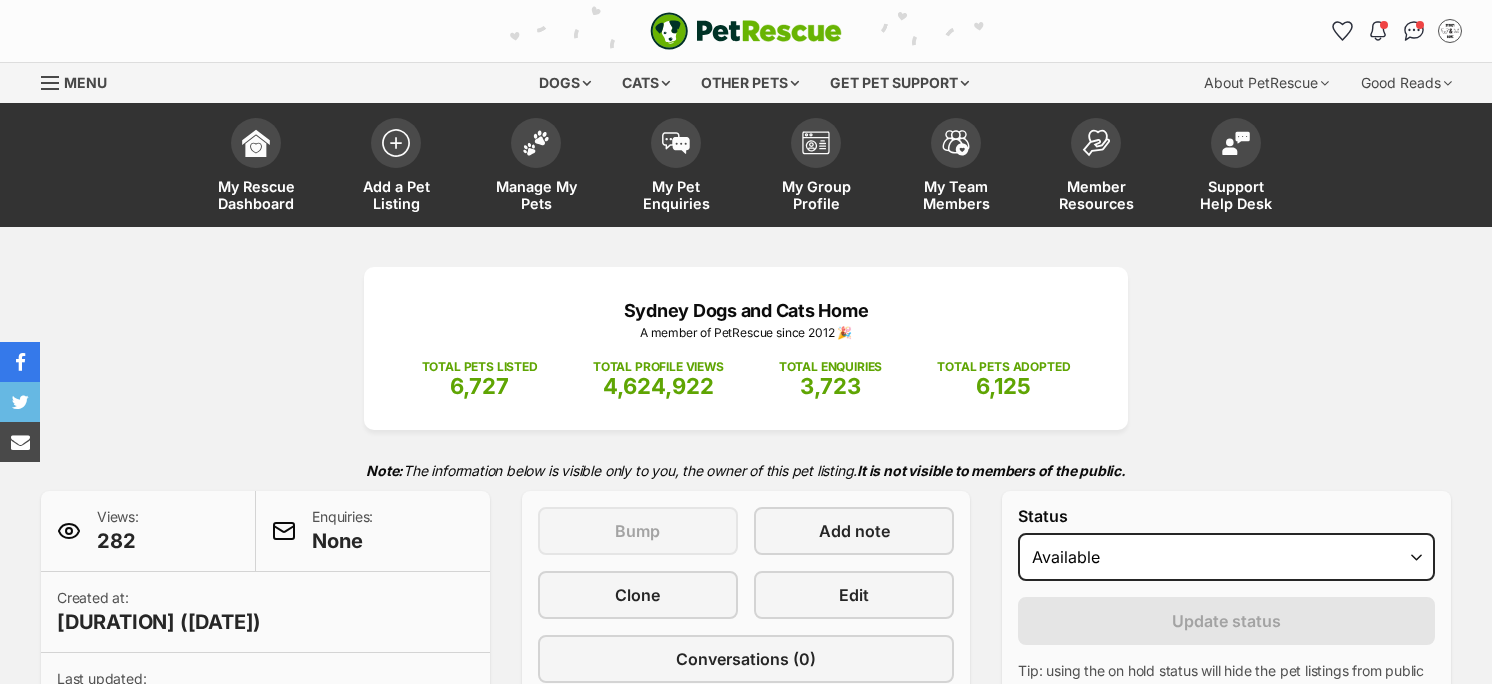 scroll, scrollTop: 0, scrollLeft: 0, axis: both 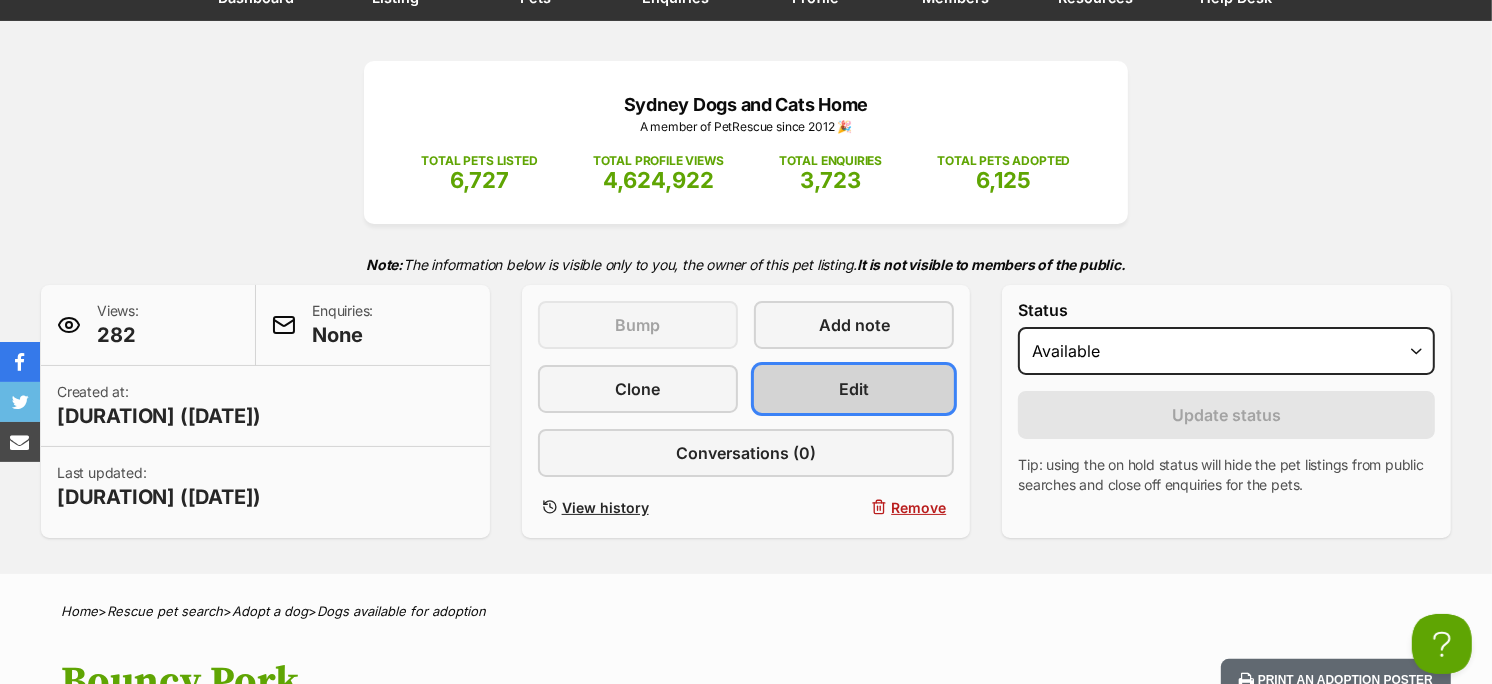 click on "Edit" at bounding box center (854, 389) 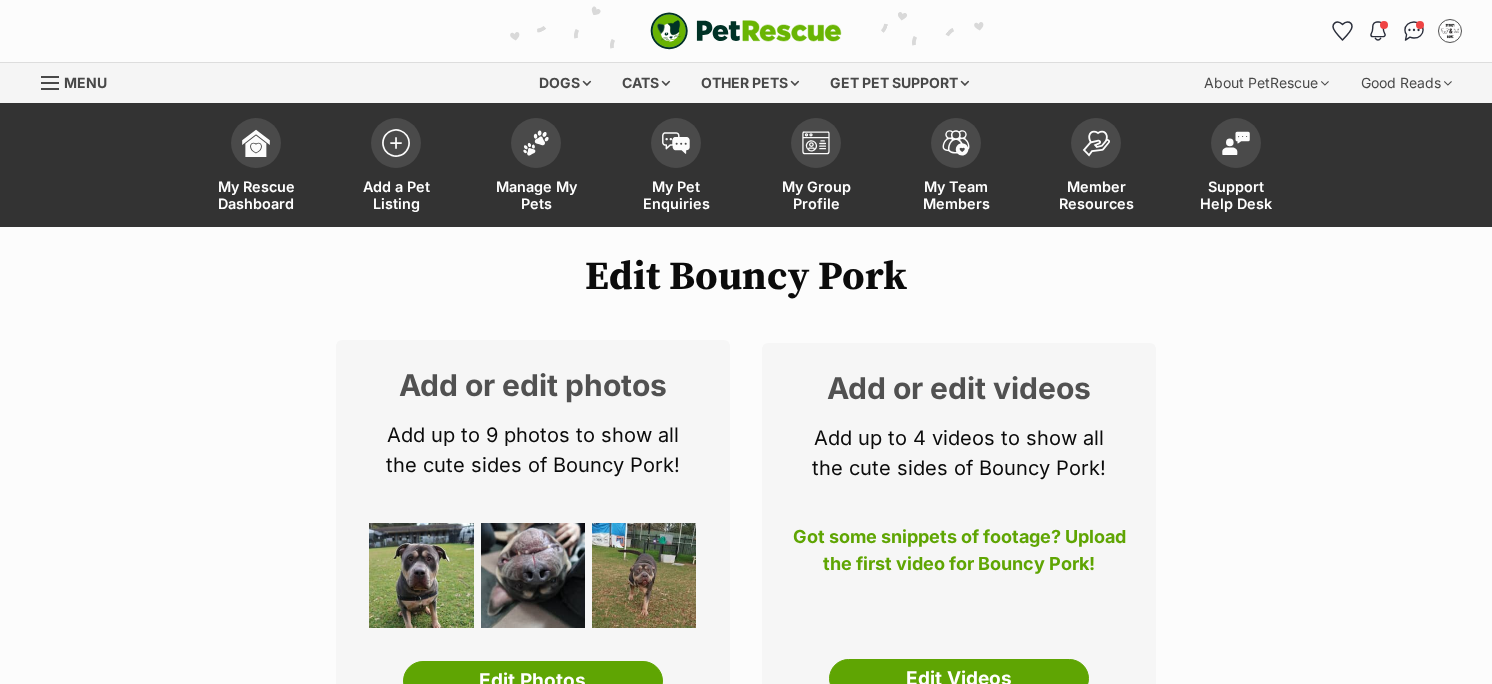scroll, scrollTop: 0, scrollLeft: 0, axis: both 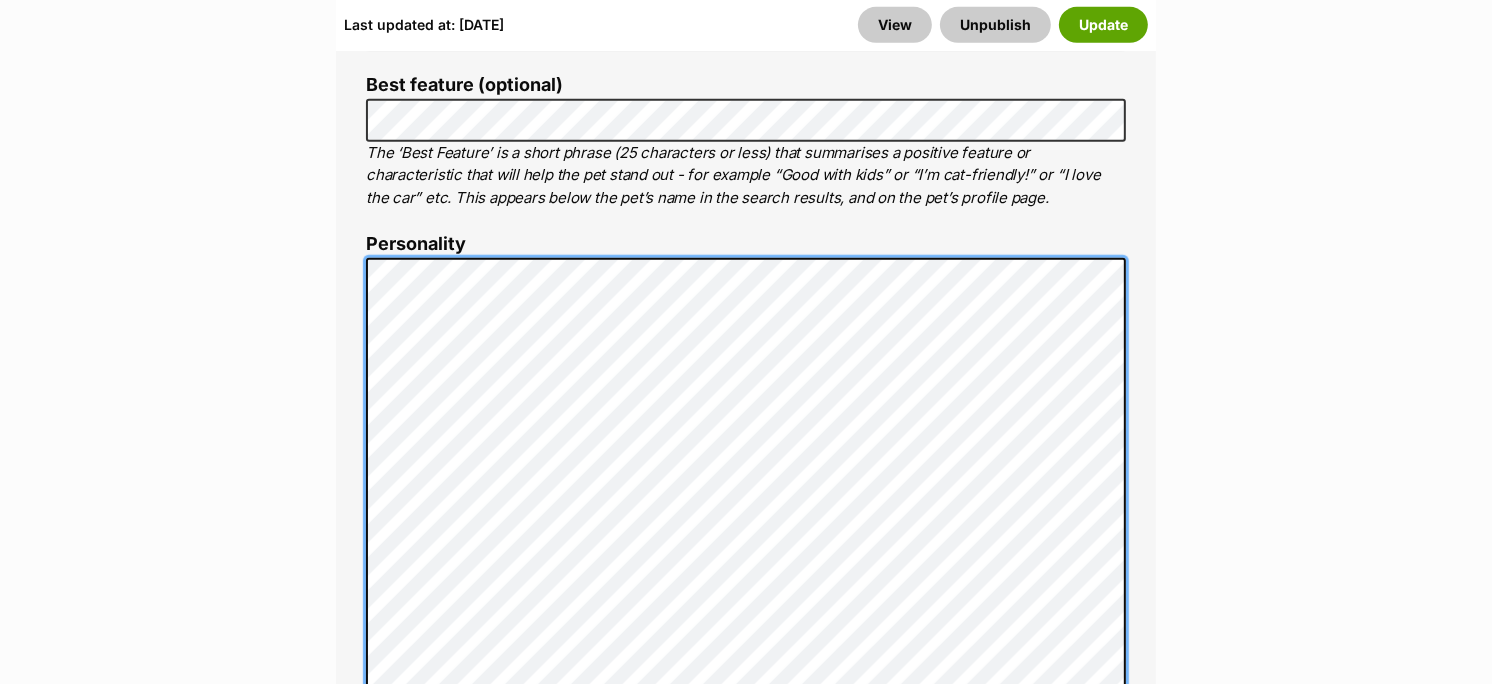 click on "Add or edit photos
Add up to 9 photos to show all
the cute sides of Bouncy Pork!
Edit Photos
Add or edit videos
Add up to 4 videos to show all
the cute sides of Bouncy Pork!
Got some snippets of footage? Upload the first video for Bouncy Pork!
Edit Videos
Listing owner Choose an owner Sydney Dogs And Cats Home
The owner of the pet listing is able to edit the listing and manage enquiries with potential adopters. Note:
Group Admins
are also able to edit this pet listing and manage all it's enquiries.
Any time this pet receives new enquiries or messages from potential adopters, we'll also send you an email notification. Members can opt out of receiving these emails via their
notification settings .
About This Pet Name
Henlo there, it looks like you might be using the pet name field to indicate that this pet is now on hold - we recommend updating the status to on hold from the  listing page  instead!
Species" at bounding box center [746, 2956] 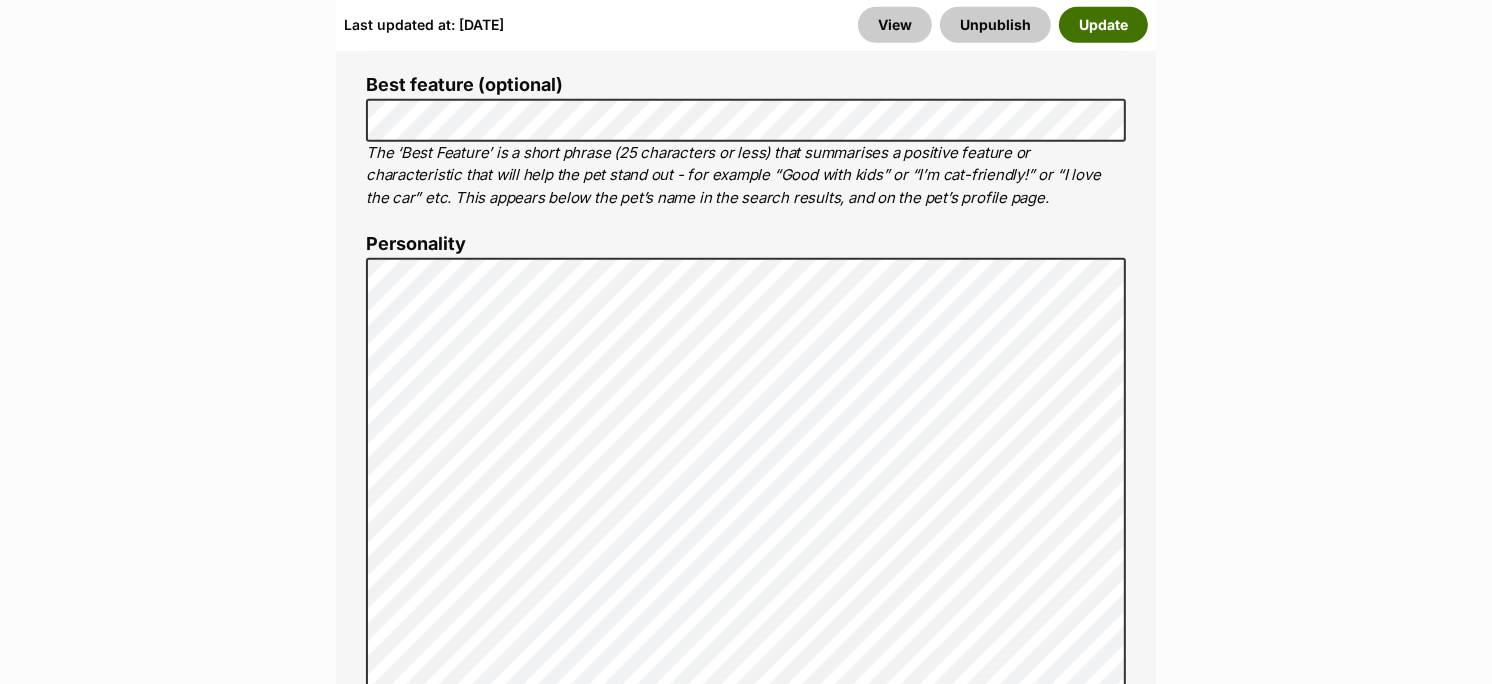 click on "Update" at bounding box center [1103, 25] 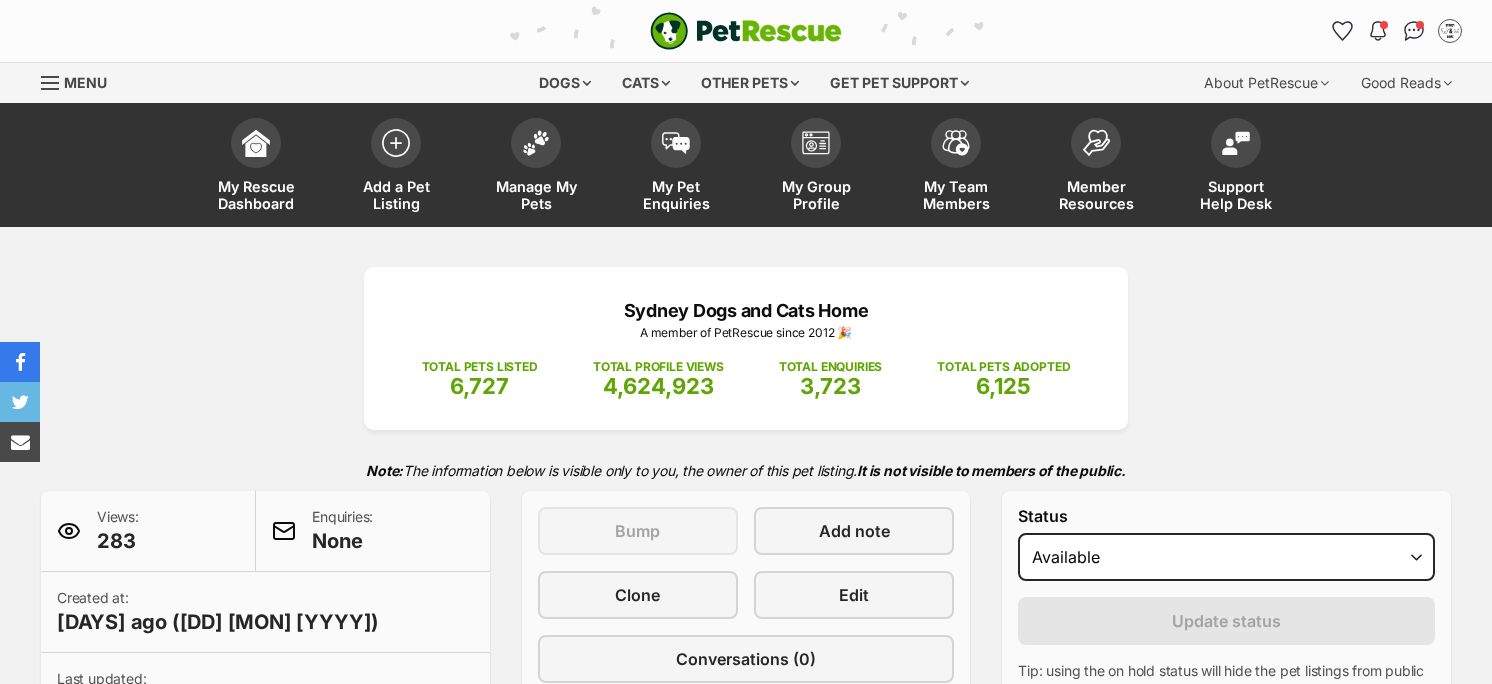 scroll, scrollTop: 0, scrollLeft: 0, axis: both 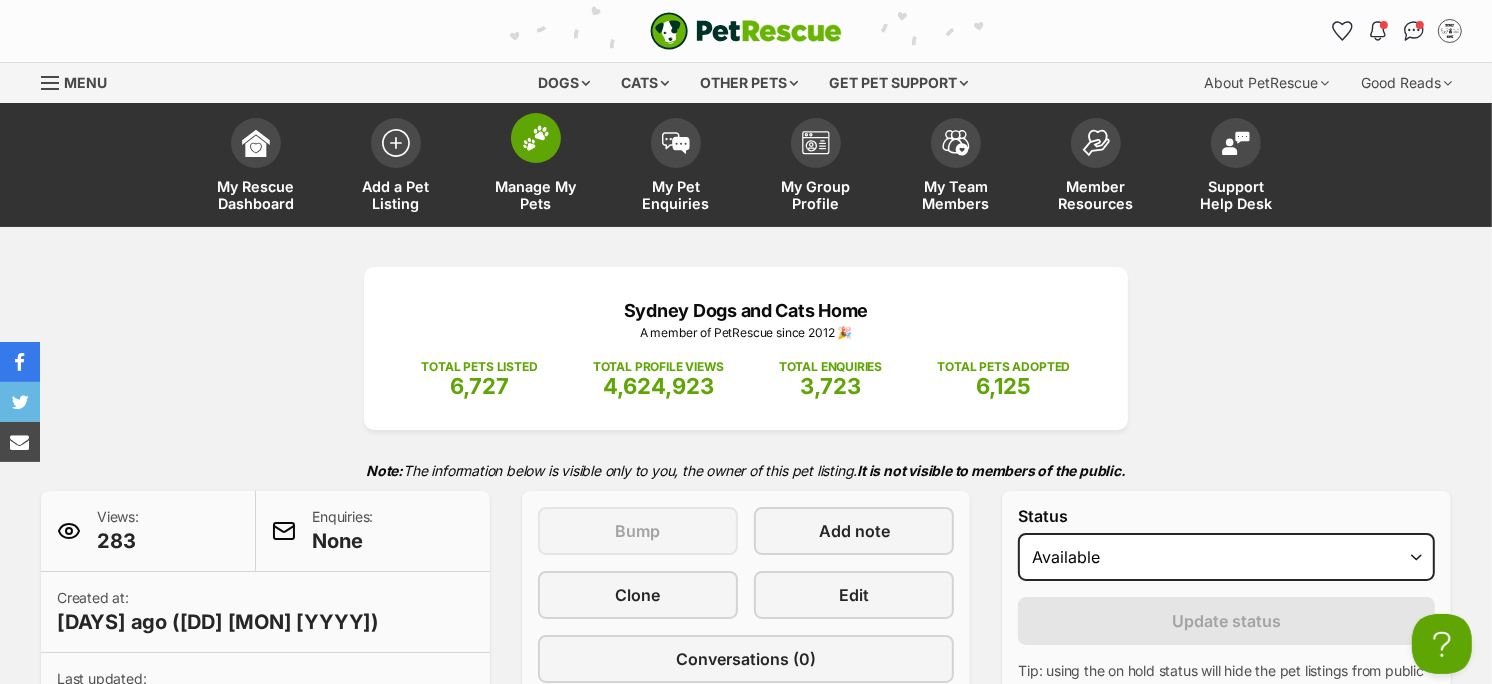 click on "Manage My Pets" at bounding box center [536, 195] 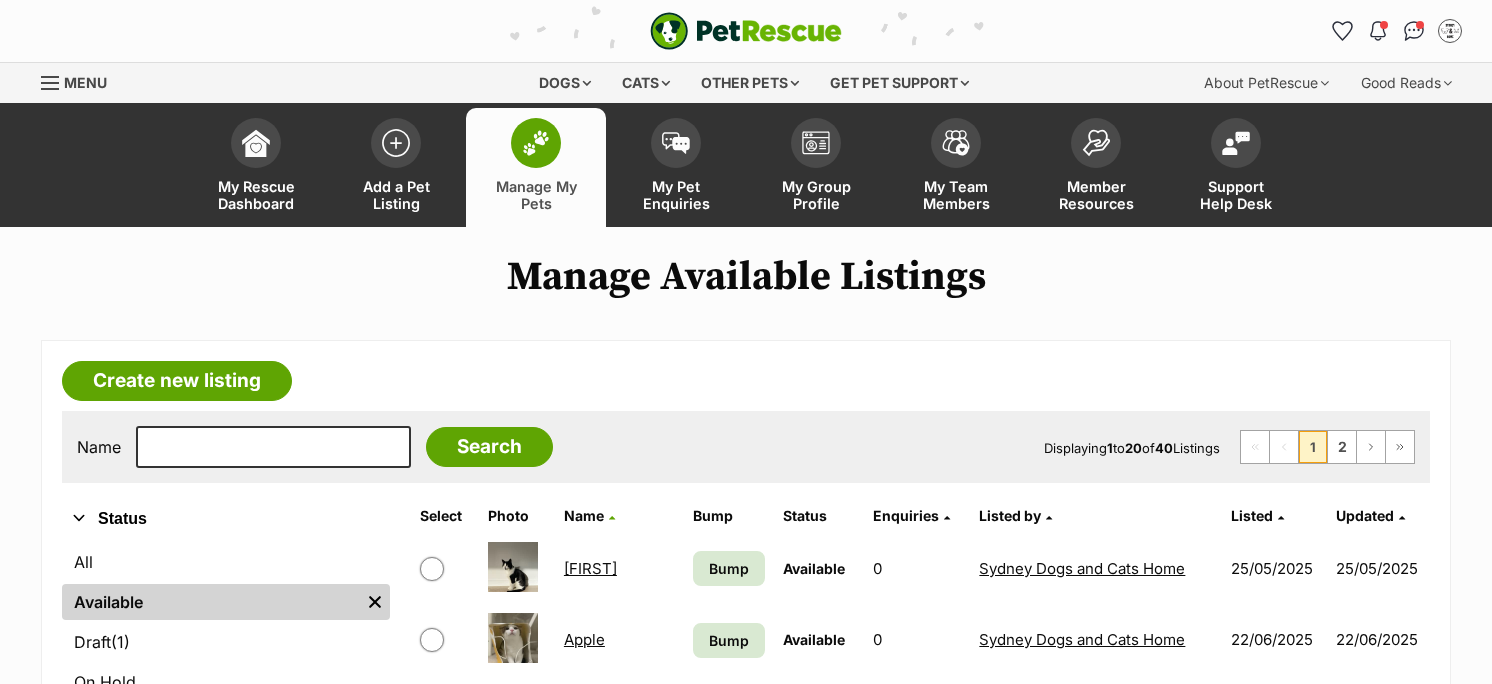 scroll, scrollTop: 0, scrollLeft: 0, axis: both 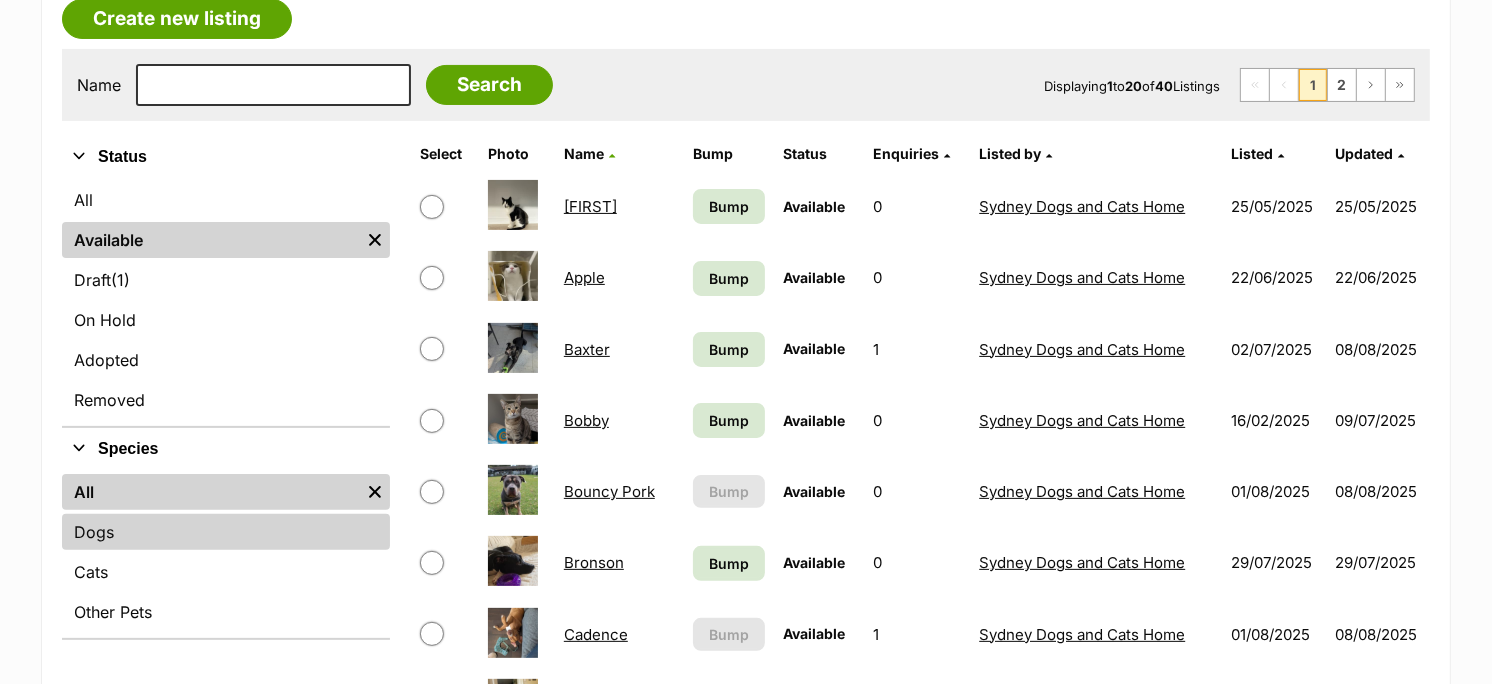 click on "Dogs" at bounding box center (226, 532) 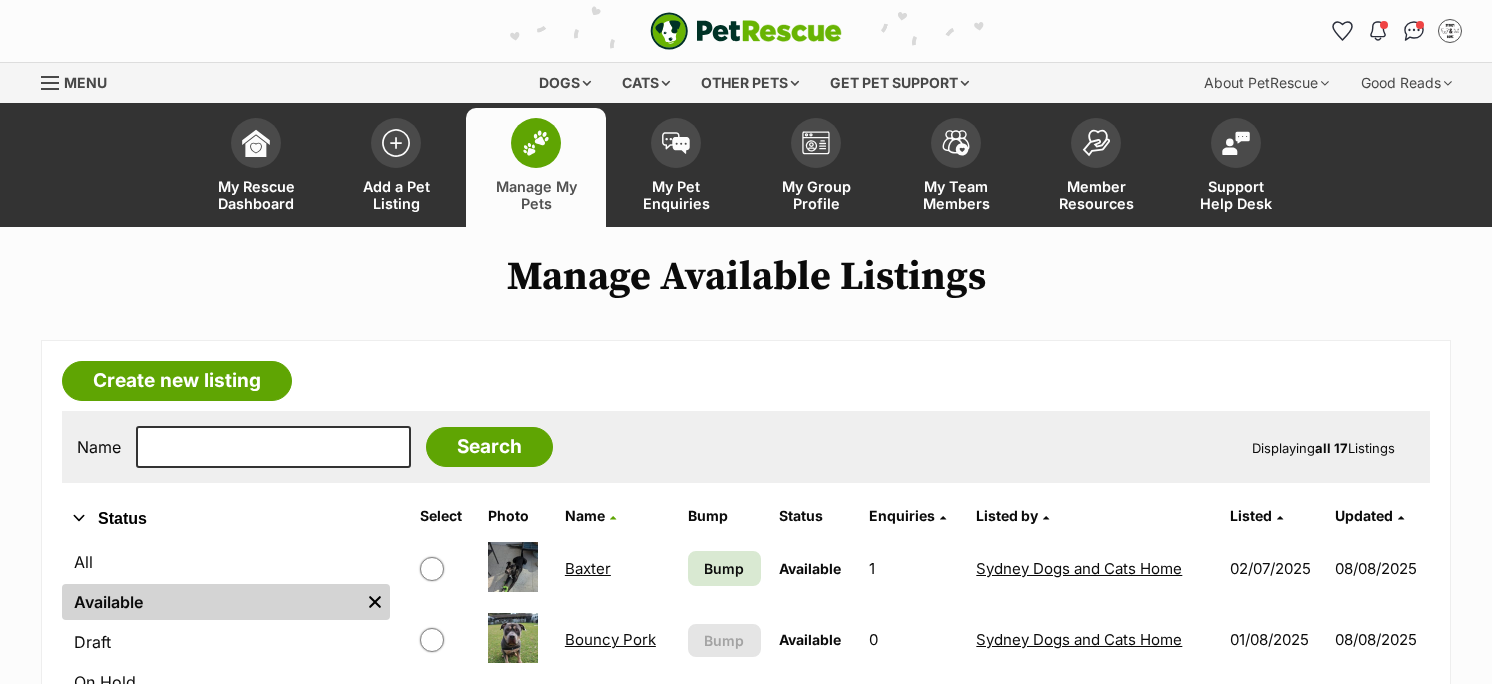 scroll, scrollTop: 0, scrollLeft: 0, axis: both 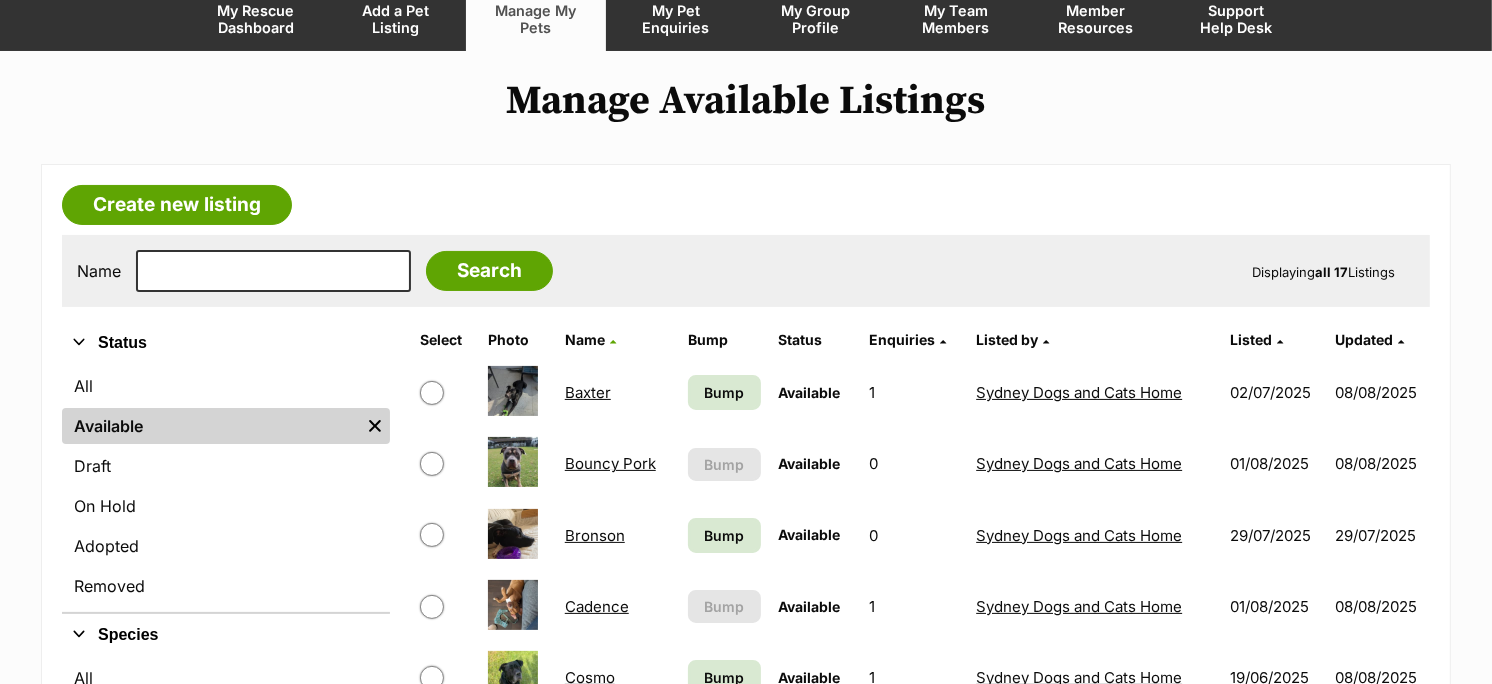 click on "Bronson" at bounding box center (595, 535) 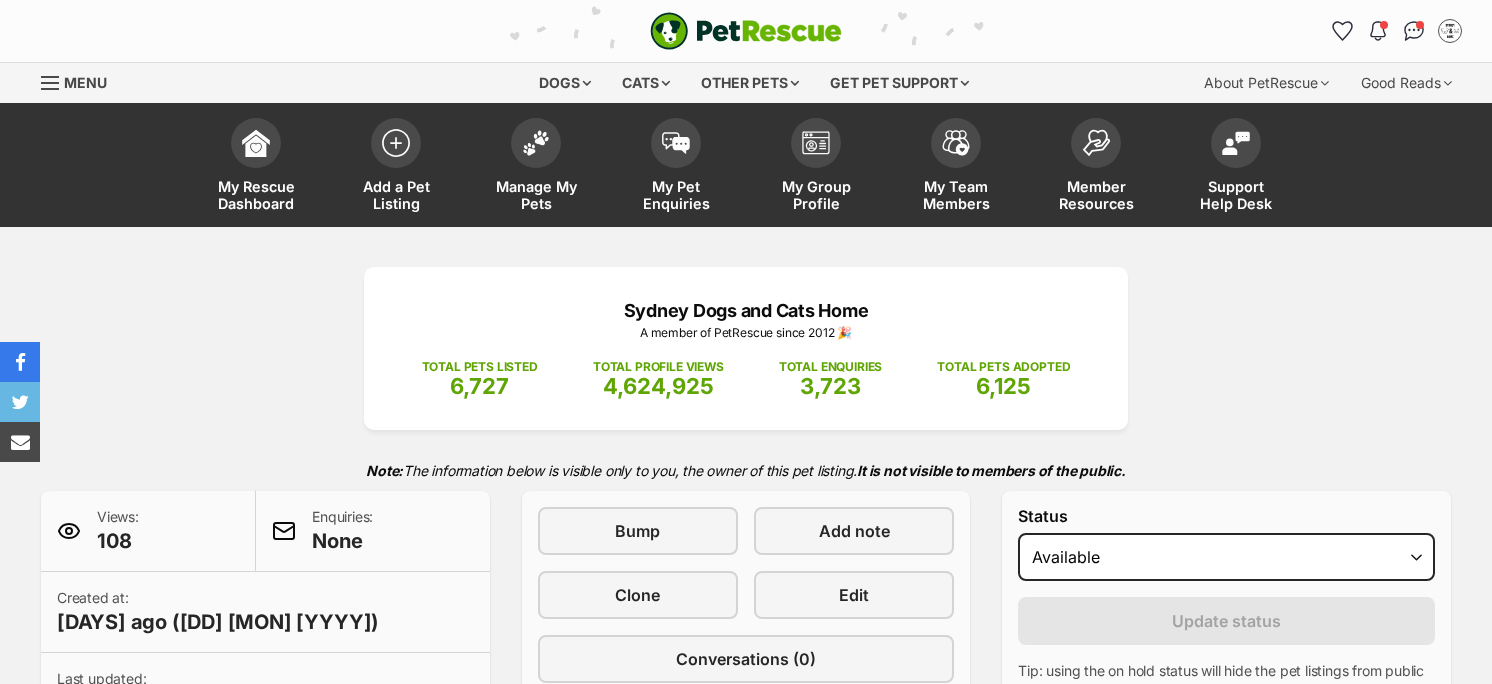 scroll, scrollTop: 0, scrollLeft: 0, axis: both 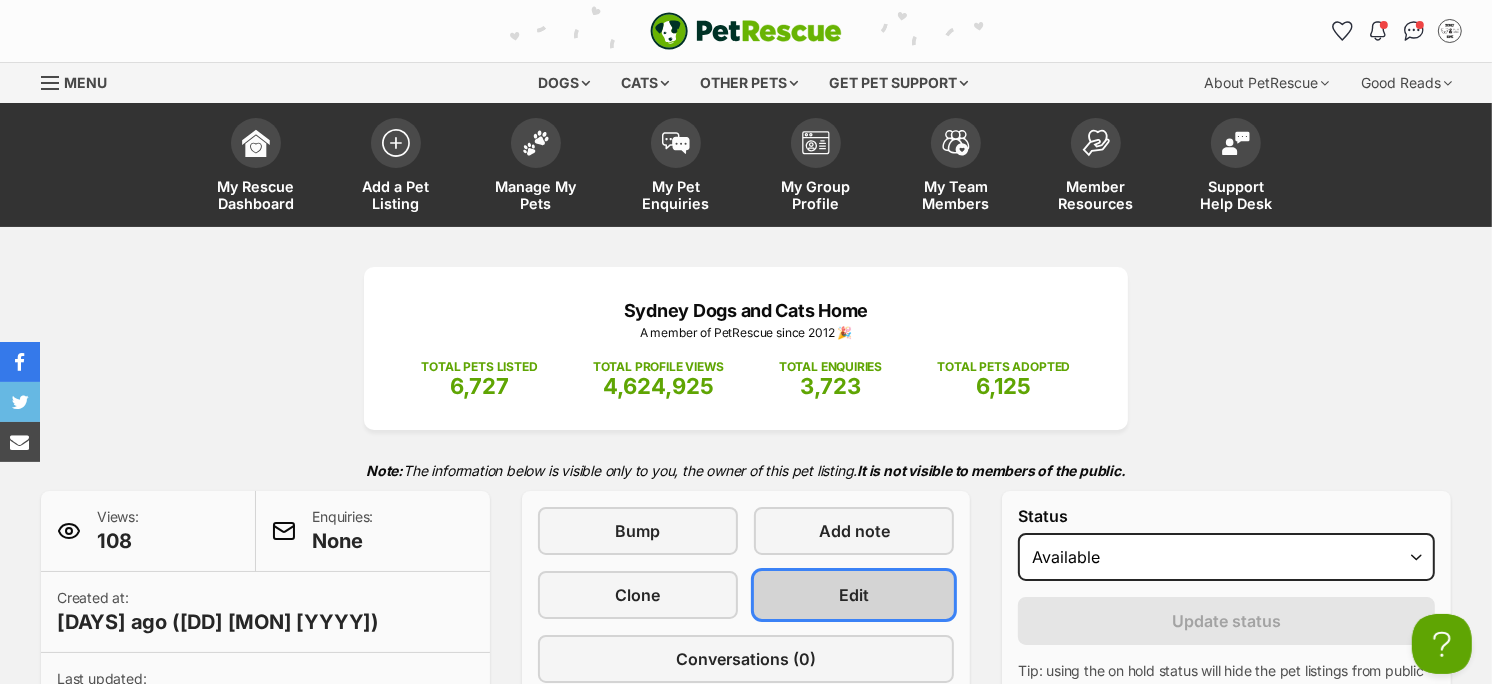 click on "Edit" at bounding box center (854, 595) 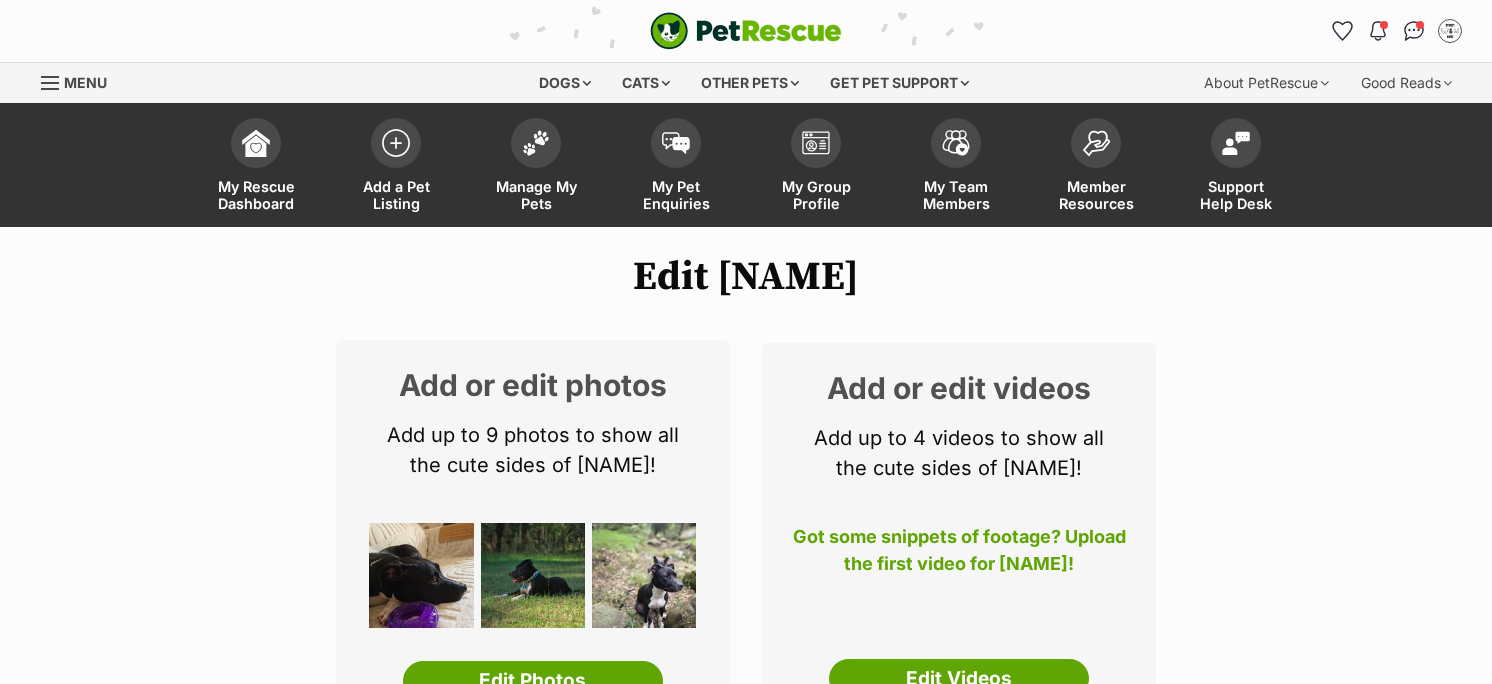 scroll, scrollTop: 0, scrollLeft: 0, axis: both 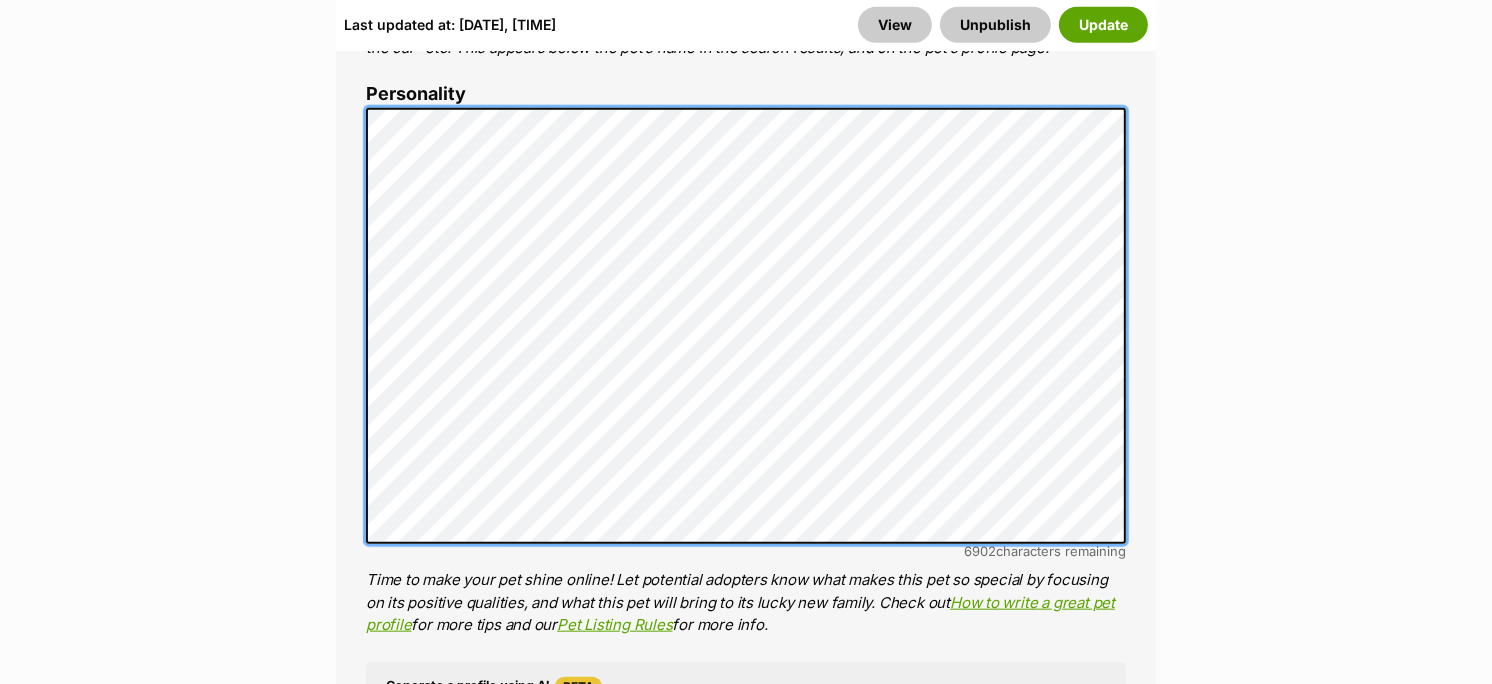 click on "About This Pet Name
Henlo there, it looks like you might be using the pet name field to indicate that this pet is now on hold - we recommend updating the status to on hold from the  listing page  instead!
Every pet deserves a name. If you don’t know the pet’s name, make one up! It can be something simple and sweet like ‘Fluffy’, or get creative and have some fun with it. A name helps potential adopters connect with the pet.
Species Dog
Best feature (optional)
The ‘Best Feature’ is a short phrase (25 characters or less) that summarises a positive feature or characteristic that will help the pet stand out - for example “Good with kids” or “I’m cat-friendly!” or “I love the car” etc. This appears below the pet’s name in the search results, and on the pet’s profile page.
Personality 6902  characters remaining
How to write a great pet profile  for more tips and our  Pet Listing Rules  for more info.
Generate a profile using AI
Beta" at bounding box center (746, 418) 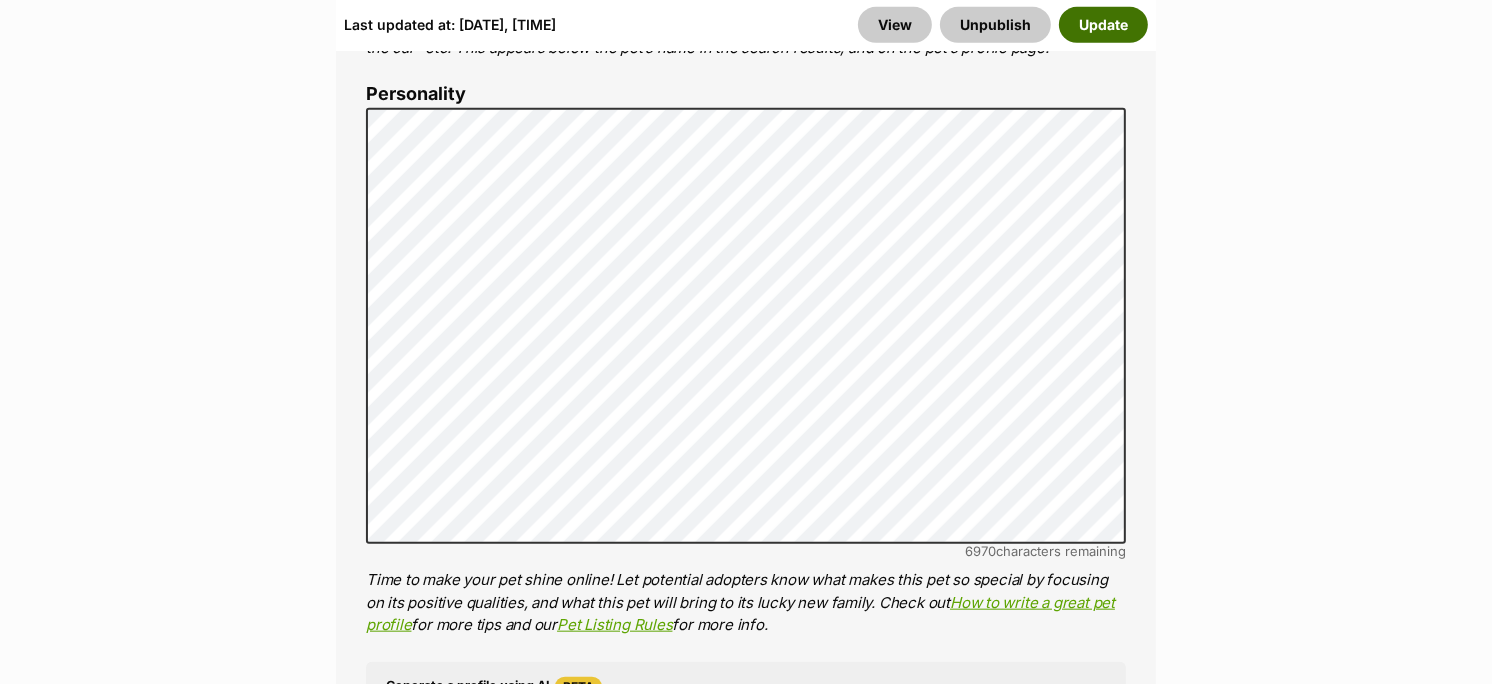click on "Update" at bounding box center [1103, 25] 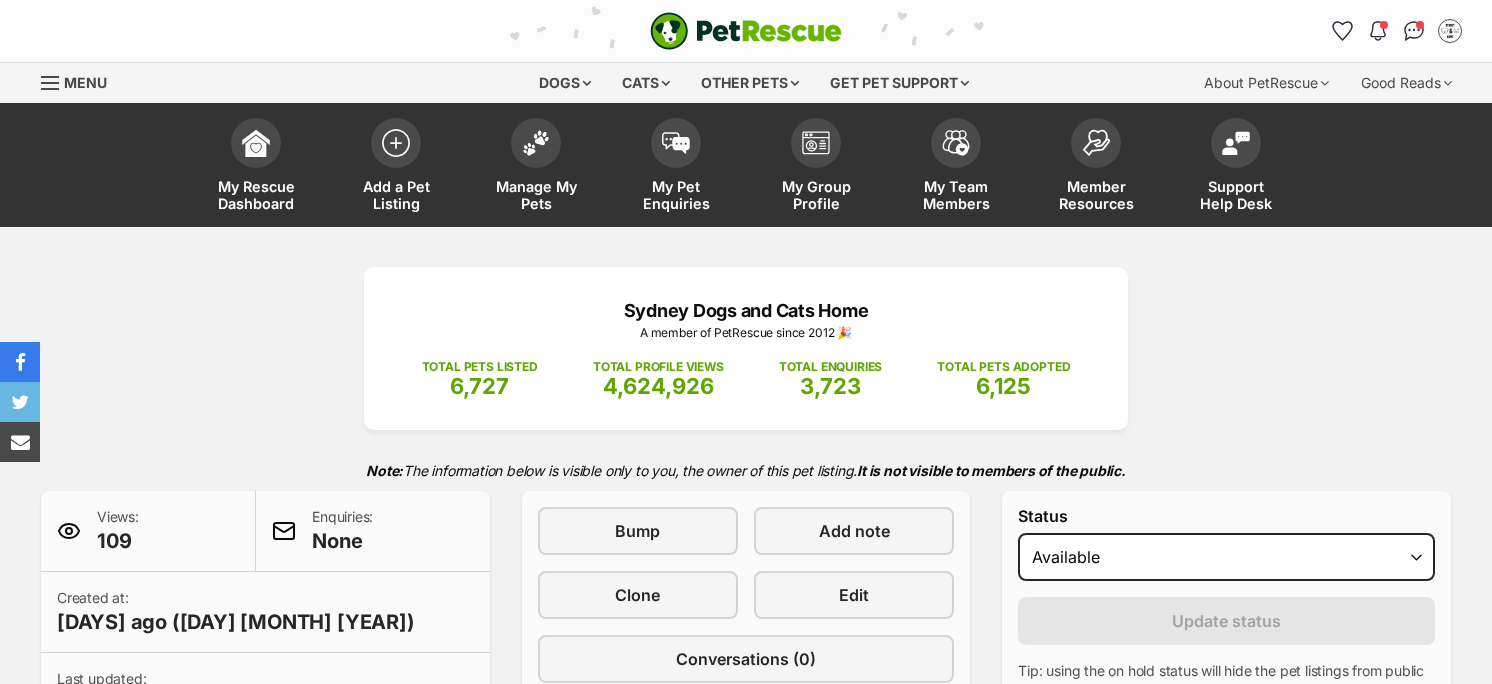 scroll, scrollTop: 0, scrollLeft: 0, axis: both 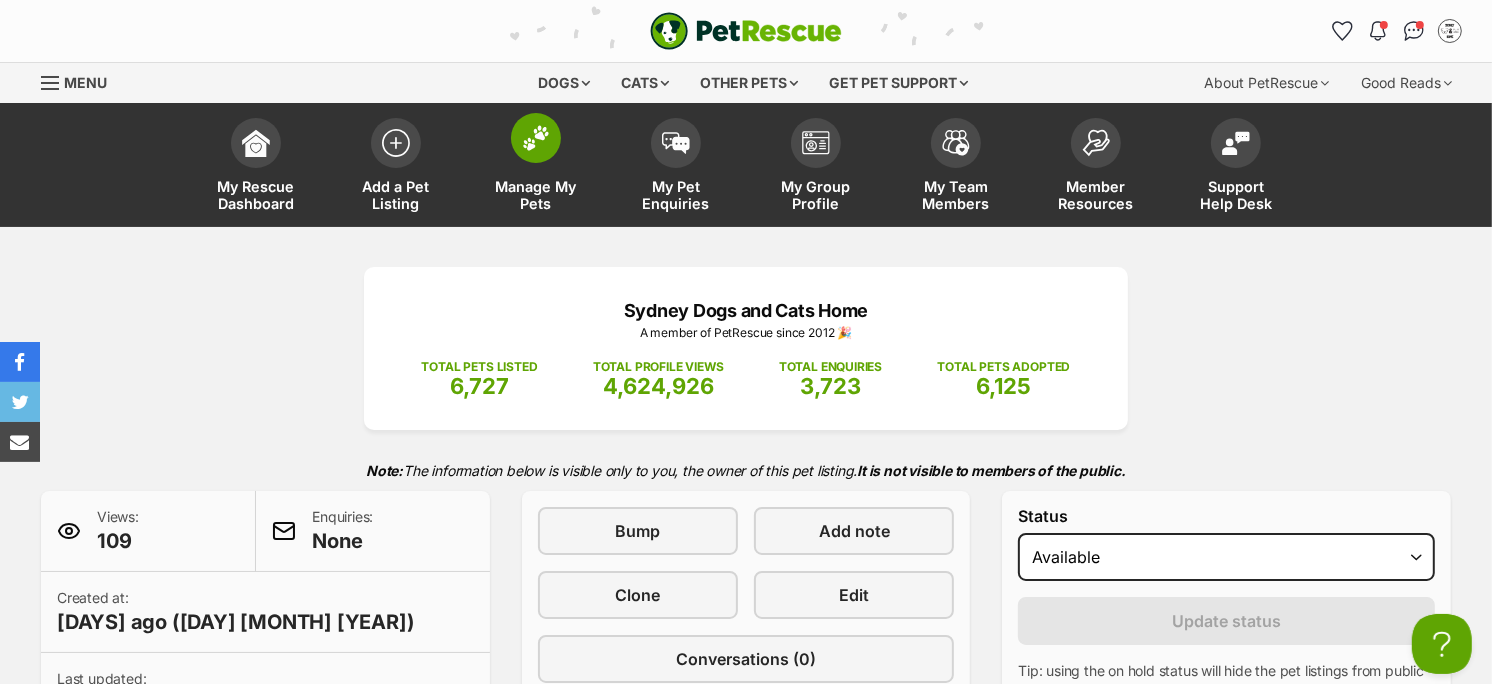 click on "Manage My Pets" at bounding box center [536, 195] 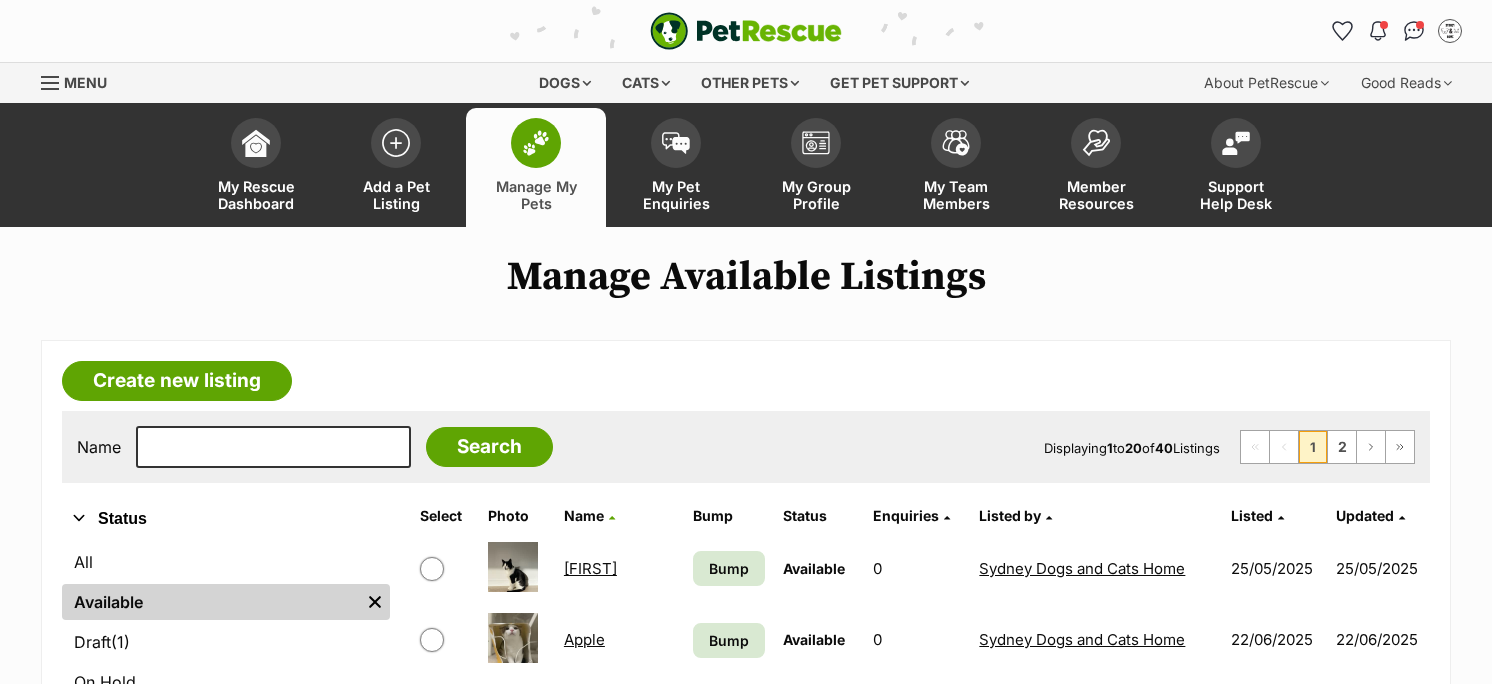 scroll, scrollTop: 0, scrollLeft: 0, axis: both 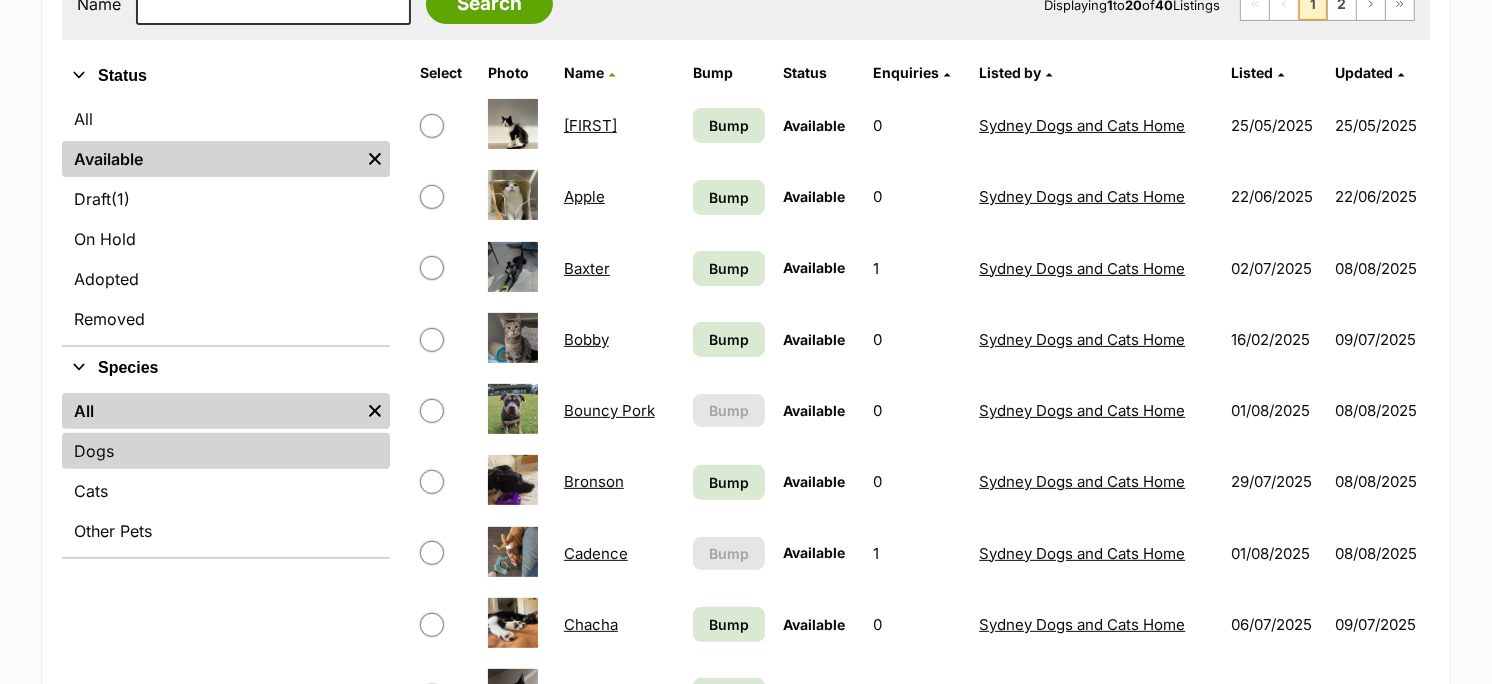 click on "Dogs" at bounding box center (226, 451) 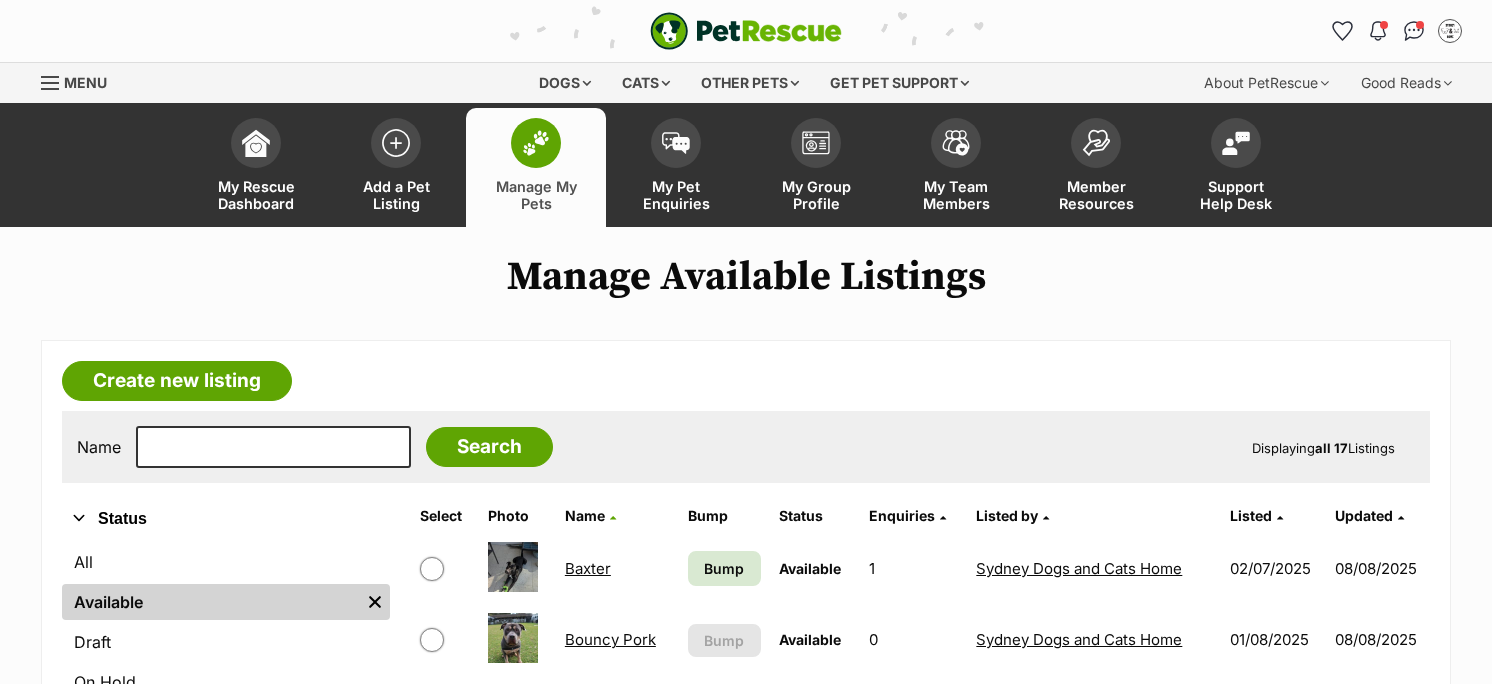 scroll, scrollTop: 0, scrollLeft: 0, axis: both 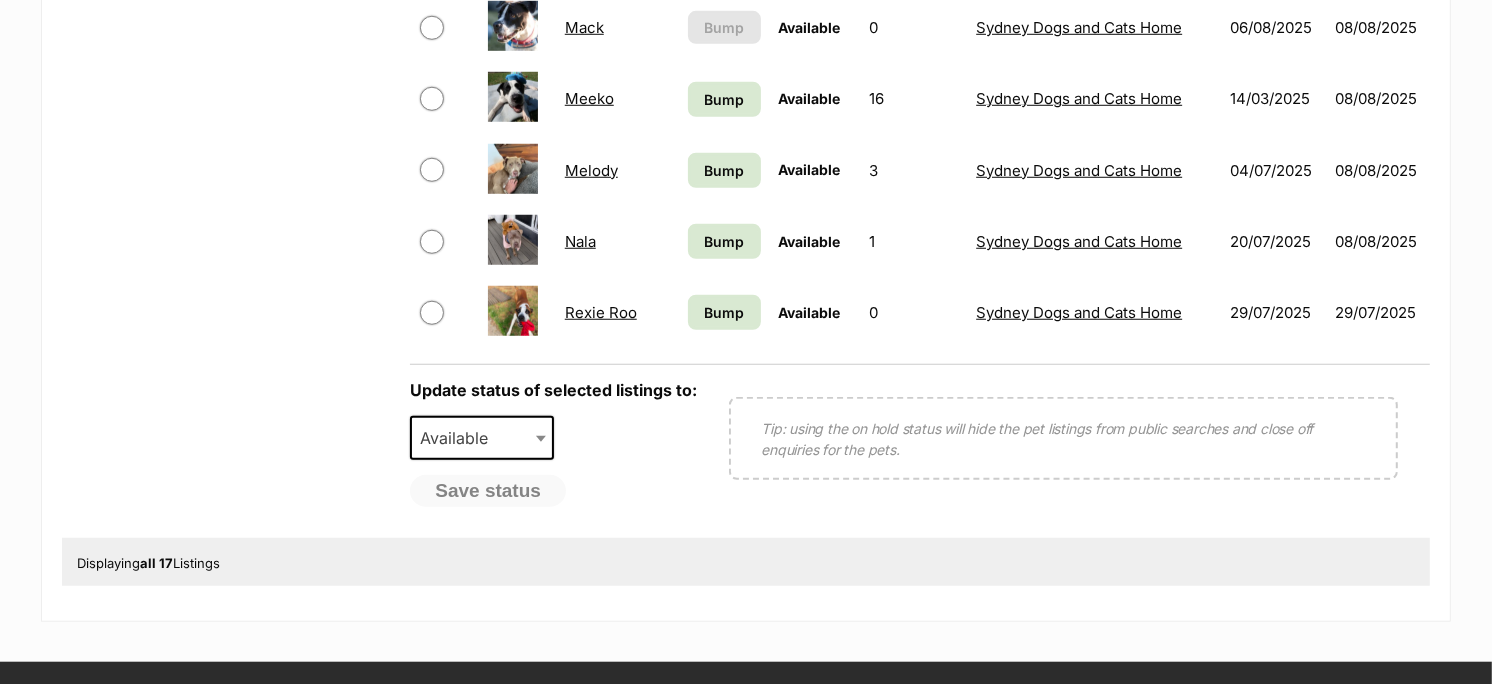 click on "Rexie Roo" at bounding box center (601, 312) 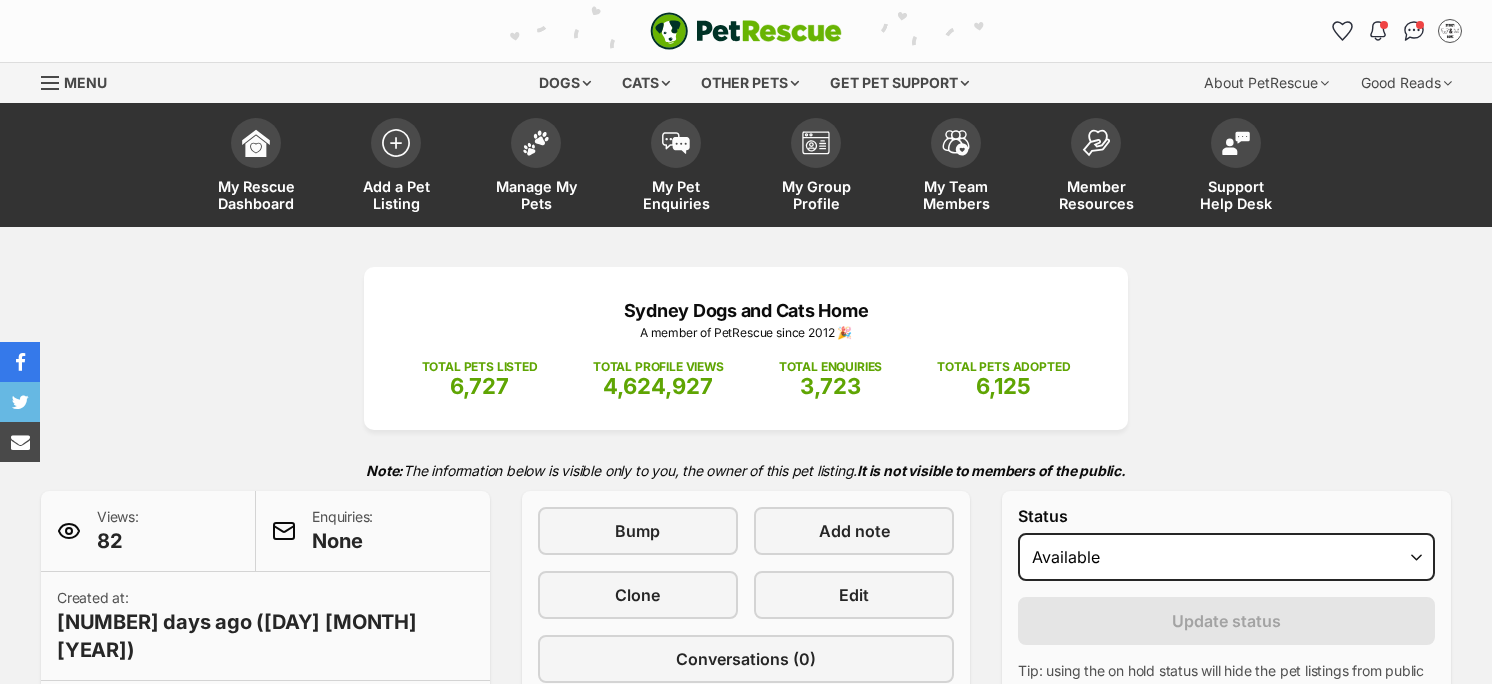 scroll, scrollTop: 0, scrollLeft: 0, axis: both 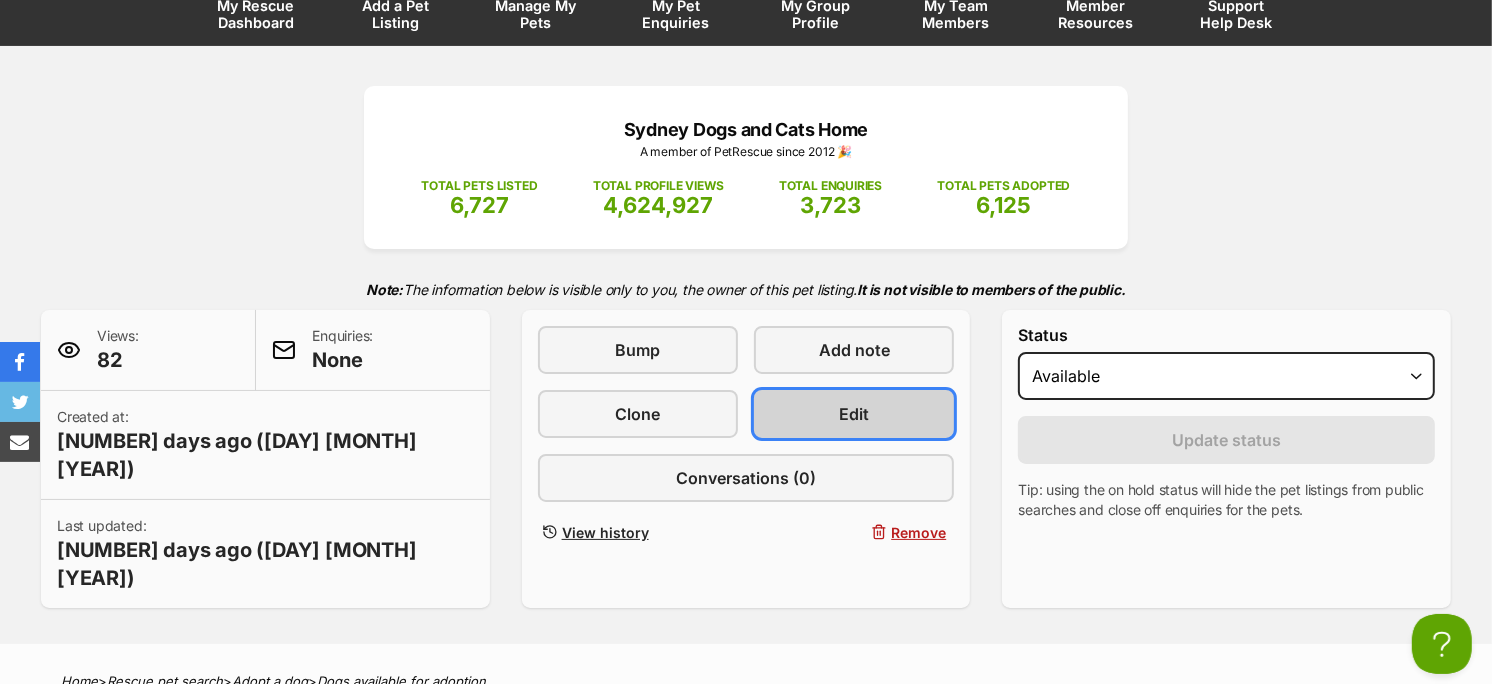 click on "Edit" at bounding box center [854, 414] 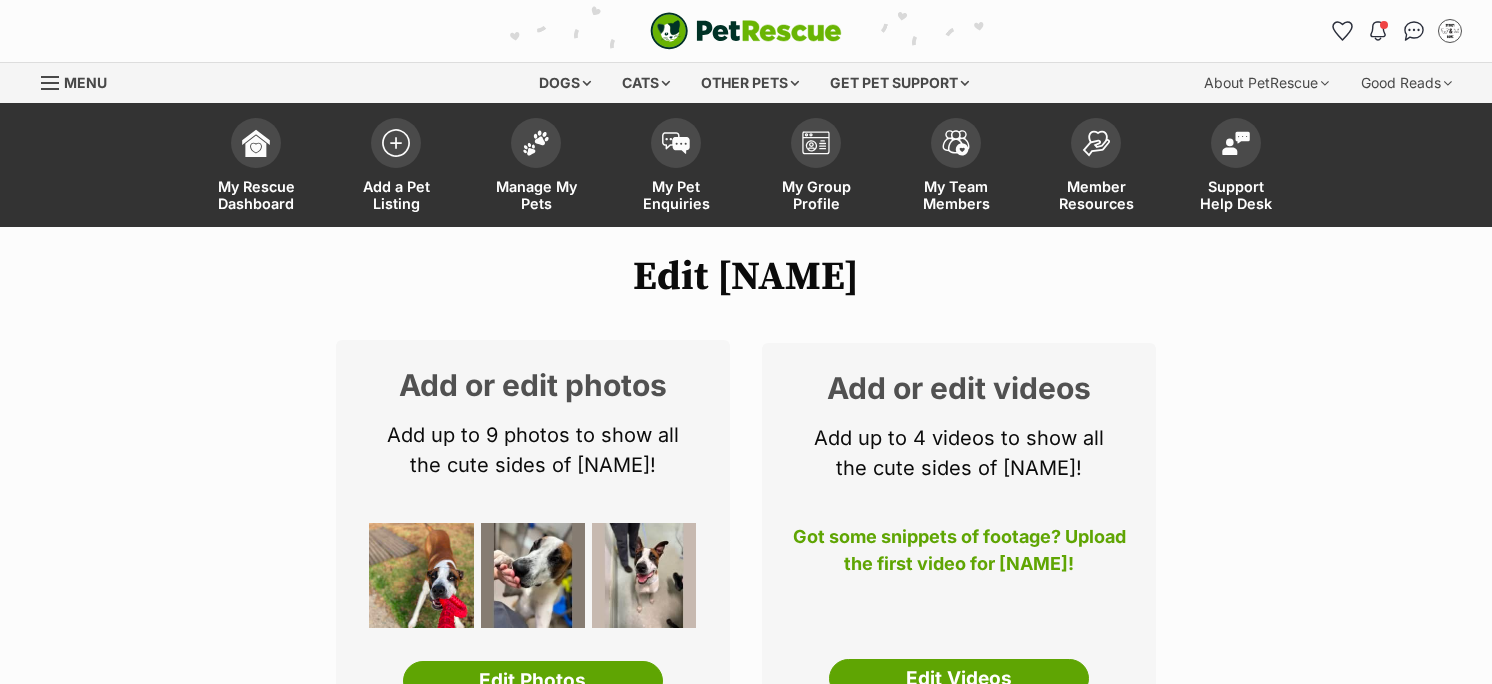 scroll, scrollTop: 0, scrollLeft: 0, axis: both 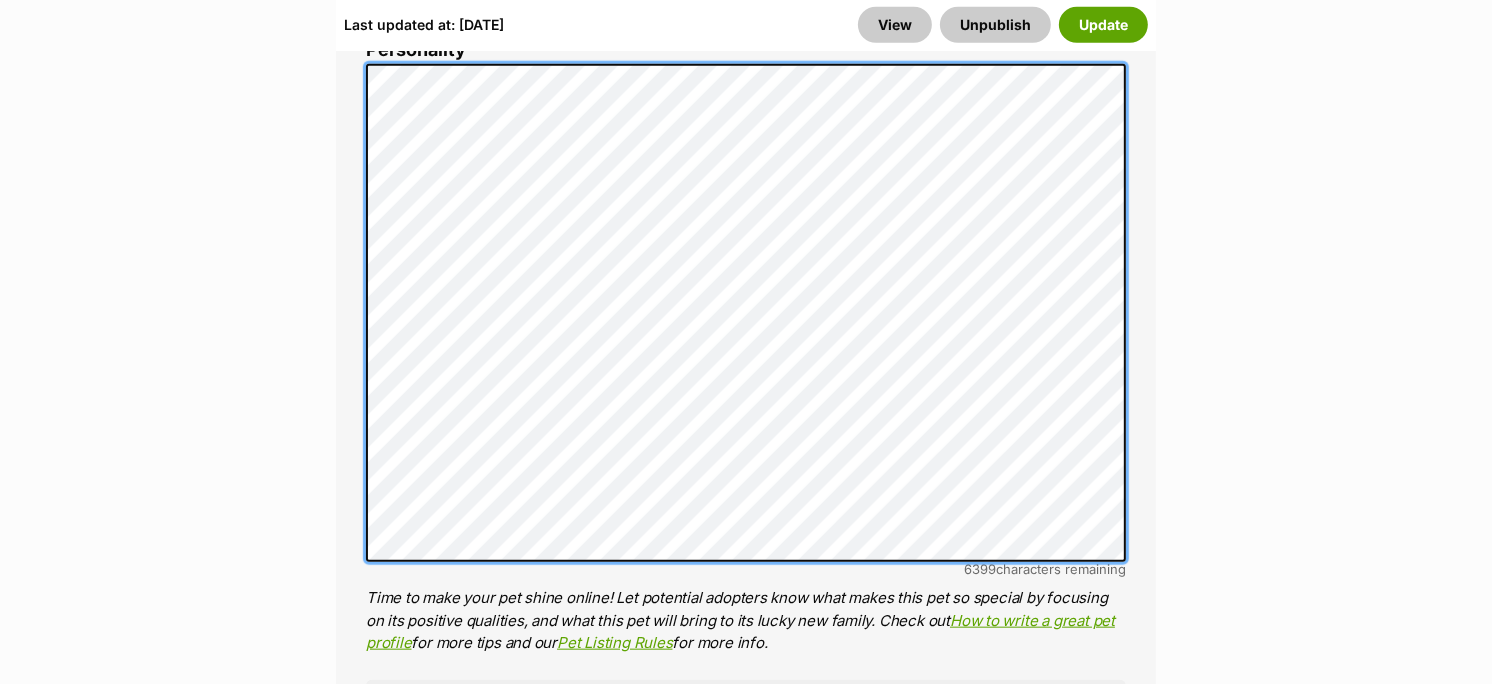 click on "About This Pet Name
Henlo there, it looks like you might be using the pet name field to indicate that this pet is now on hold - we recommend updating the status to on hold from the  listing page  instead!
Every pet deserves a name. If you don’t know the pet’s name, make one up! It can be something simple and sweet like ‘Fluffy’, or get creative and have some fun with it. A name helps potential adopters connect with the pet.
Species Dog
Best feature (optional)
The ‘Best Feature’ is a short phrase (25 characters or less) that summarises a positive feature or characteristic that will help the pet stand out - for example “Good with kids” or “I’m cat-friendly!” or “I love the car” etc. This appears below the pet’s name in the search results, and on the pet’s profile page.
Personality 6399  characters remaining
How to write a great pet profile  for more tips and our  Pet Listing Rules  for more info.
Generate a profile using AI
Beta" at bounding box center (746, 405) 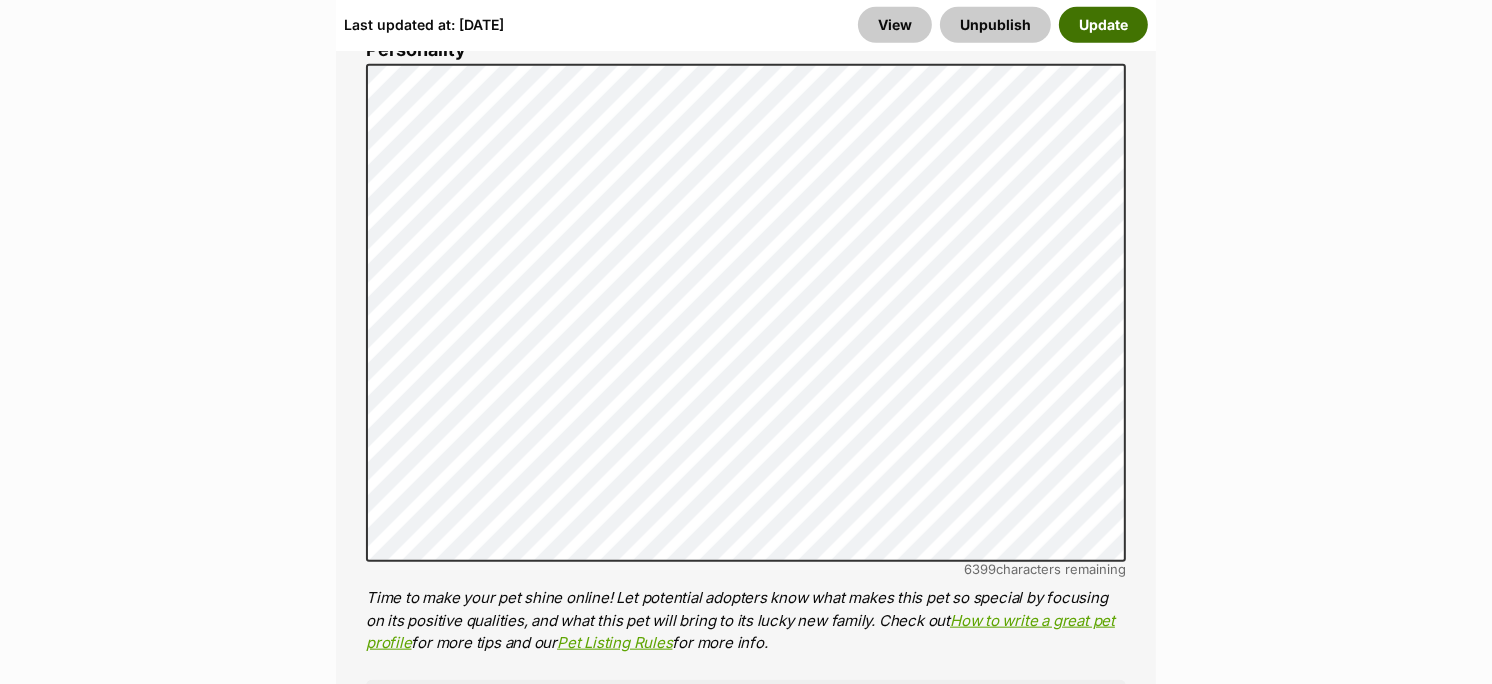 click on "Update" at bounding box center (1103, 25) 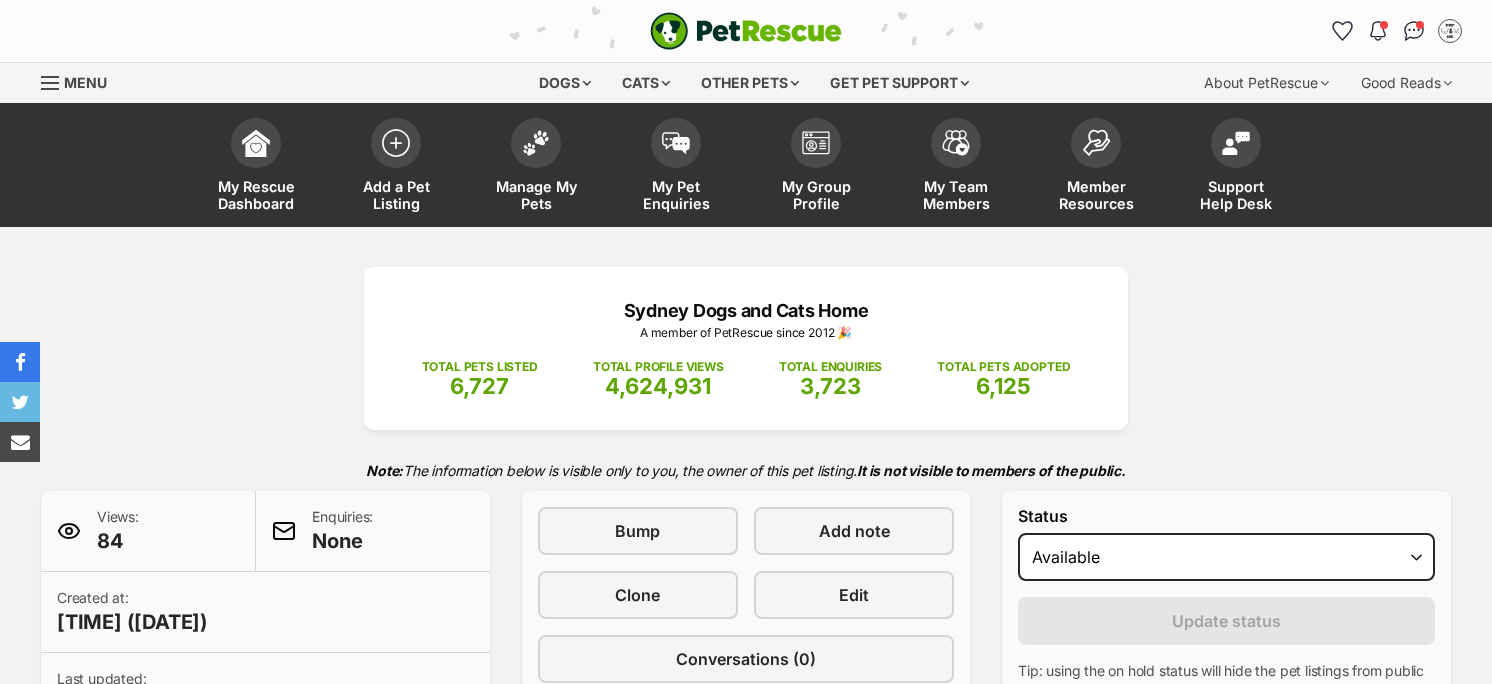 scroll, scrollTop: 0, scrollLeft: 0, axis: both 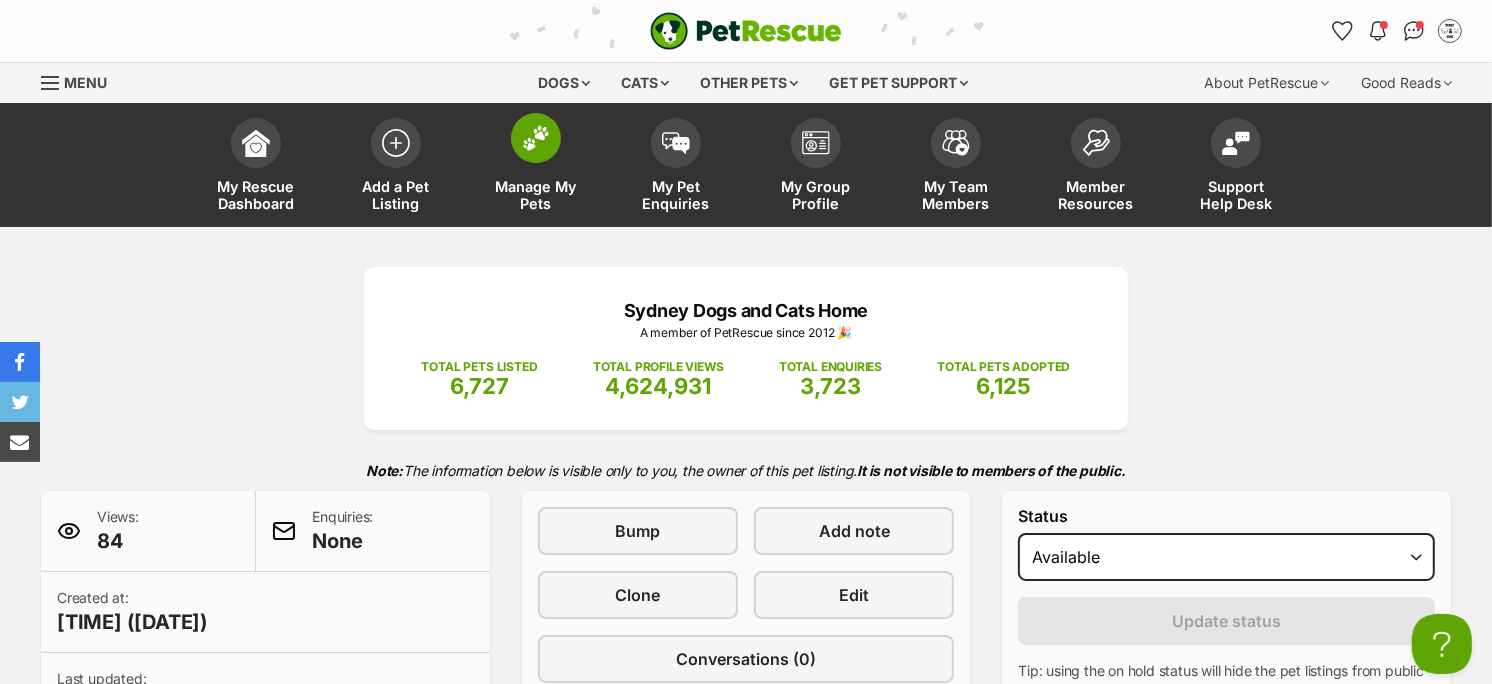 click on "Manage My Pets" at bounding box center [536, 167] 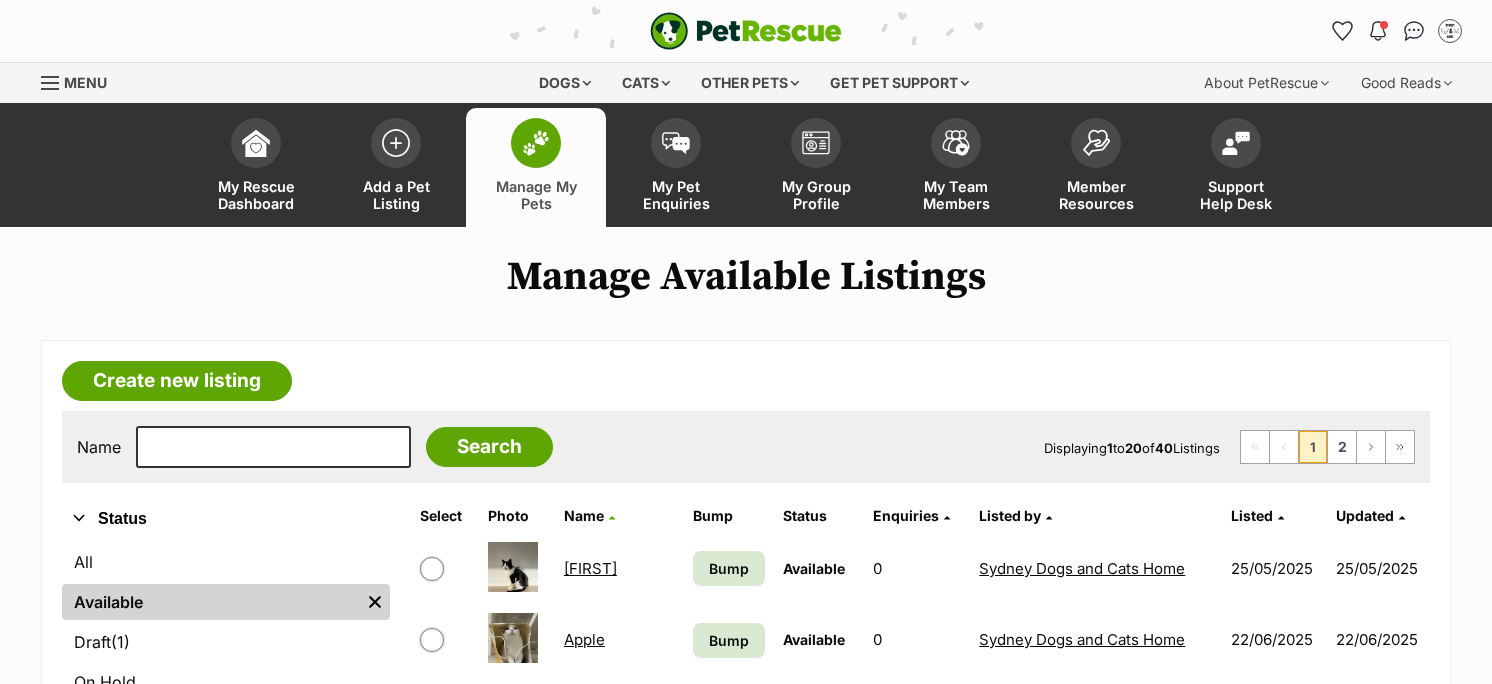 scroll, scrollTop: 0, scrollLeft: 0, axis: both 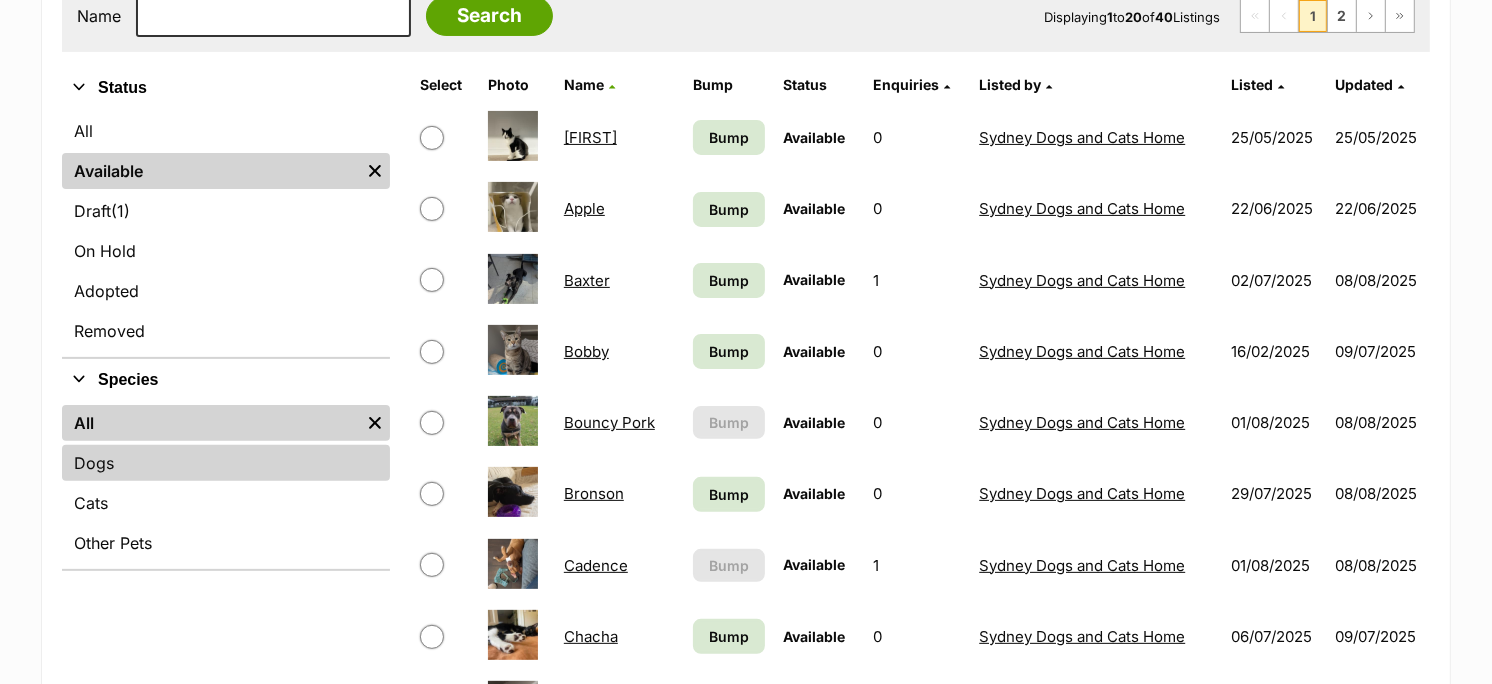 click on "Dogs" at bounding box center (226, 463) 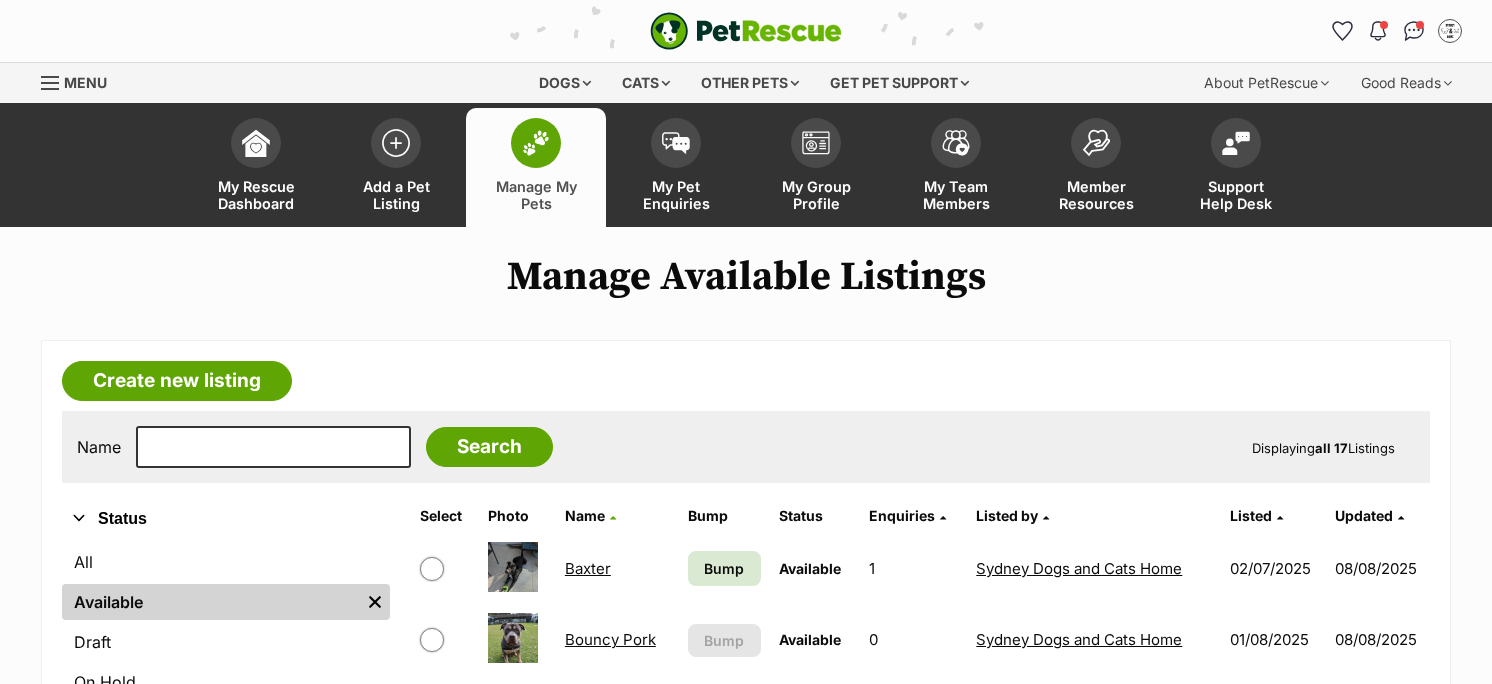 scroll, scrollTop: 0, scrollLeft: 0, axis: both 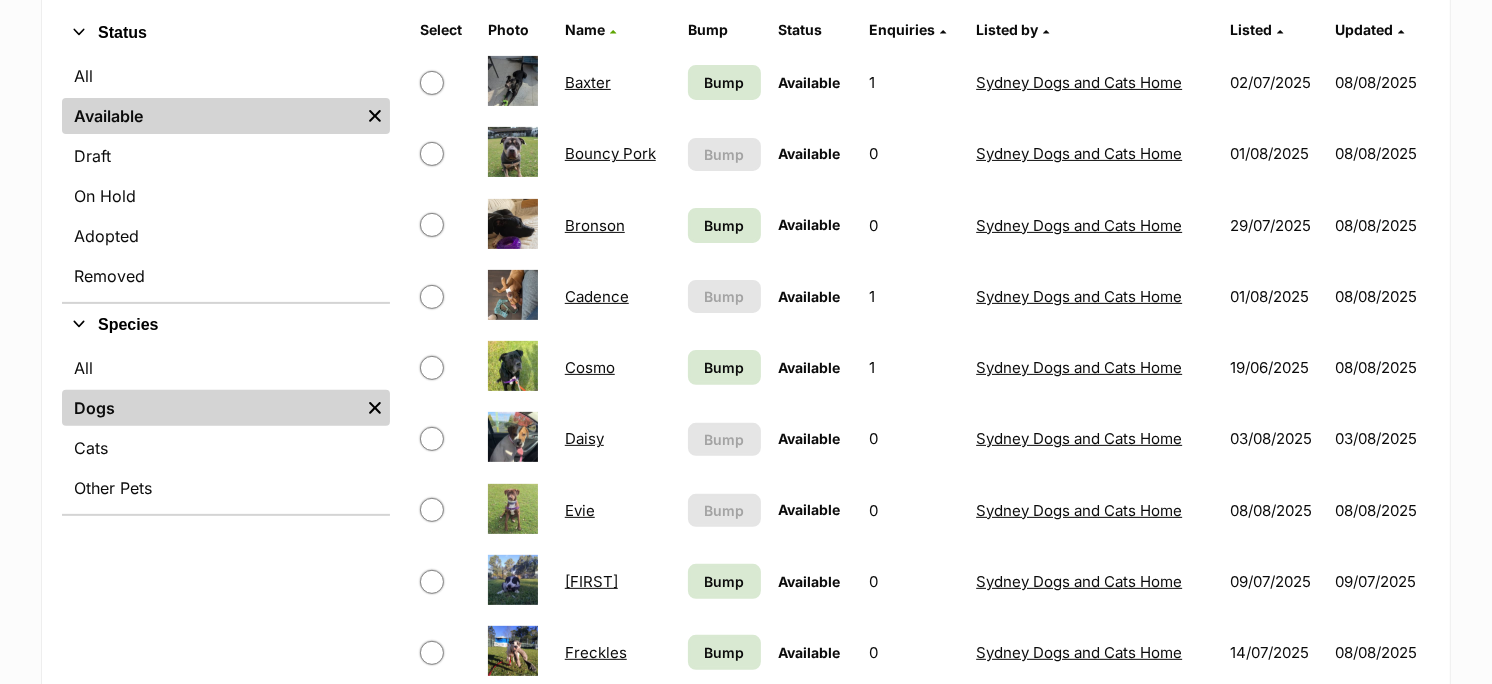 click on "[FIRST]" at bounding box center (591, 581) 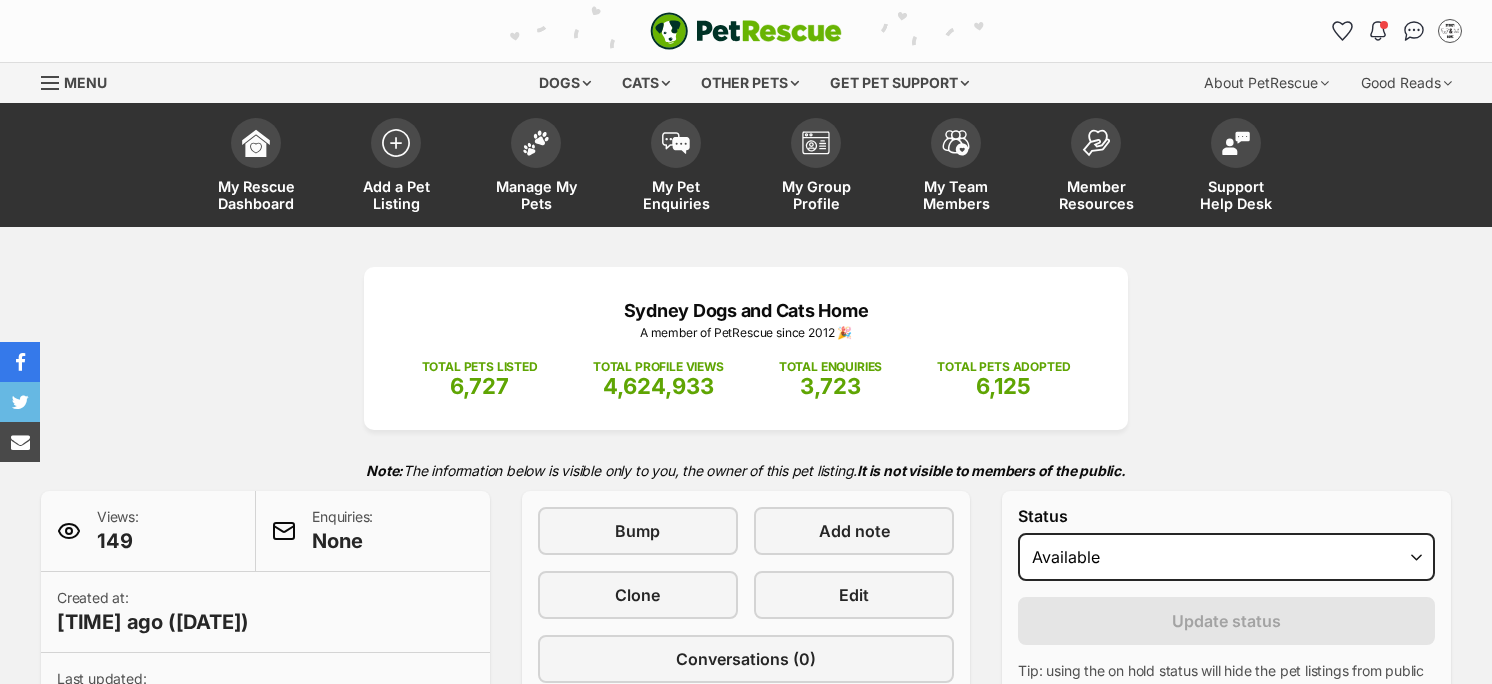 scroll, scrollTop: 0, scrollLeft: 0, axis: both 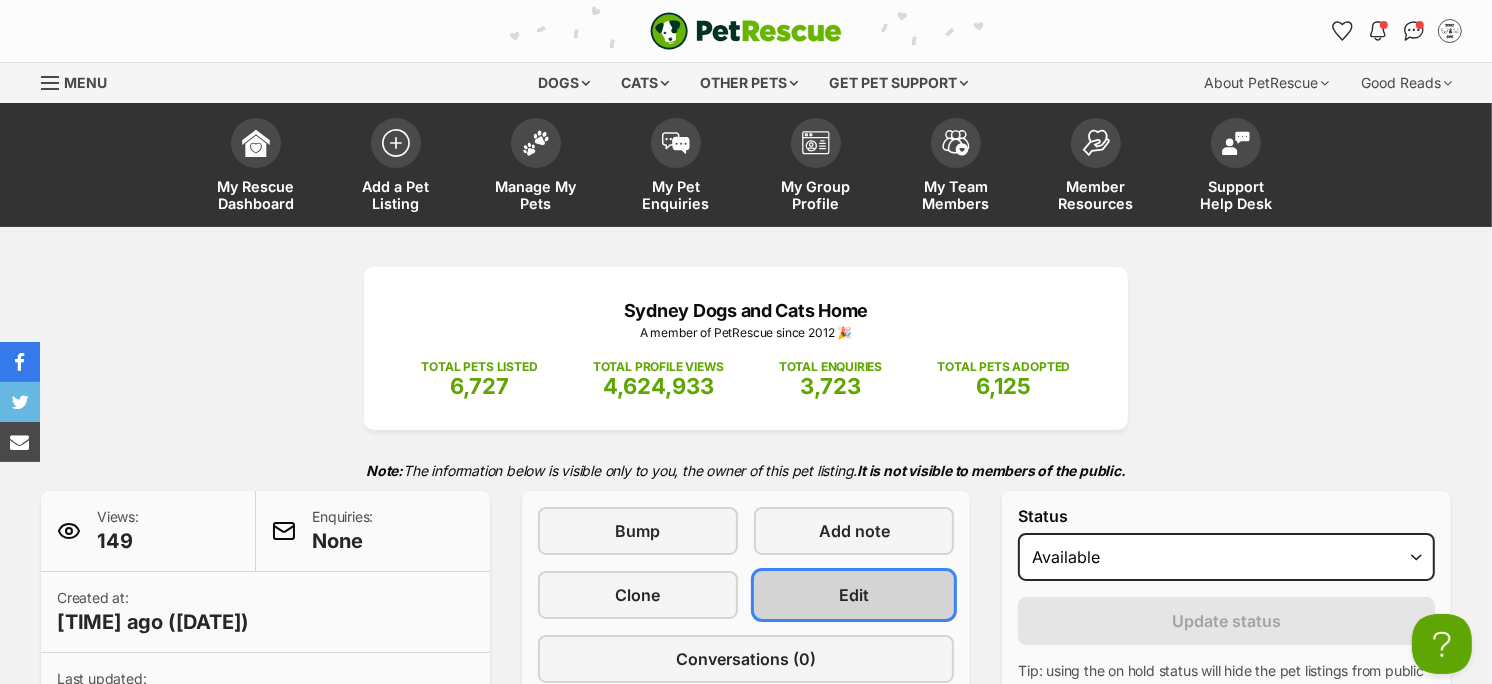 click on "Edit" at bounding box center [854, 595] 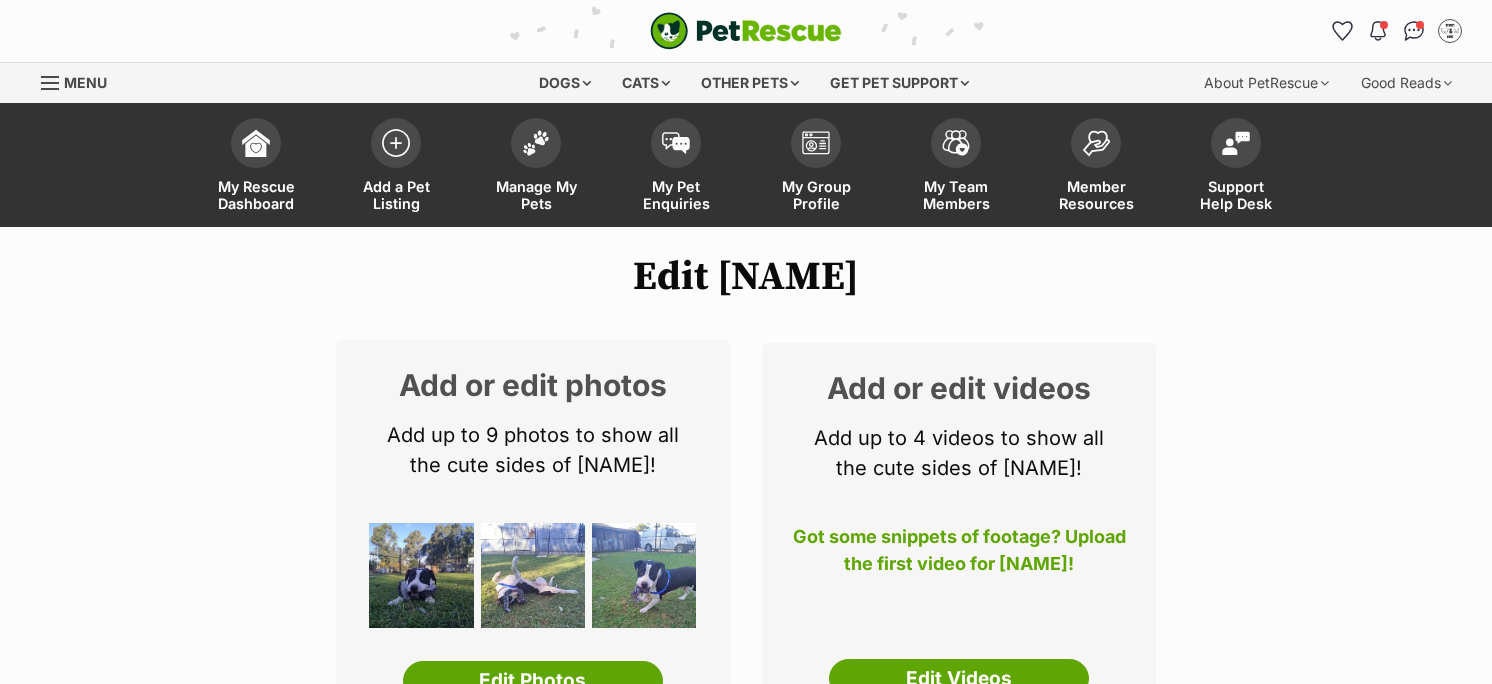 scroll, scrollTop: 0, scrollLeft: 0, axis: both 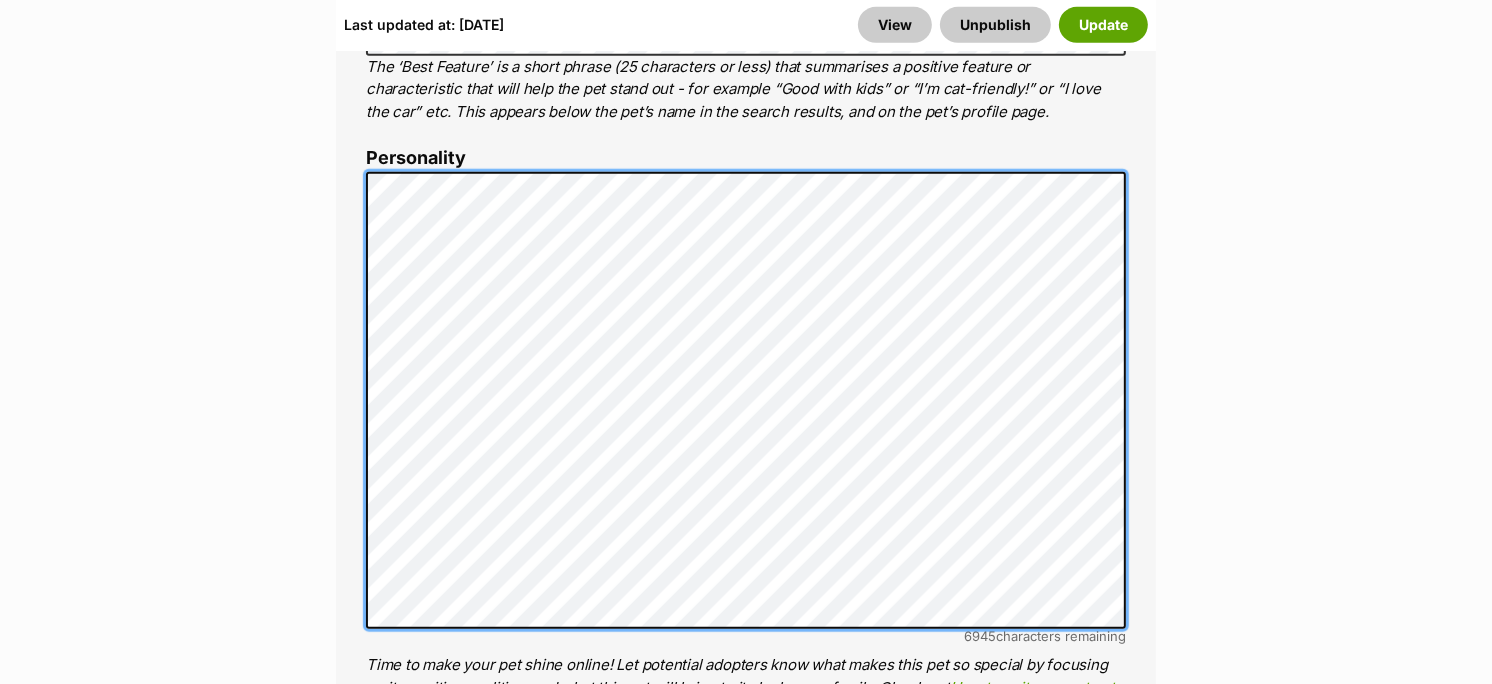 click on "Personality 6945  characters remaining
Time to make your pet shine online! Let potential adopters know what makes this pet so special by focusing on its positive qualities, and what this pet will bring to its lucky new family. Check out  How to write a great pet profile  for more tips and our  Pet Listing Rules  for more info." at bounding box center (746, 434) 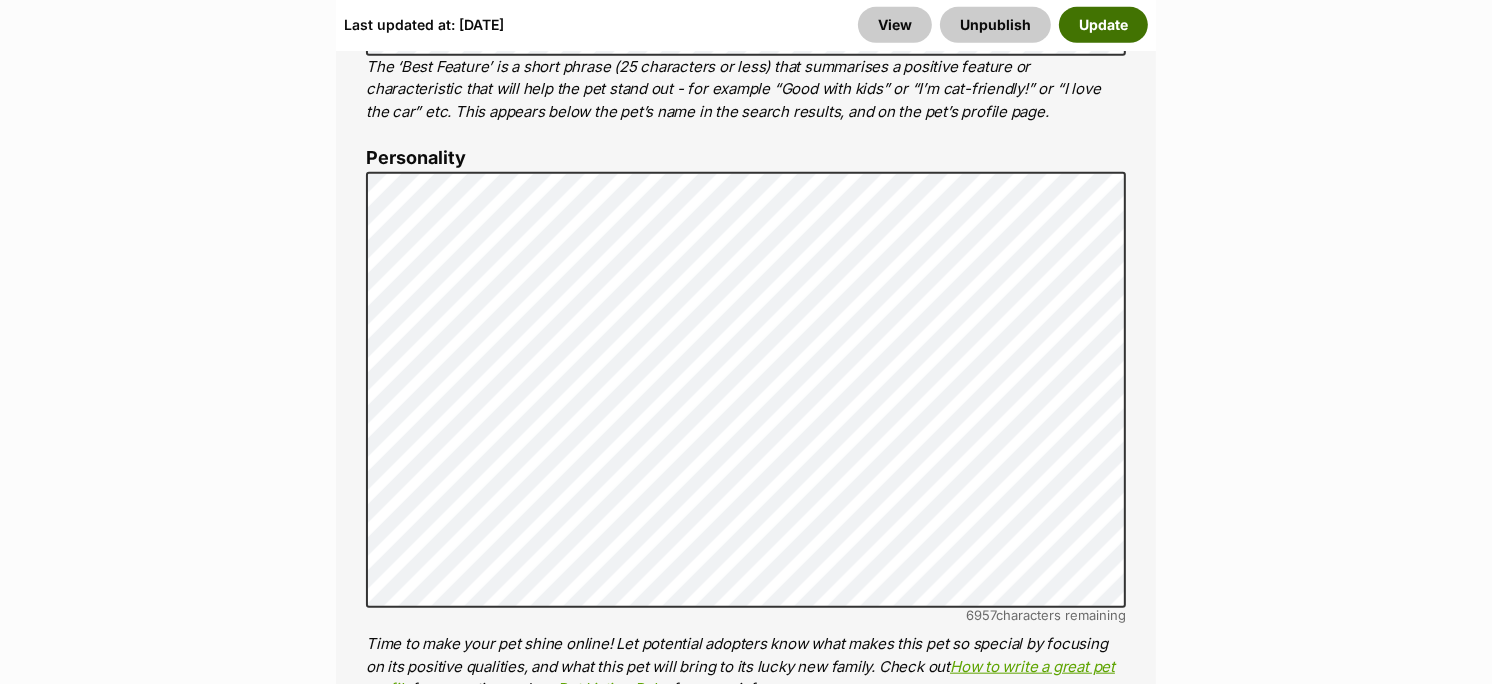 click on "Update" at bounding box center (1103, 25) 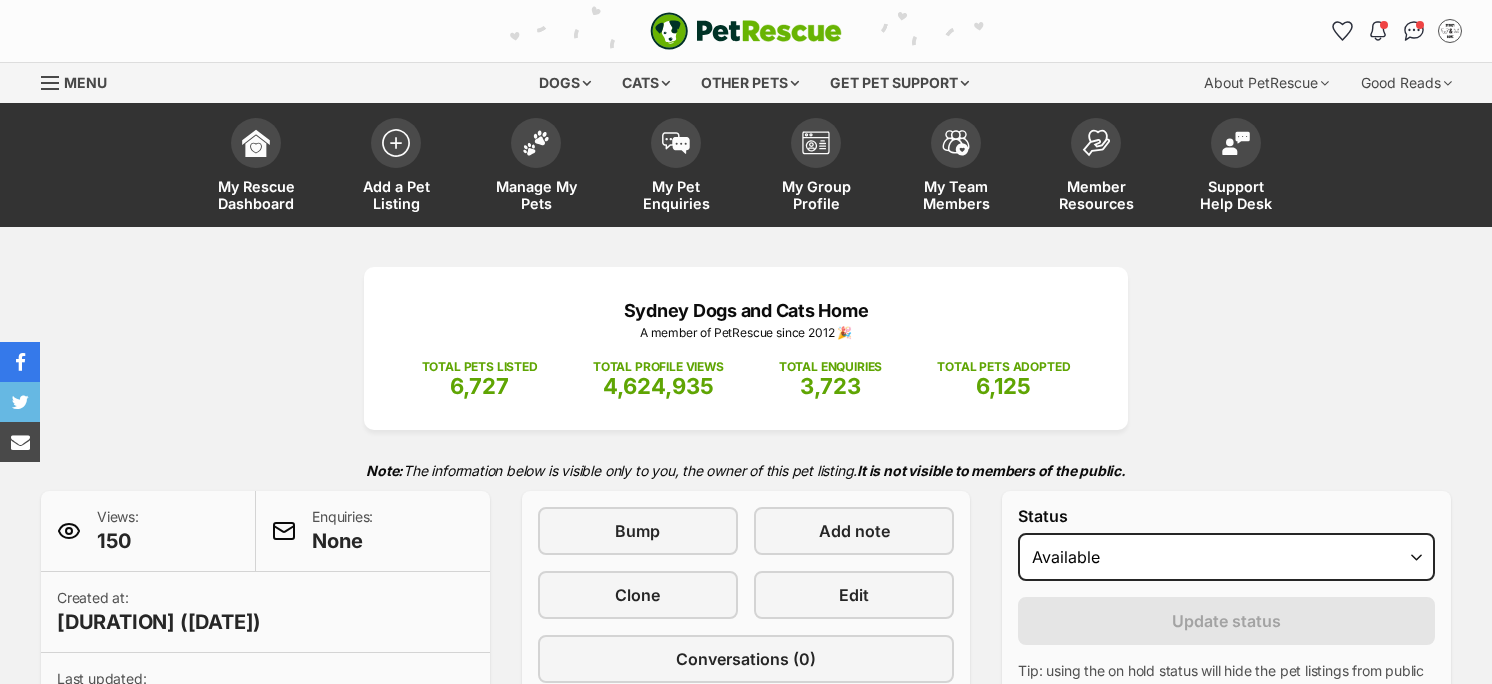 scroll, scrollTop: 0, scrollLeft: 0, axis: both 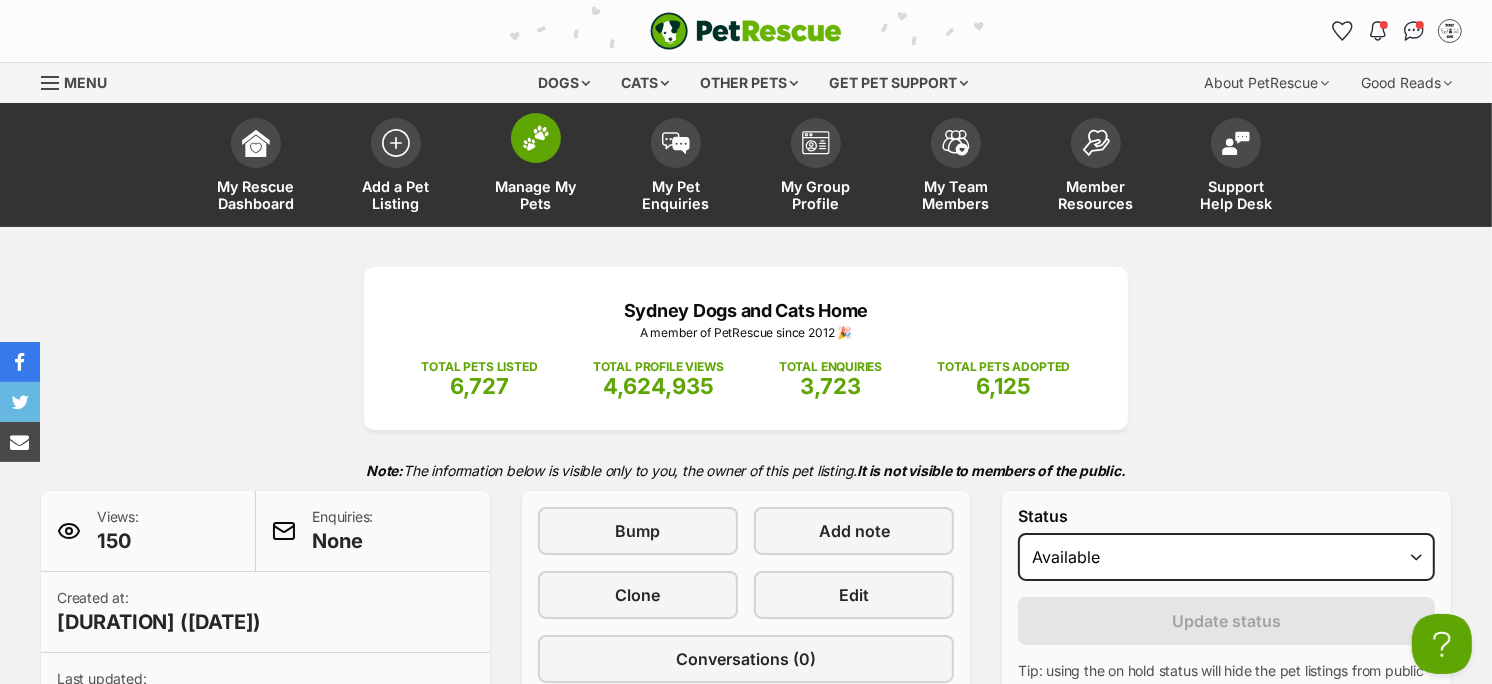click on "Manage My Pets" at bounding box center [536, 167] 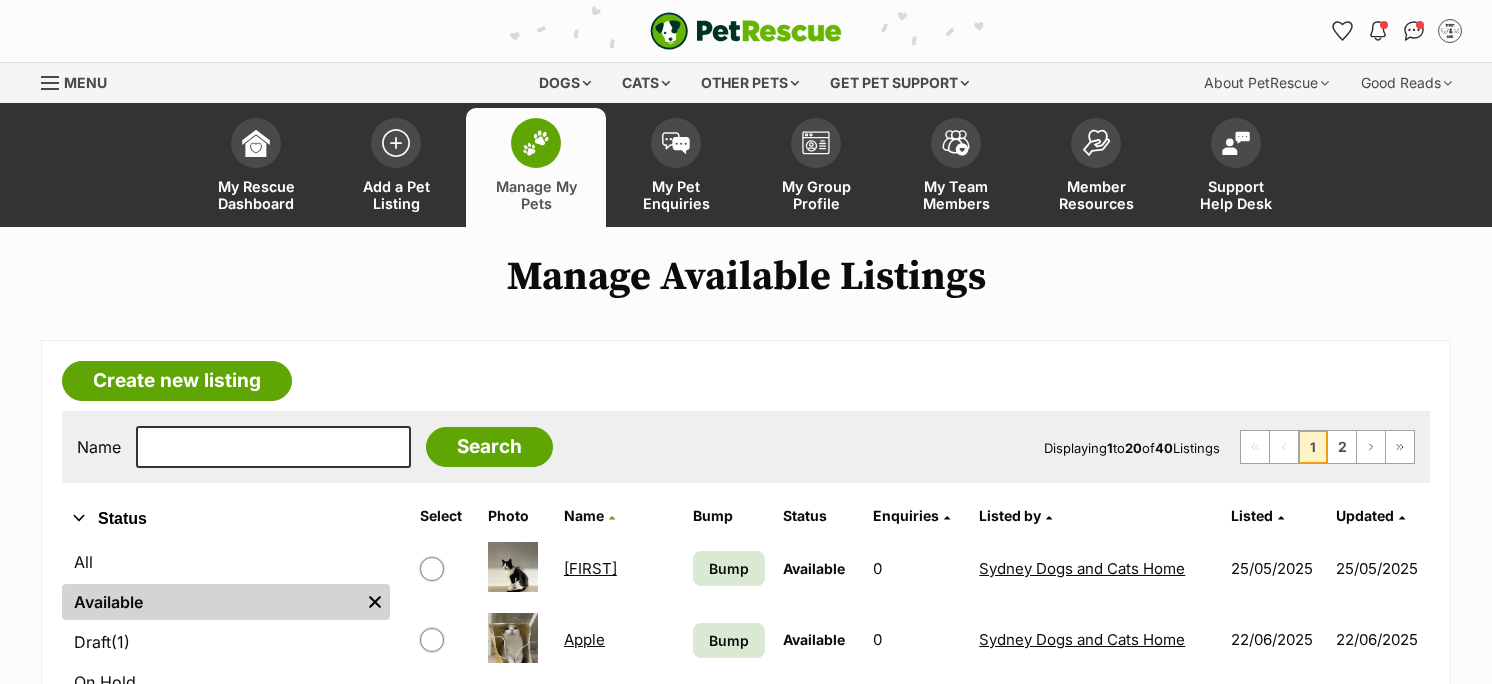 scroll, scrollTop: 0, scrollLeft: 0, axis: both 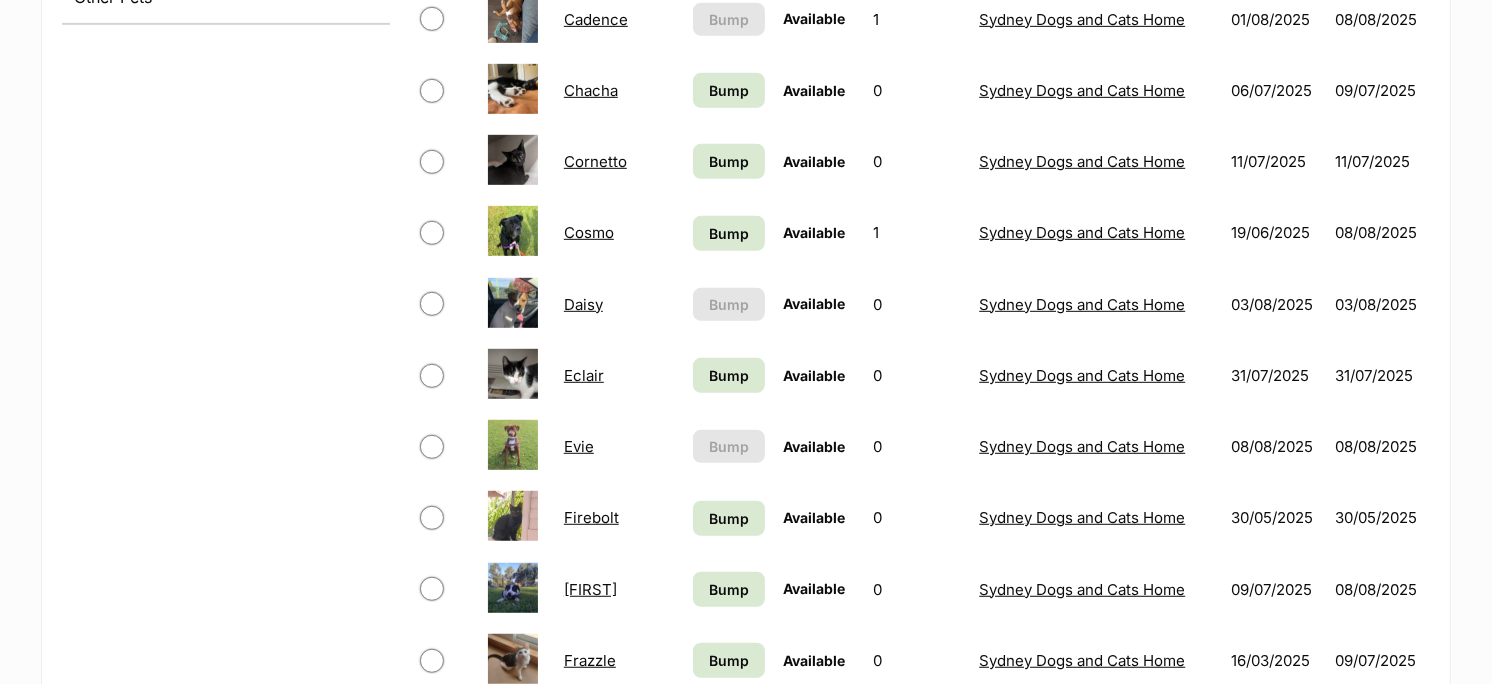 click on "Daisy" at bounding box center [583, 304] 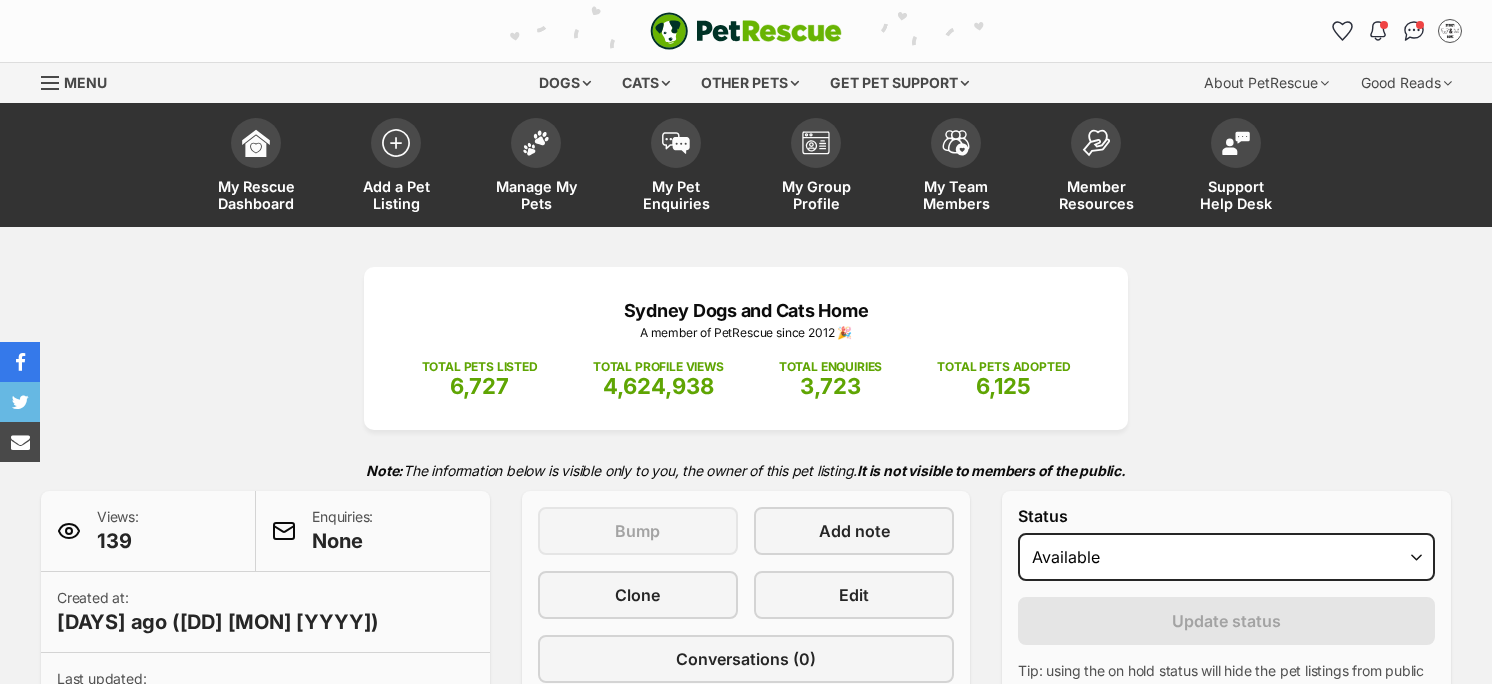 scroll, scrollTop: 0, scrollLeft: 0, axis: both 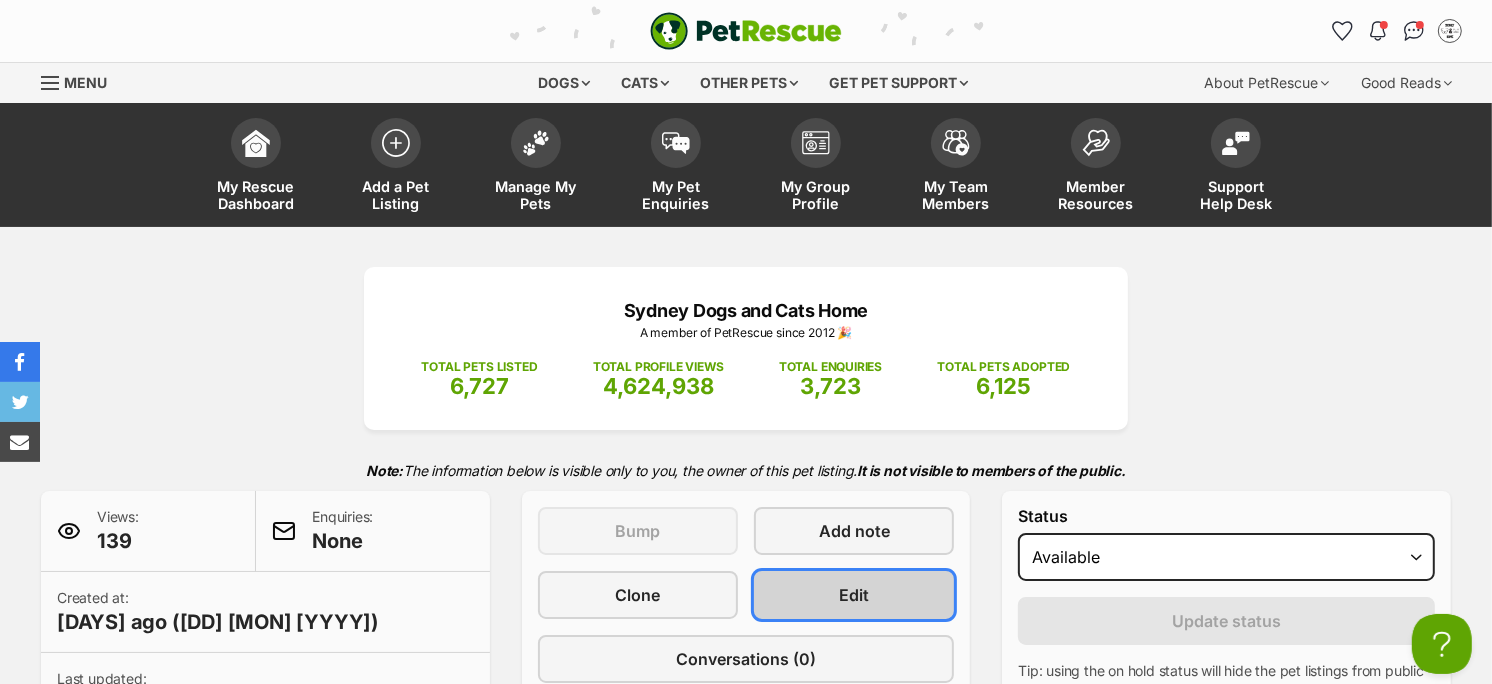 click on "Edit" at bounding box center (854, 595) 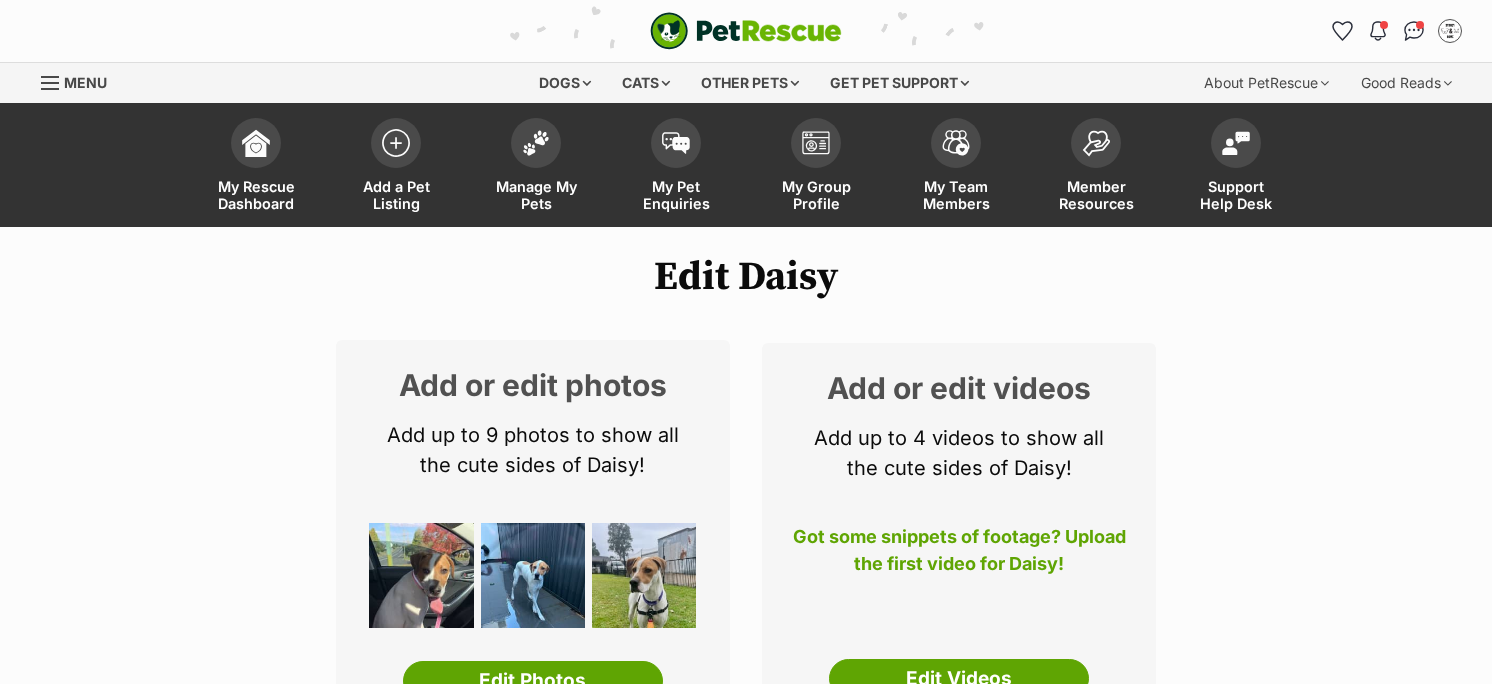 scroll, scrollTop: 0, scrollLeft: 0, axis: both 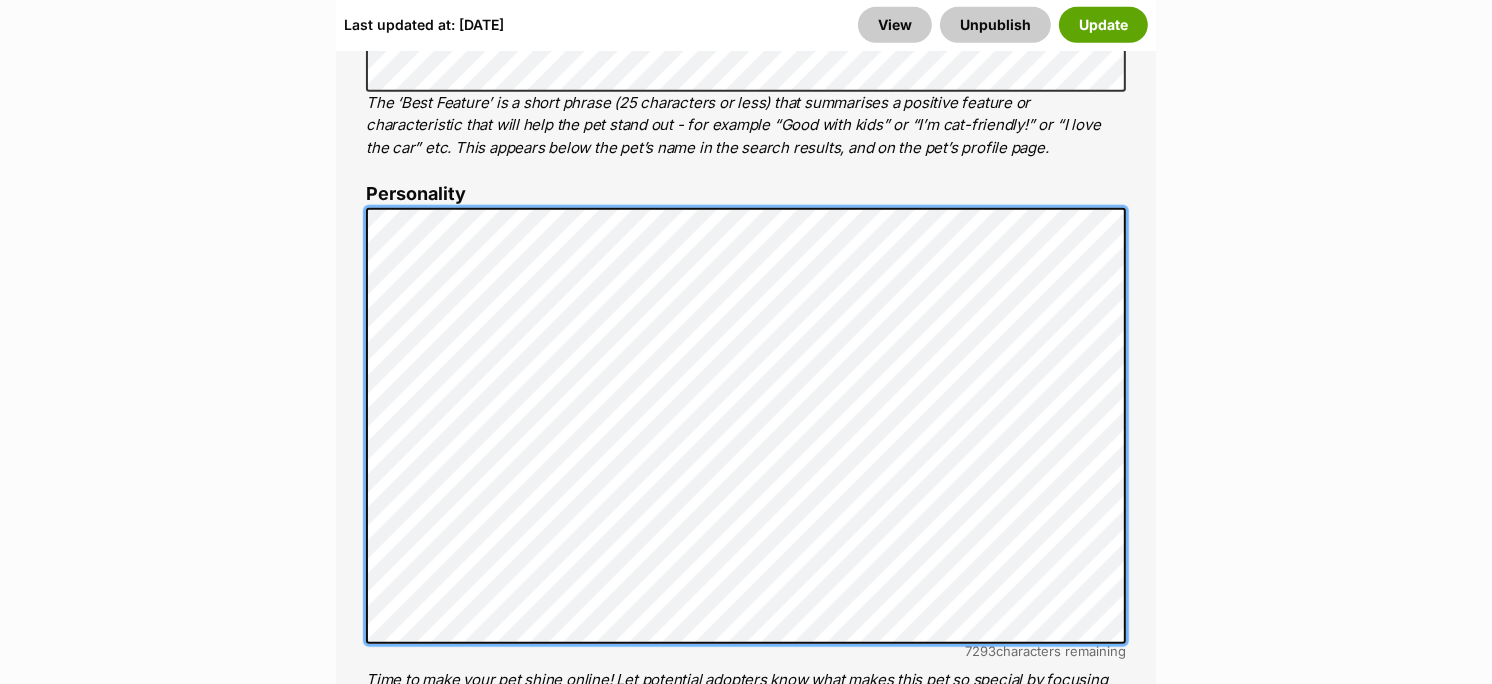 click on "Edit Daisy
Add or edit photos
Add up to 9 photos to show all
the cute sides of Daisy!
Edit Photos
Add or edit videos
Add up to 4 videos to show all
the cute sides of Daisy!
Got some snippets of footage? Upload the first video for Daisy!
Edit Videos
Listing owner Choose an owner Sydney Dogs And Cats Home
The owner of the pet listing is able to edit the listing and manage enquiries with potential adopters. Note:
Group Admins
are also able to edit this pet listing and manage all it's enquiries.
Any time this pet receives new enquiries or messages from potential adopters, we'll also send you an email notification. Members can opt out of receiving these emails via their
notification settings .
About This Pet Name
Henlo there, it looks like you might be using the pet name field to indicate that this pet is now on hold - we recommend updating the status to on hold from the  listing page  instead!
Species Dog" at bounding box center (746, 2863) 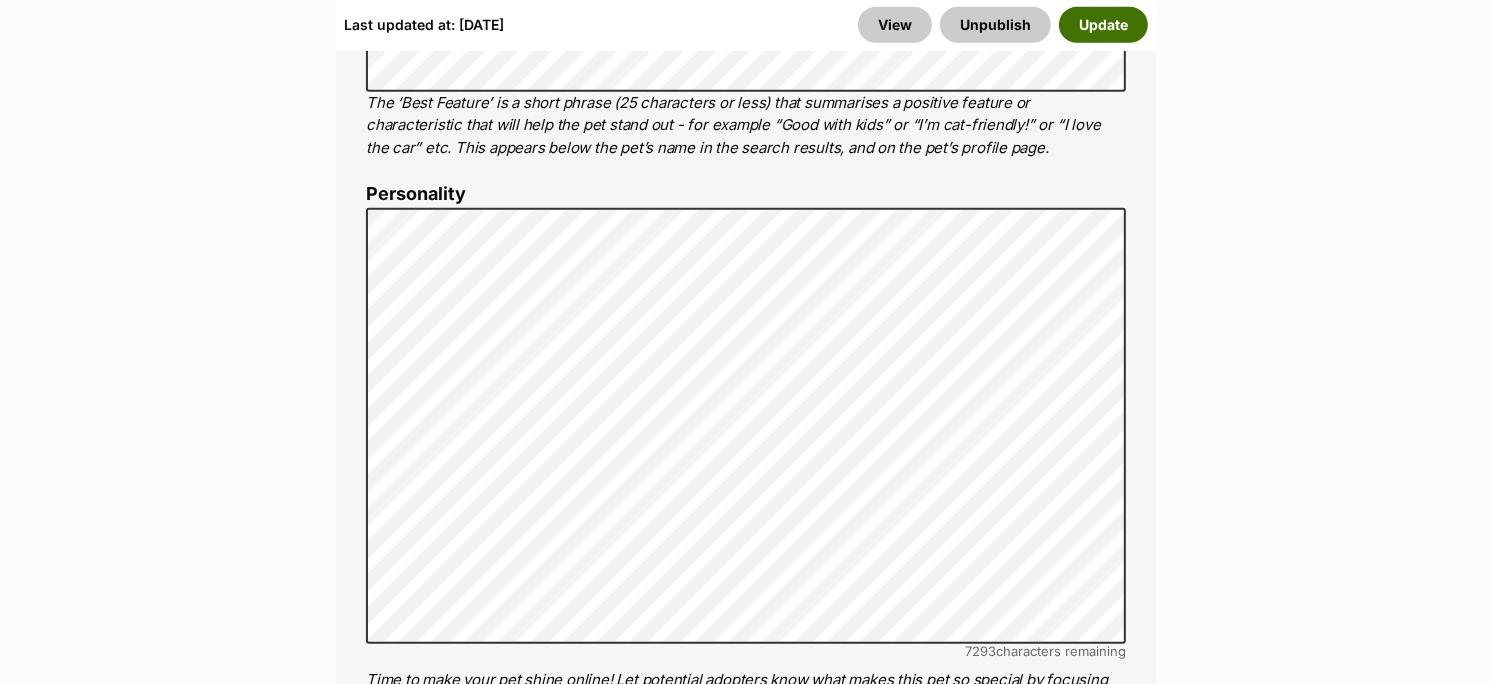 click on "Update" at bounding box center [1103, 25] 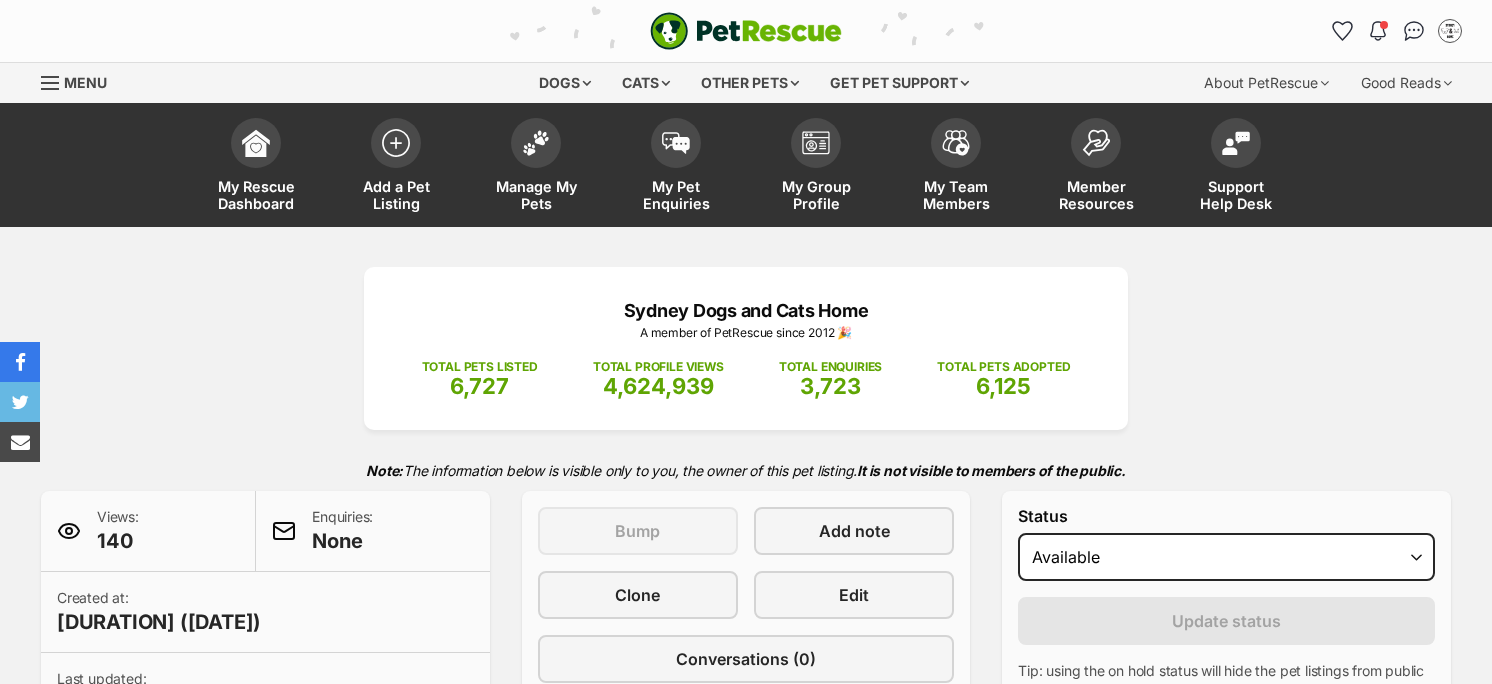 scroll, scrollTop: 0, scrollLeft: 0, axis: both 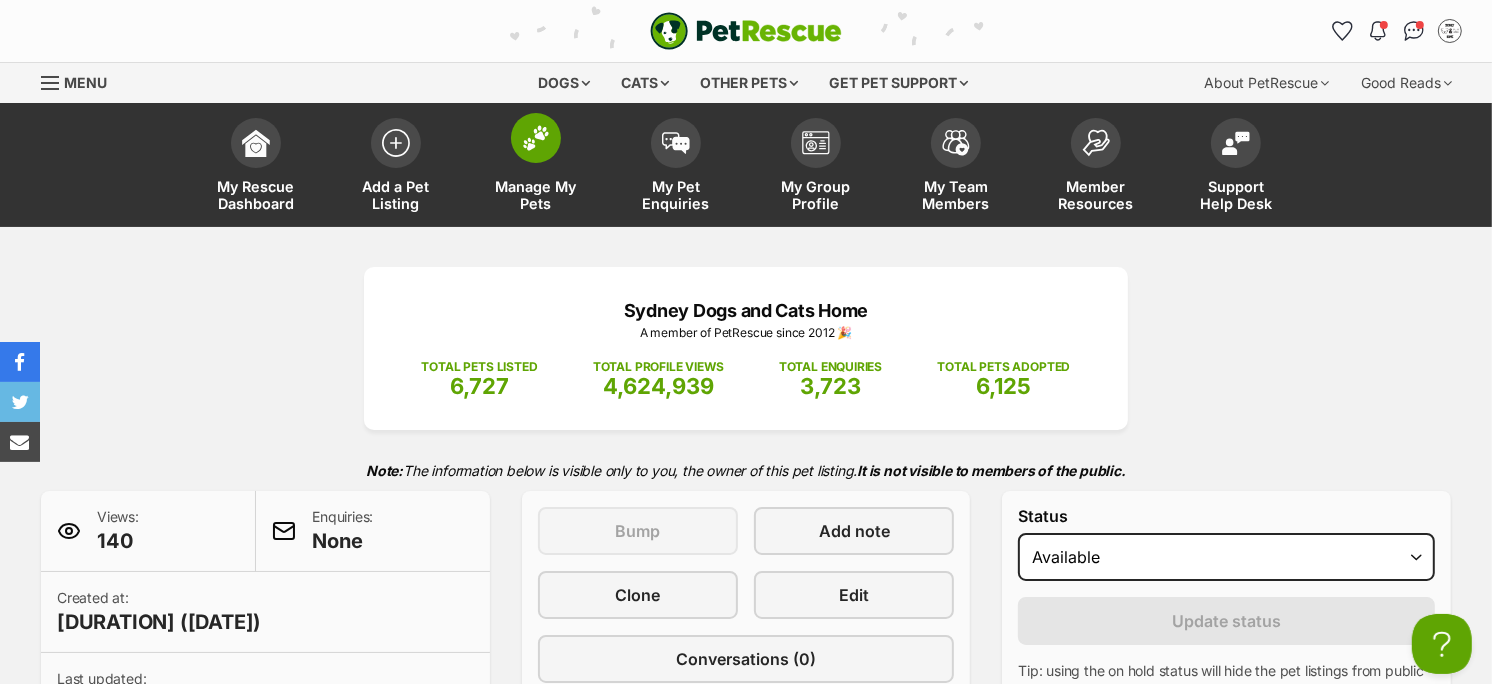 click on "Manage My Pets" at bounding box center (536, 195) 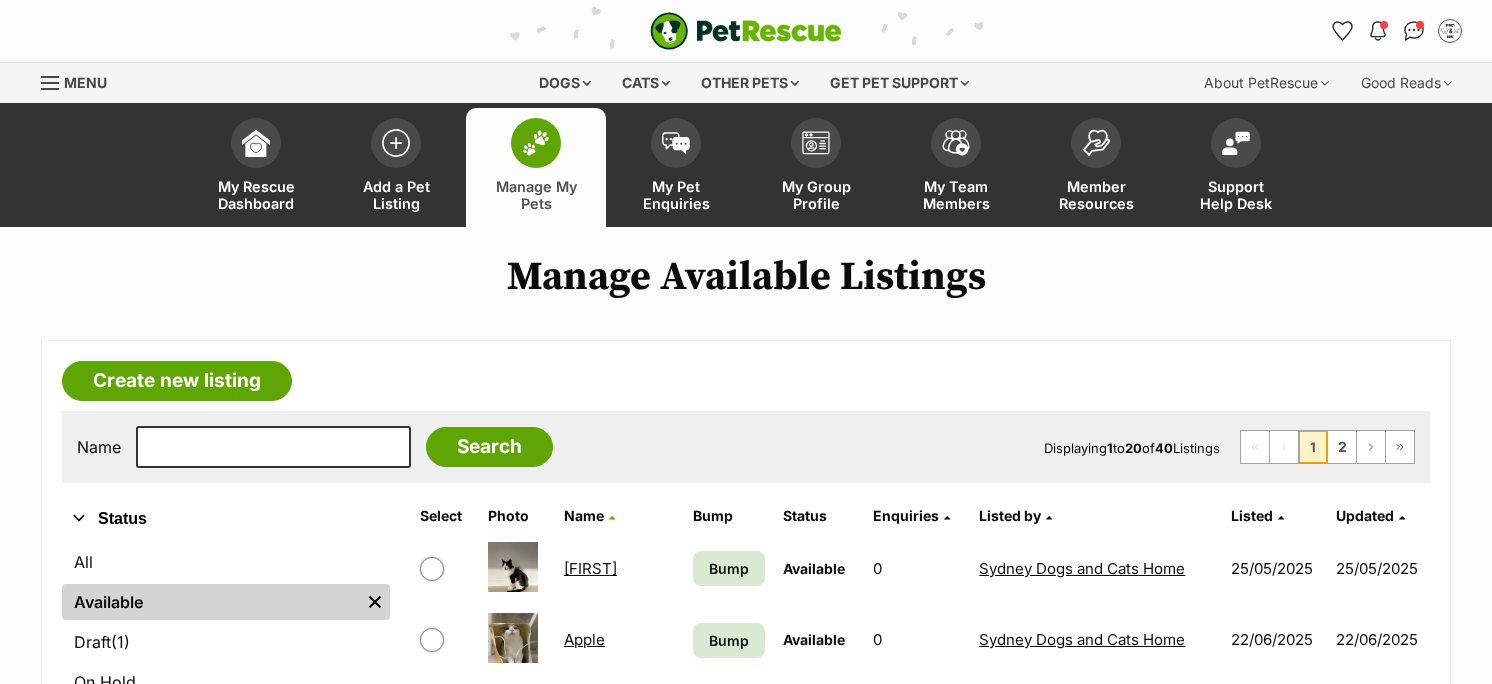 scroll, scrollTop: 0, scrollLeft: 0, axis: both 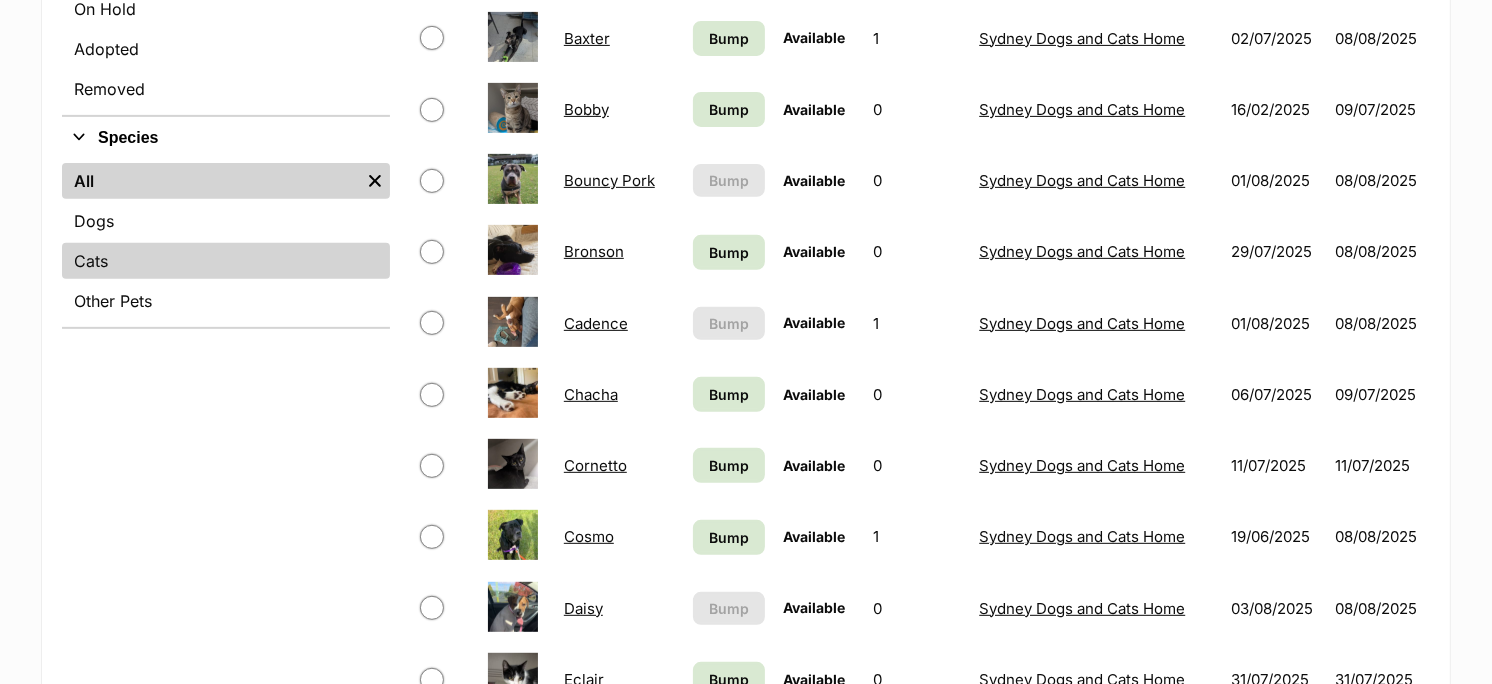 click on "Cats" at bounding box center (226, 261) 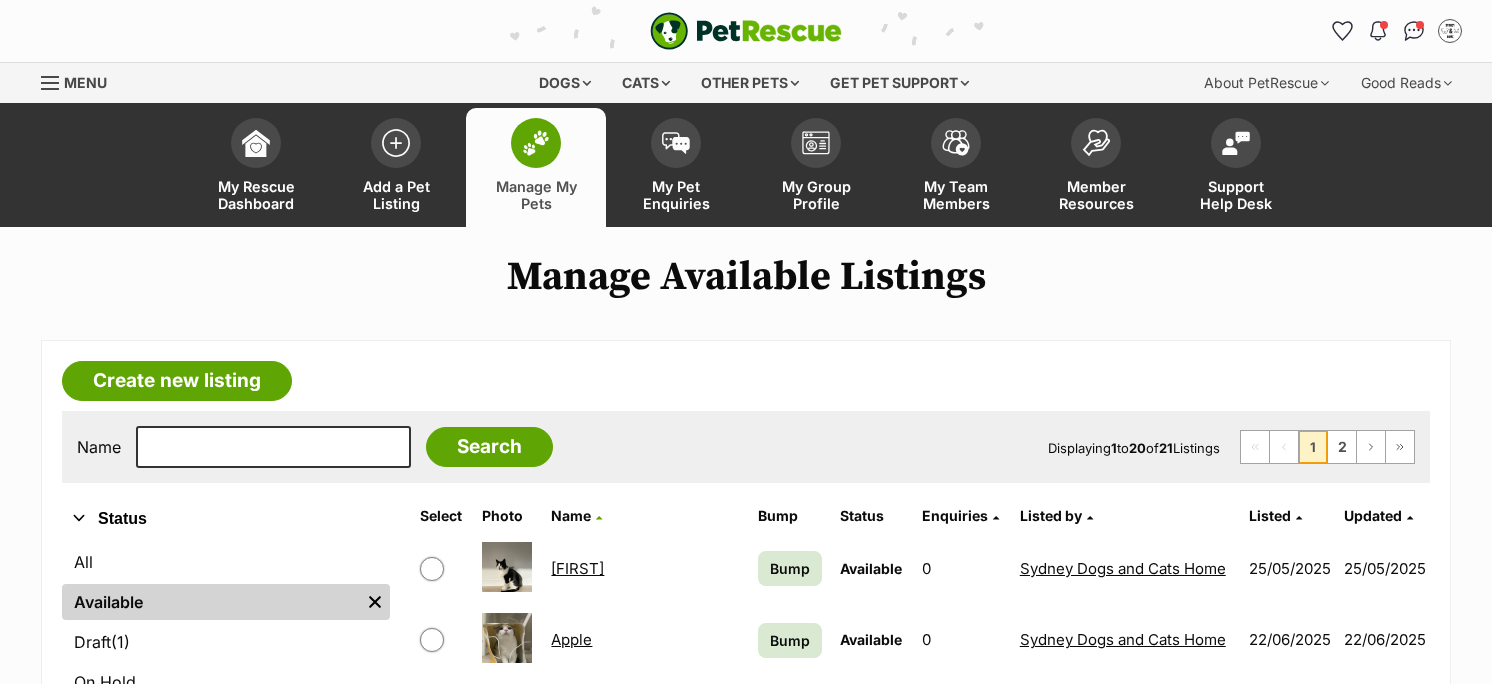 scroll, scrollTop: 0, scrollLeft: 0, axis: both 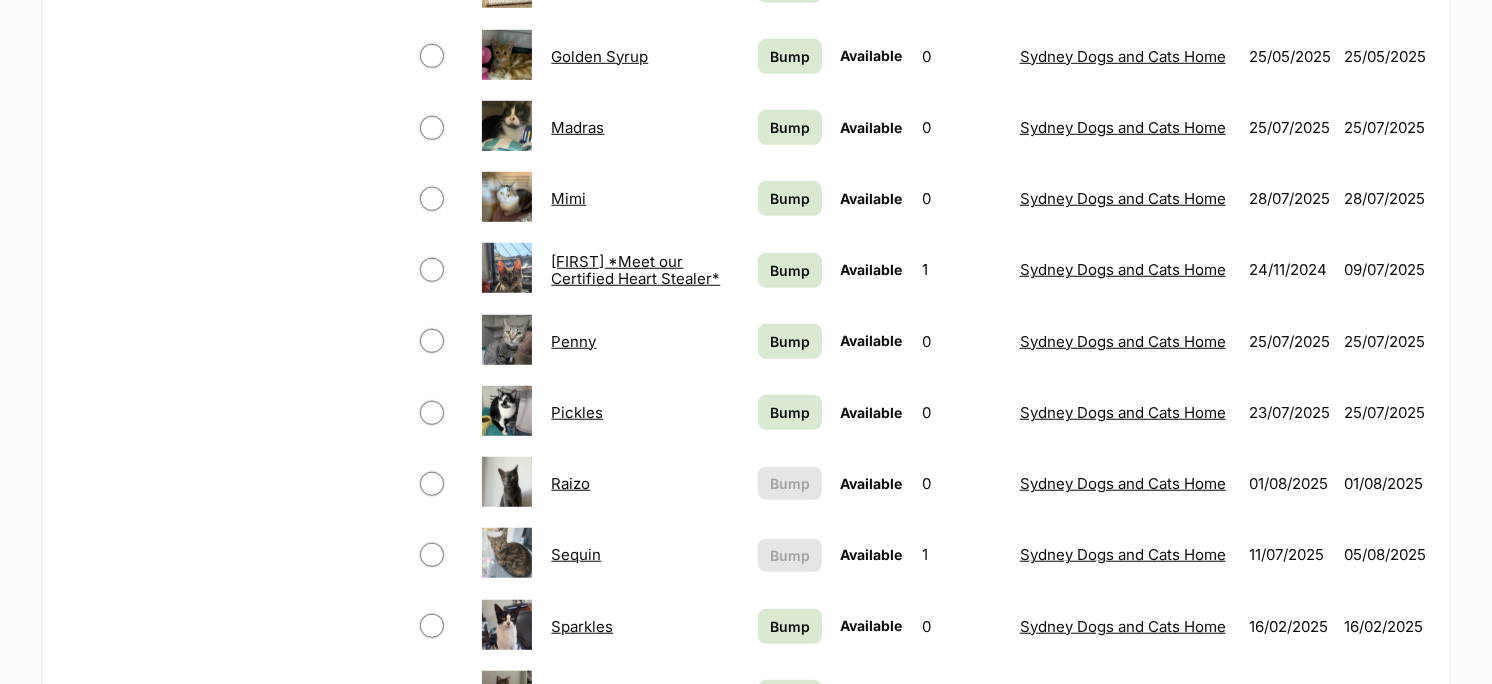 click on "Sequin" at bounding box center [576, 554] 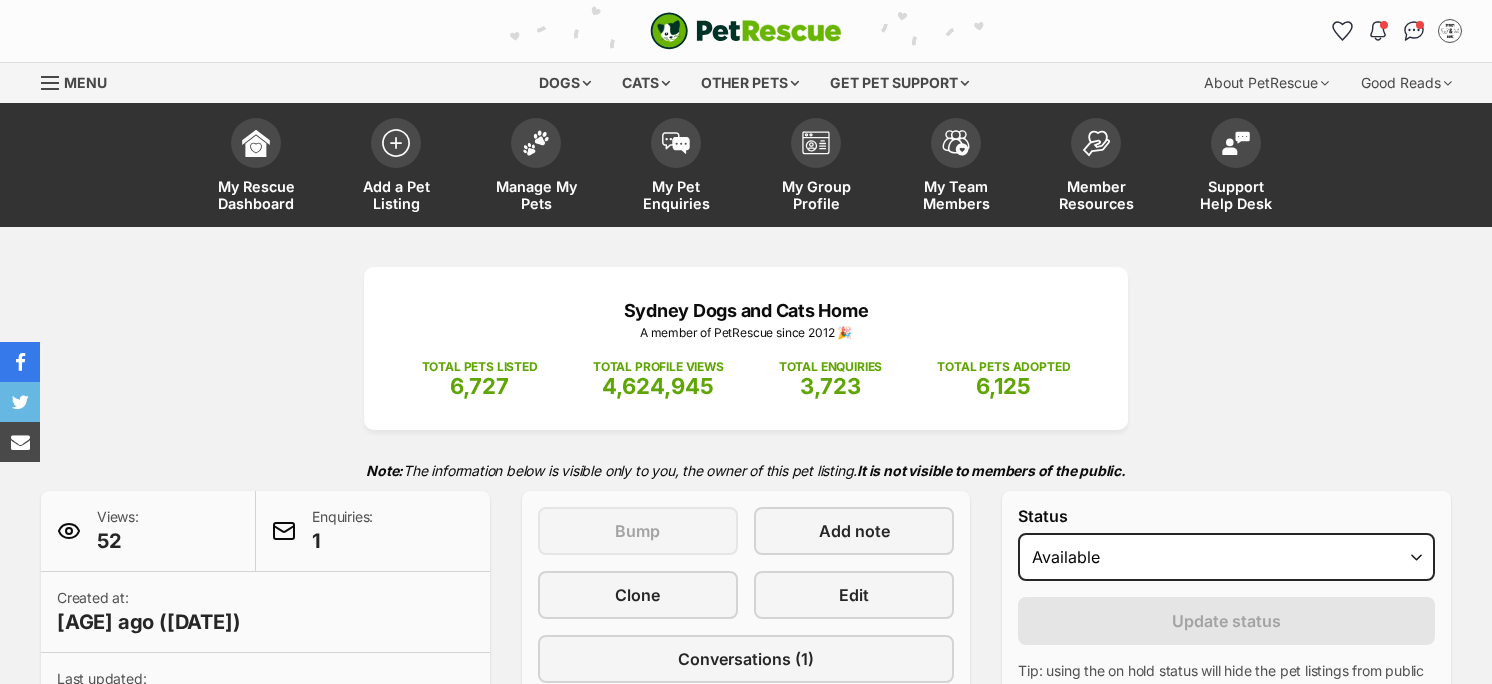 scroll, scrollTop: 0, scrollLeft: 0, axis: both 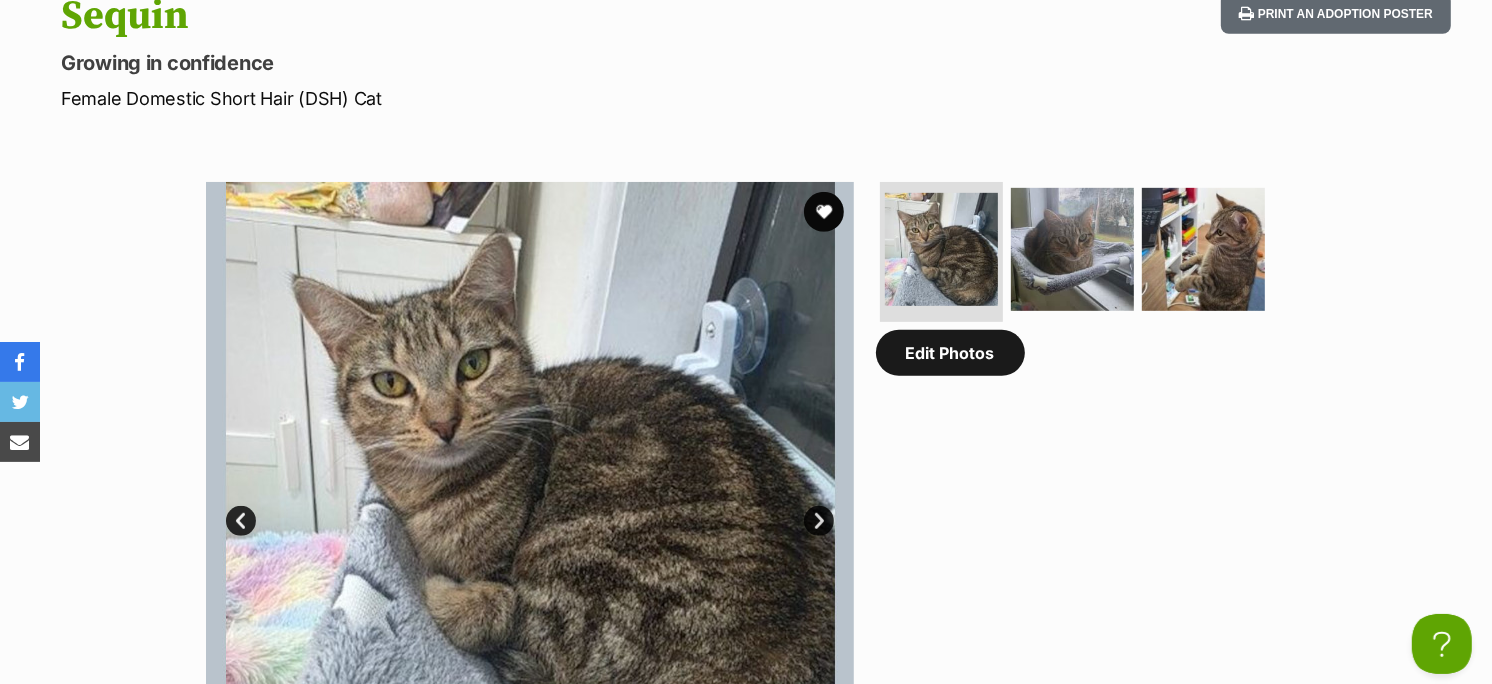 click on "Edit Photos" at bounding box center (950, 353) 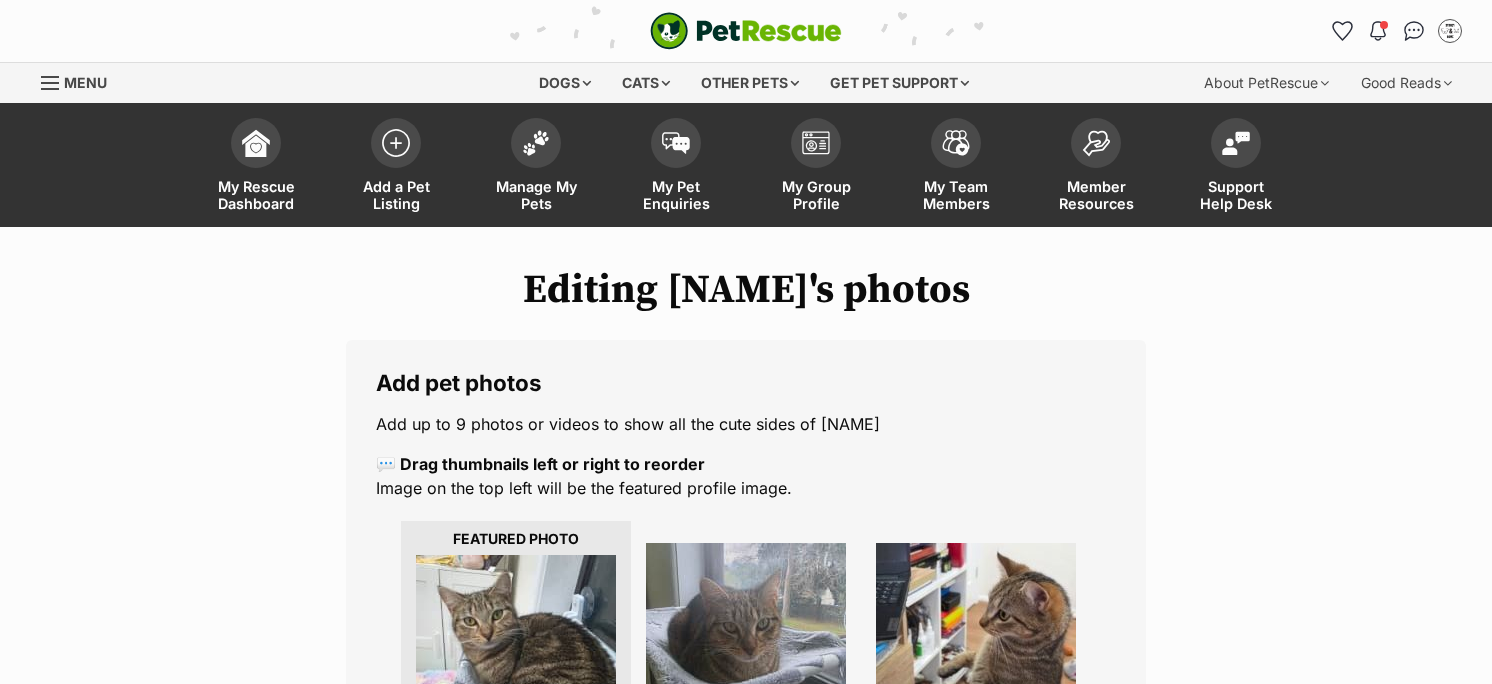 scroll, scrollTop: 0, scrollLeft: 0, axis: both 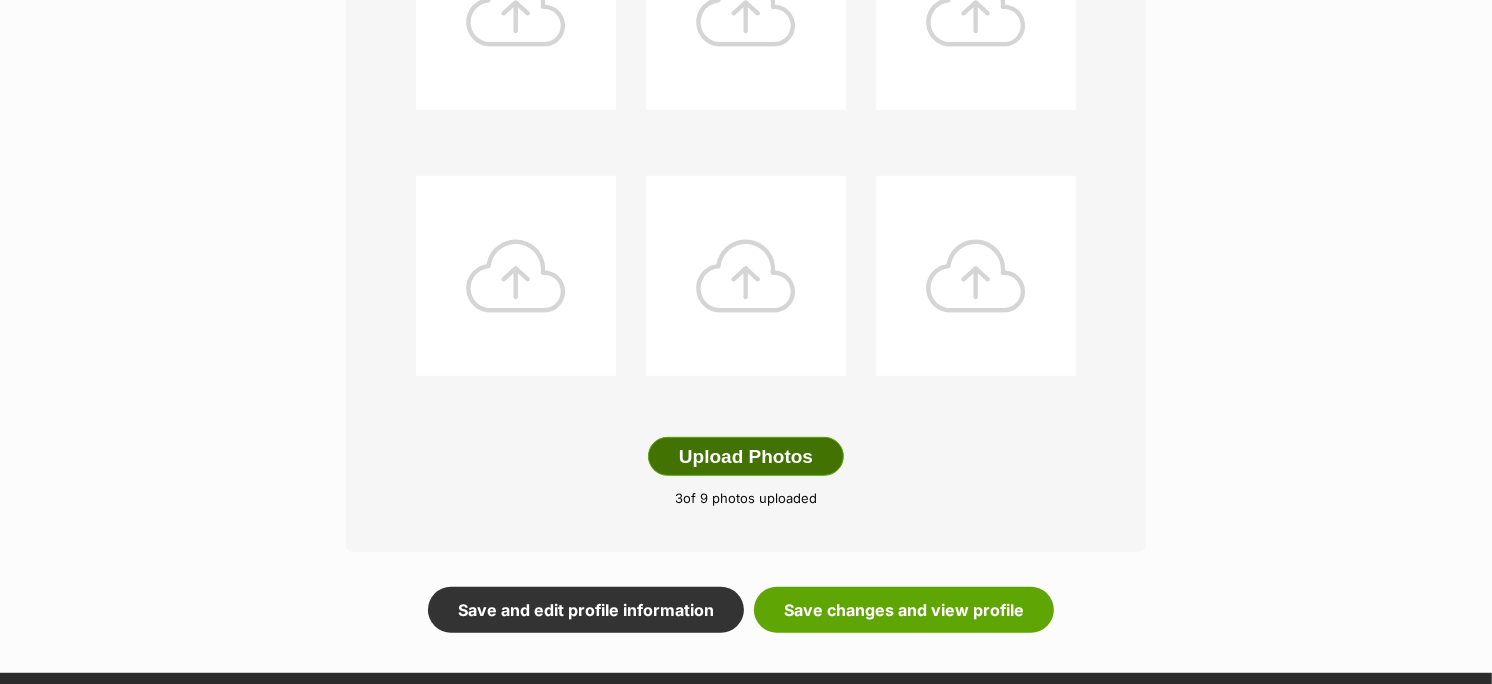 click on "Upload Photos" at bounding box center [746, 457] 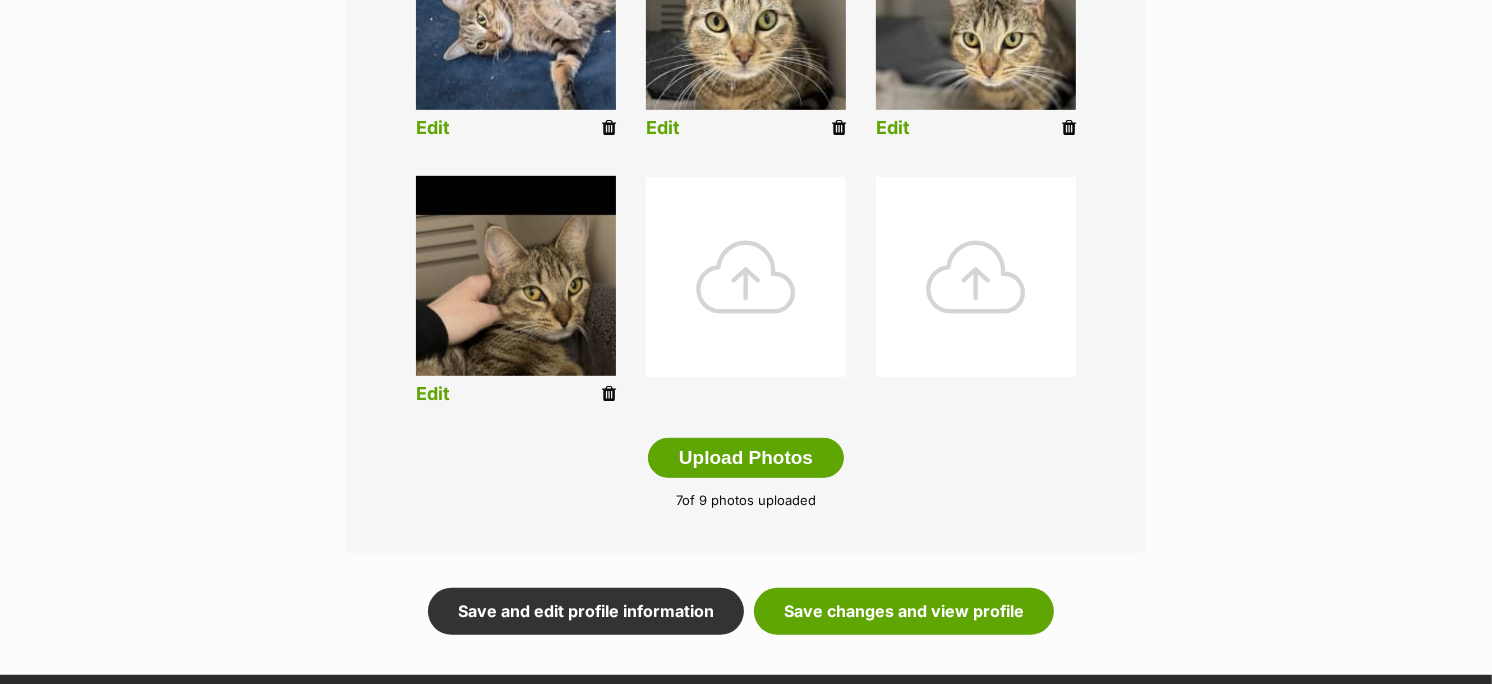 scroll, scrollTop: 913, scrollLeft: 0, axis: vertical 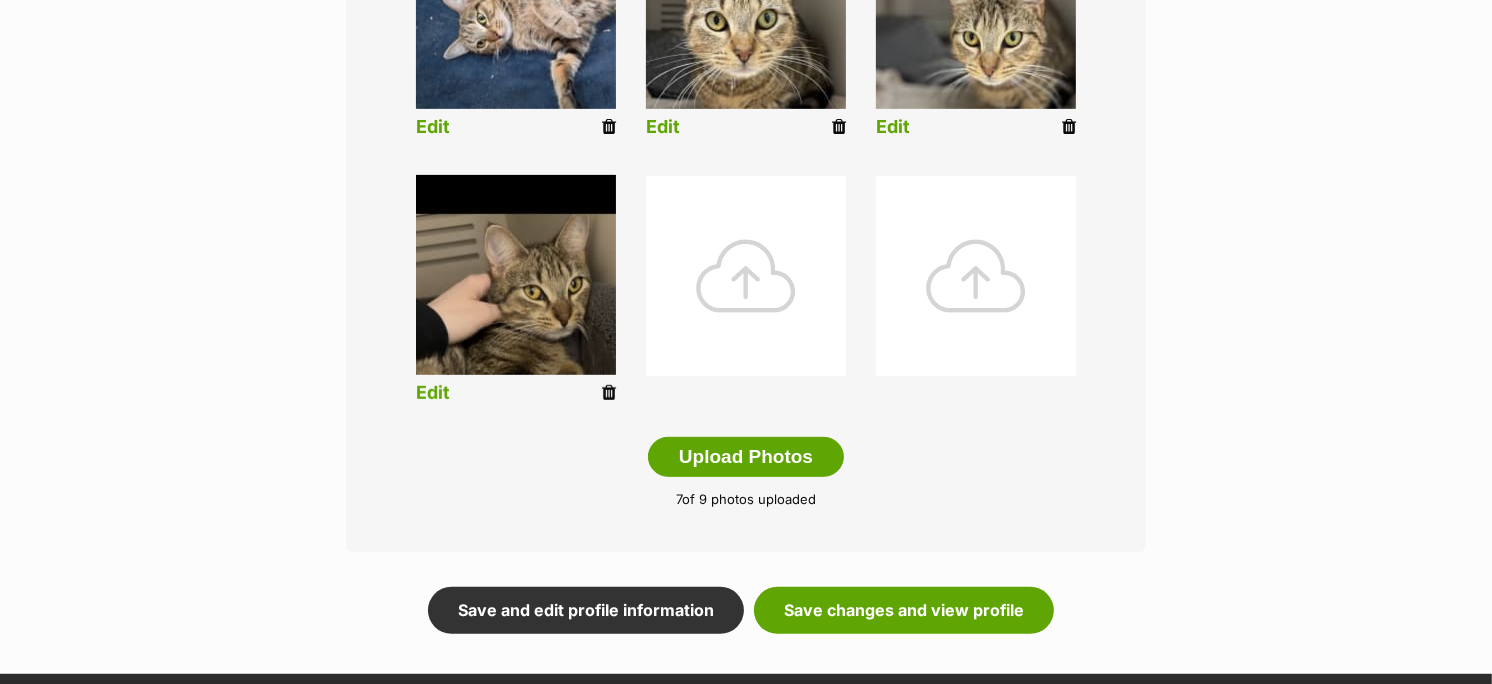 click at bounding box center (609, 393) 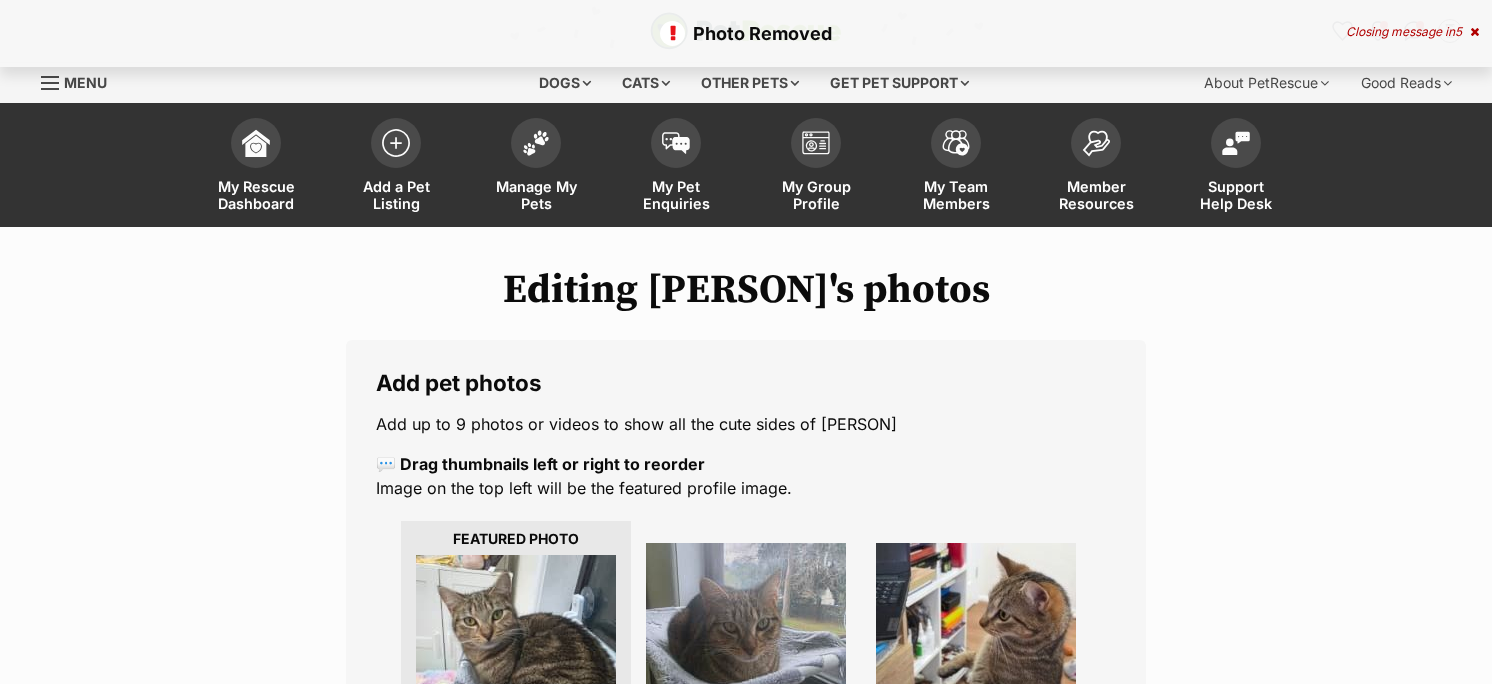 scroll, scrollTop: 0, scrollLeft: 0, axis: both 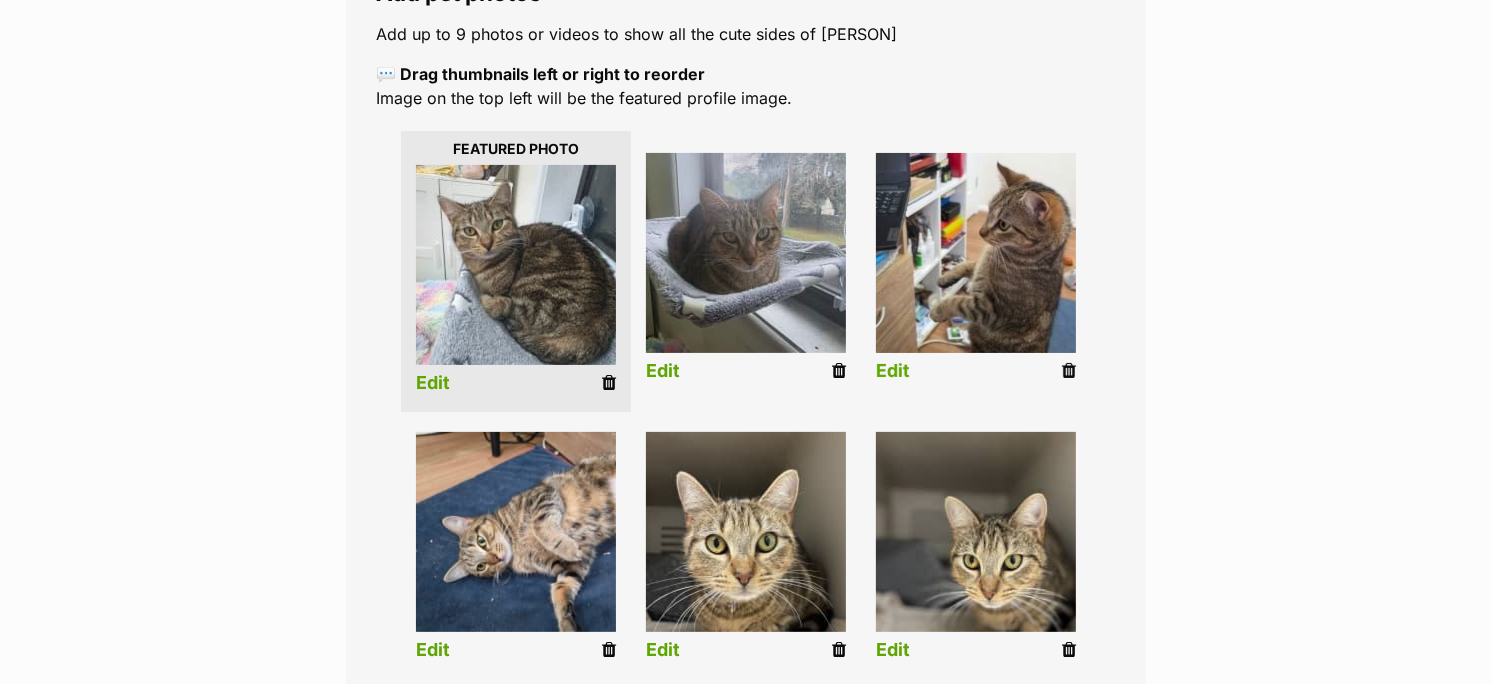 click at bounding box center [1069, 371] 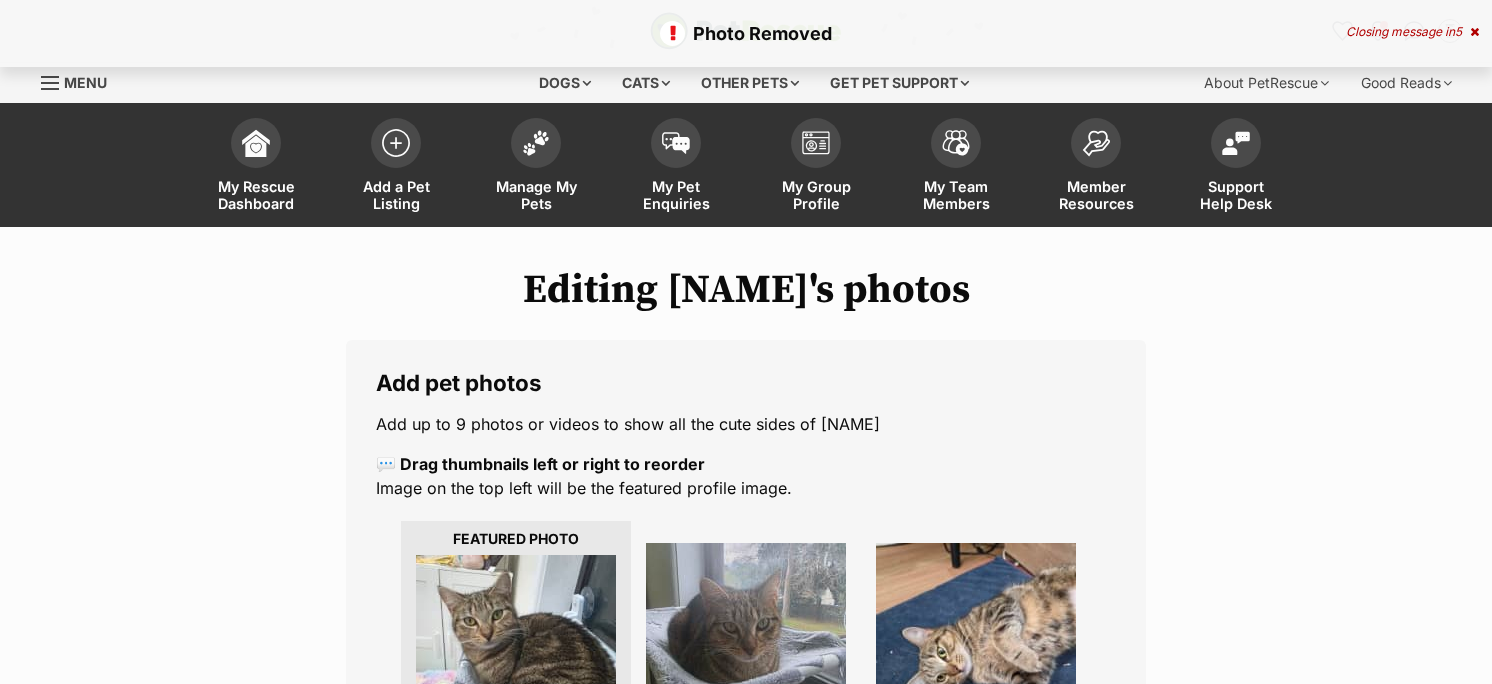 scroll, scrollTop: 0, scrollLeft: 0, axis: both 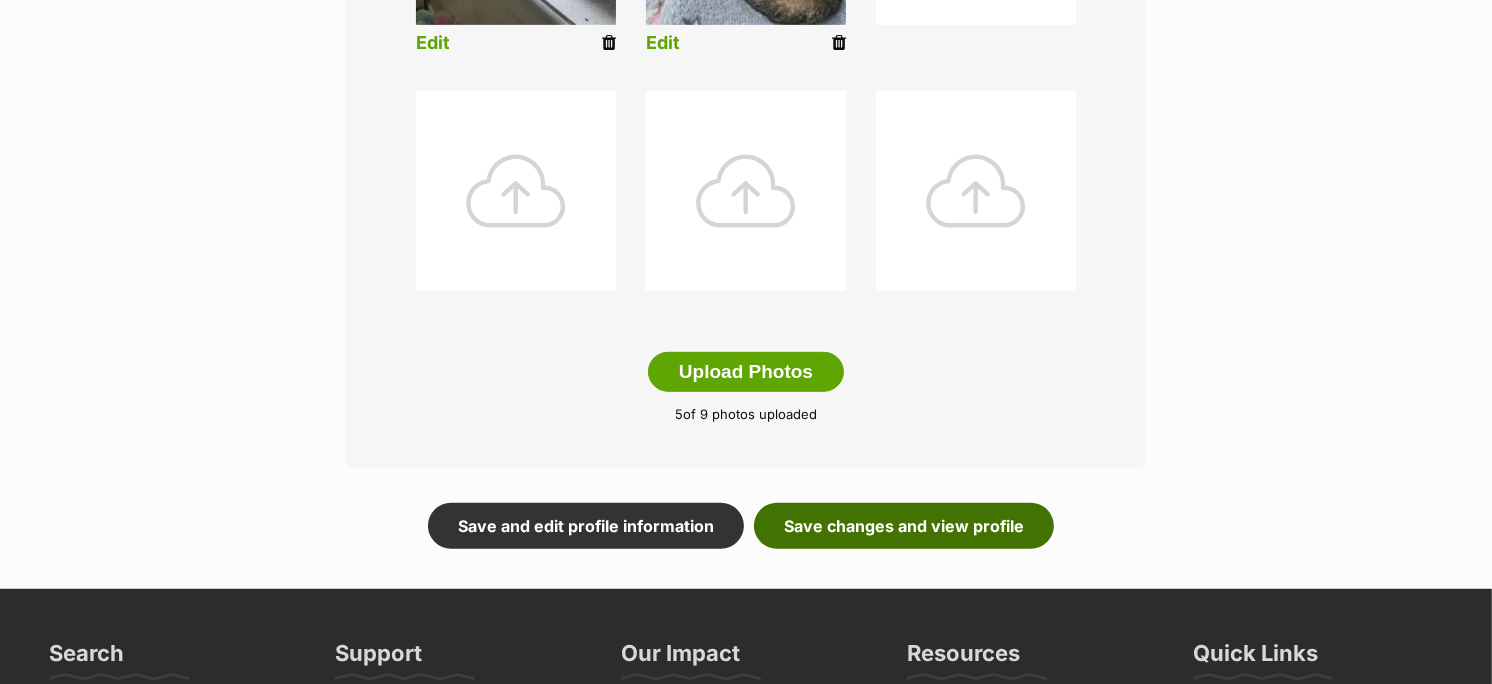 click on "Save changes and view profile" at bounding box center (904, 526) 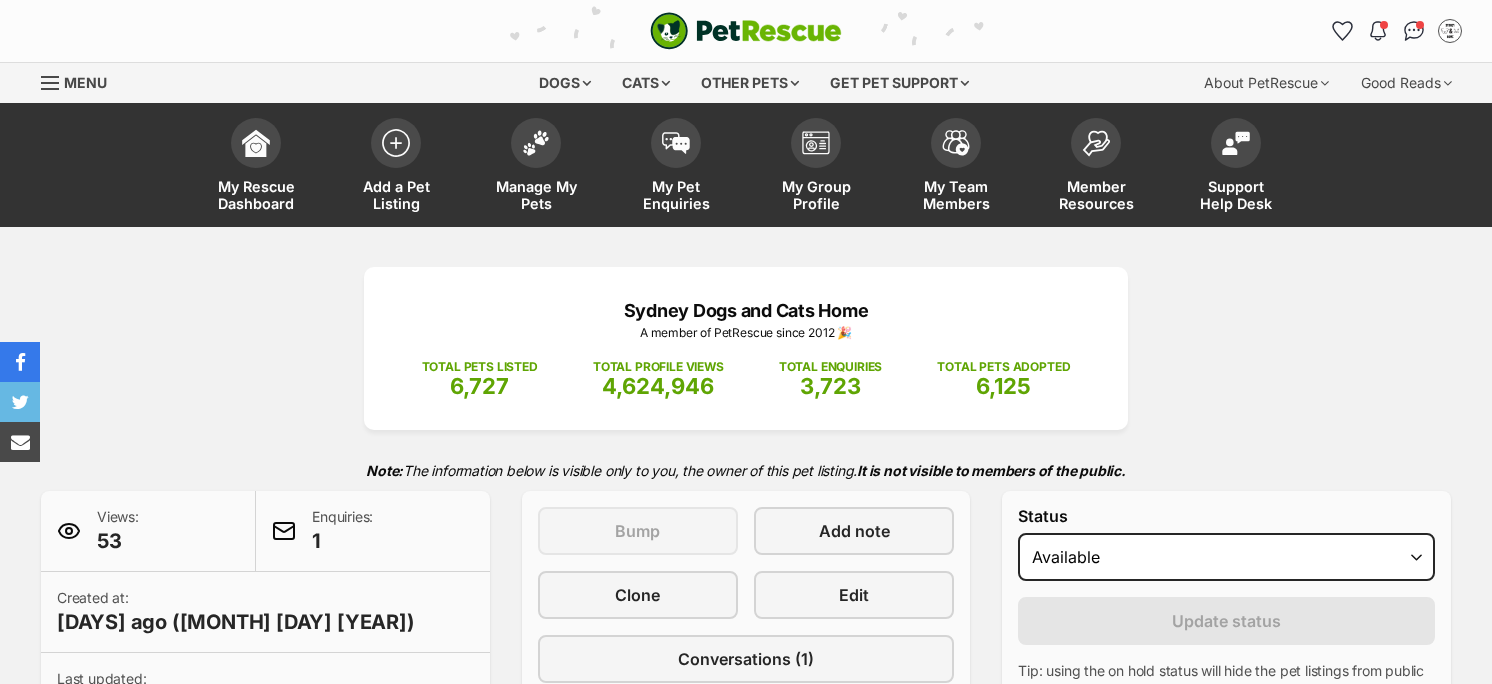 scroll, scrollTop: 0, scrollLeft: 0, axis: both 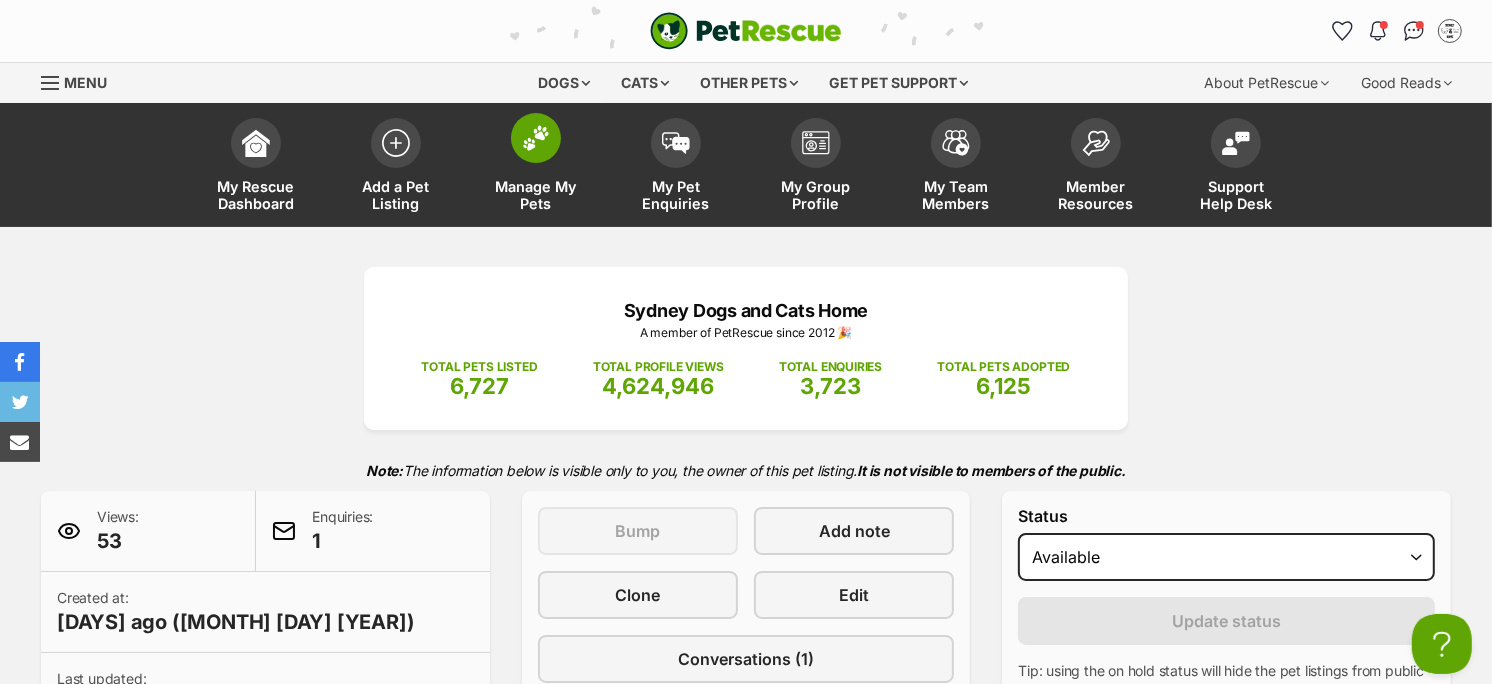 click on "Manage My Pets" at bounding box center (536, 167) 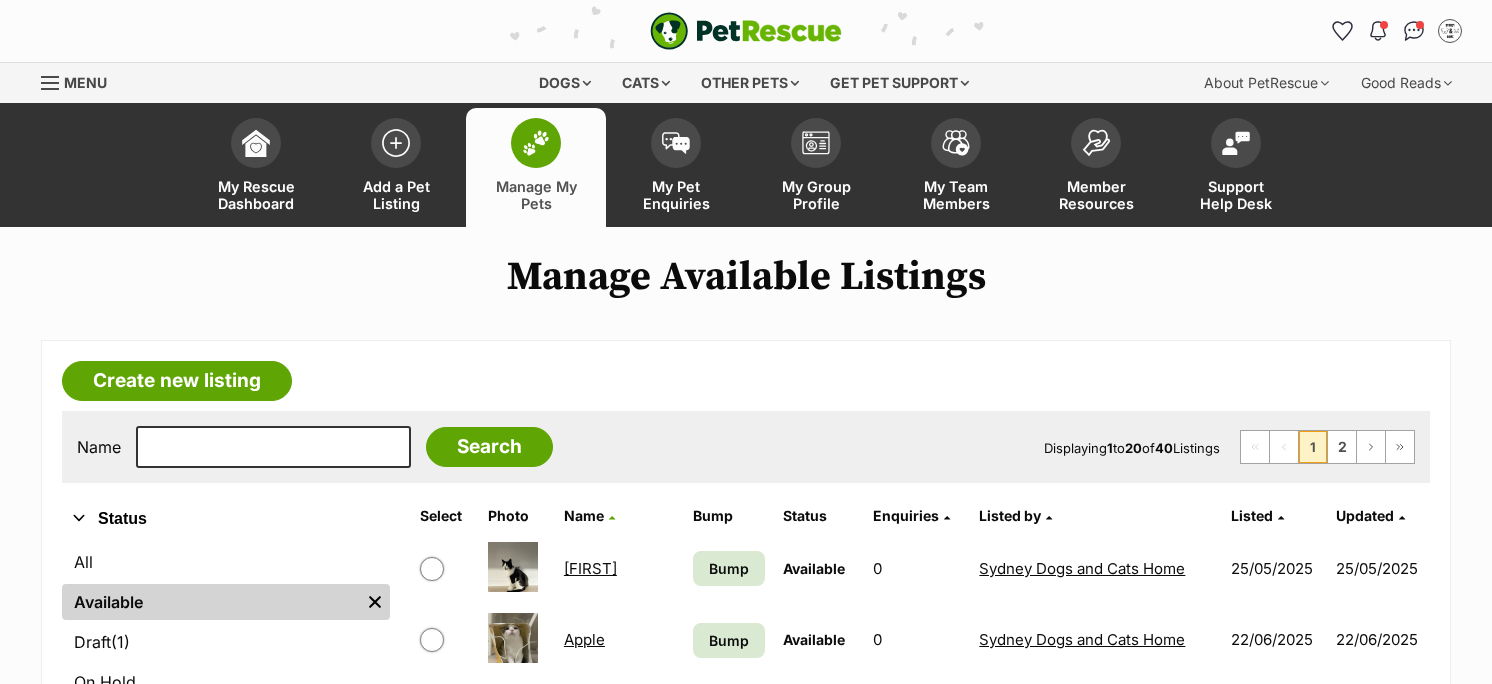 scroll, scrollTop: 0, scrollLeft: 0, axis: both 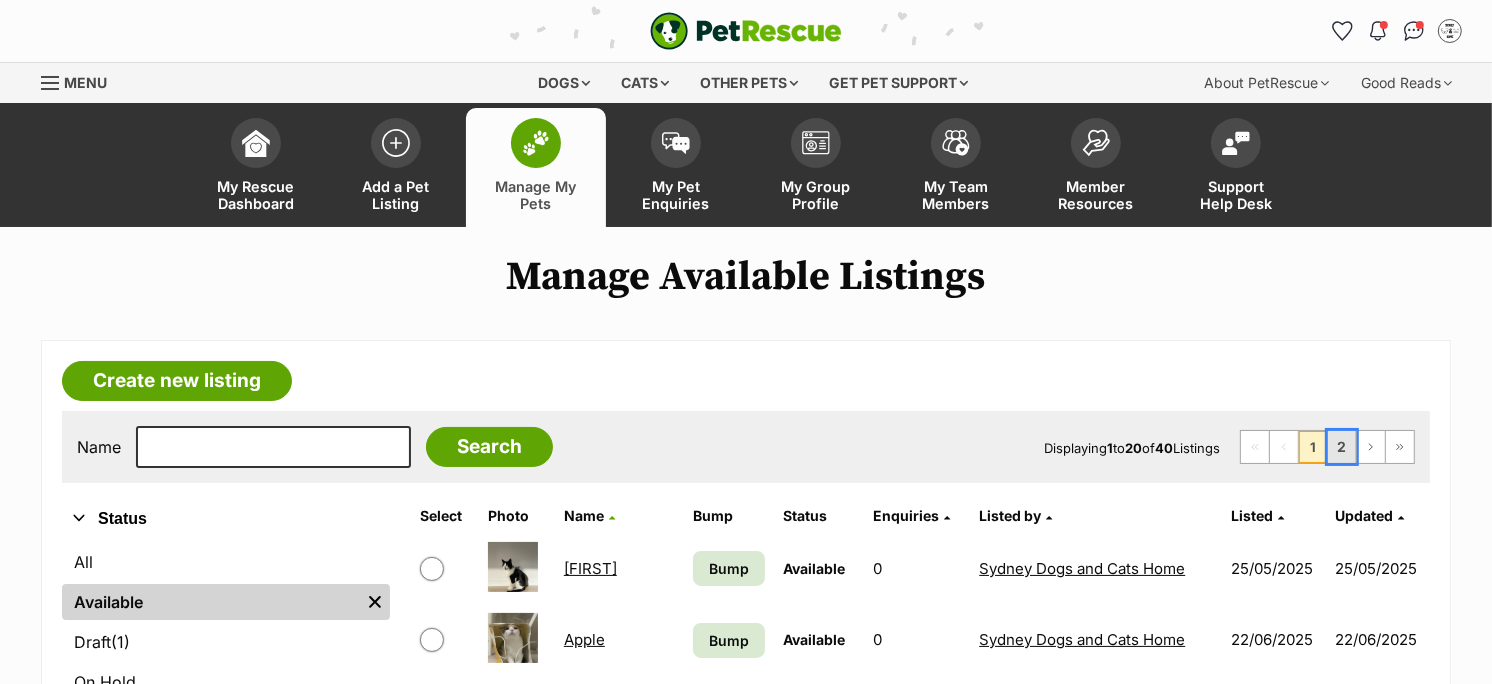 click on "2" at bounding box center [1342, 447] 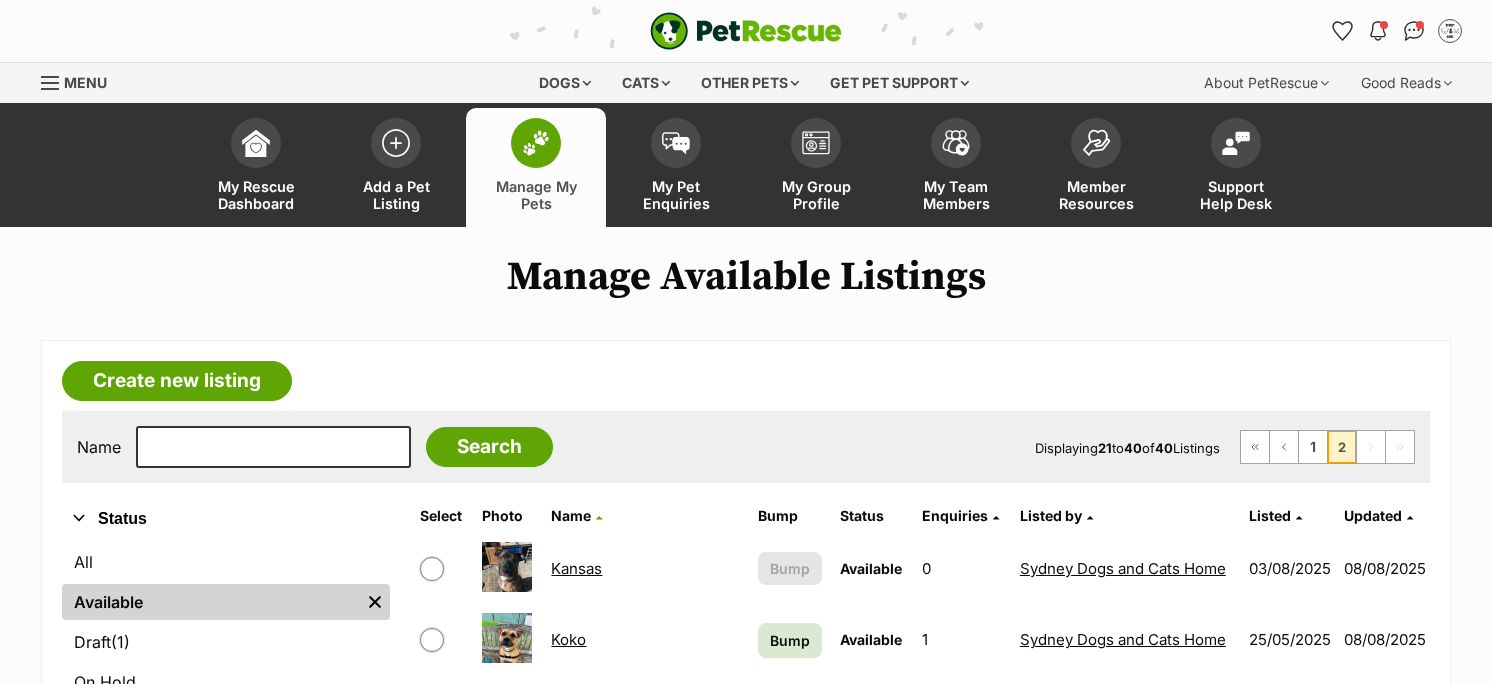 scroll, scrollTop: 0, scrollLeft: 0, axis: both 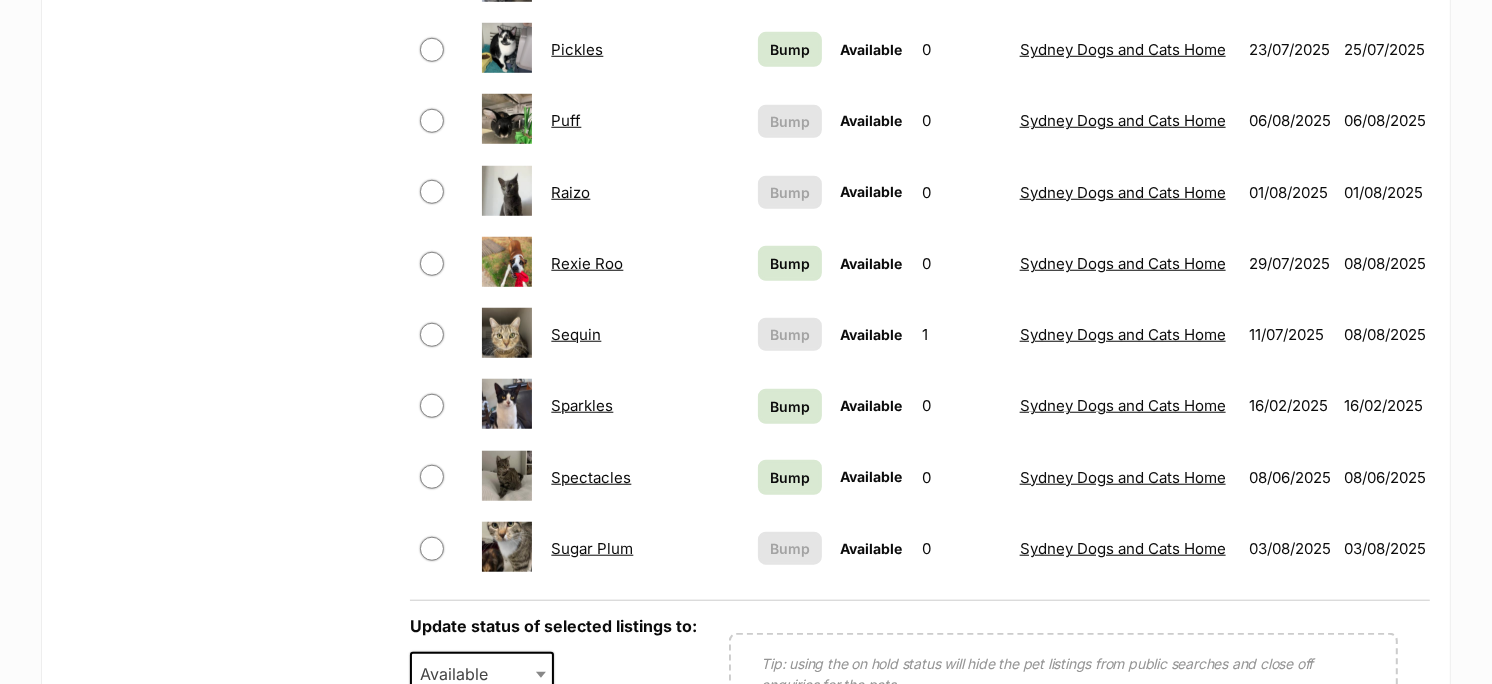 click on "Sparkles" at bounding box center [582, 405] 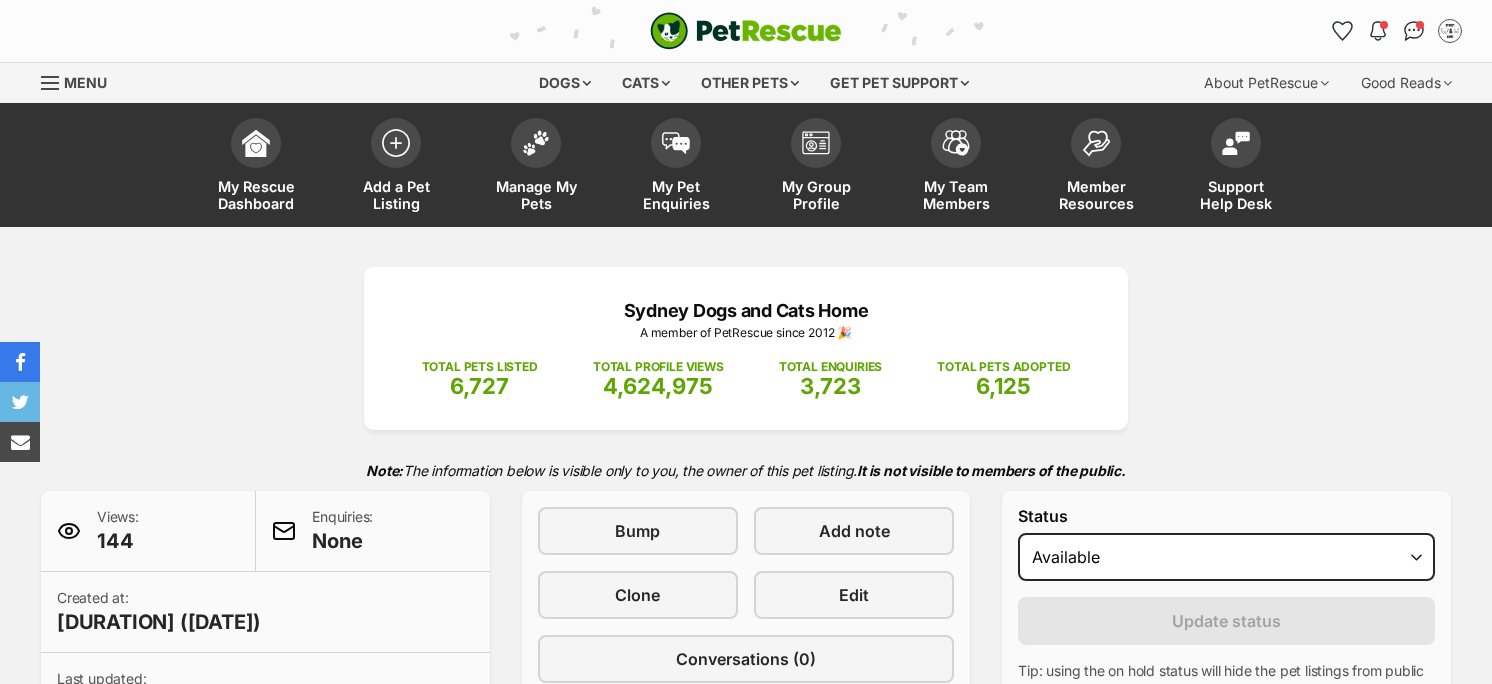 scroll, scrollTop: 0, scrollLeft: 0, axis: both 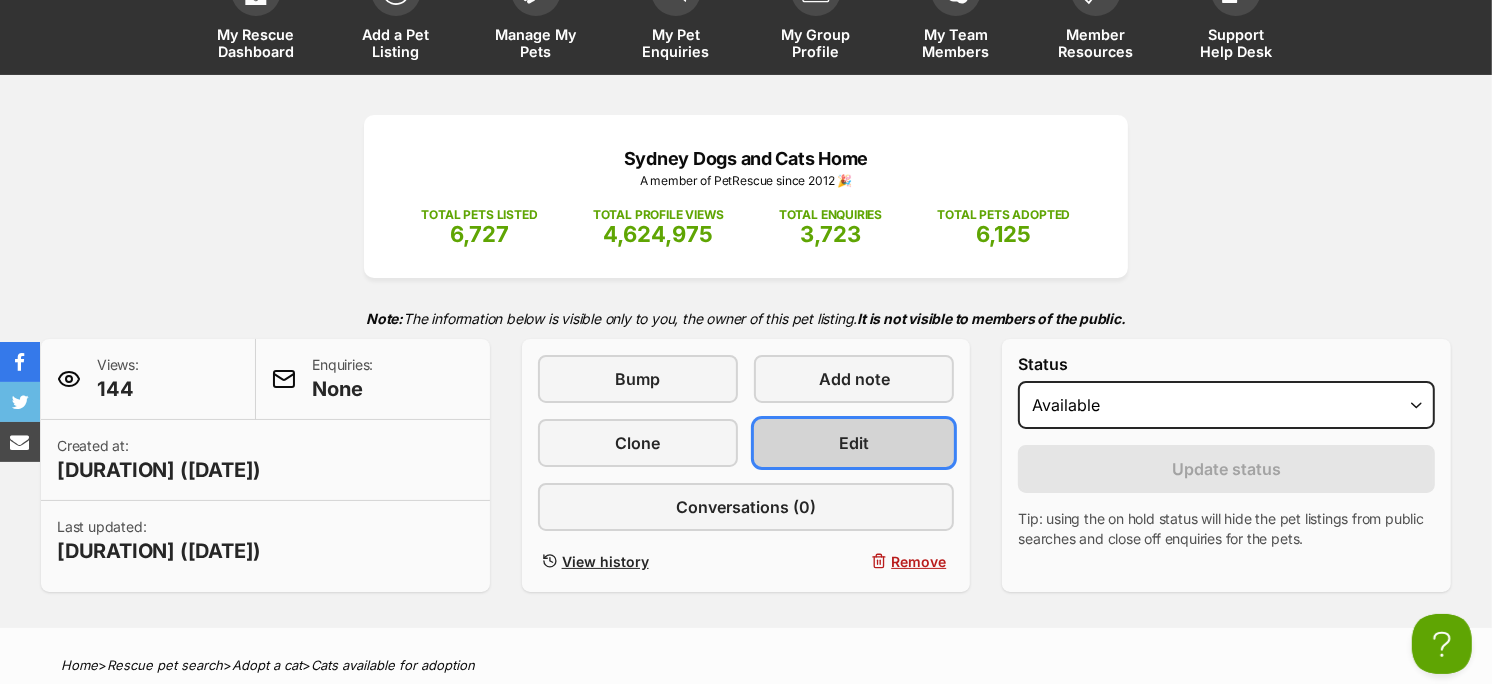 click on "Edit" at bounding box center (854, 443) 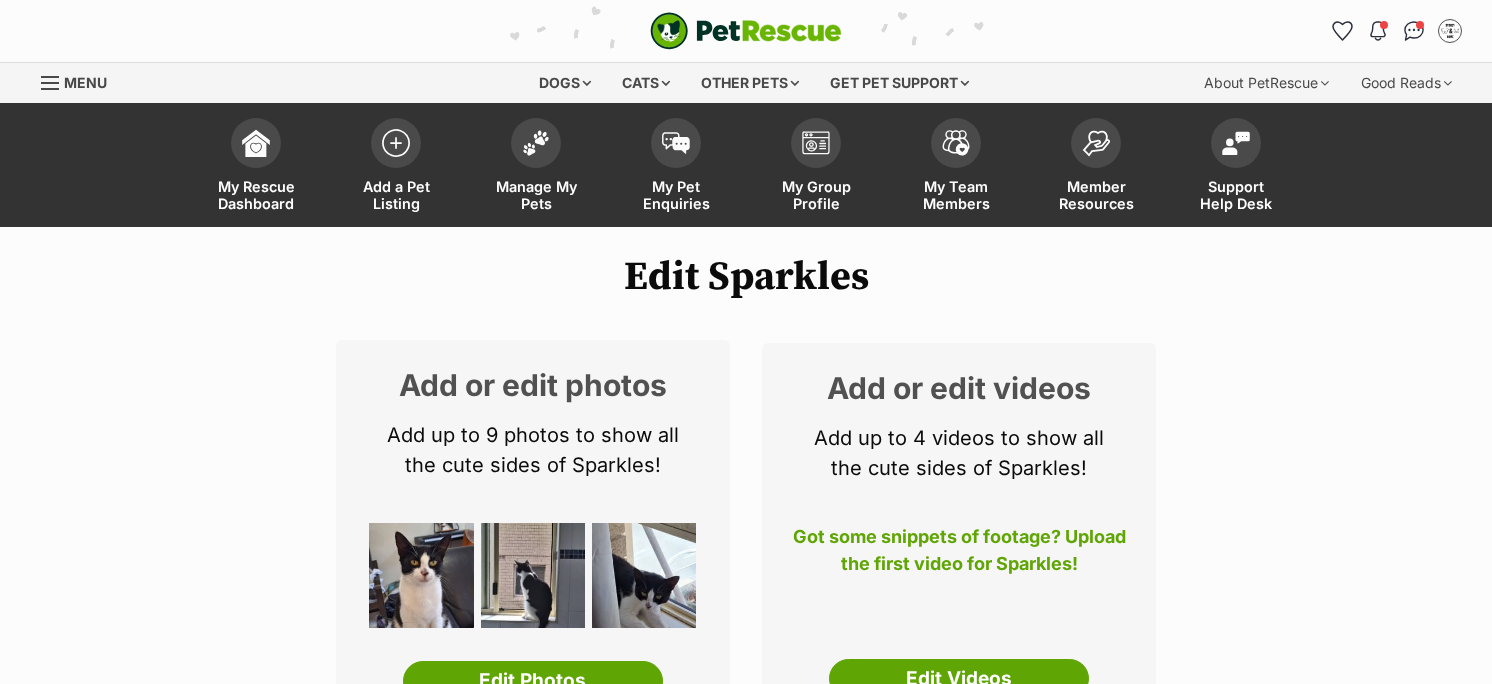 scroll, scrollTop: 0, scrollLeft: 0, axis: both 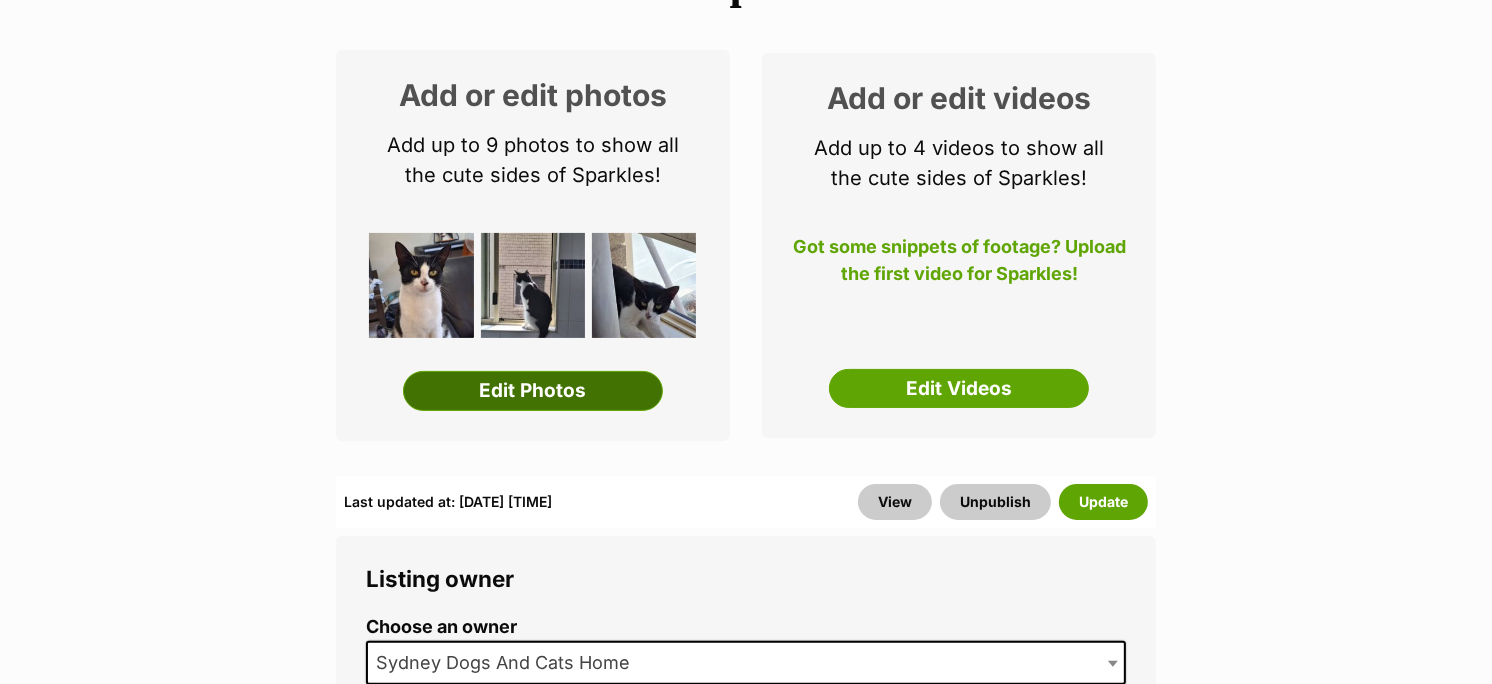 click on "Edit Photos" at bounding box center (533, 391) 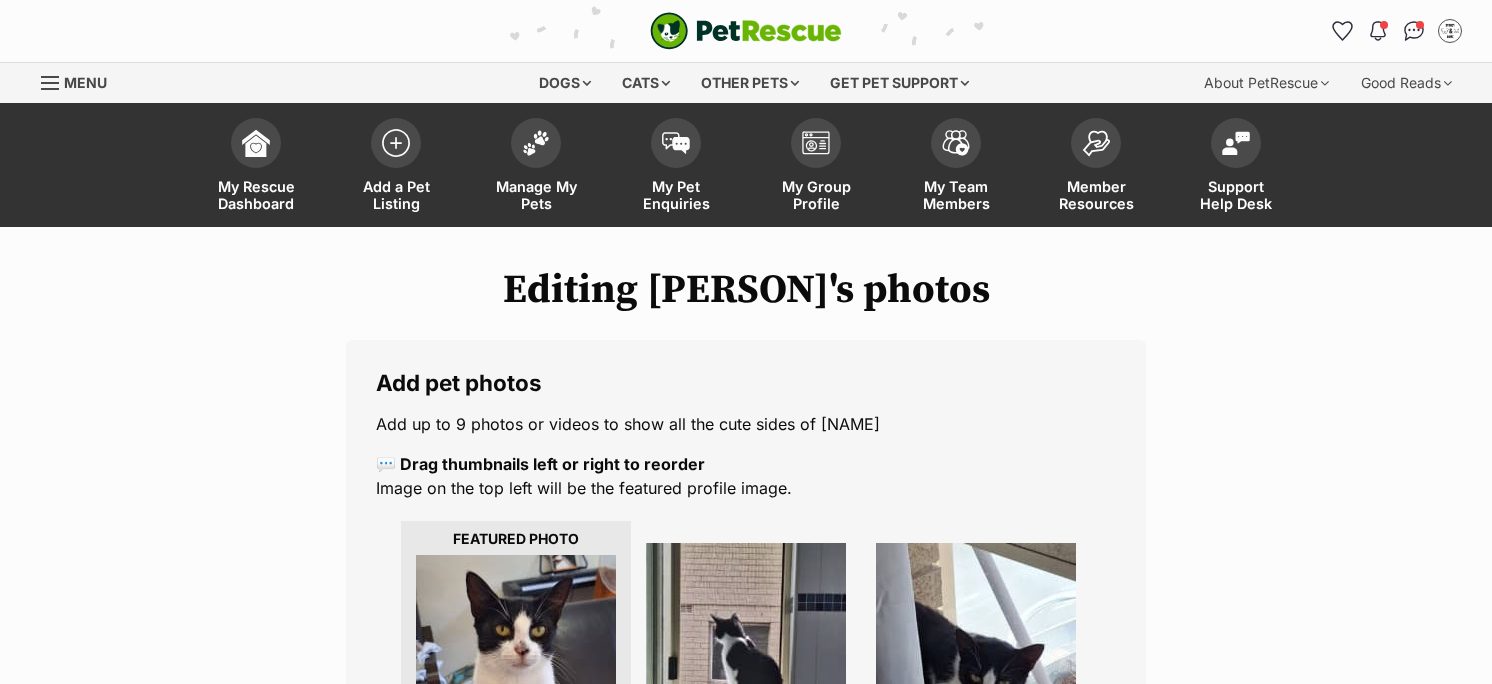 scroll, scrollTop: 0, scrollLeft: 0, axis: both 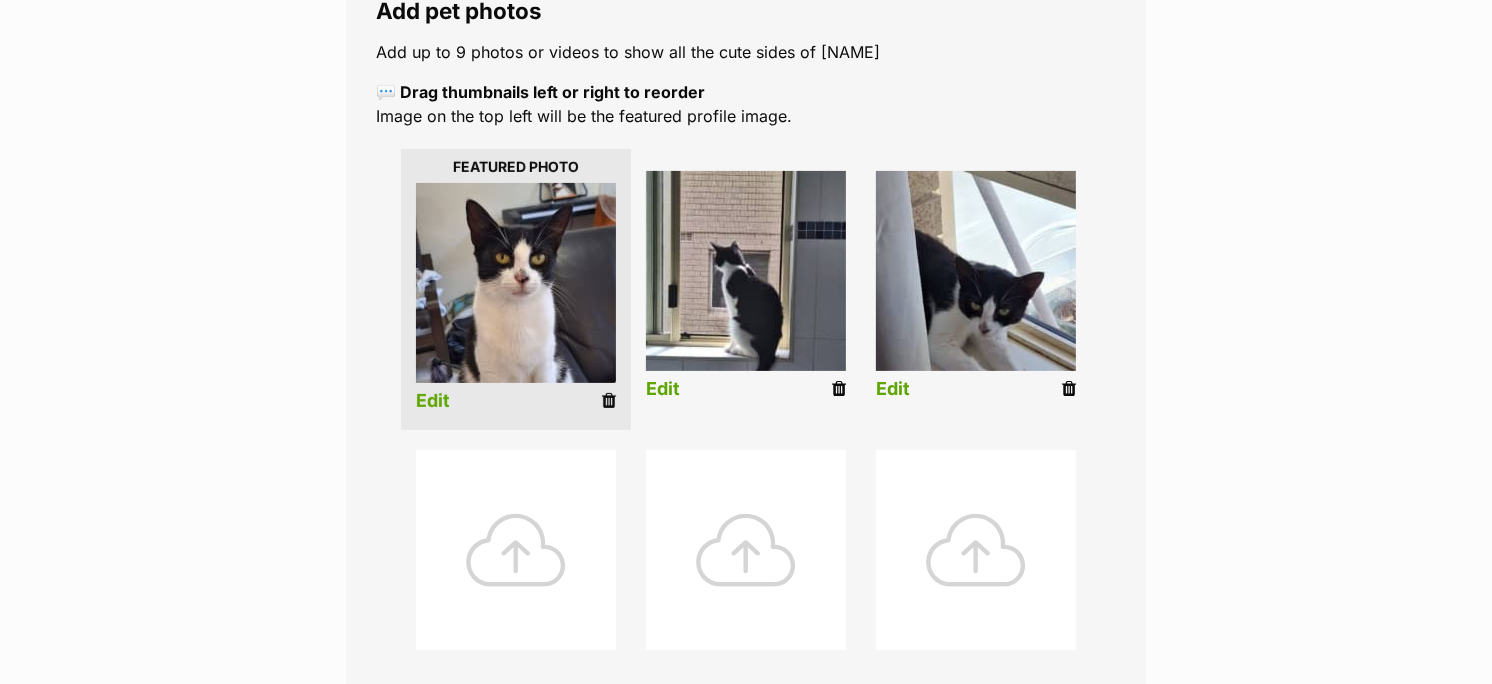 click at bounding box center [609, 401] 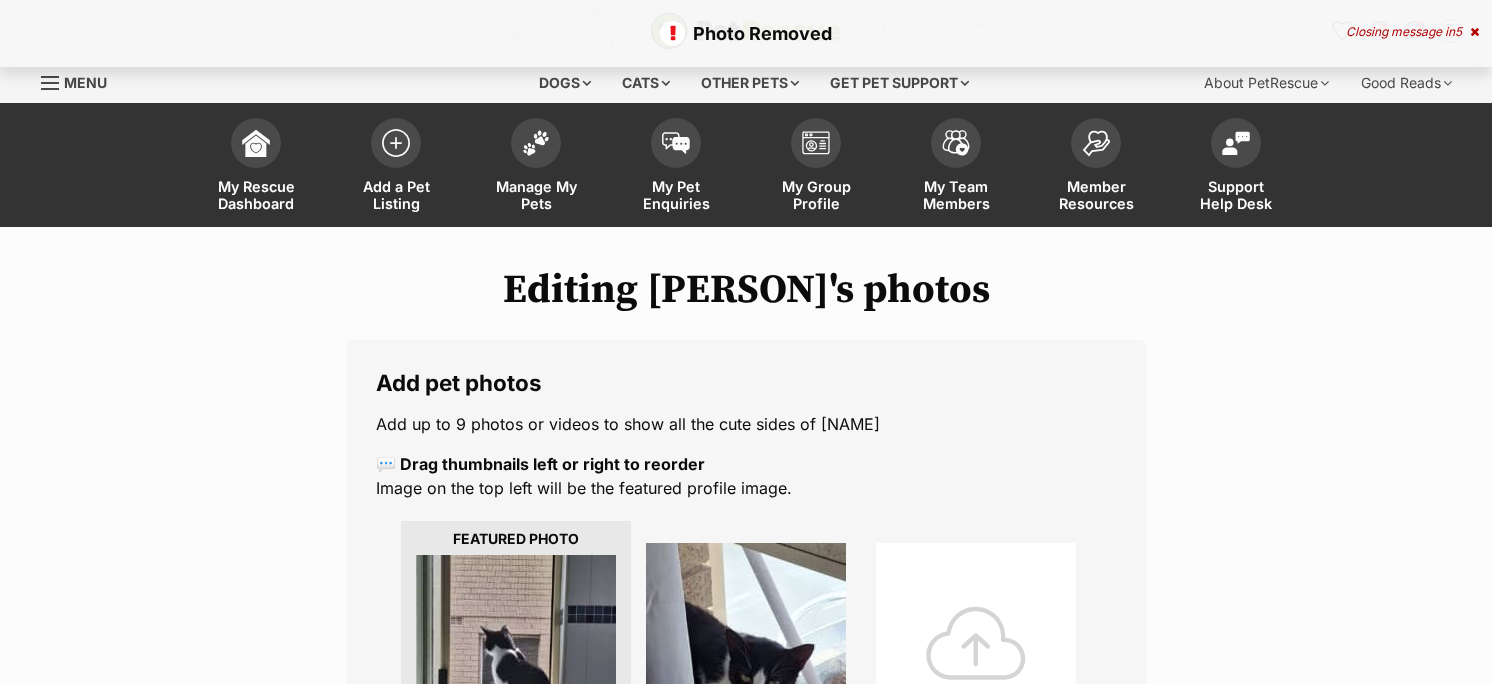 scroll, scrollTop: 0, scrollLeft: 0, axis: both 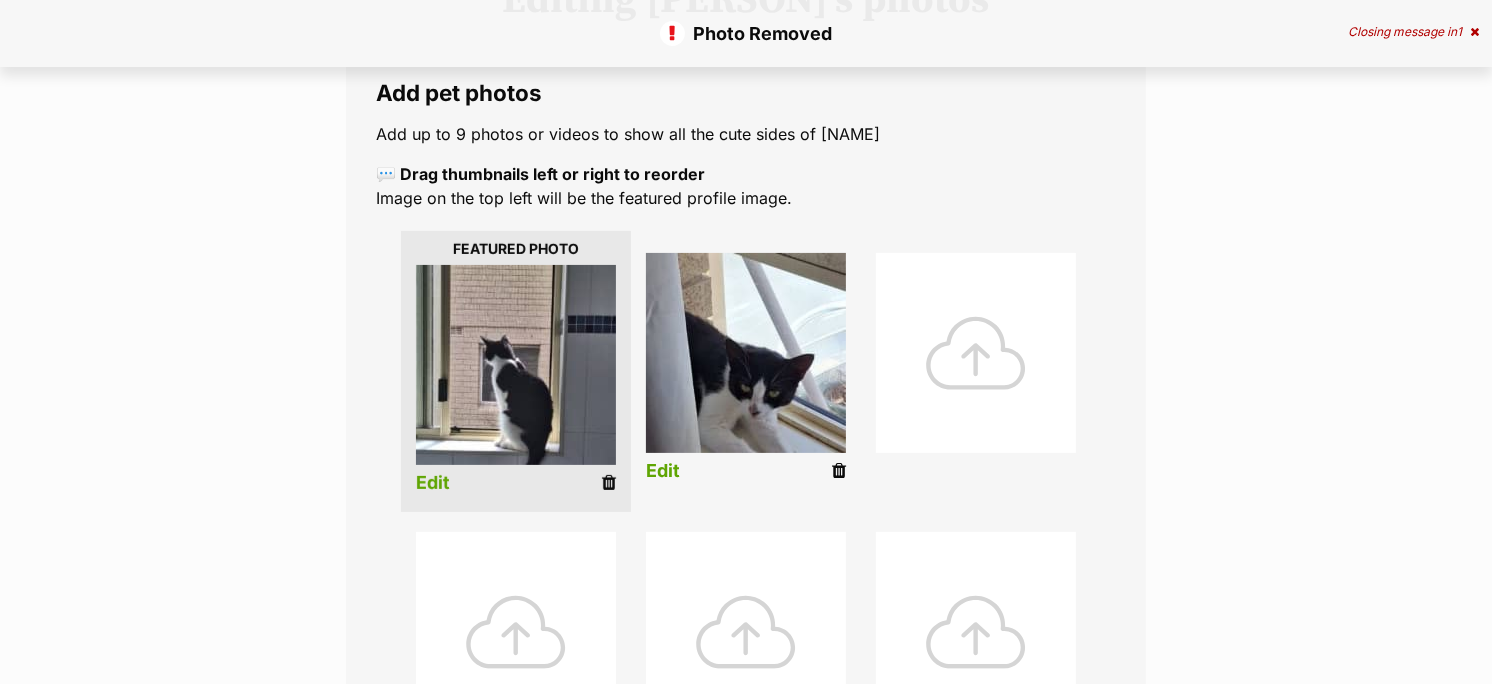click at bounding box center [609, 483] 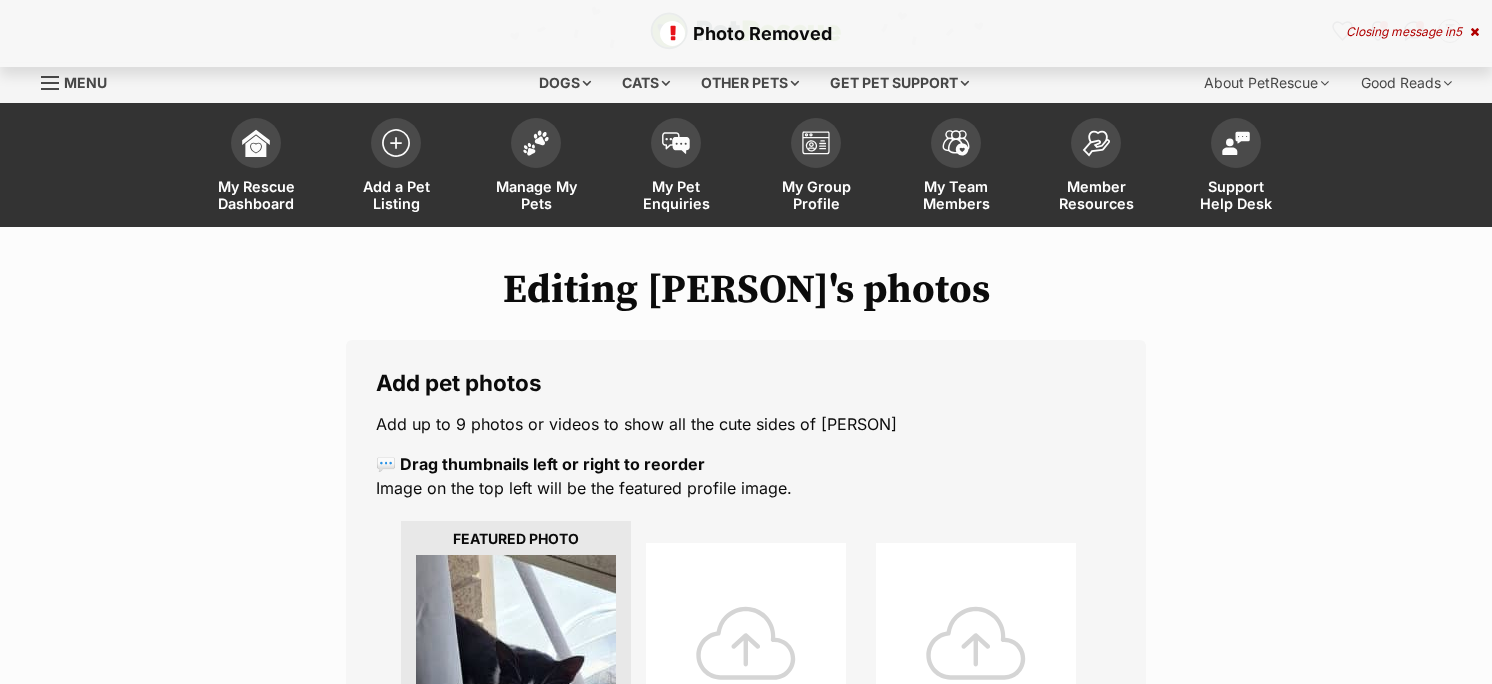 scroll, scrollTop: 0, scrollLeft: 0, axis: both 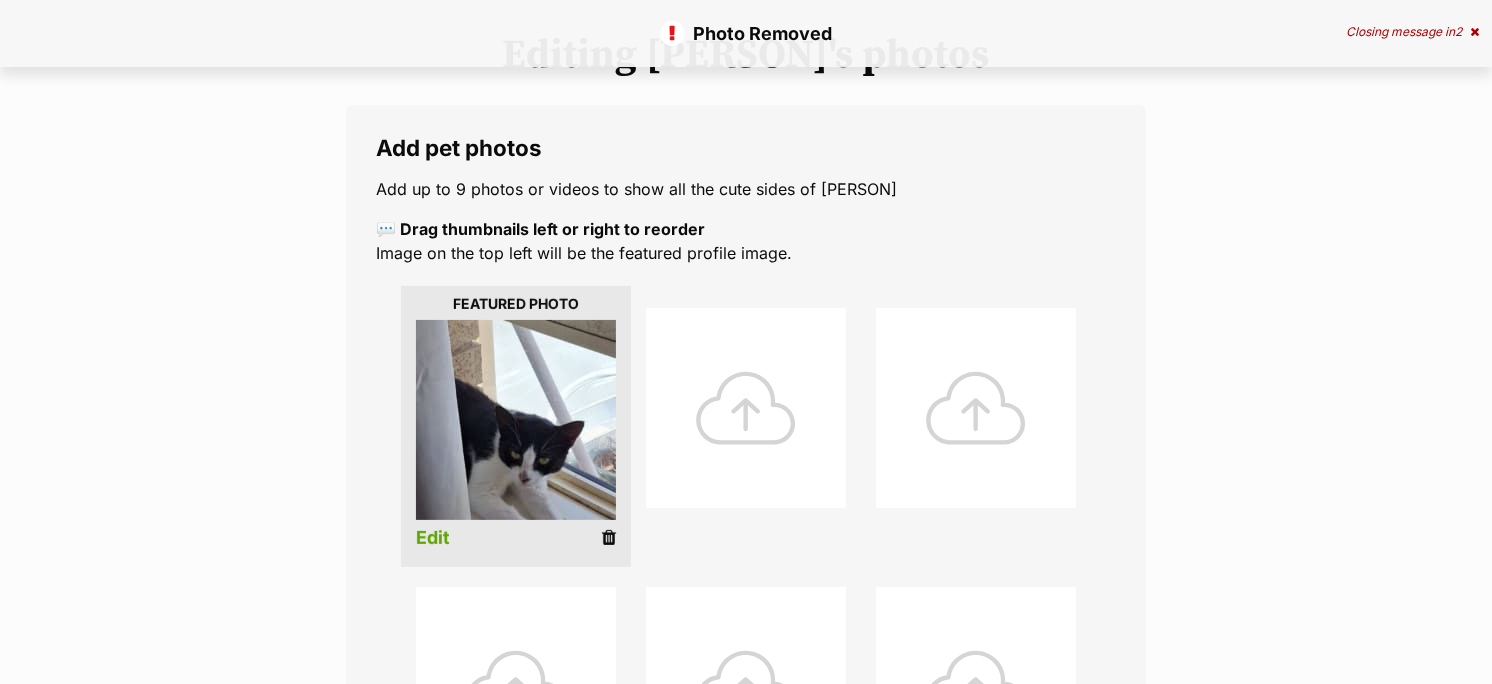 click at bounding box center [609, 538] 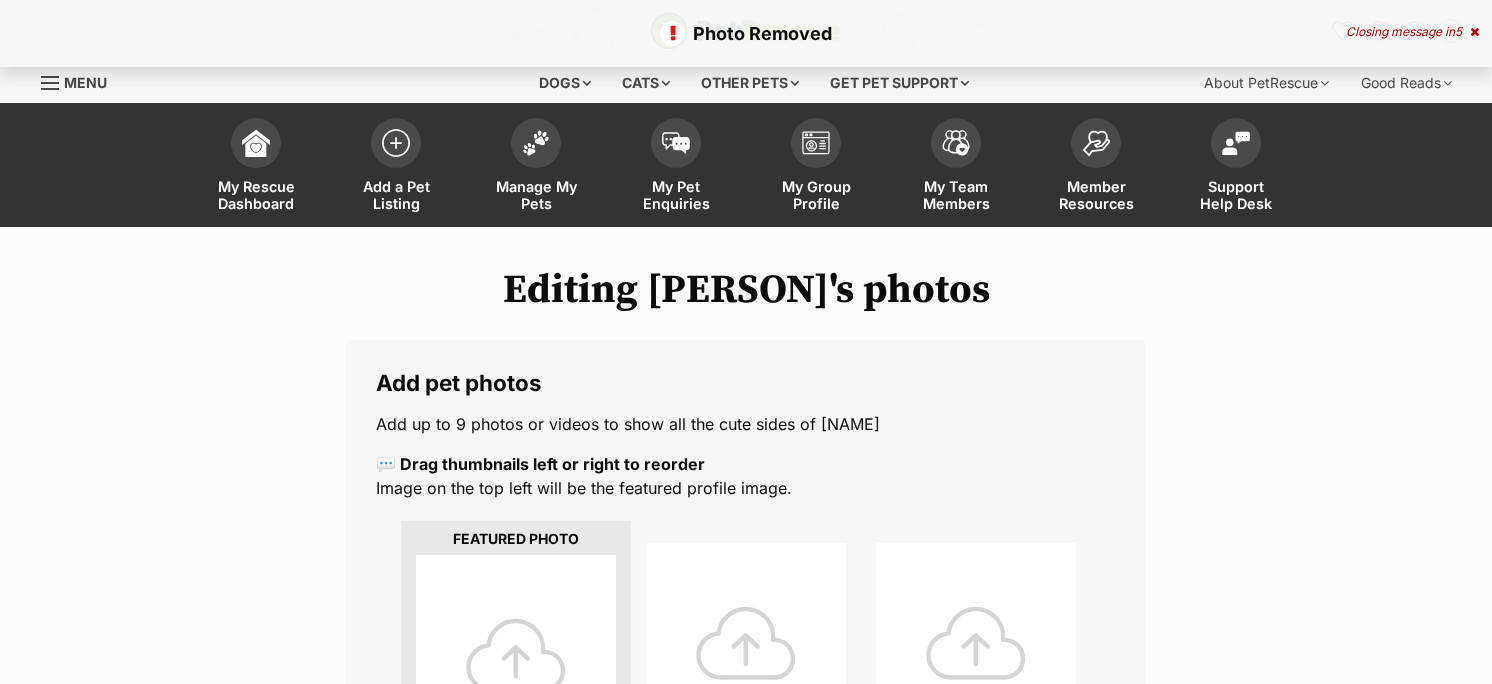 scroll, scrollTop: 0, scrollLeft: 0, axis: both 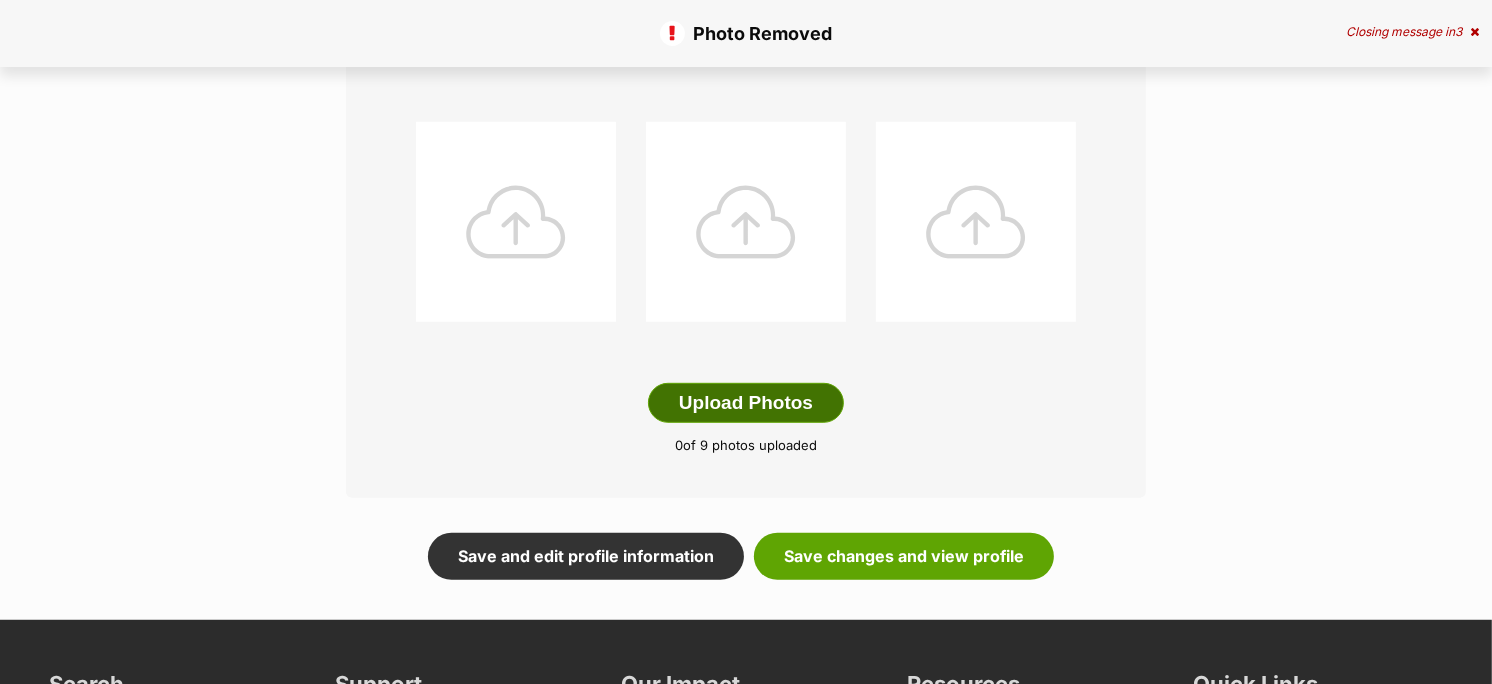click on "Upload Photos" at bounding box center (746, 403) 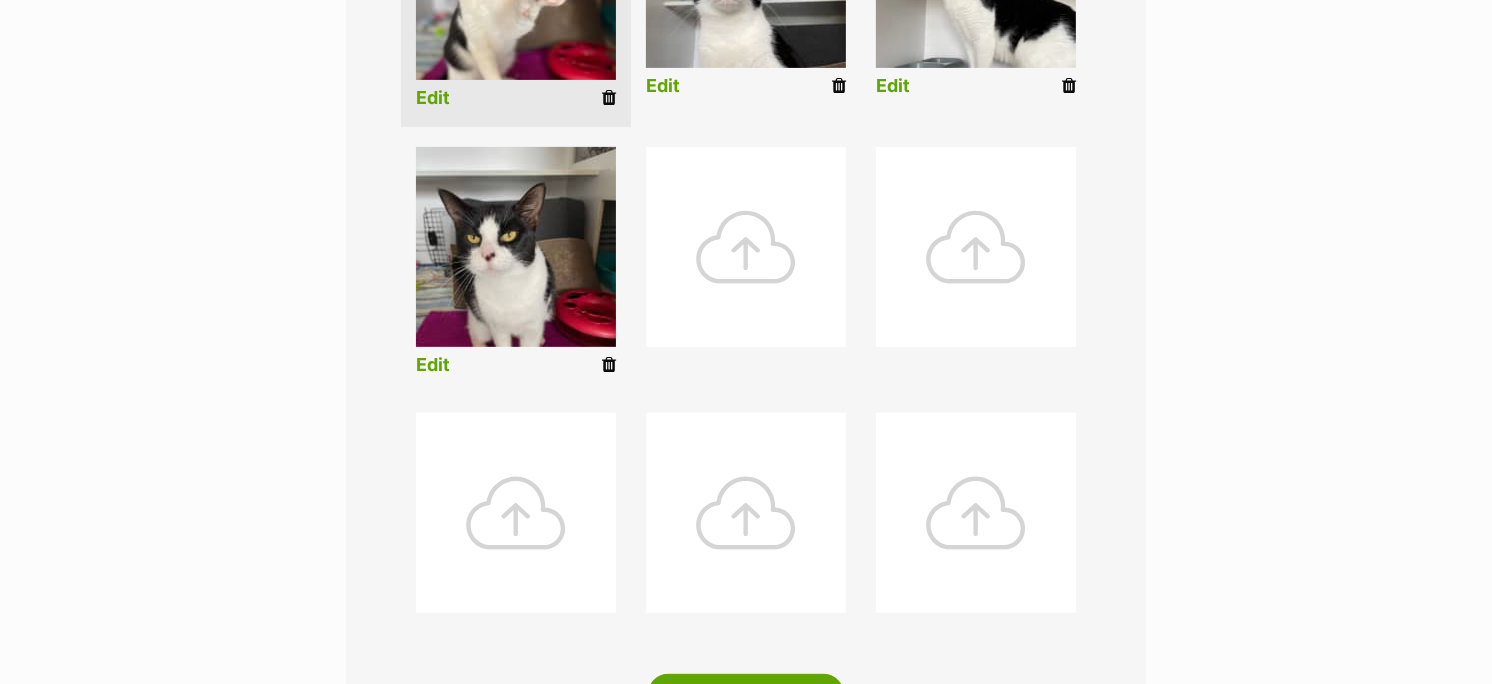 scroll, scrollTop: 966, scrollLeft: 0, axis: vertical 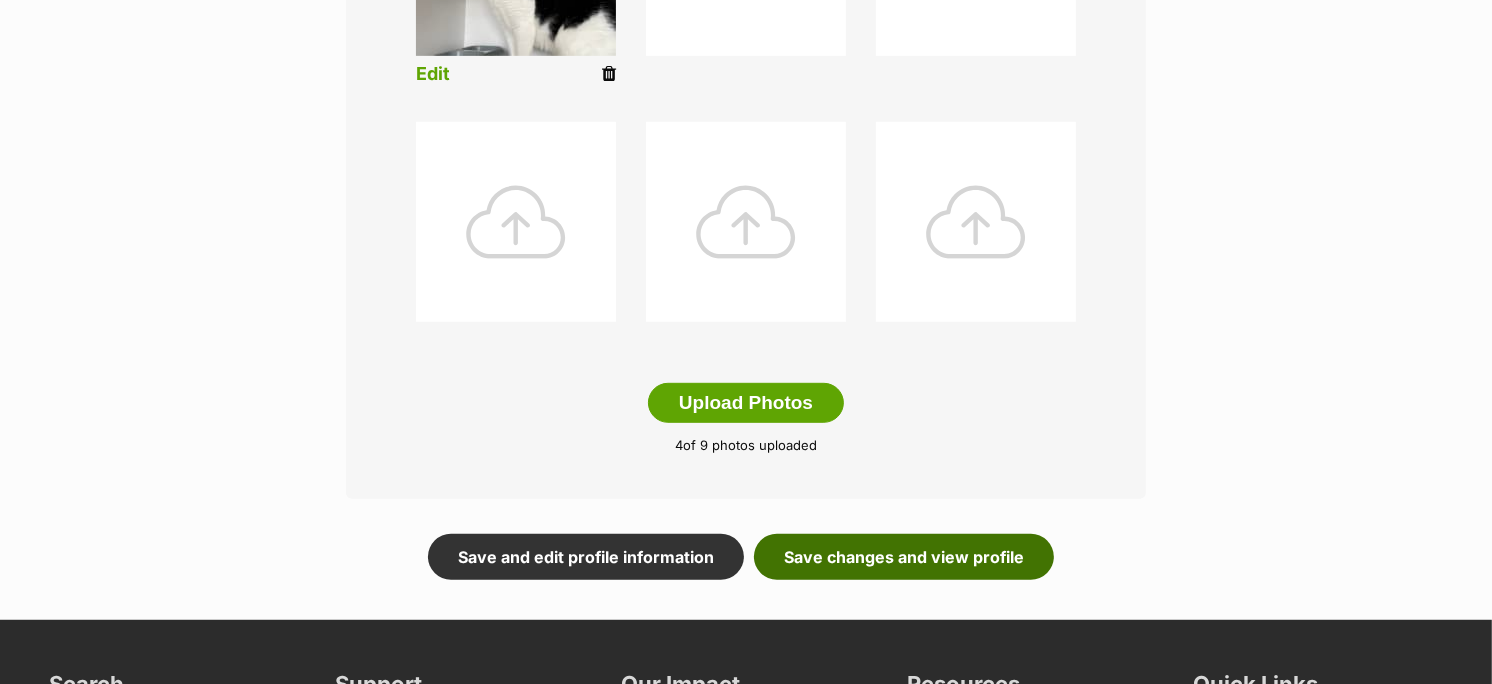 click on "Save changes and view profile" at bounding box center (904, 557) 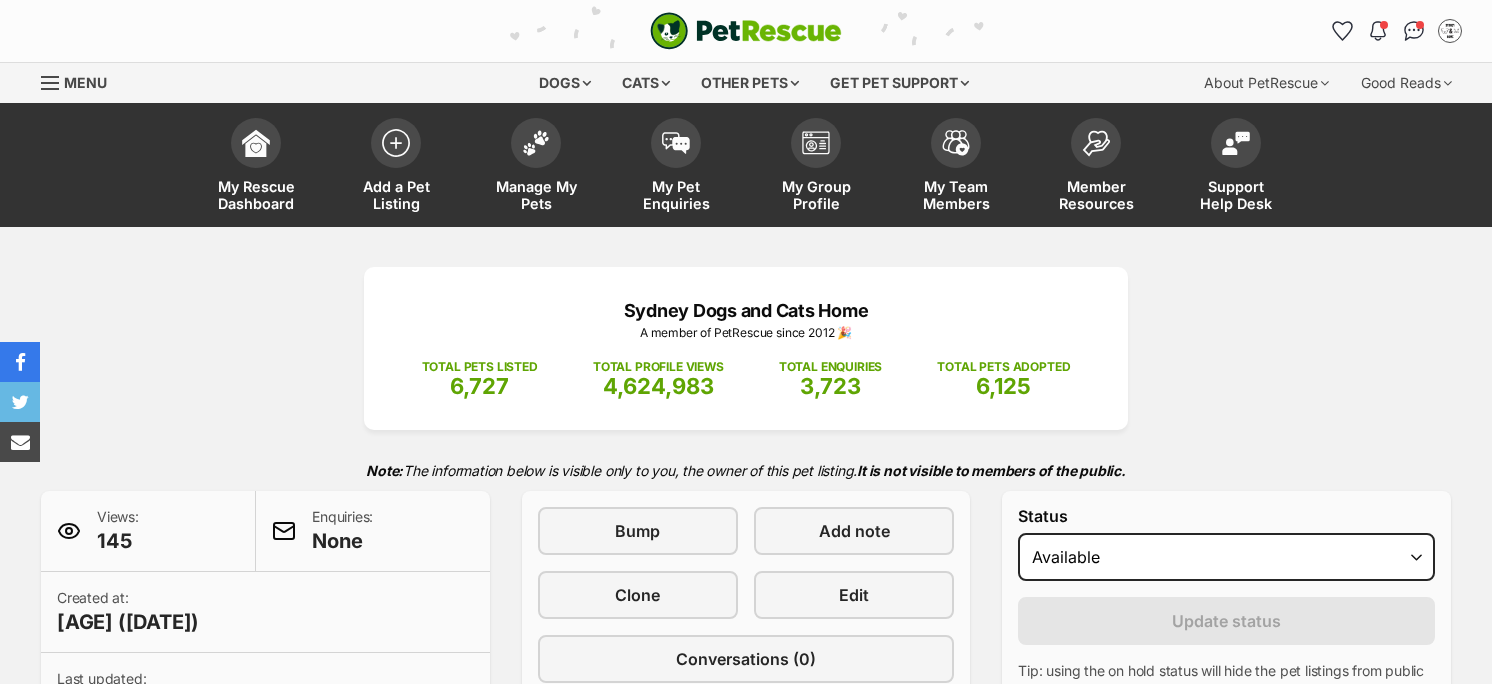 scroll, scrollTop: 0, scrollLeft: 0, axis: both 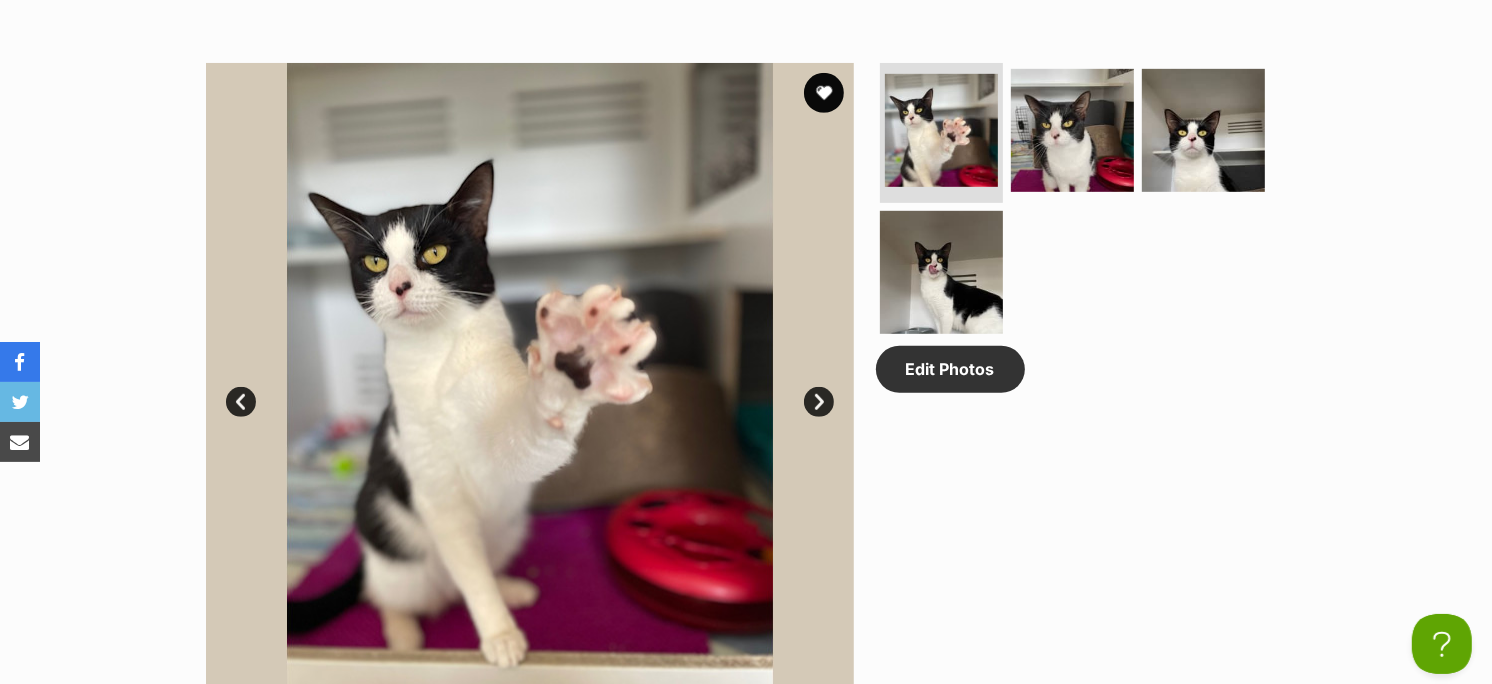 click on "Next" at bounding box center [819, 402] 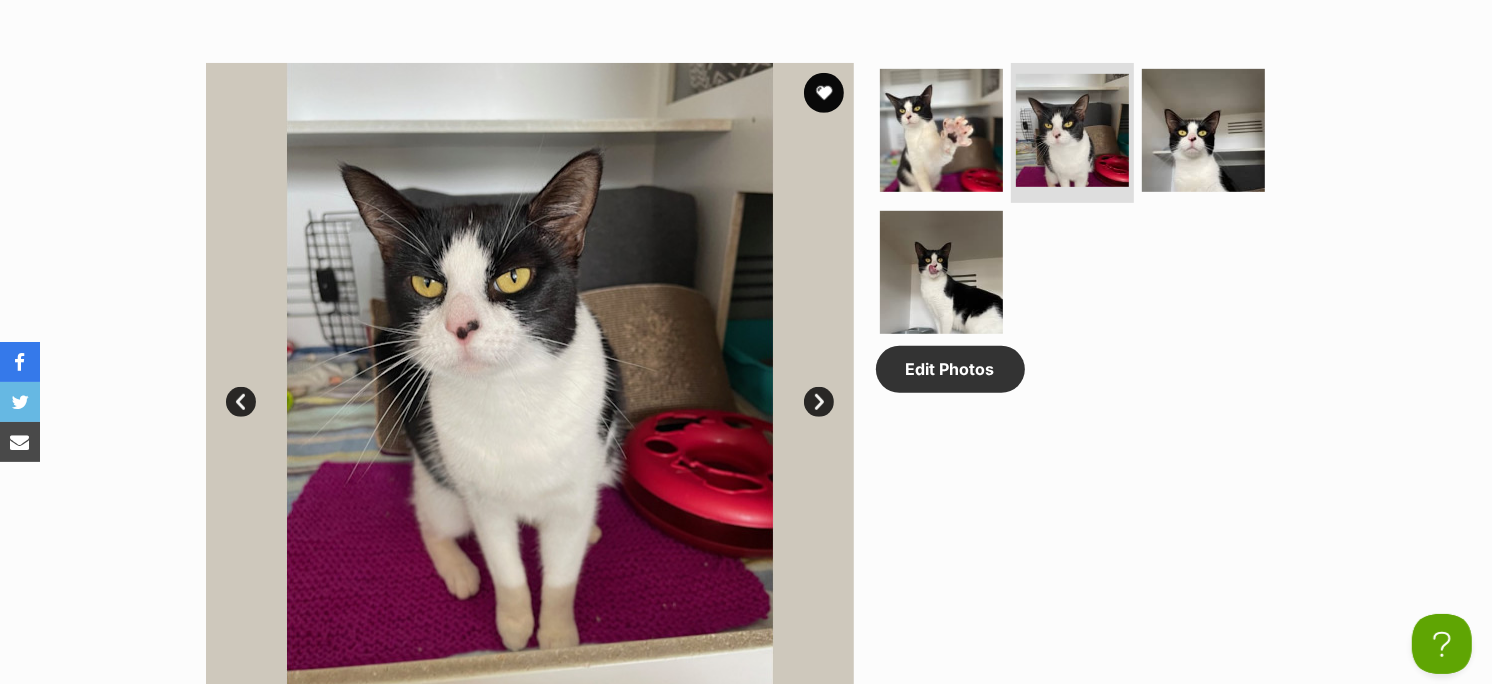 click on "Next" at bounding box center (819, 402) 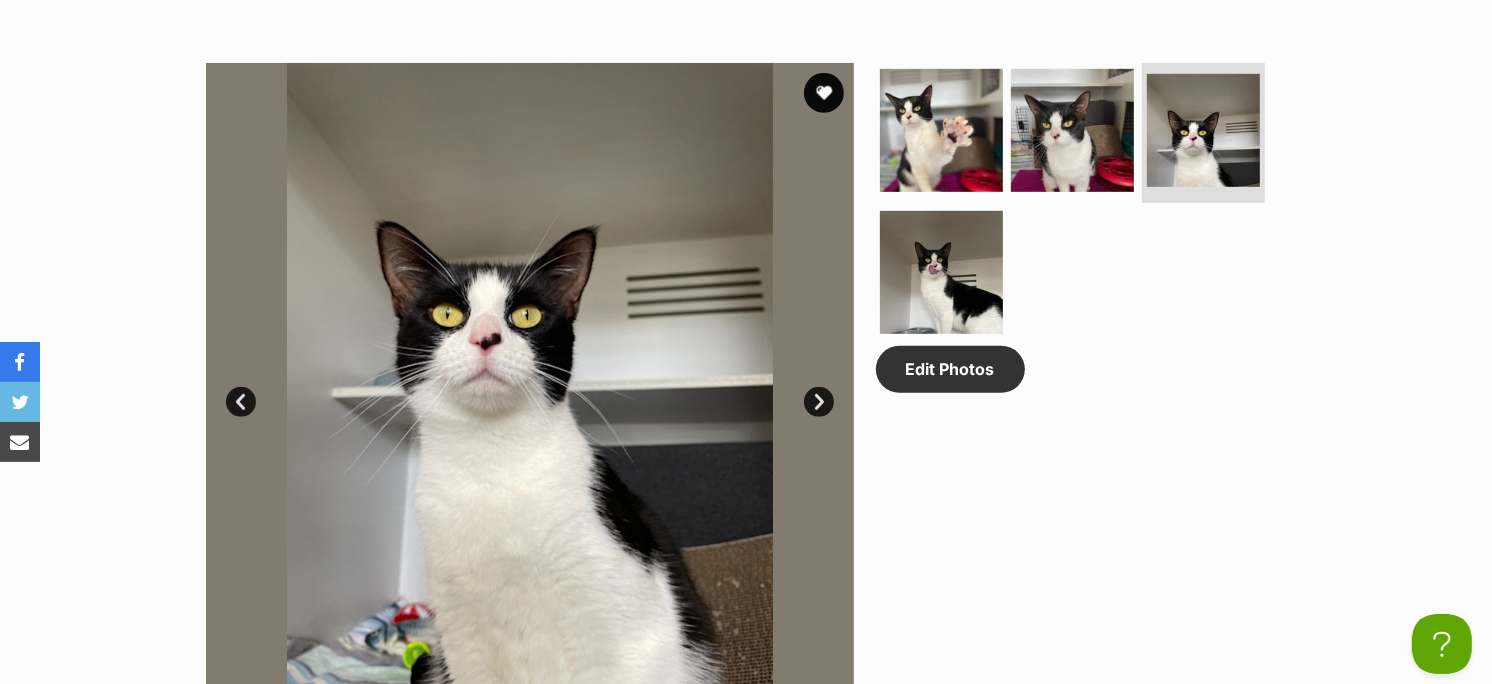 click on "Next" at bounding box center (819, 402) 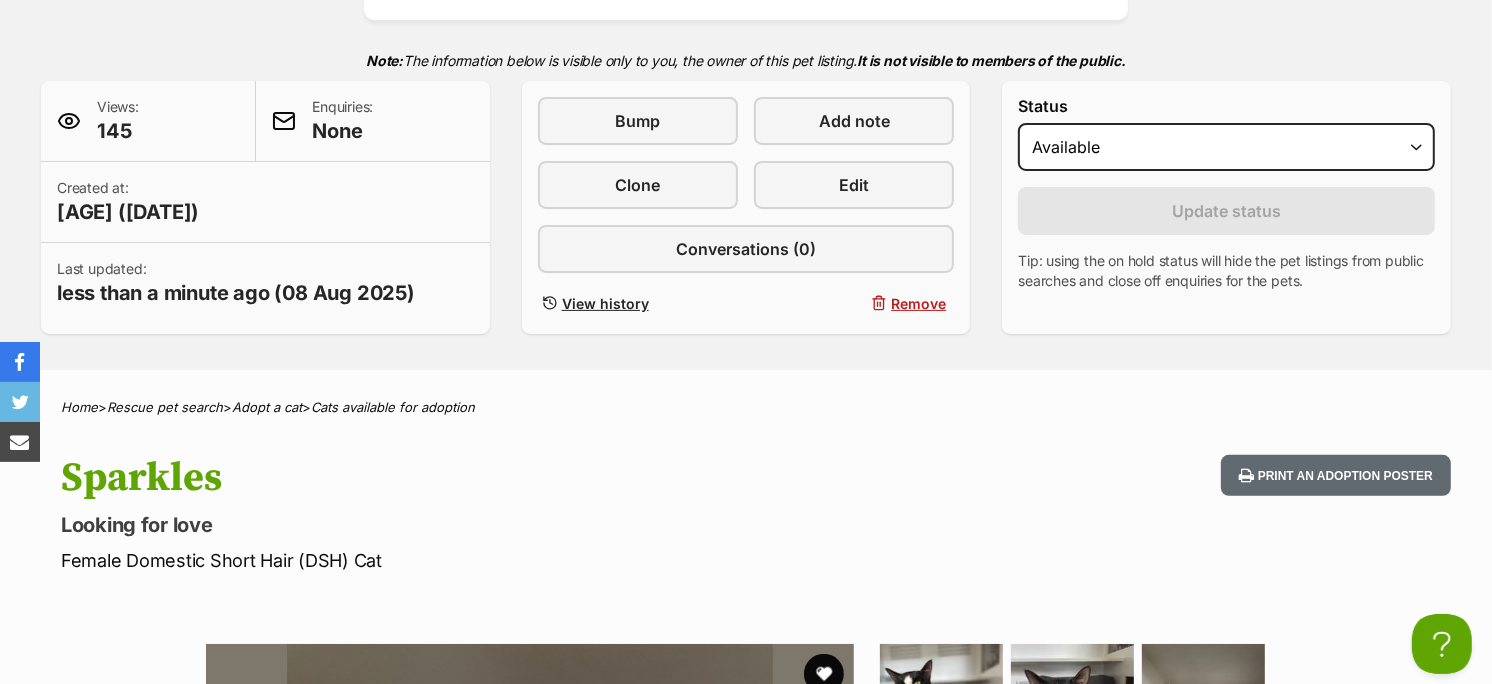 scroll, scrollTop: 366, scrollLeft: 0, axis: vertical 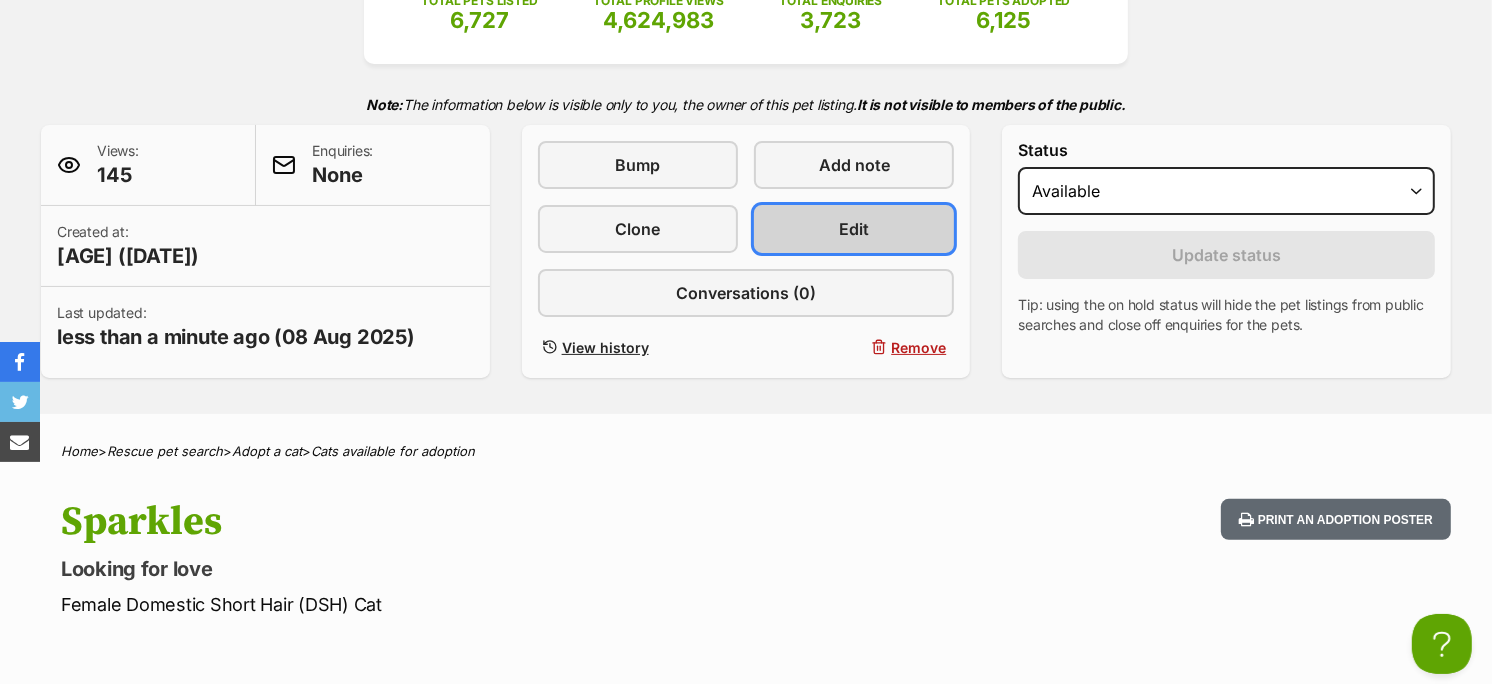 click on "Edit" at bounding box center (854, 229) 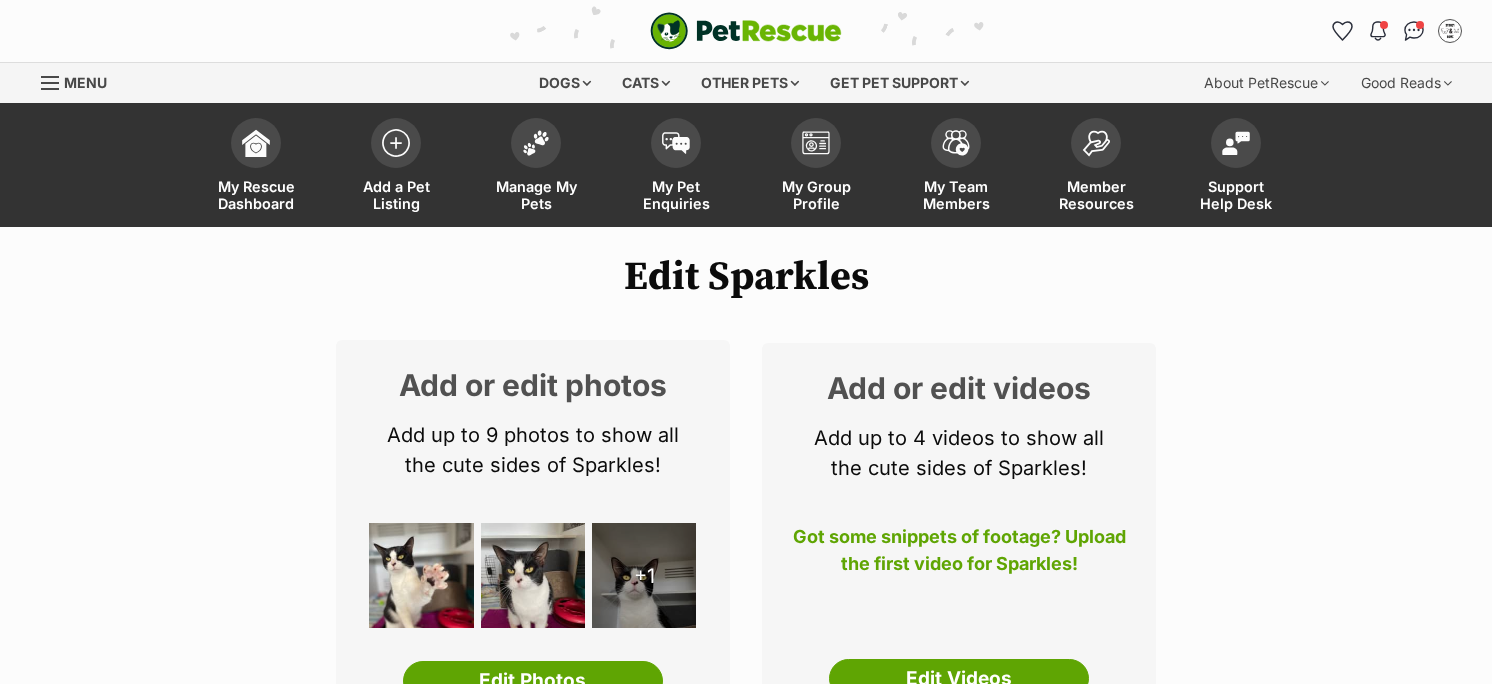 scroll, scrollTop: 0, scrollLeft: 0, axis: both 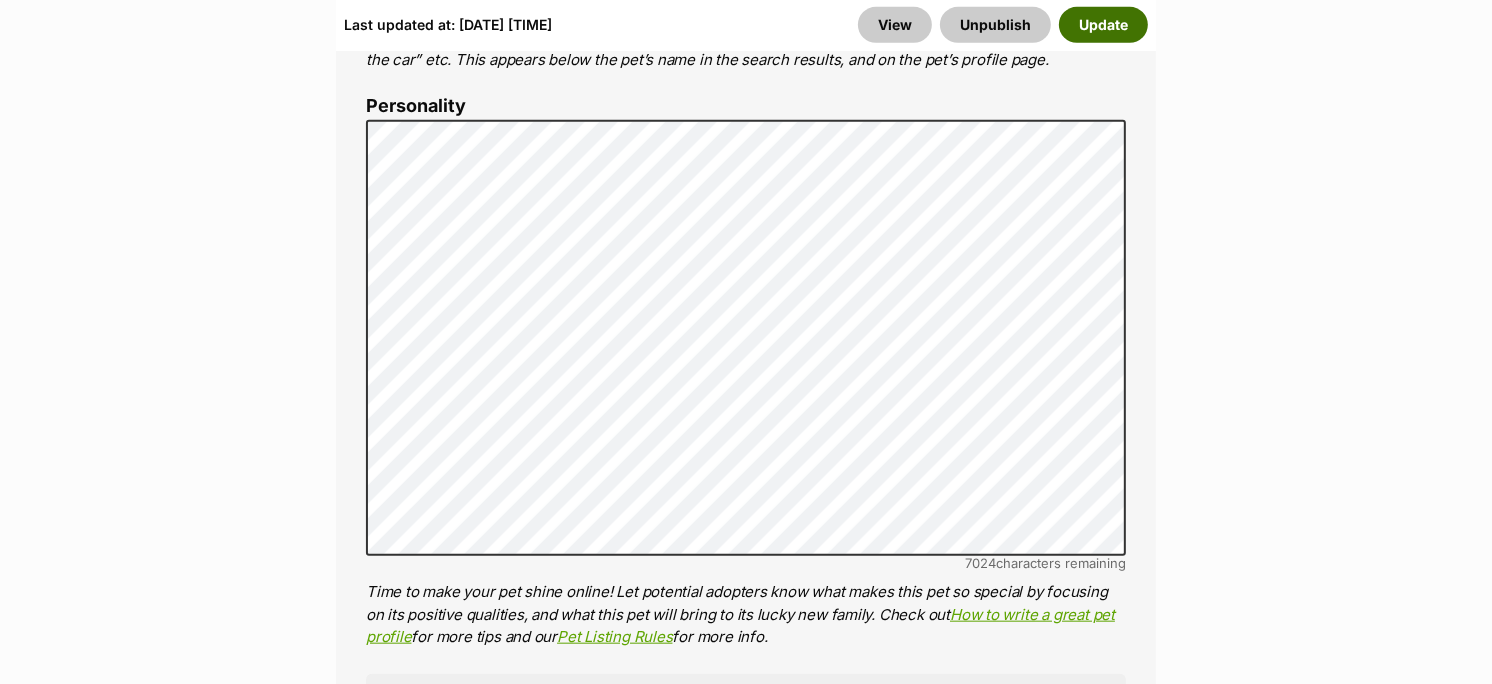 click on "Update" at bounding box center (1103, 25) 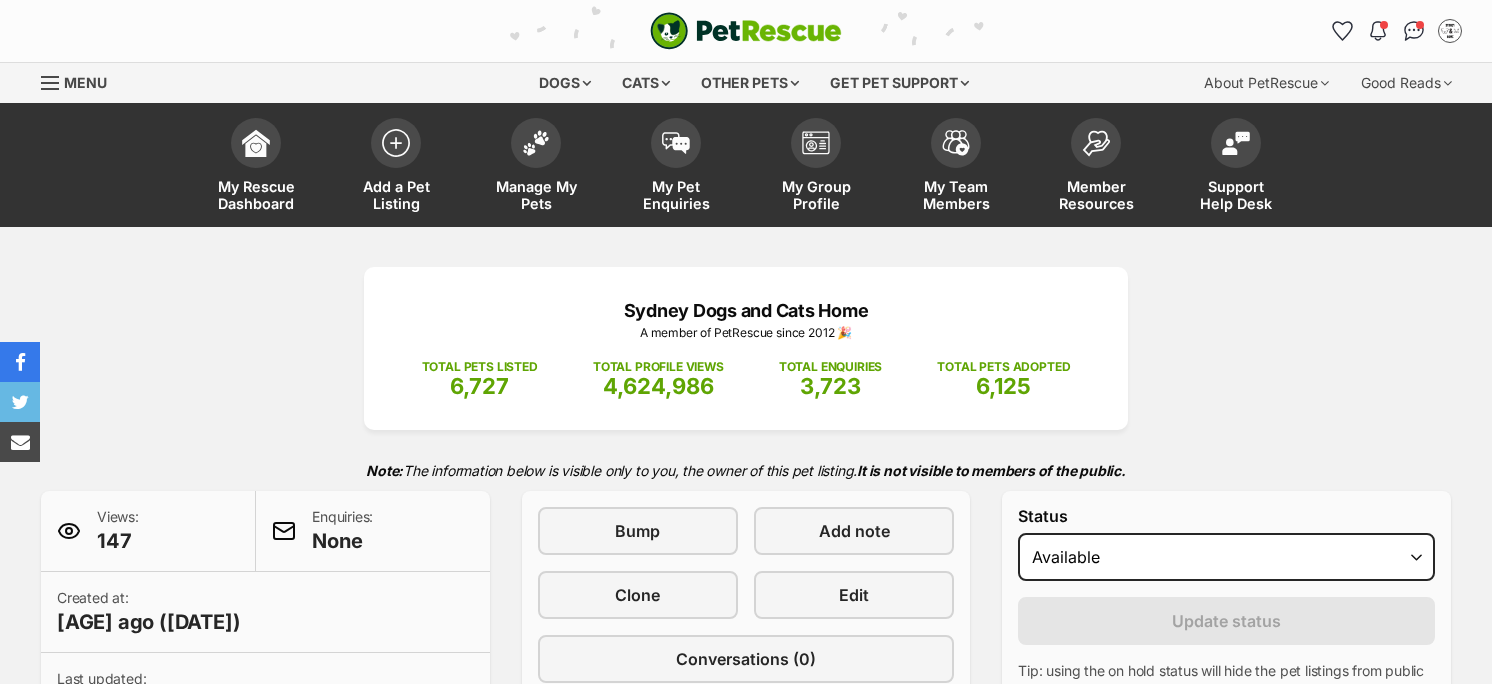 scroll, scrollTop: 0, scrollLeft: 0, axis: both 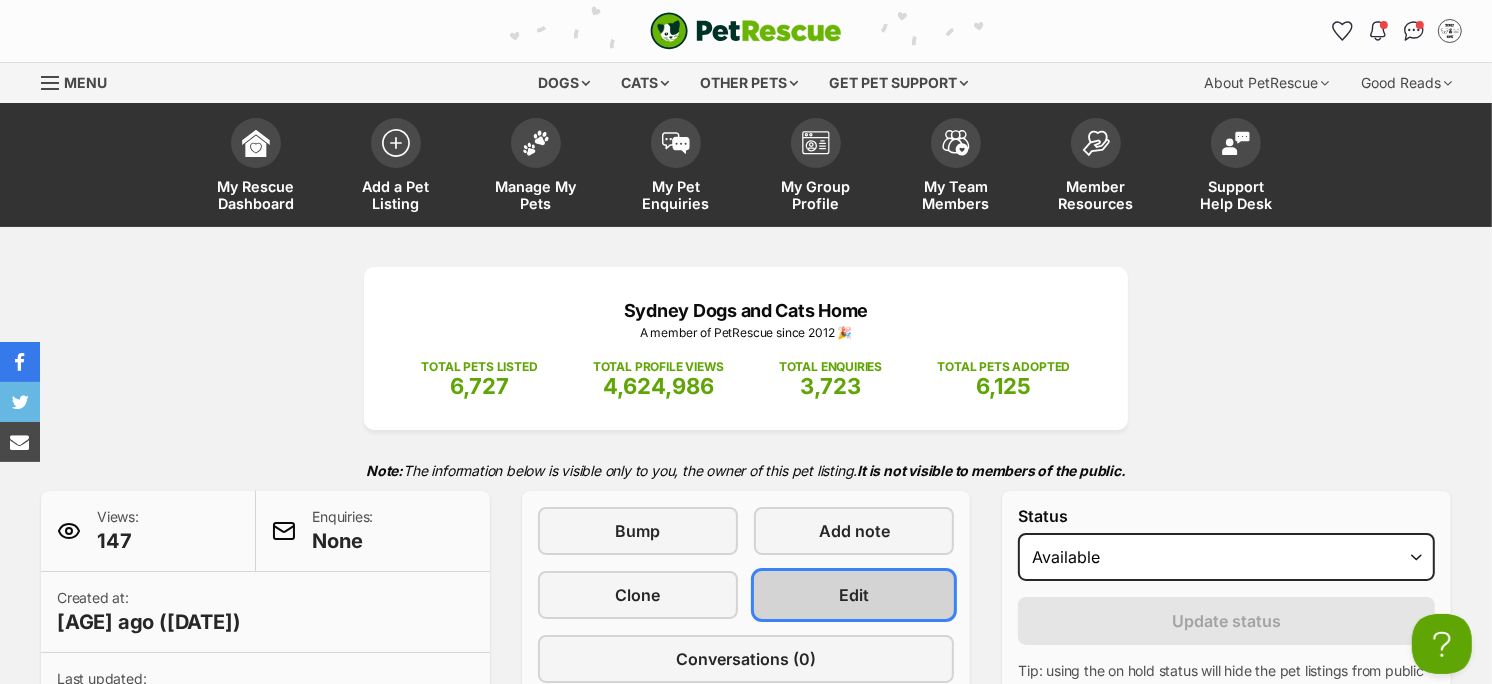 click on "Edit" at bounding box center [854, 595] 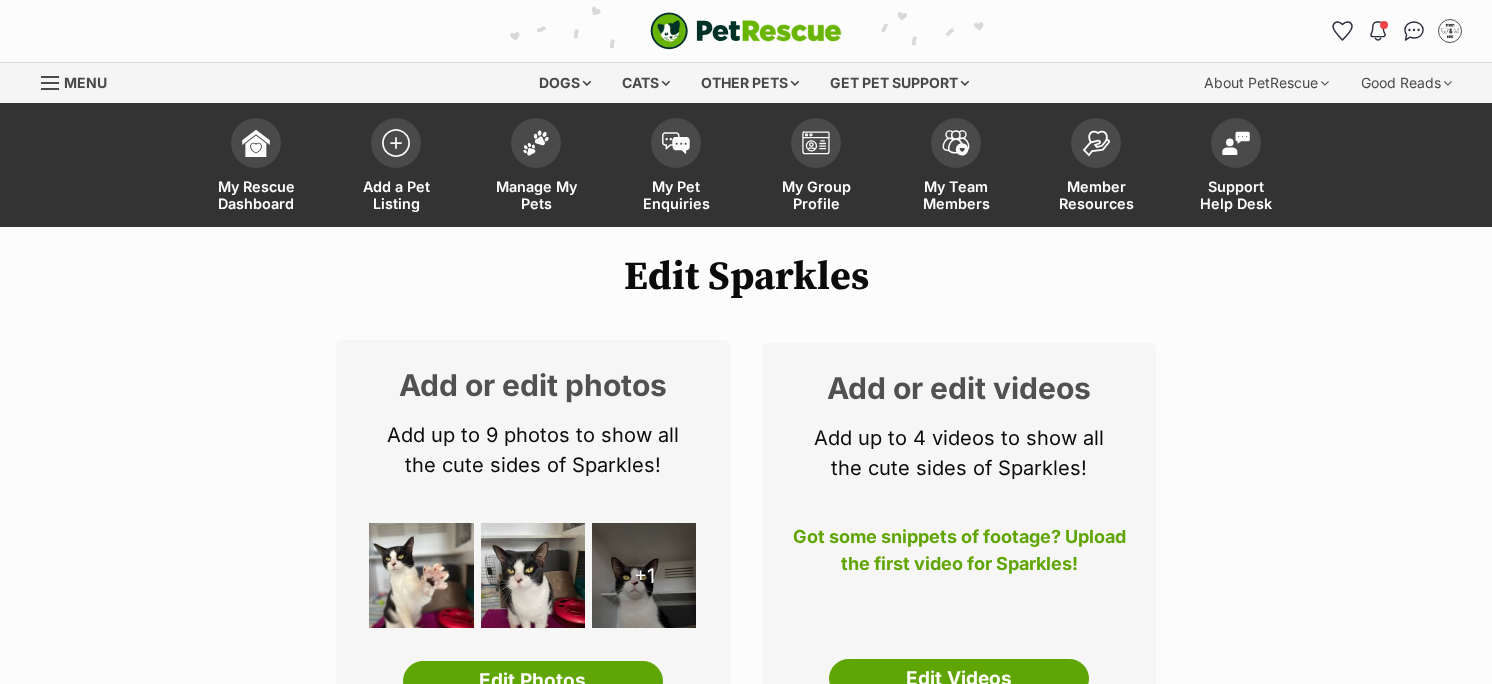 scroll, scrollTop: 0, scrollLeft: 0, axis: both 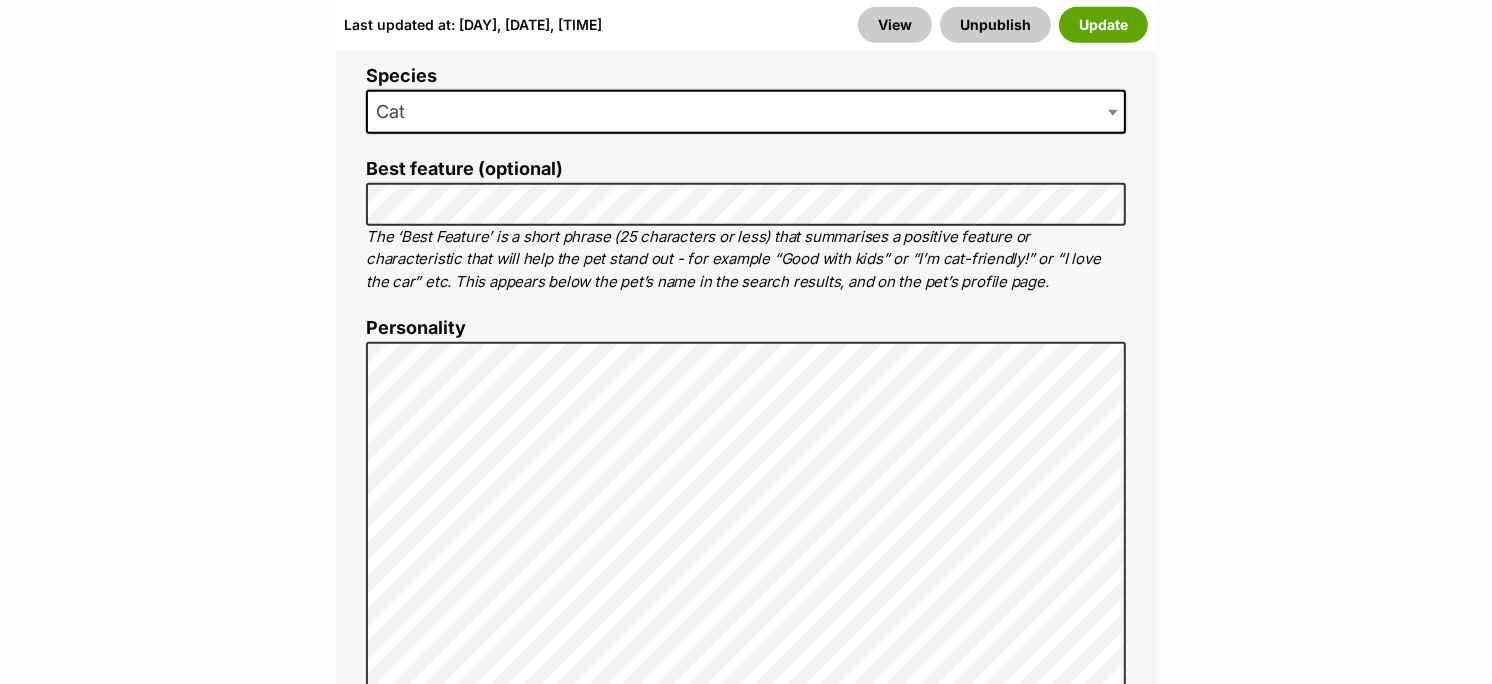 click on "Edit Sparkles
Add or edit photos
Add up to 9 photos to show all
the cute sides of Sparkles!
+1
Edit Photos
Add or edit videos
Add up to 4 videos to show all
the cute sides of Sparkles!
Got some snippets of footage? Upload the first video for Sparkles!
Edit Videos
Listing owner Choose an owner Sydney Dogs And Cats Home
The owner of the pet listing is able to edit the listing and manage enquiries with potential adopters. Note:
Group Admins
are also able to edit this pet listing and manage all it's enquiries.
Any time this pet receives new enquiries or messages from potential adopters, we'll also send you an email notification. Members can opt out of receiving these emails via their
notification settings .
About This Pet Name
Henlo there, it looks like you might be using the pet name field to indicate that this pet is now on hold - we recommend updating the status to on hold from the  listing page
Cat" at bounding box center [746, 3115] 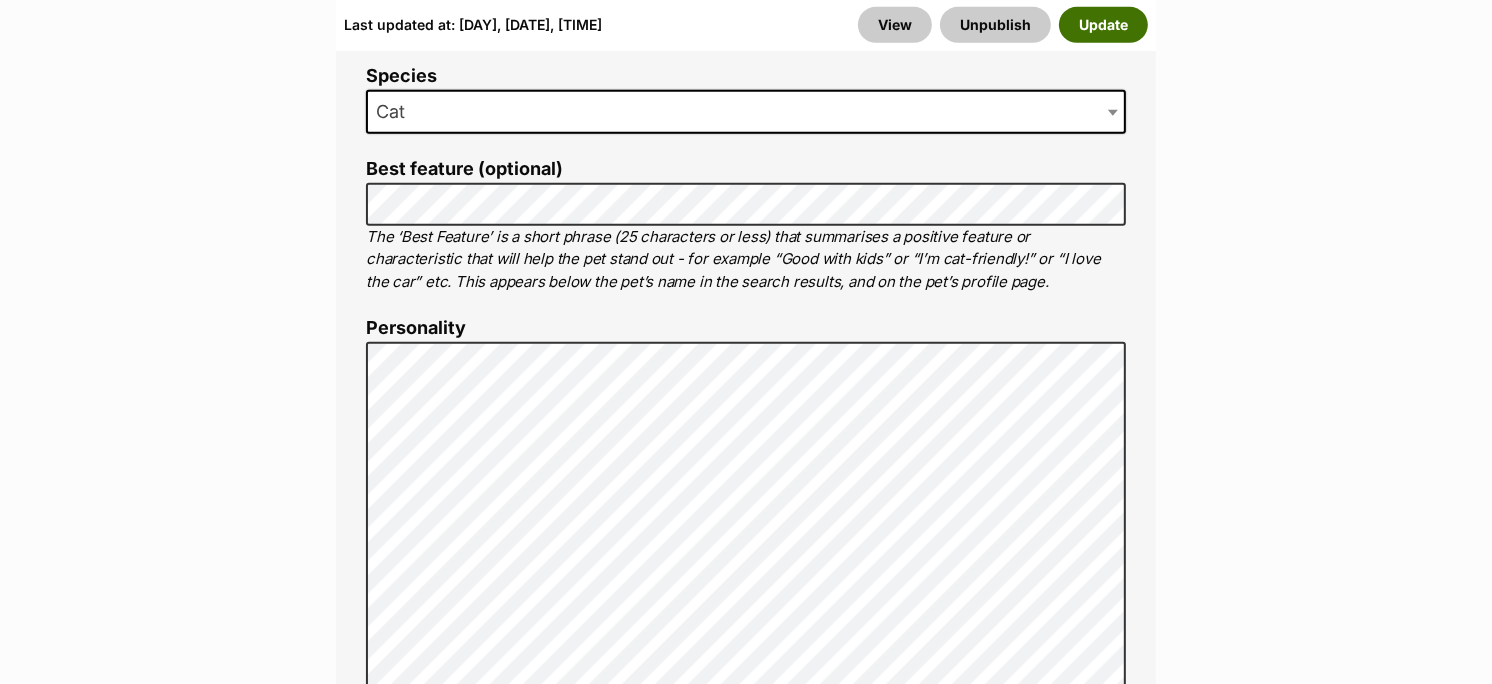 click on "Update" at bounding box center [1103, 25] 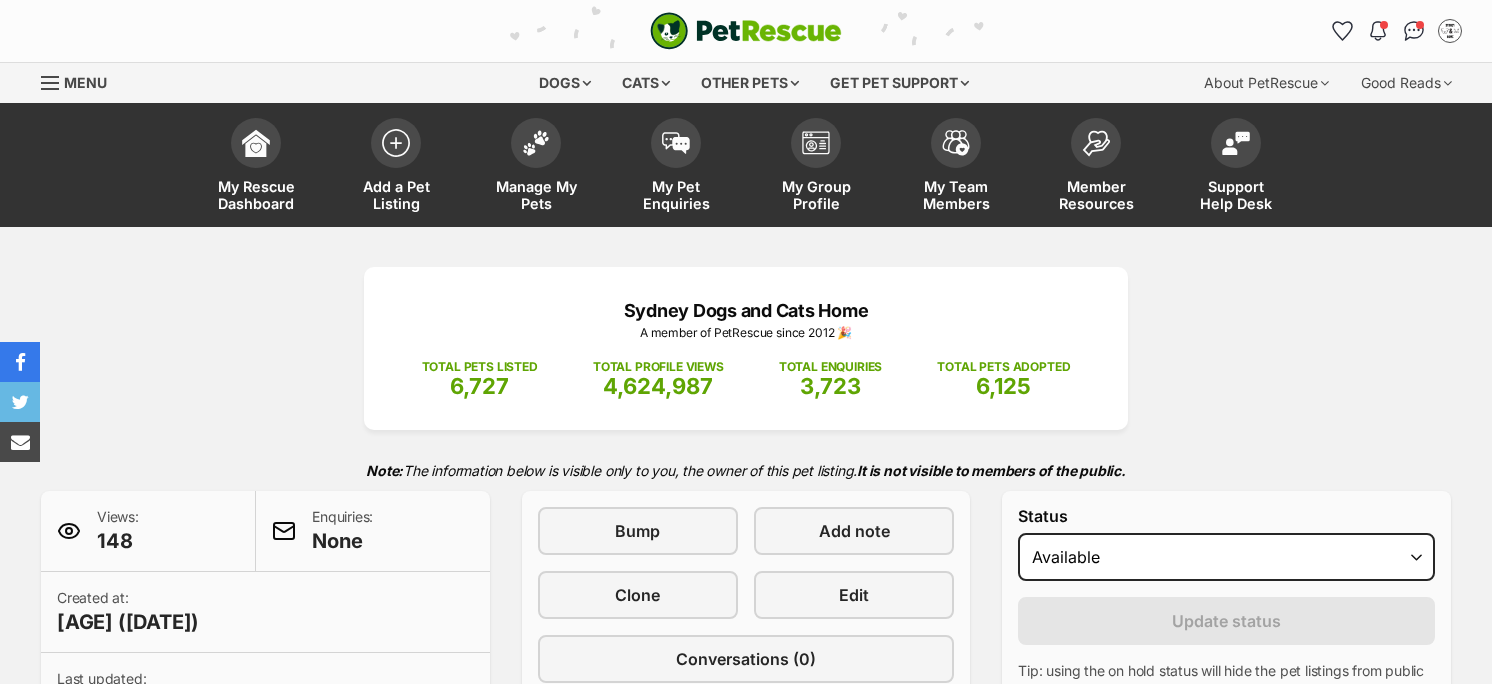 scroll, scrollTop: 0, scrollLeft: 0, axis: both 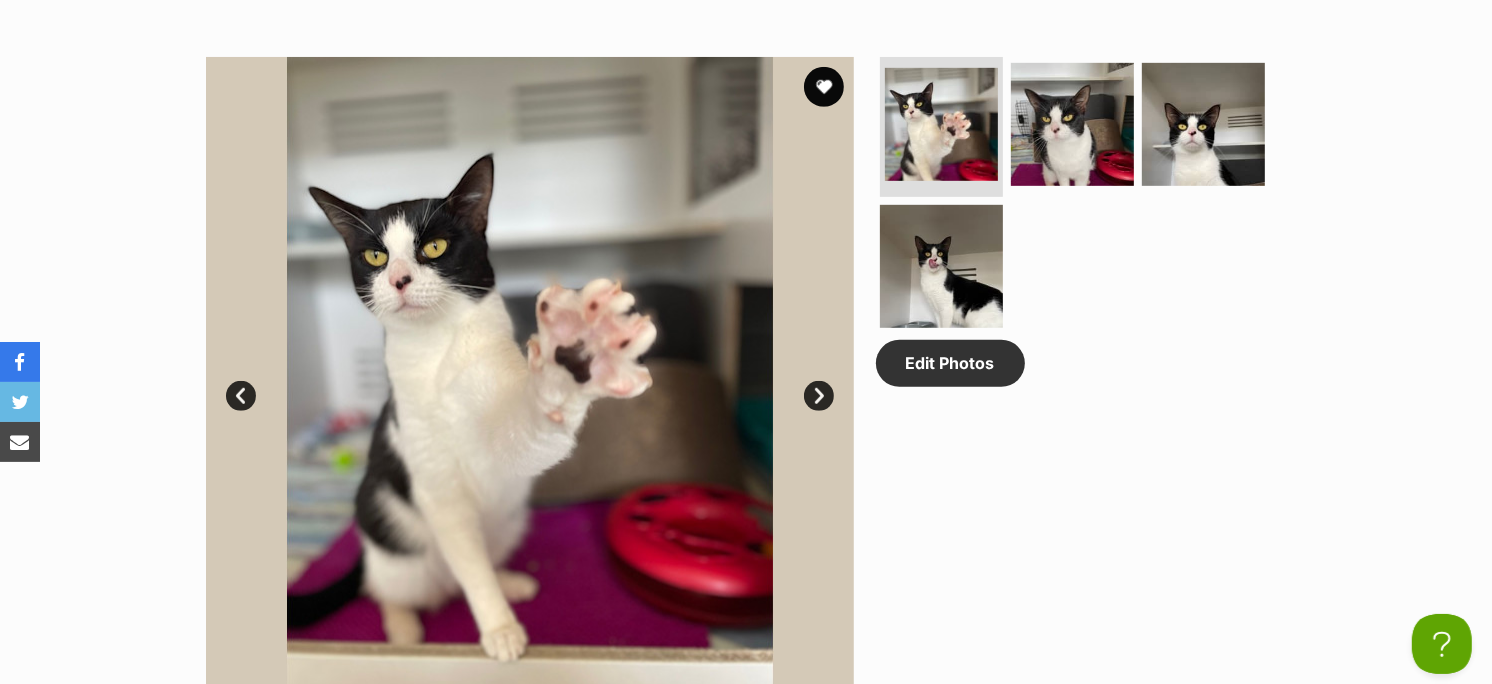 click on "Next" at bounding box center (819, 396) 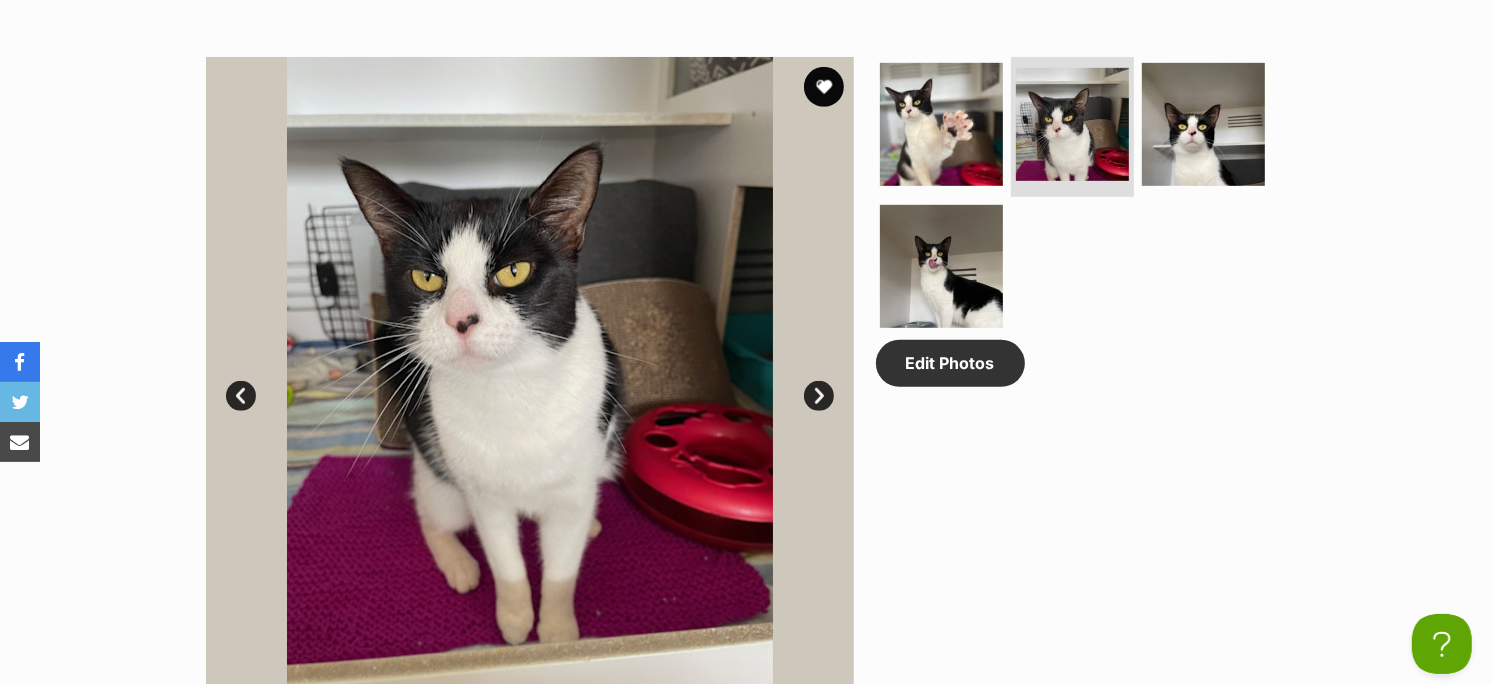 click on "Next" at bounding box center [819, 396] 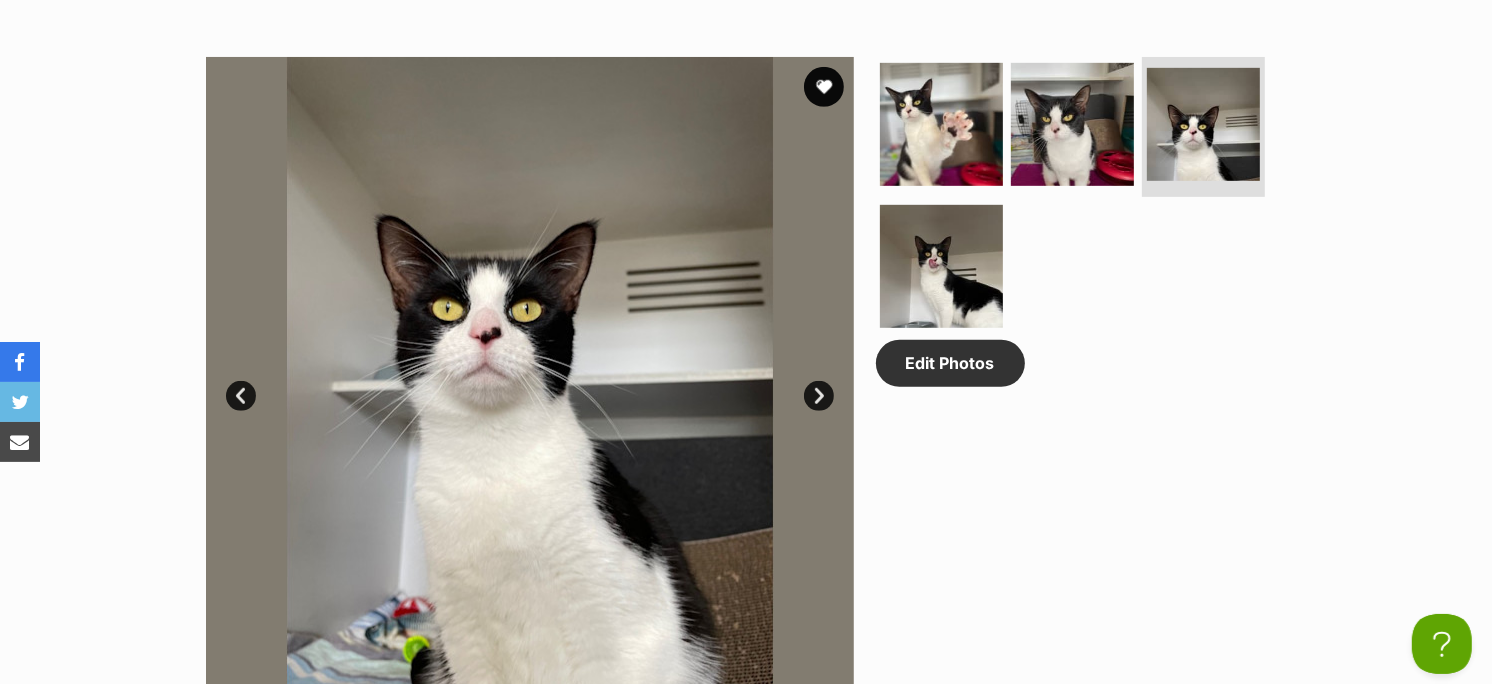 click on "Next" at bounding box center (819, 396) 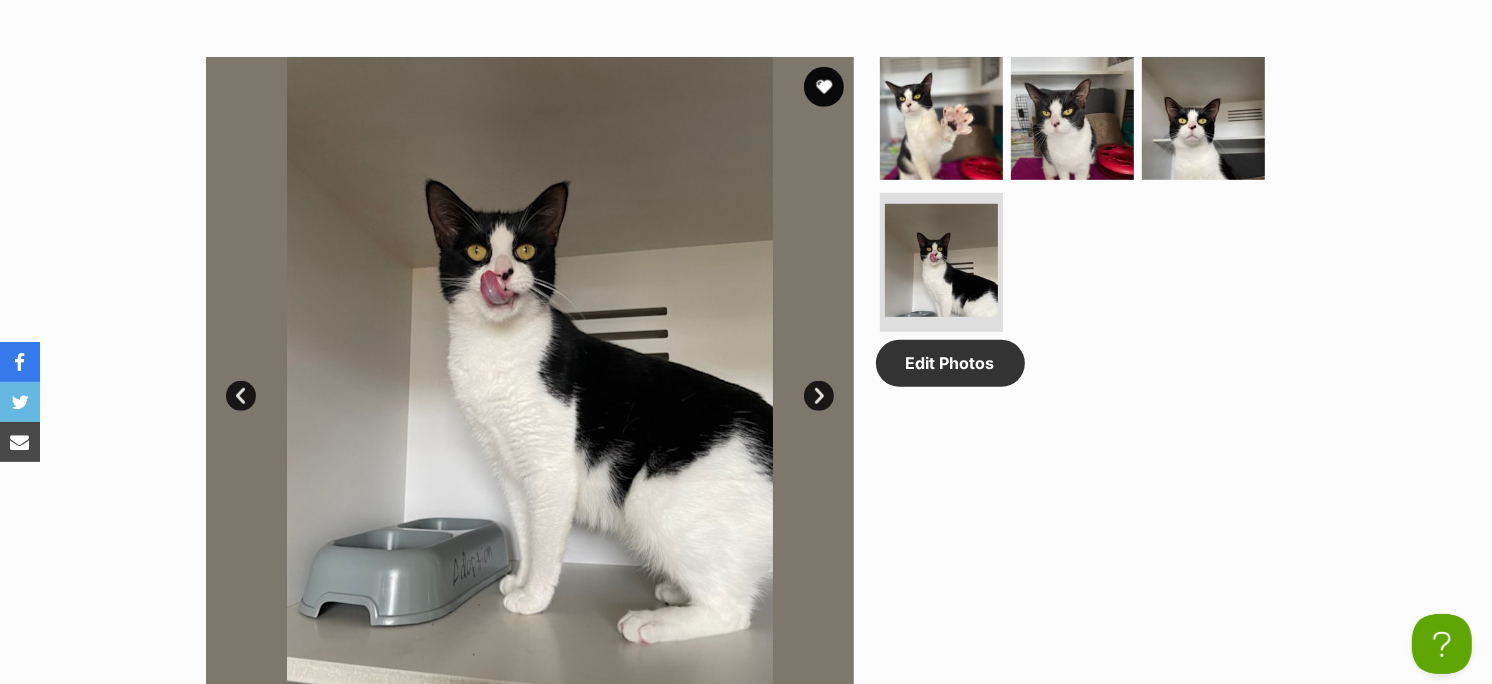 click on "Prev" at bounding box center [241, 396] 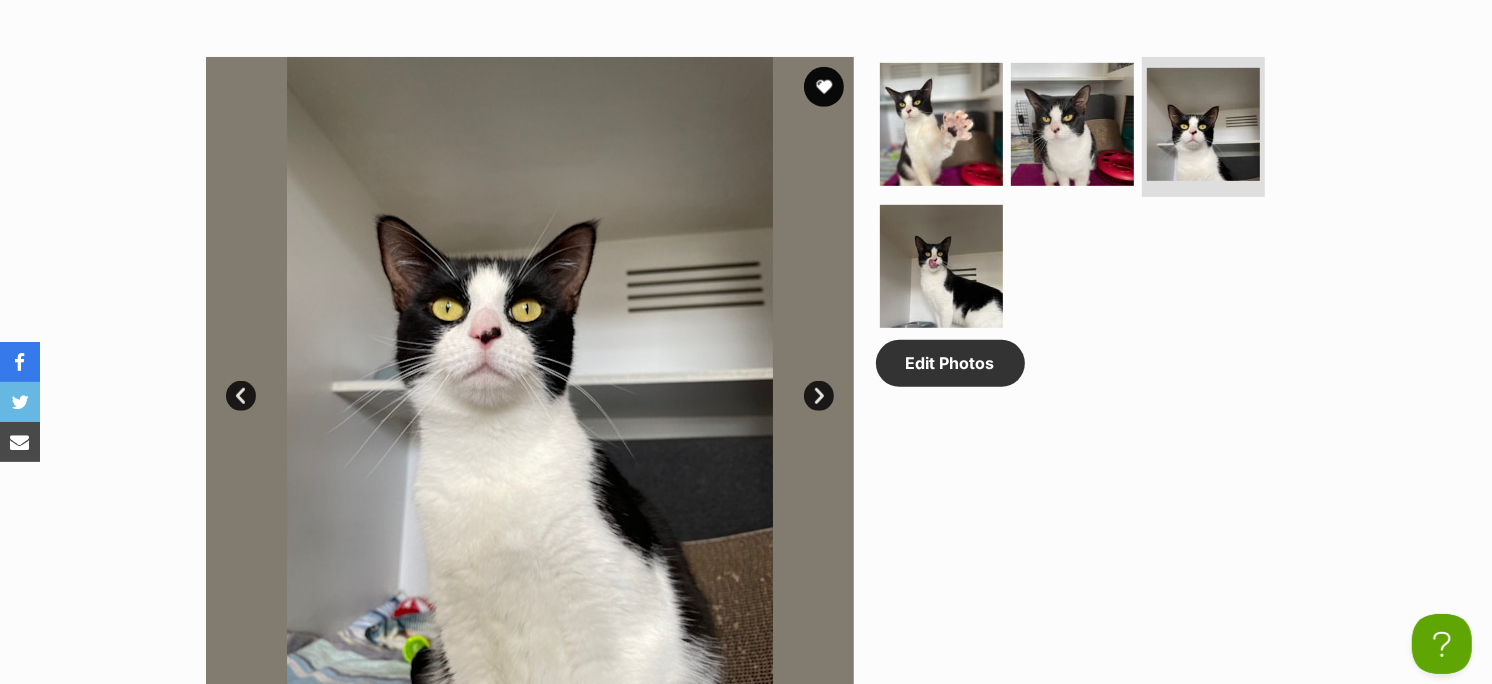 click on "Prev" at bounding box center (241, 396) 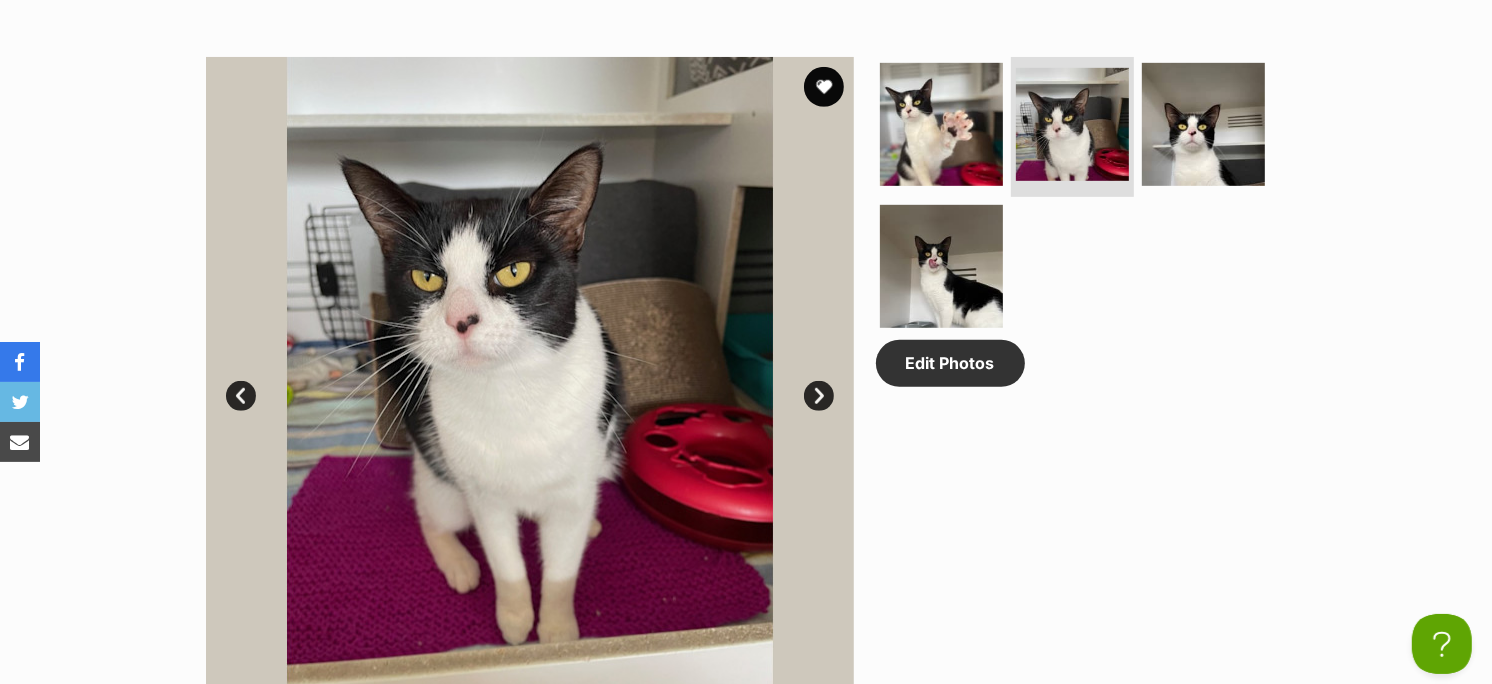 click on "Prev" at bounding box center (241, 396) 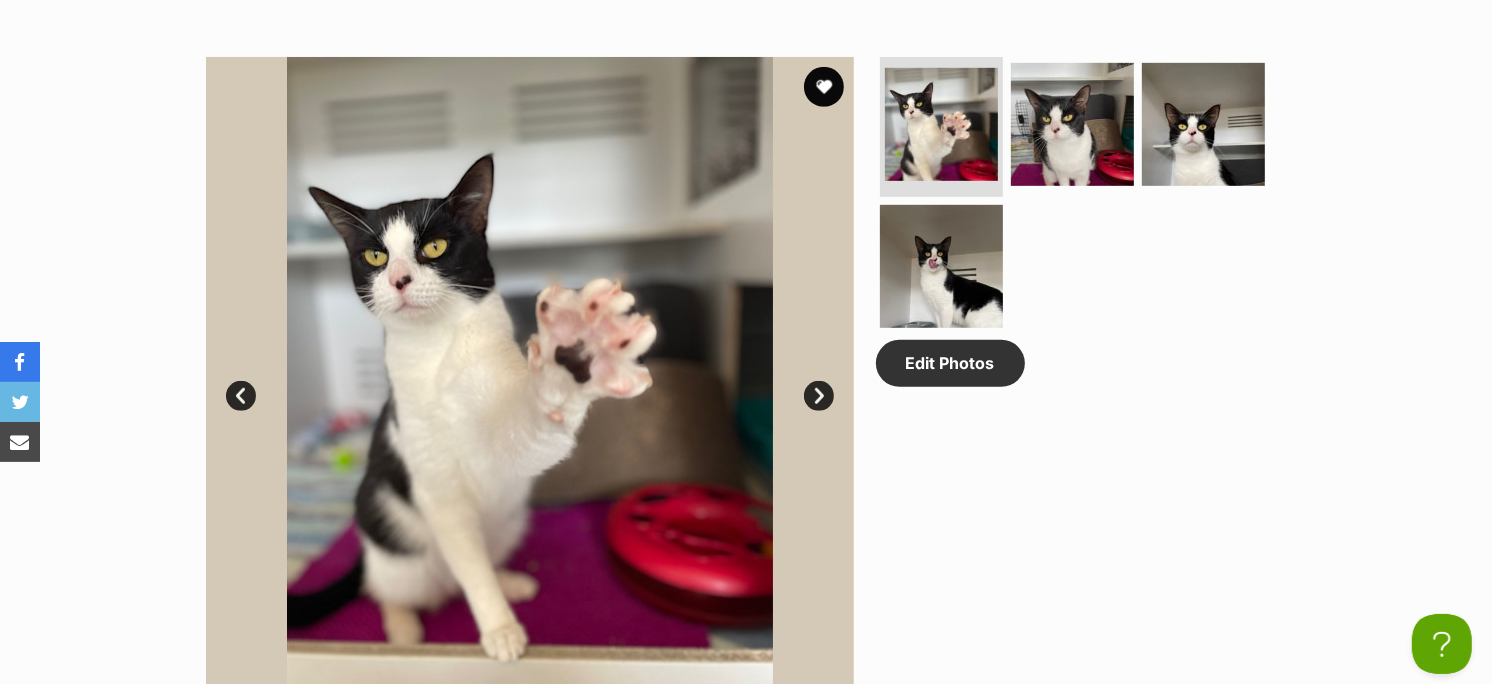 scroll, scrollTop: 0, scrollLeft: 0, axis: both 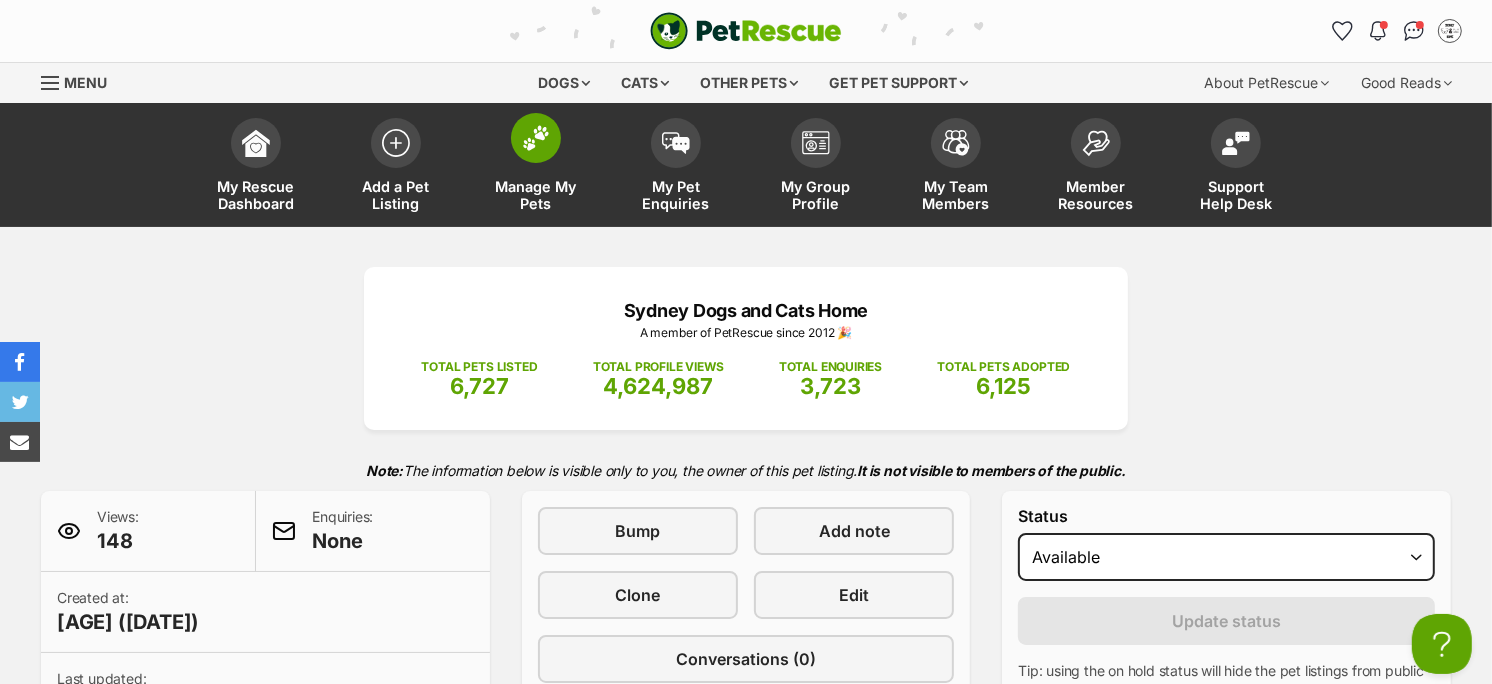 click on "Manage My Pets" at bounding box center [536, 195] 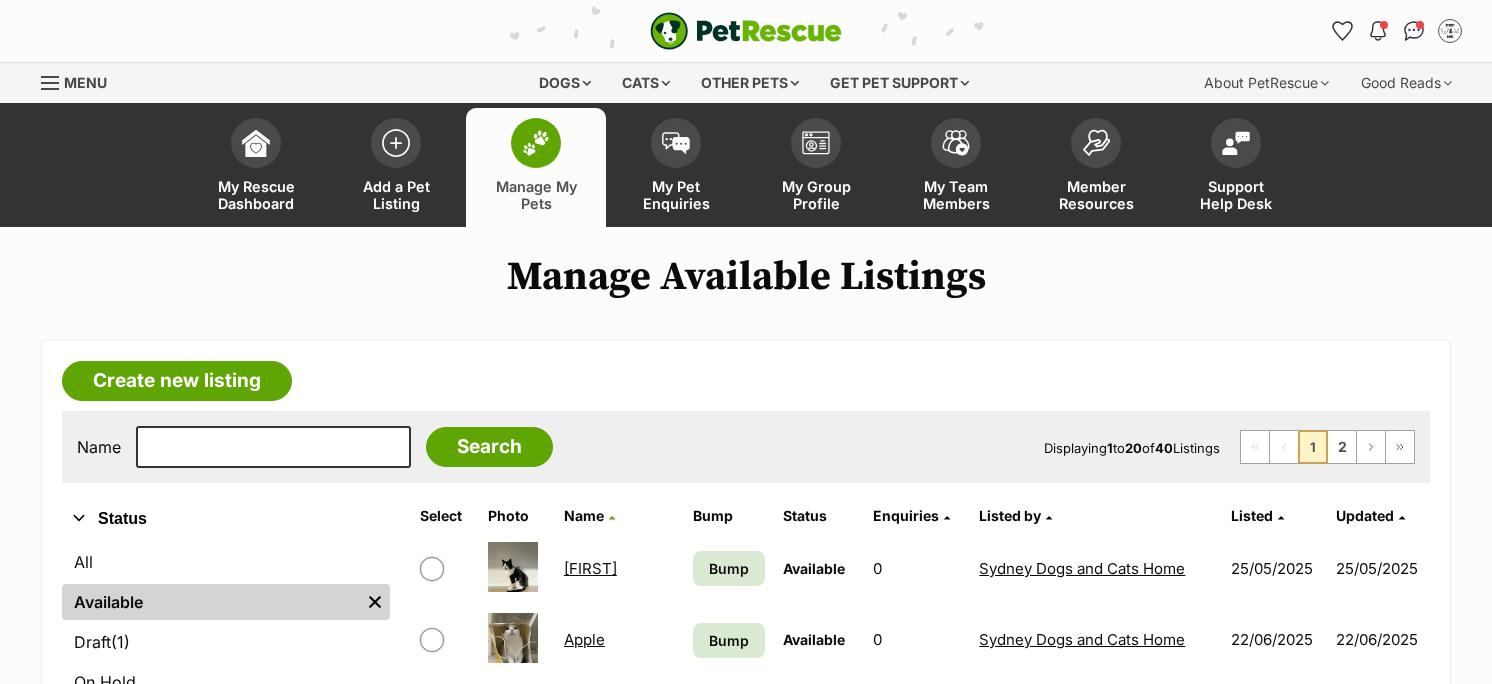 scroll, scrollTop: 0, scrollLeft: 0, axis: both 